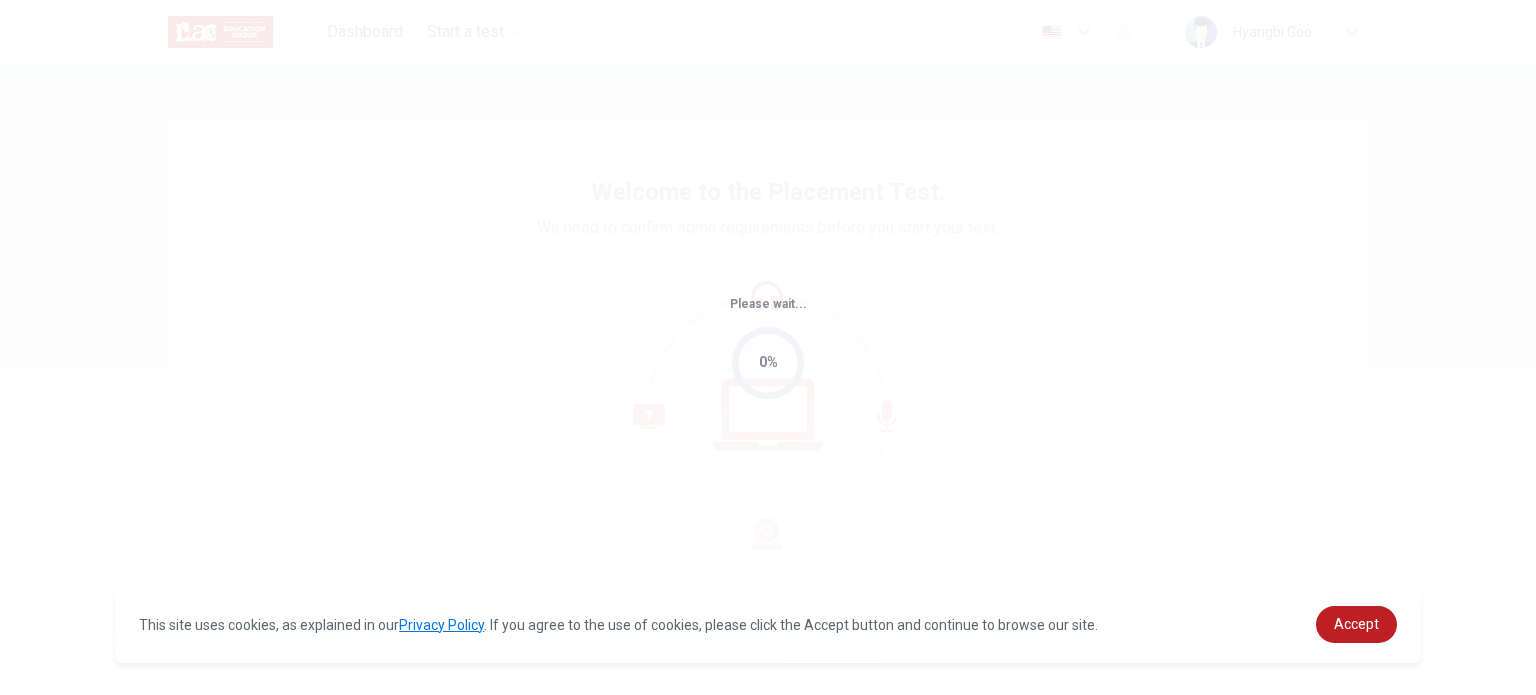scroll, scrollTop: 0, scrollLeft: 0, axis: both 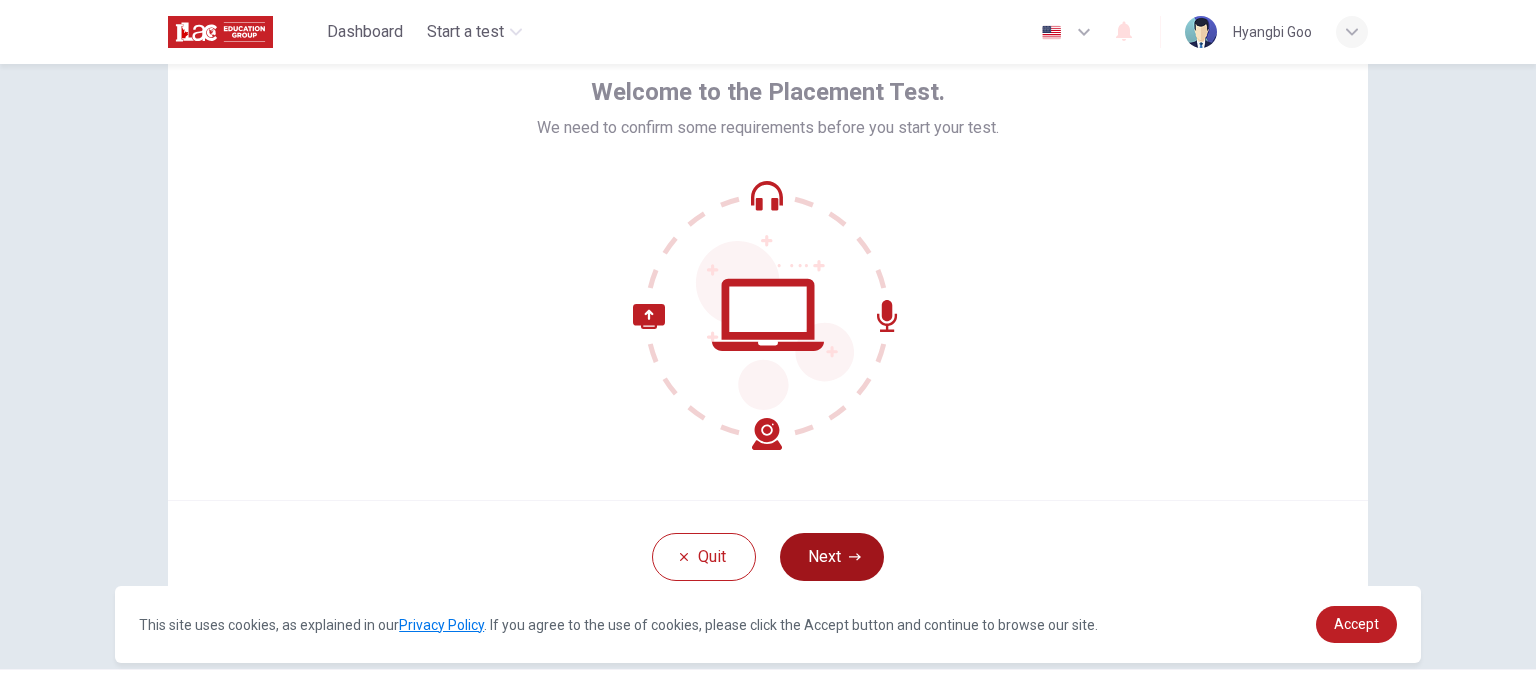 click 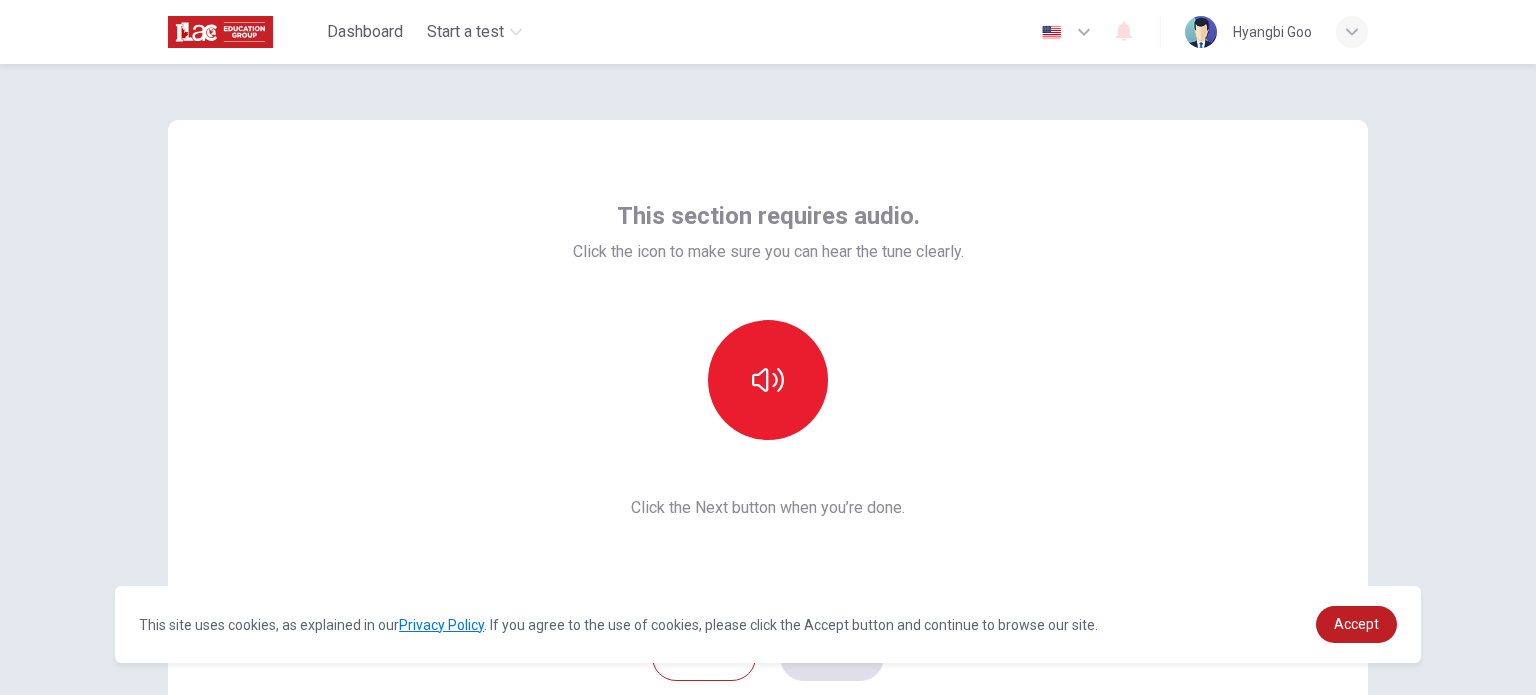 scroll, scrollTop: 100, scrollLeft: 0, axis: vertical 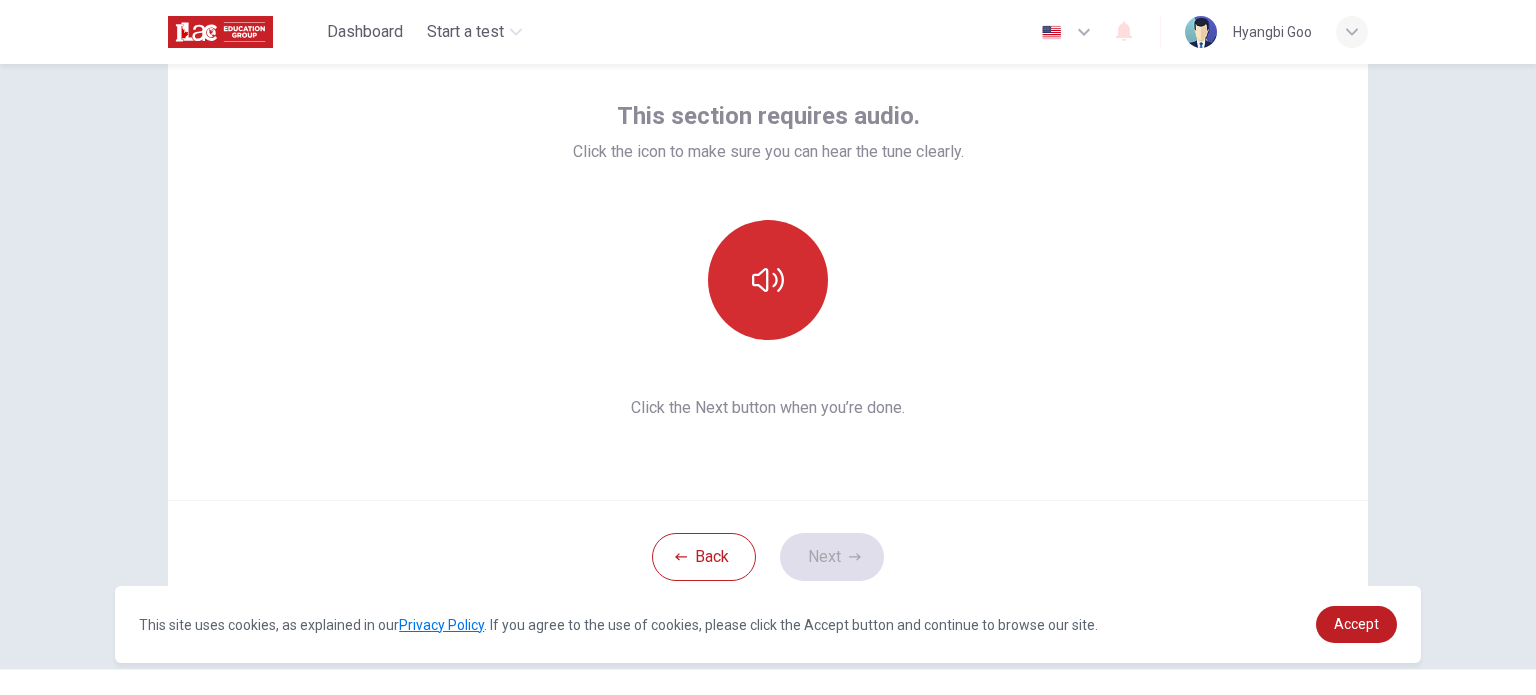 click at bounding box center (768, 280) 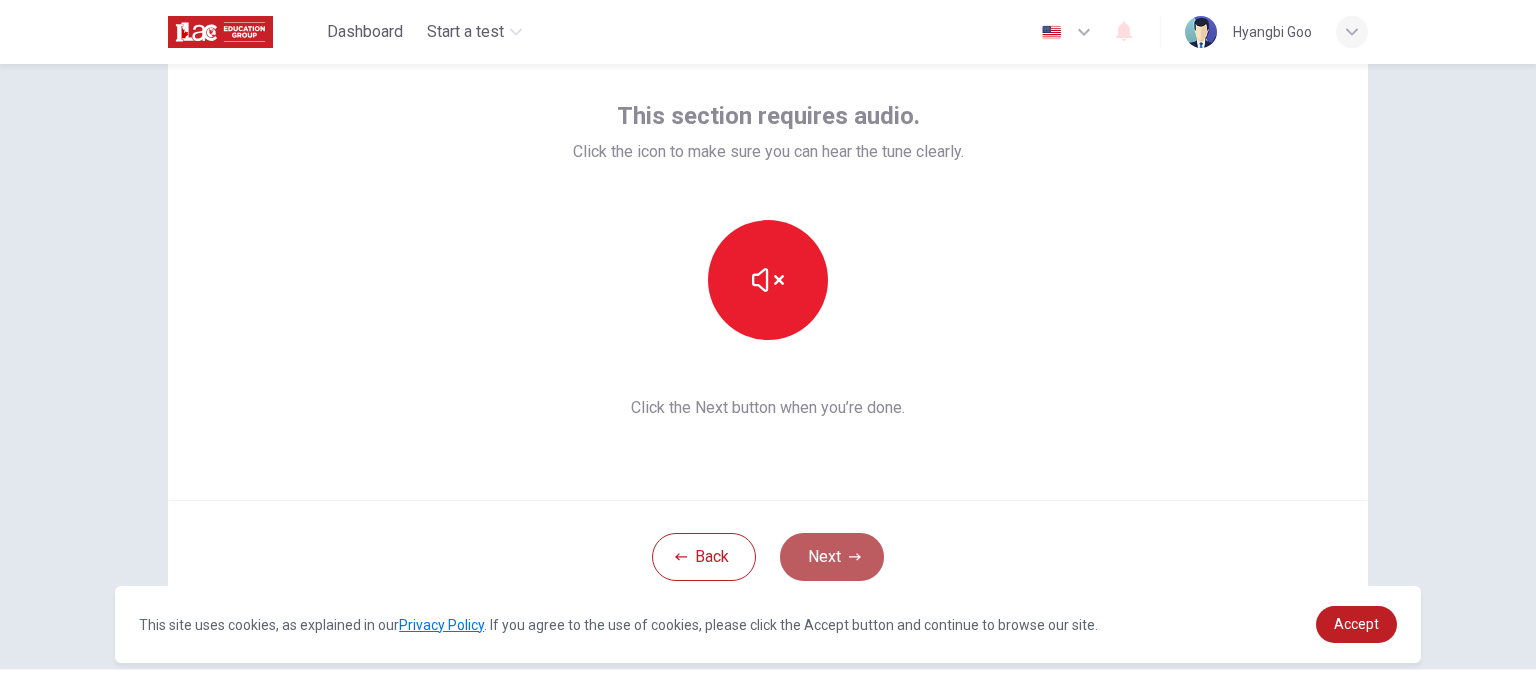 click 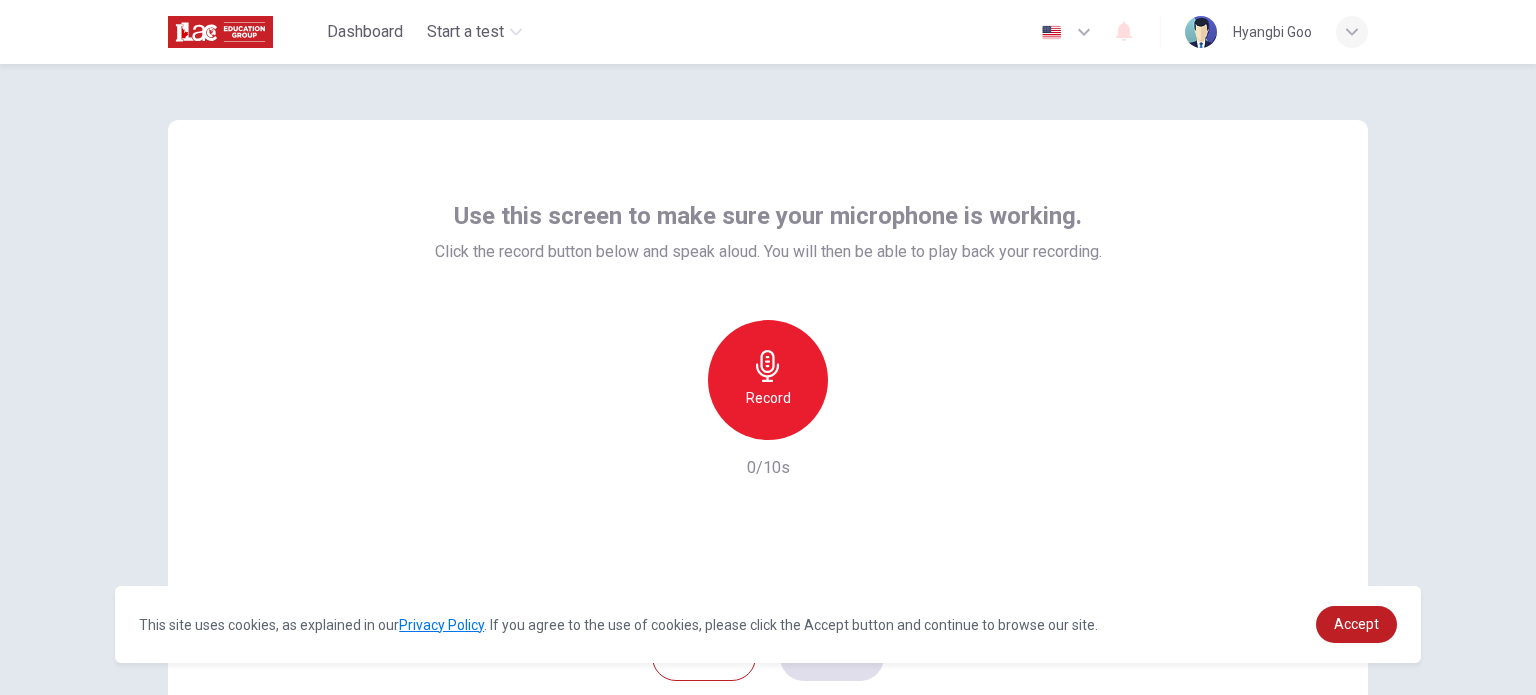 scroll, scrollTop: 100, scrollLeft: 0, axis: vertical 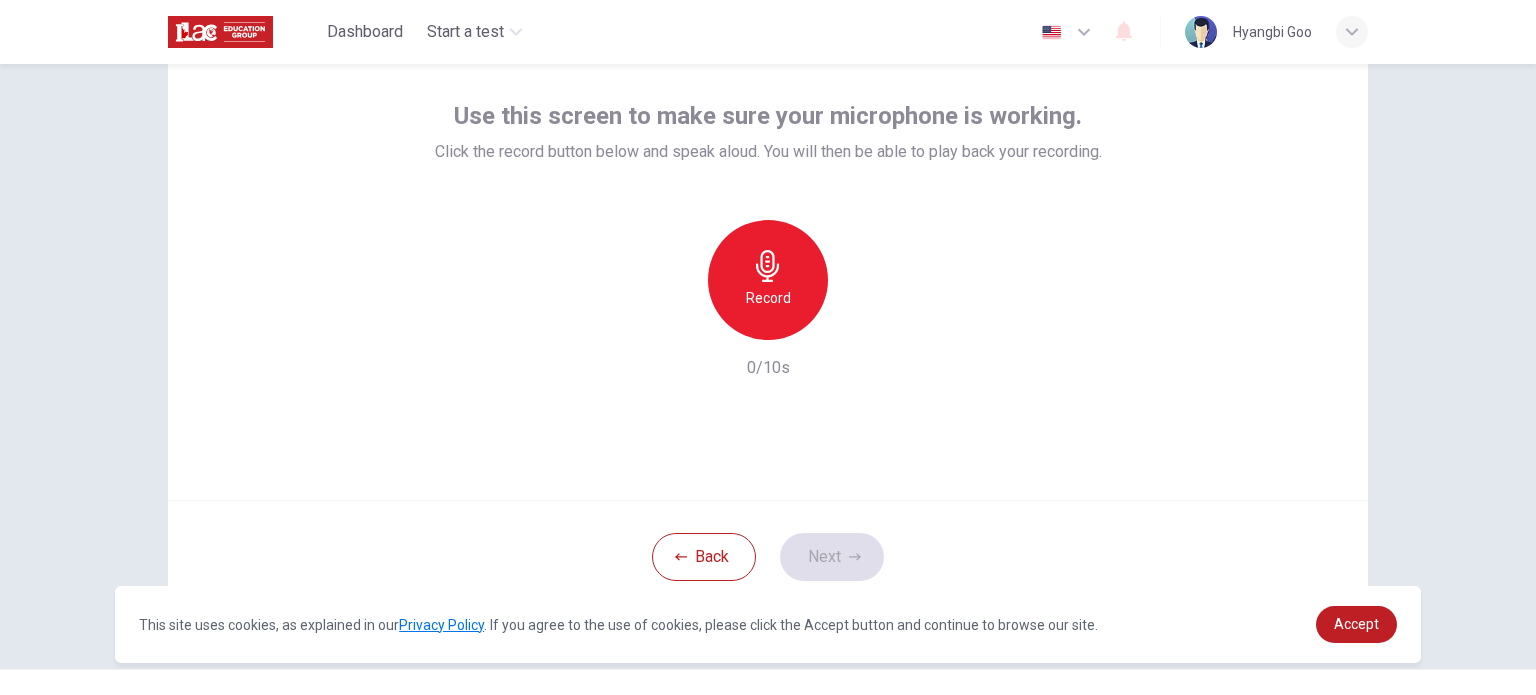 click on "Record" at bounding box center (768, 280) 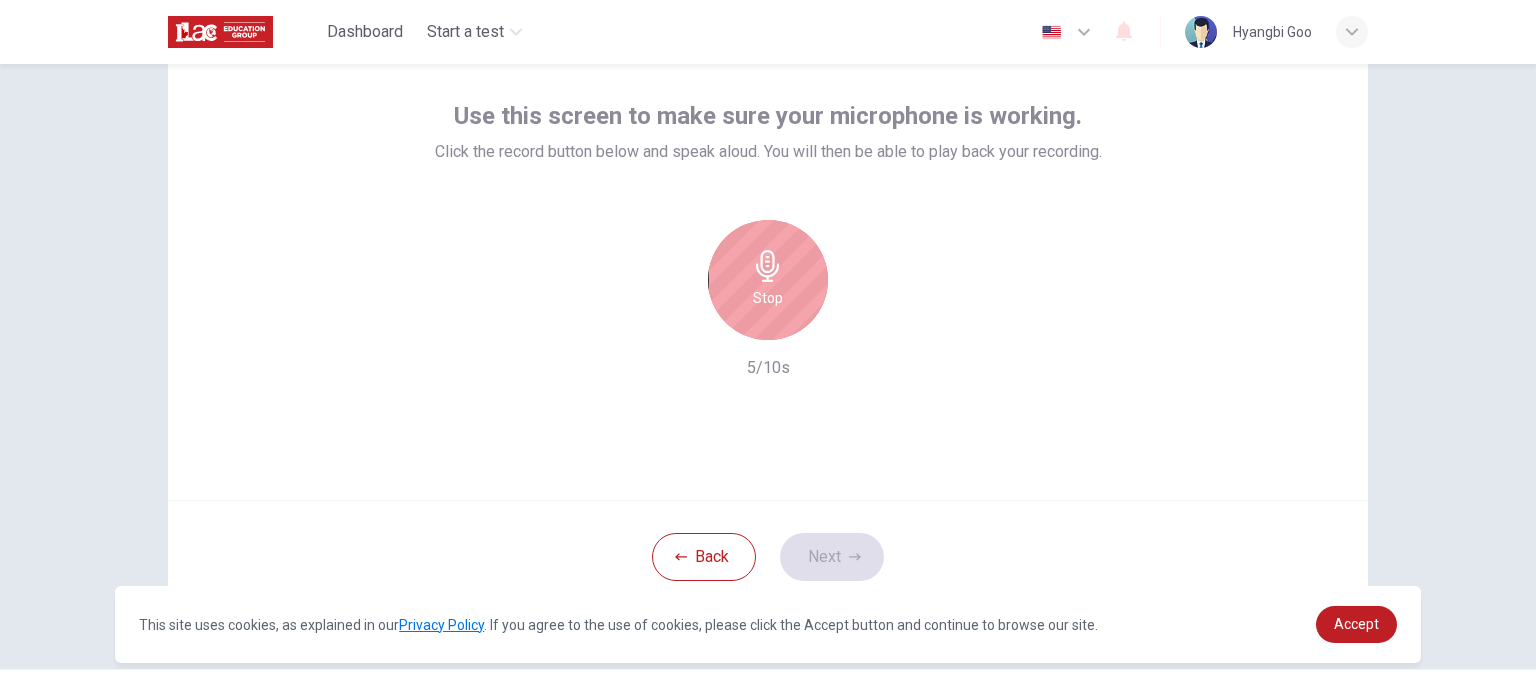 click on "Stop" at bounding box center (768, 280) 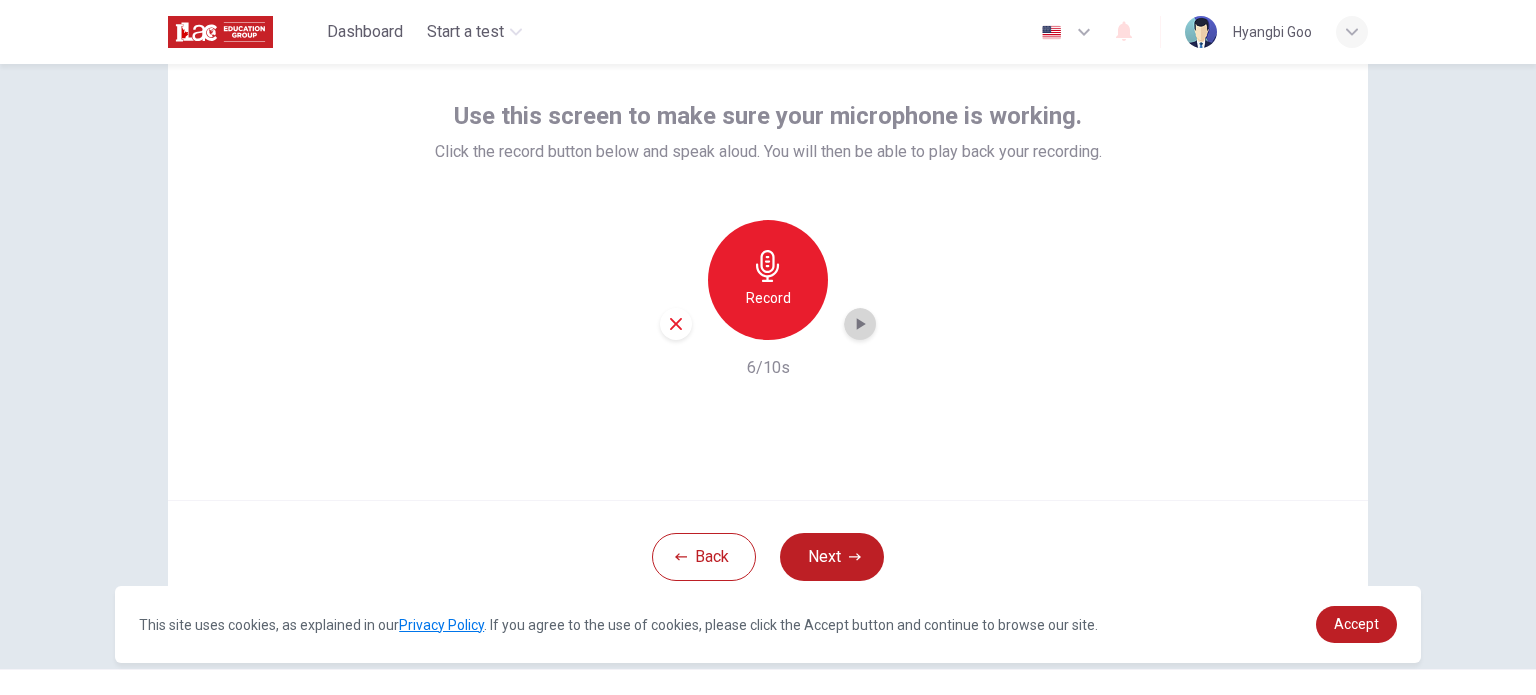 click 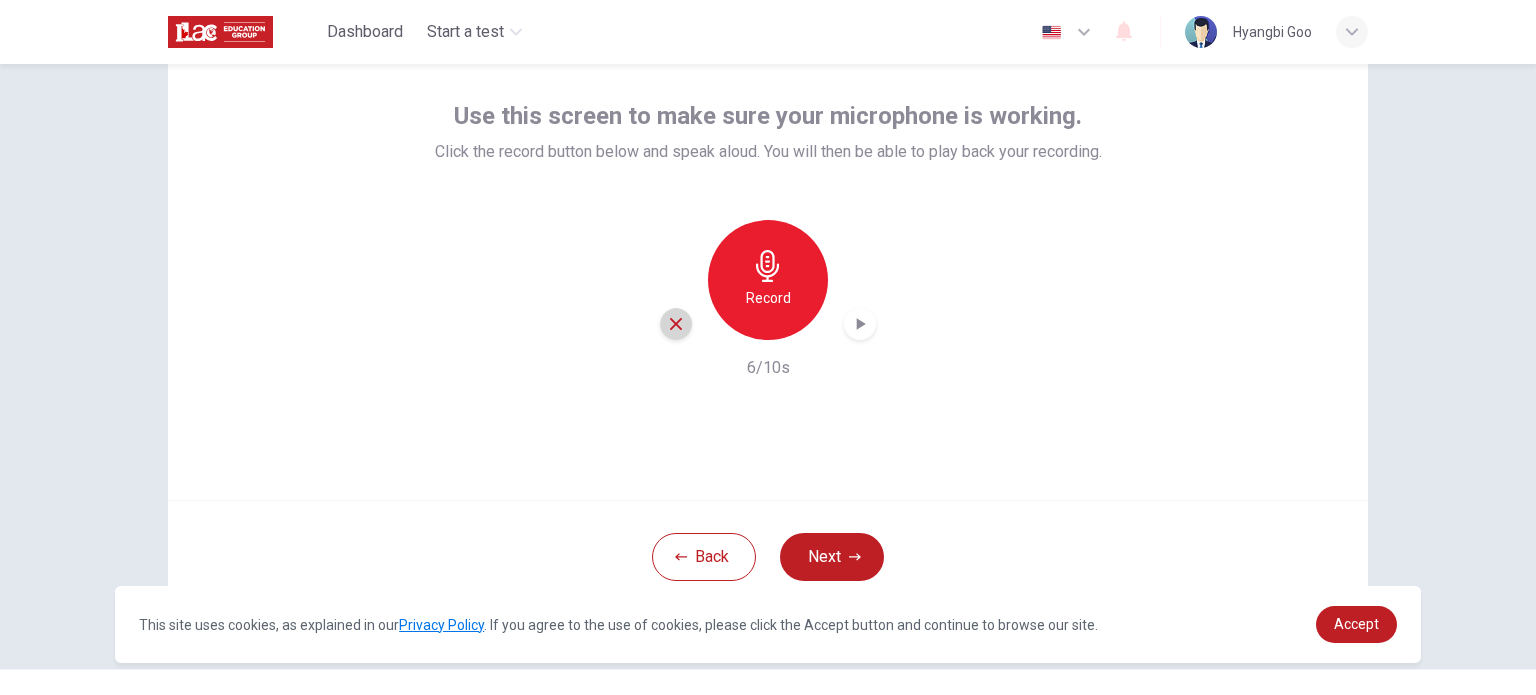 click 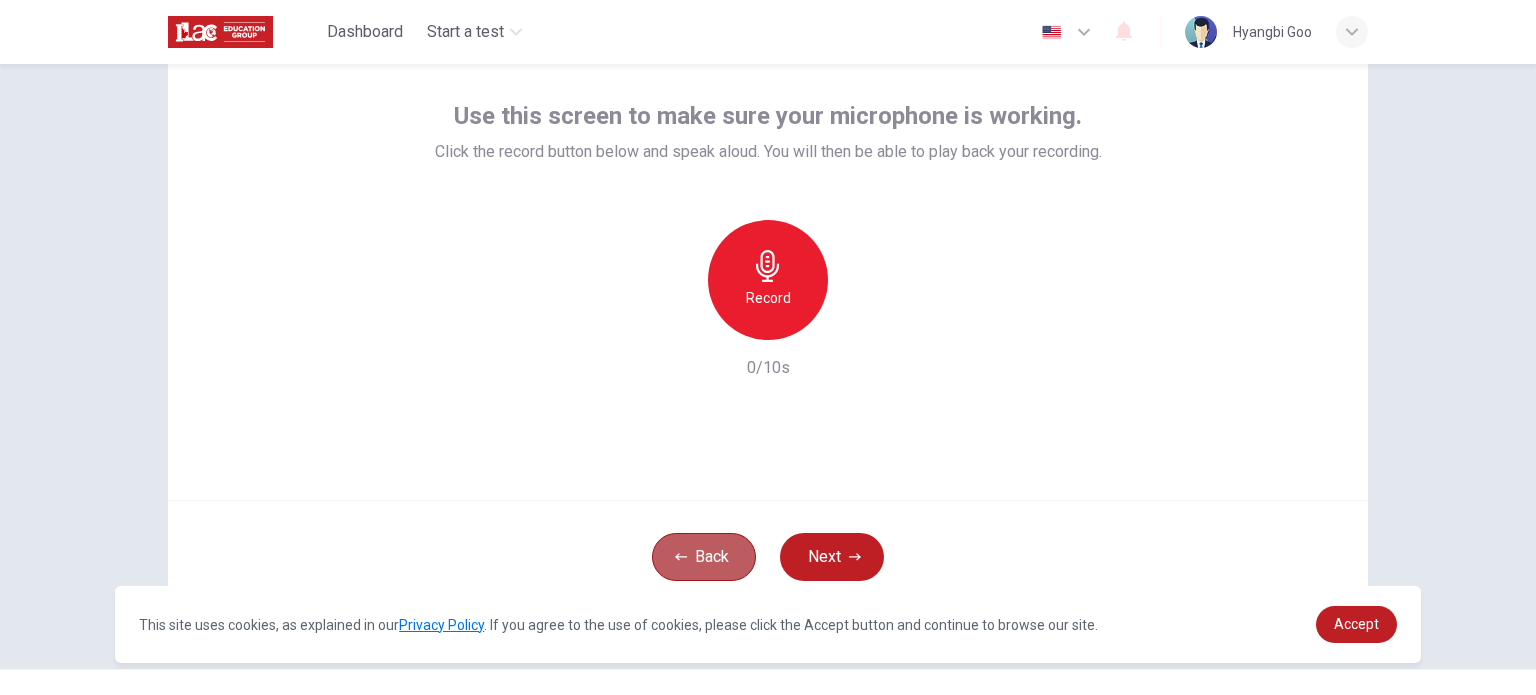 drag, startPoint x: 713, startPoint y: 554, endPoint x: 718, endPoint y: 567, distance: 13.928389 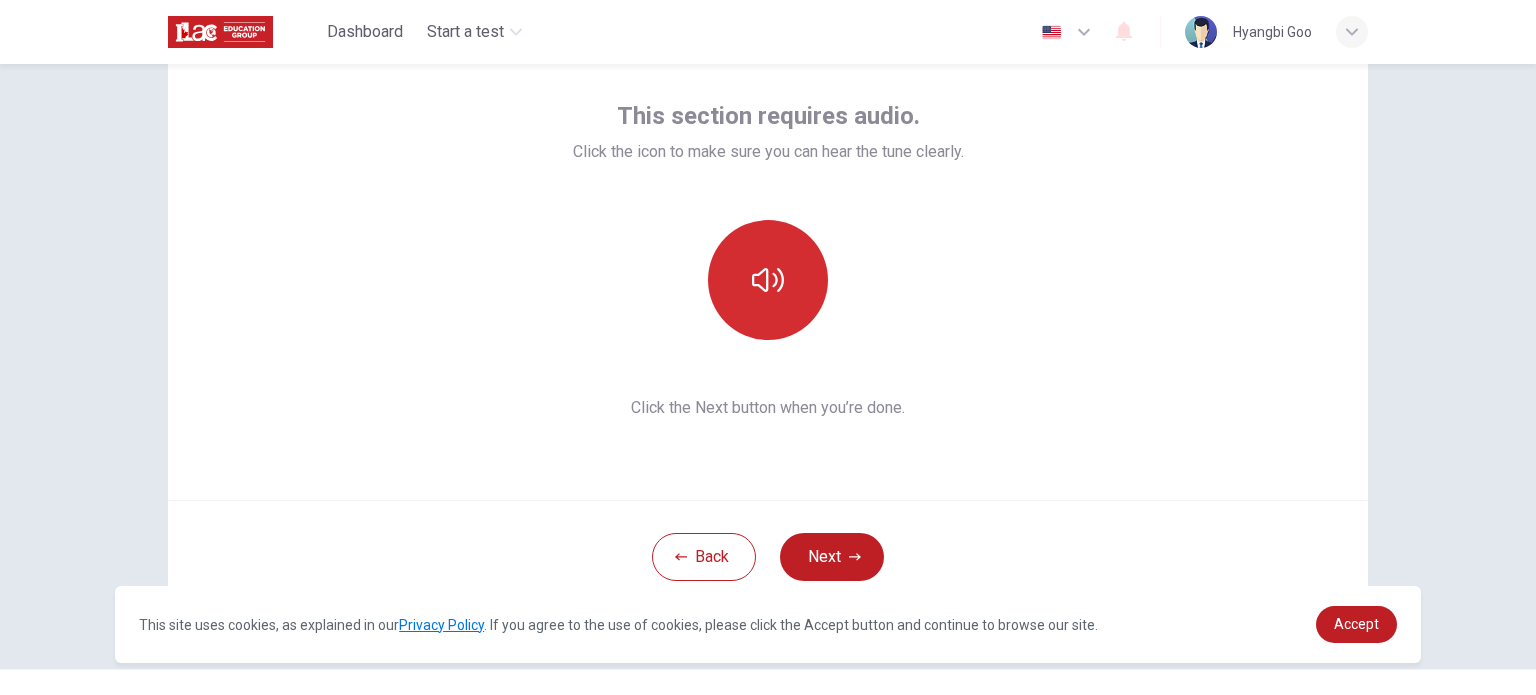 click at bounding box center (768, 280) 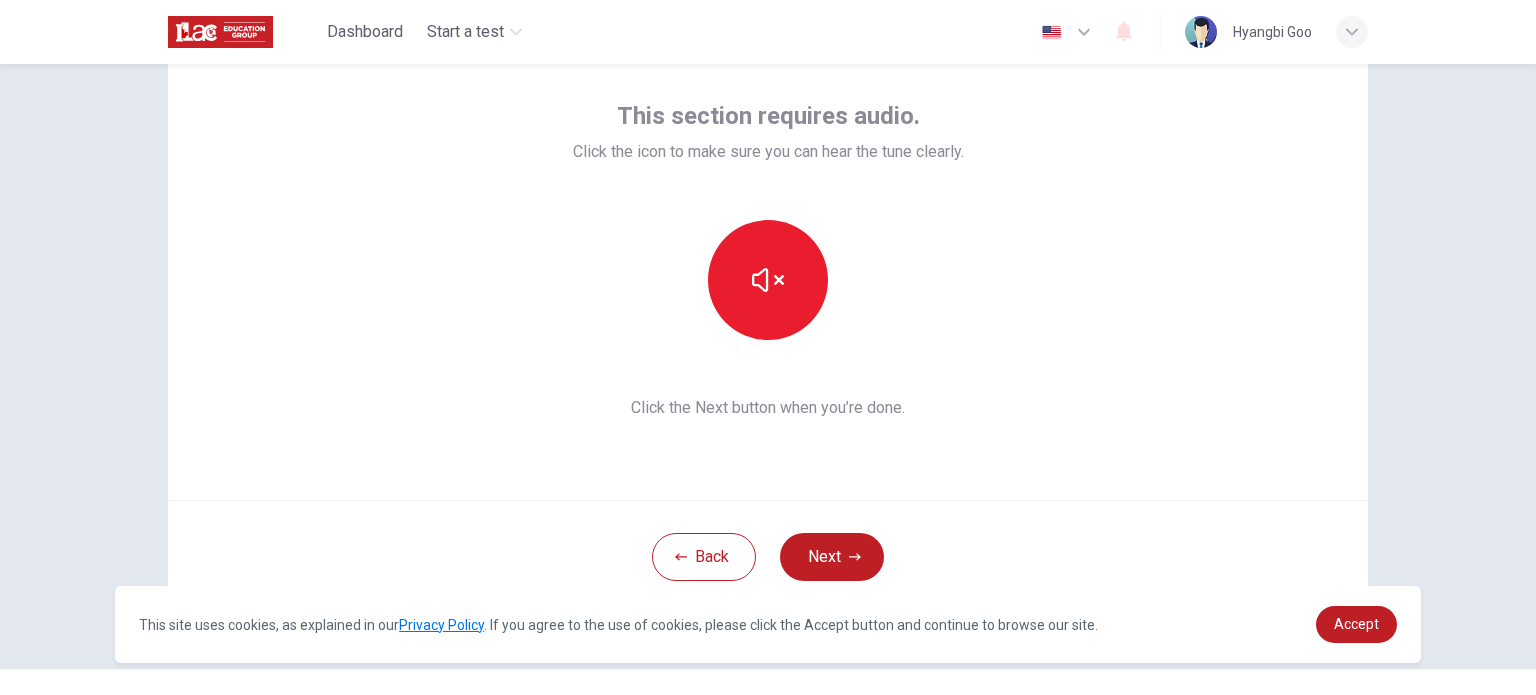 drag, startPoint x: 1022, startPoint y: 443, endPoint x: 1017, endPoint y: 455, distance: 13 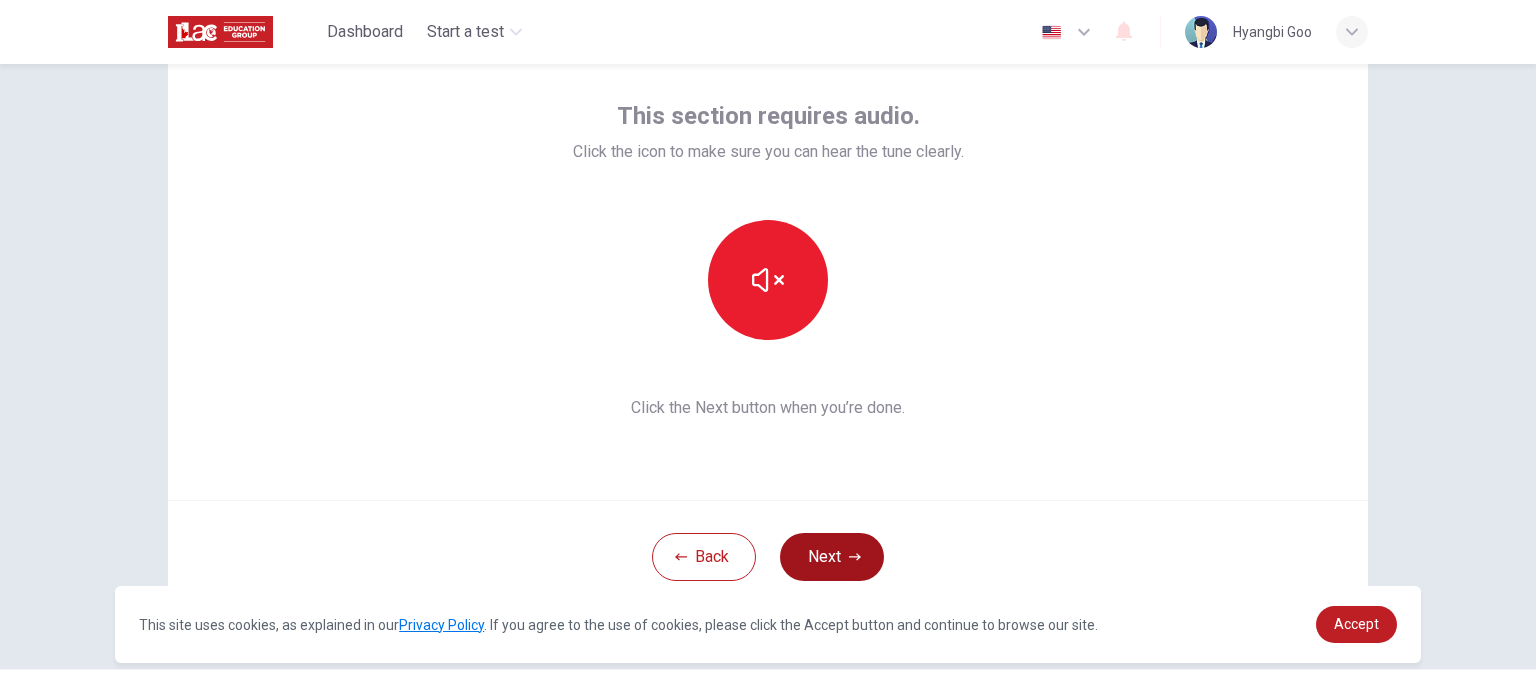 click on "Next" at bounding box center (832, 557) 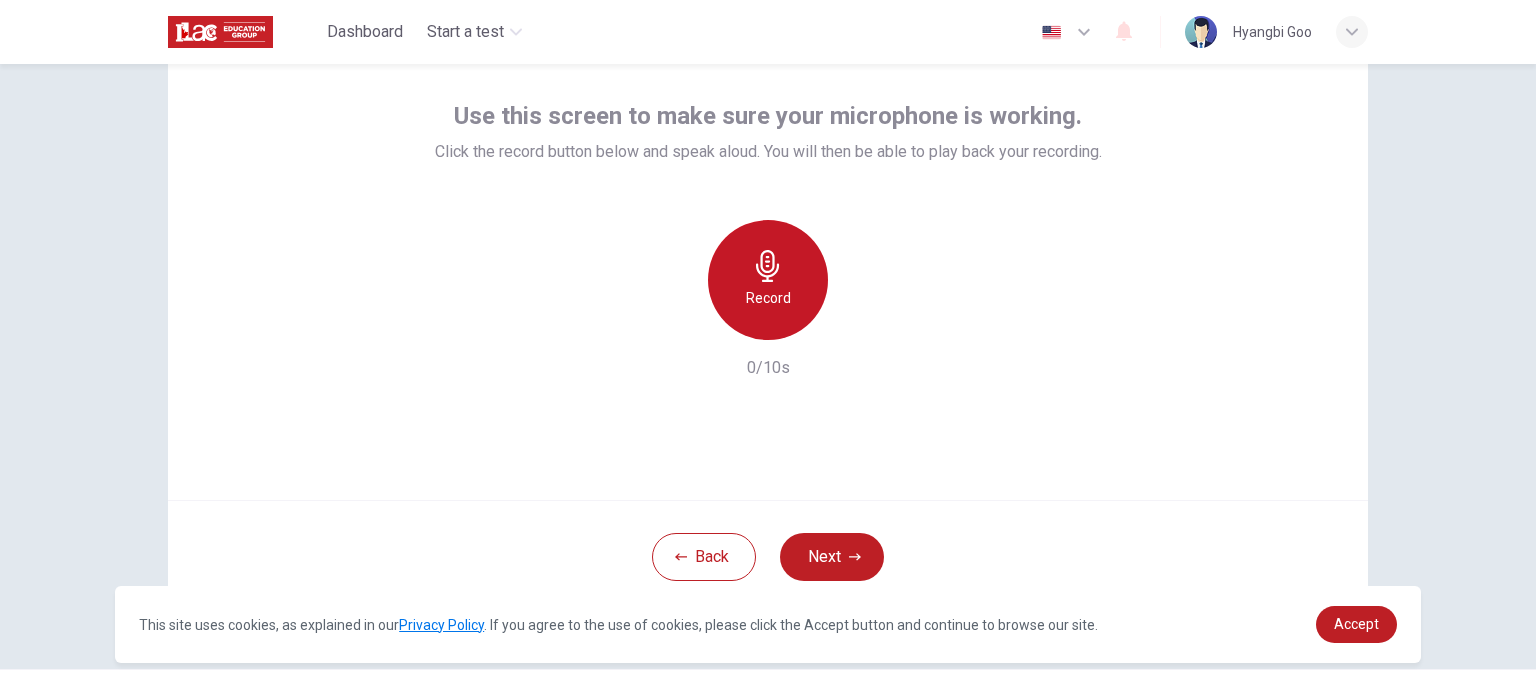 click on "Record" at bounding box center (768, 280) 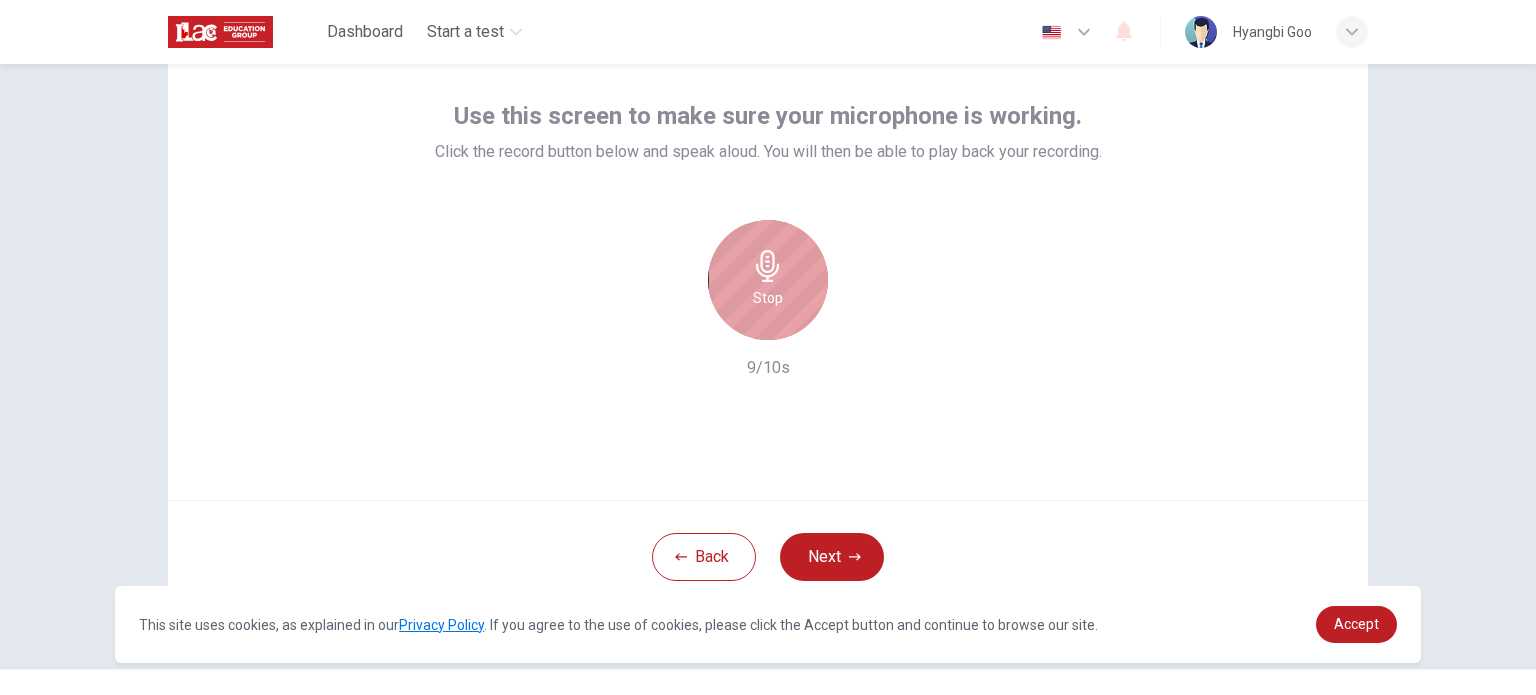 click on "Stop" at bounding box center (768, 280) 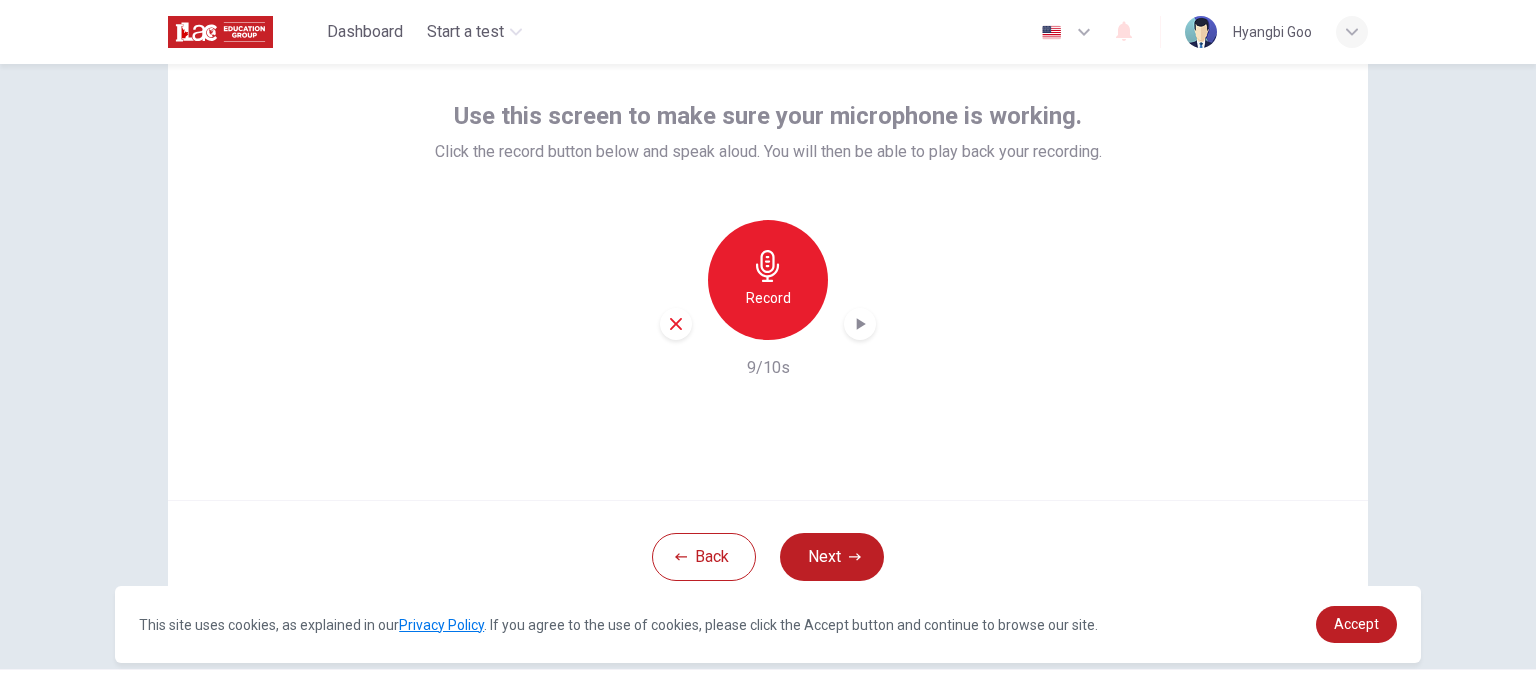 click at bounding box center [860, 324] 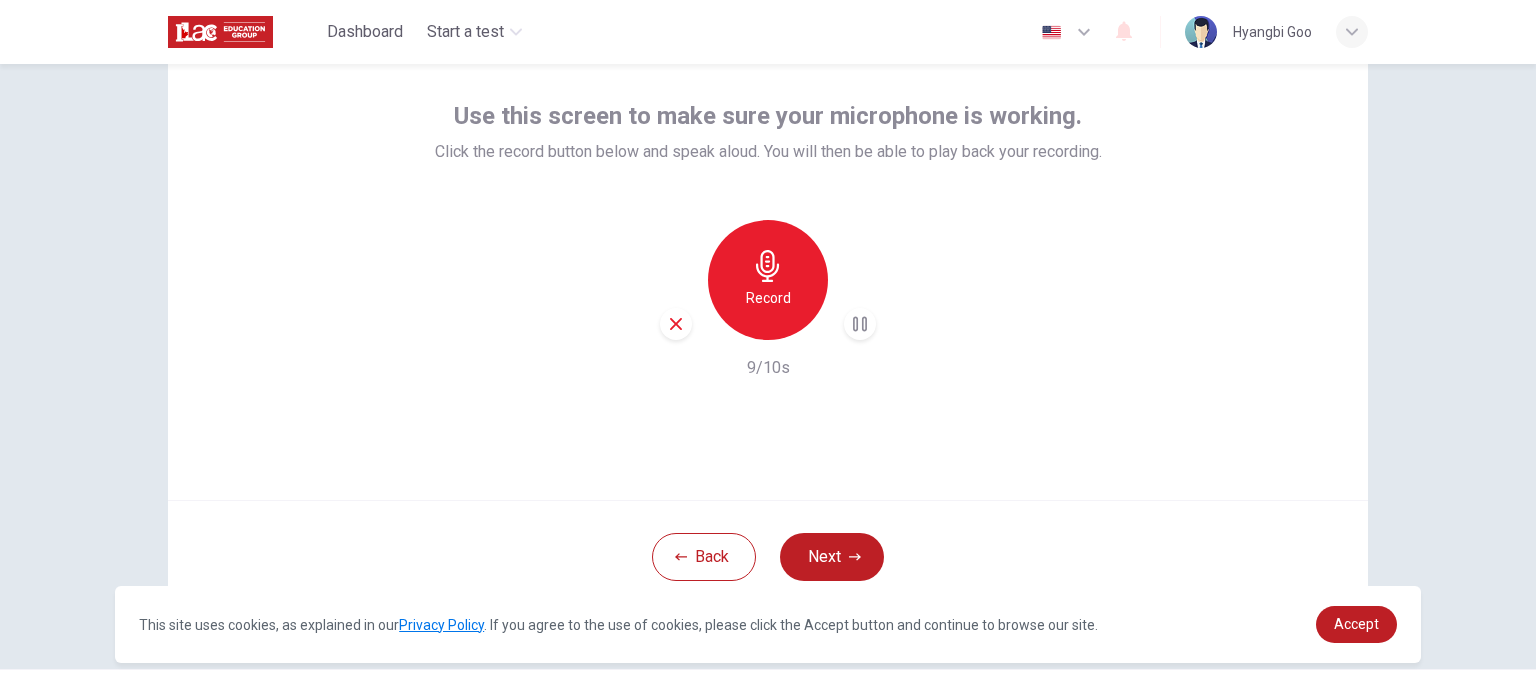 click on "Record" at bounding box center (768, 280) 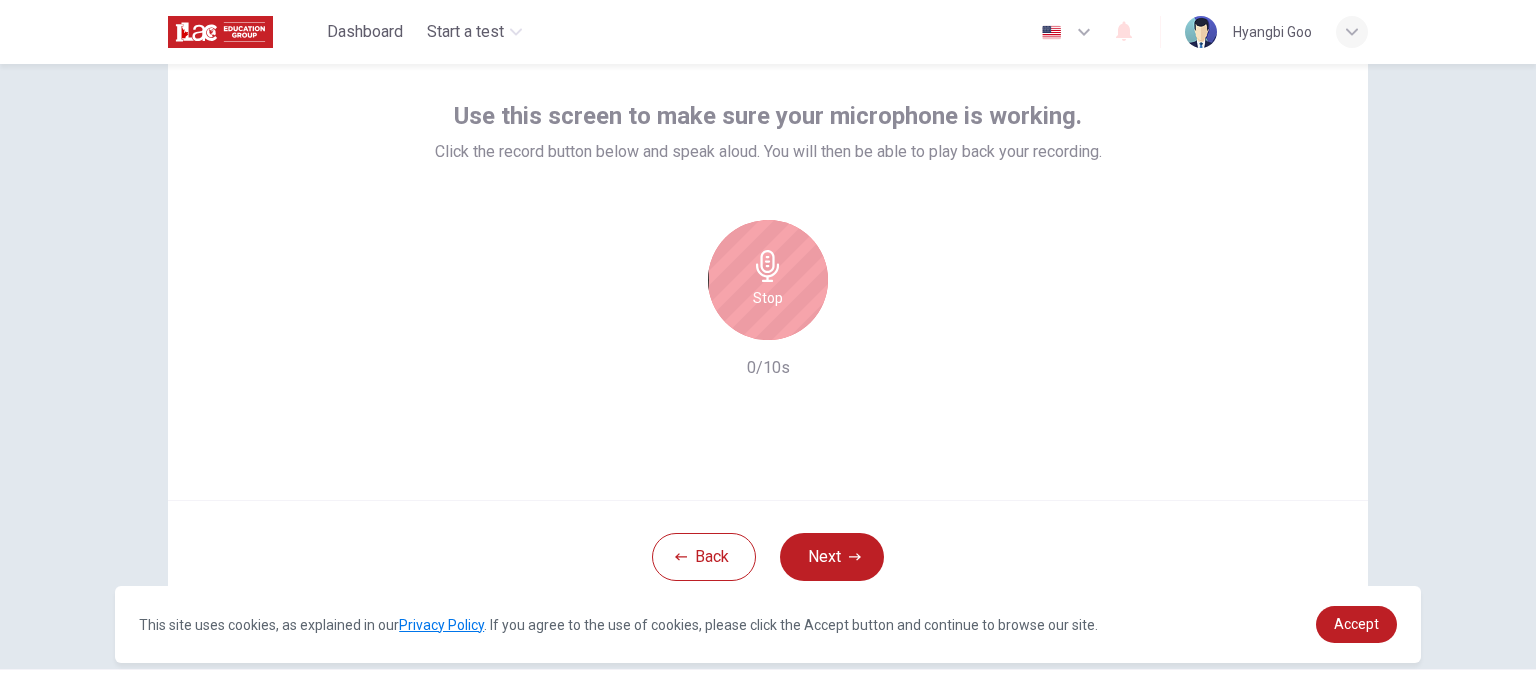 click on "Stop" at bounding box center (768, 280) 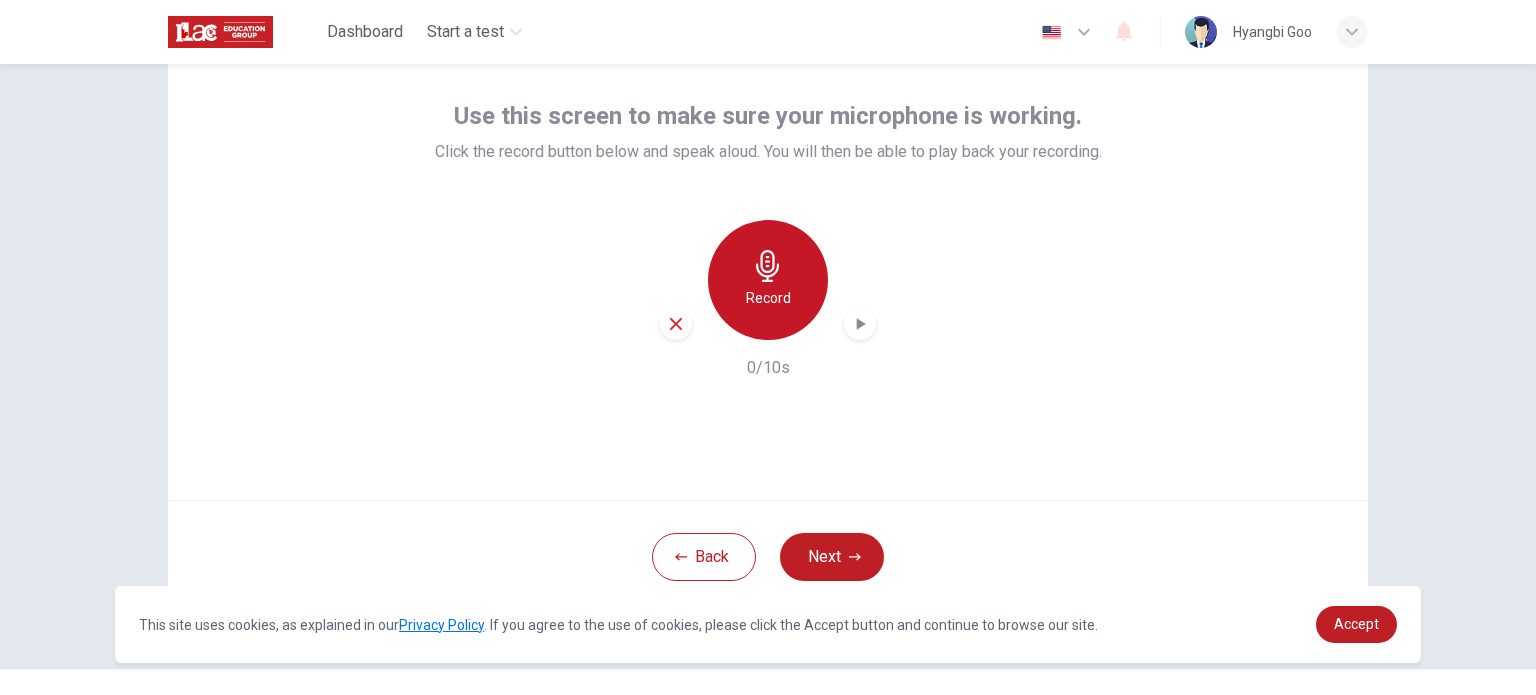 click on "Record" at bounding box center [768, 280] 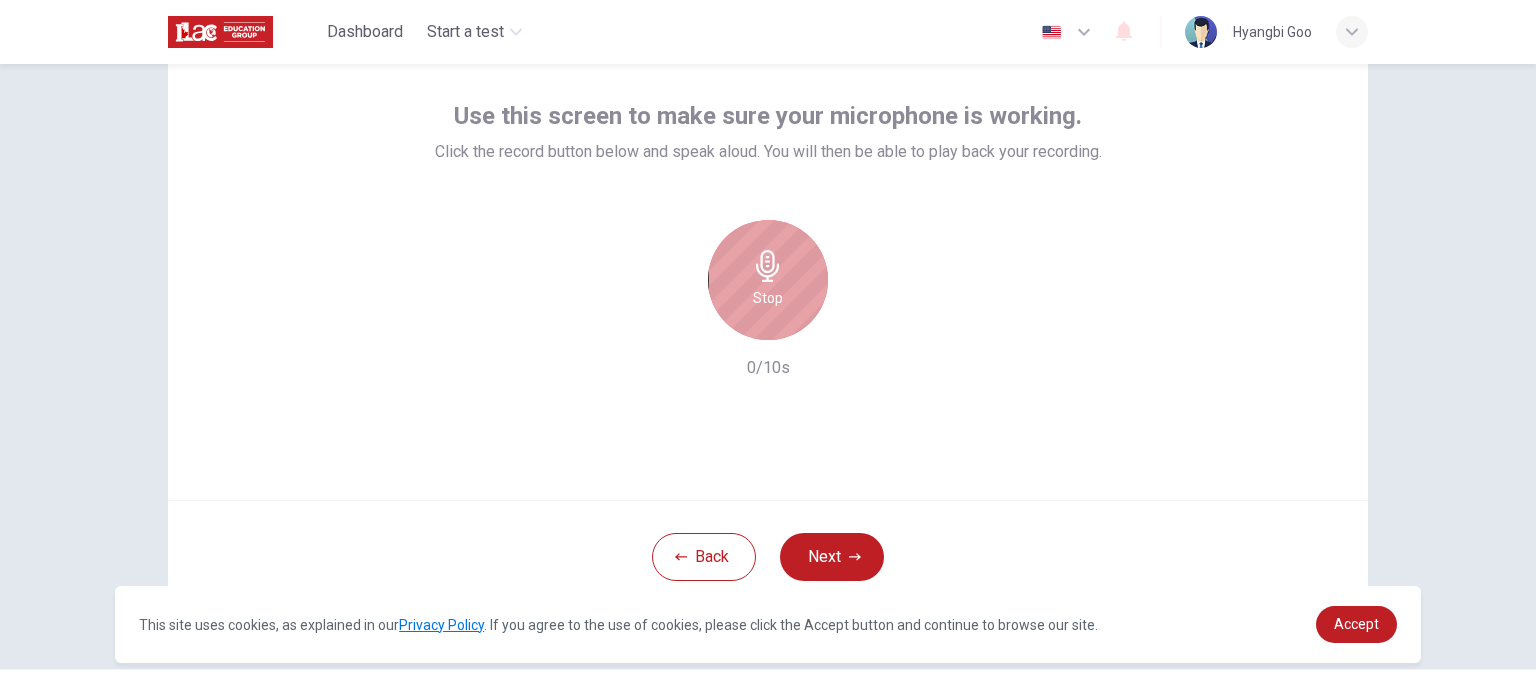 click on "Stop" at bounding box center (768, 280) 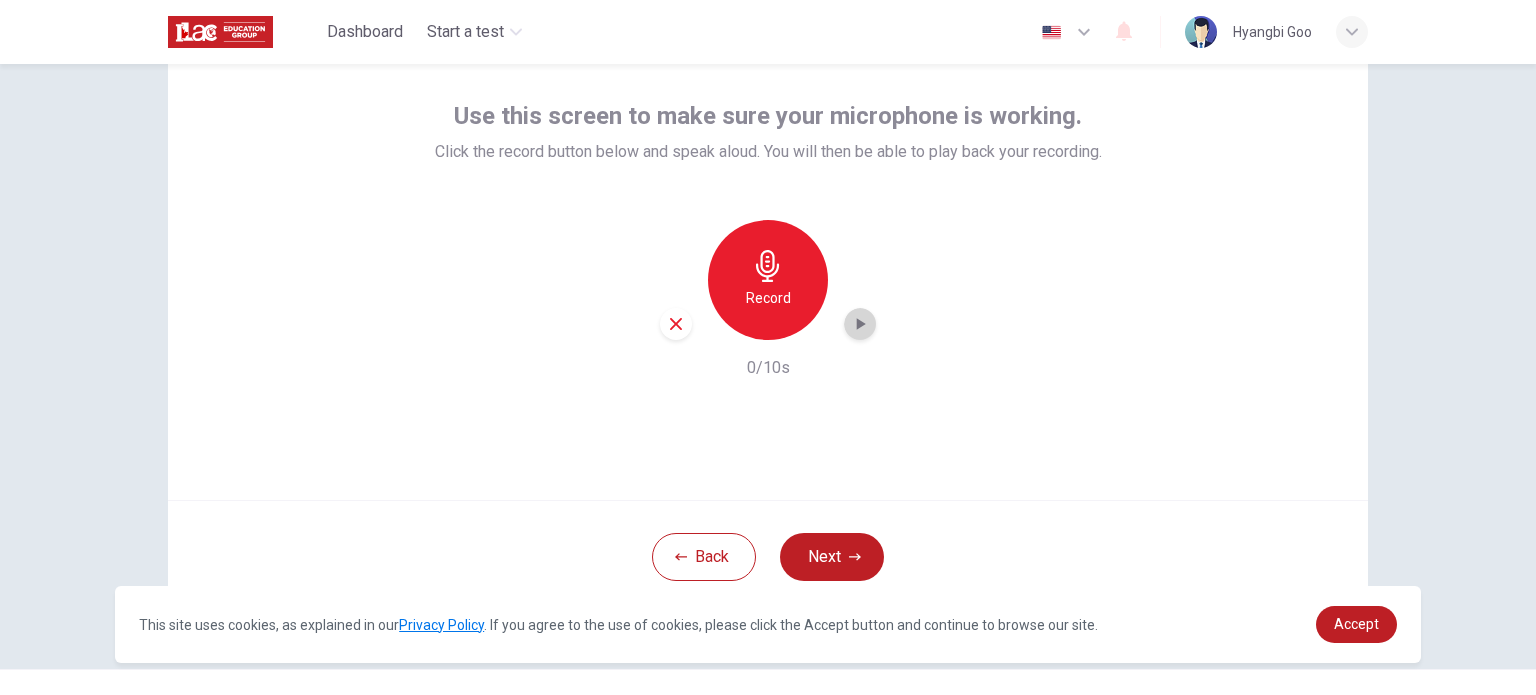 click 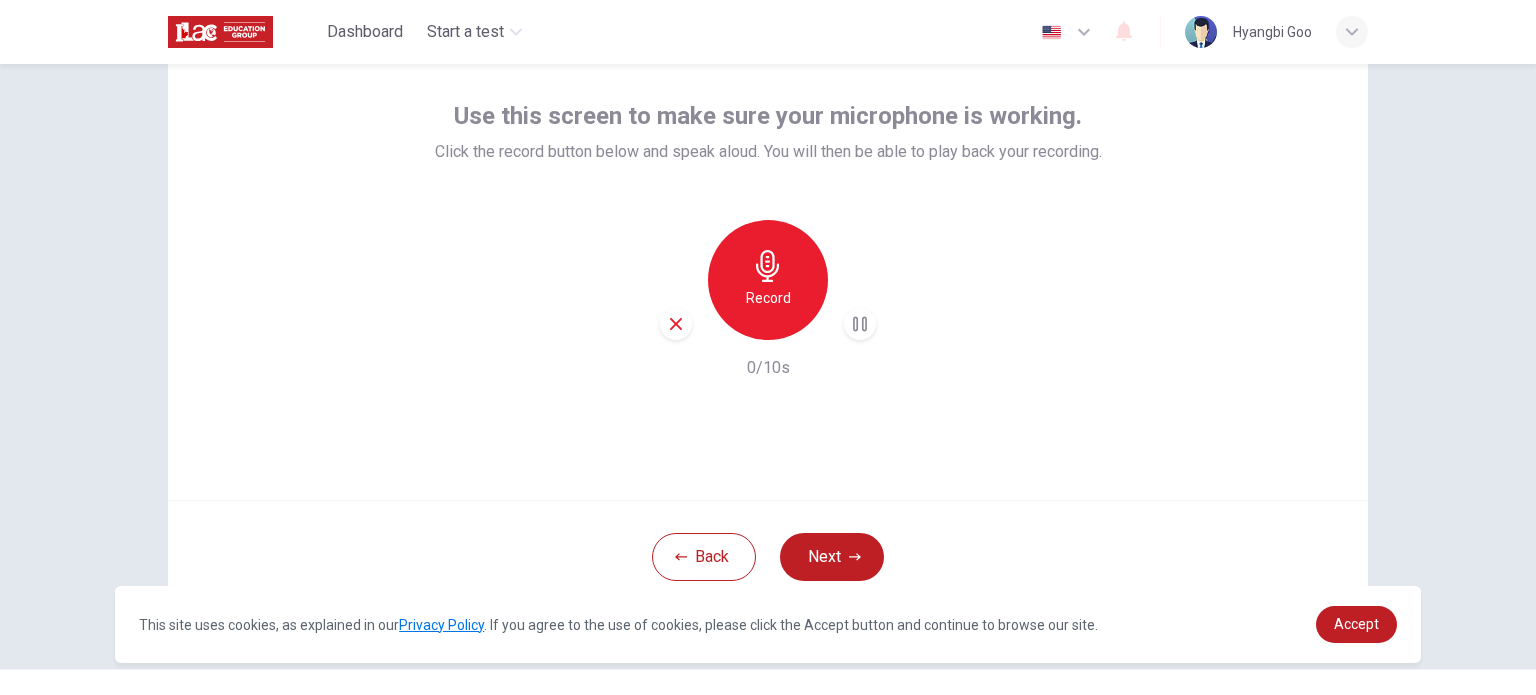 click 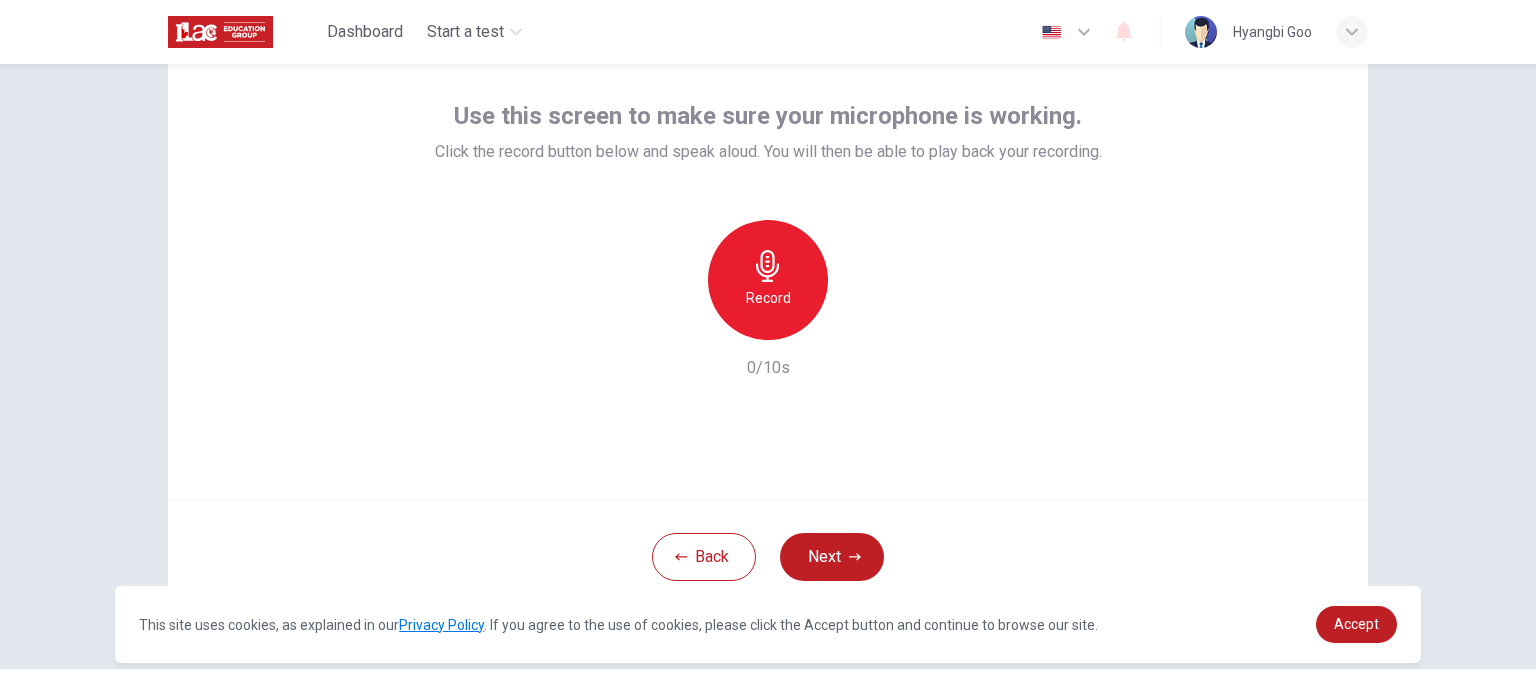 click on "Record" at bounding box center (768, 298) 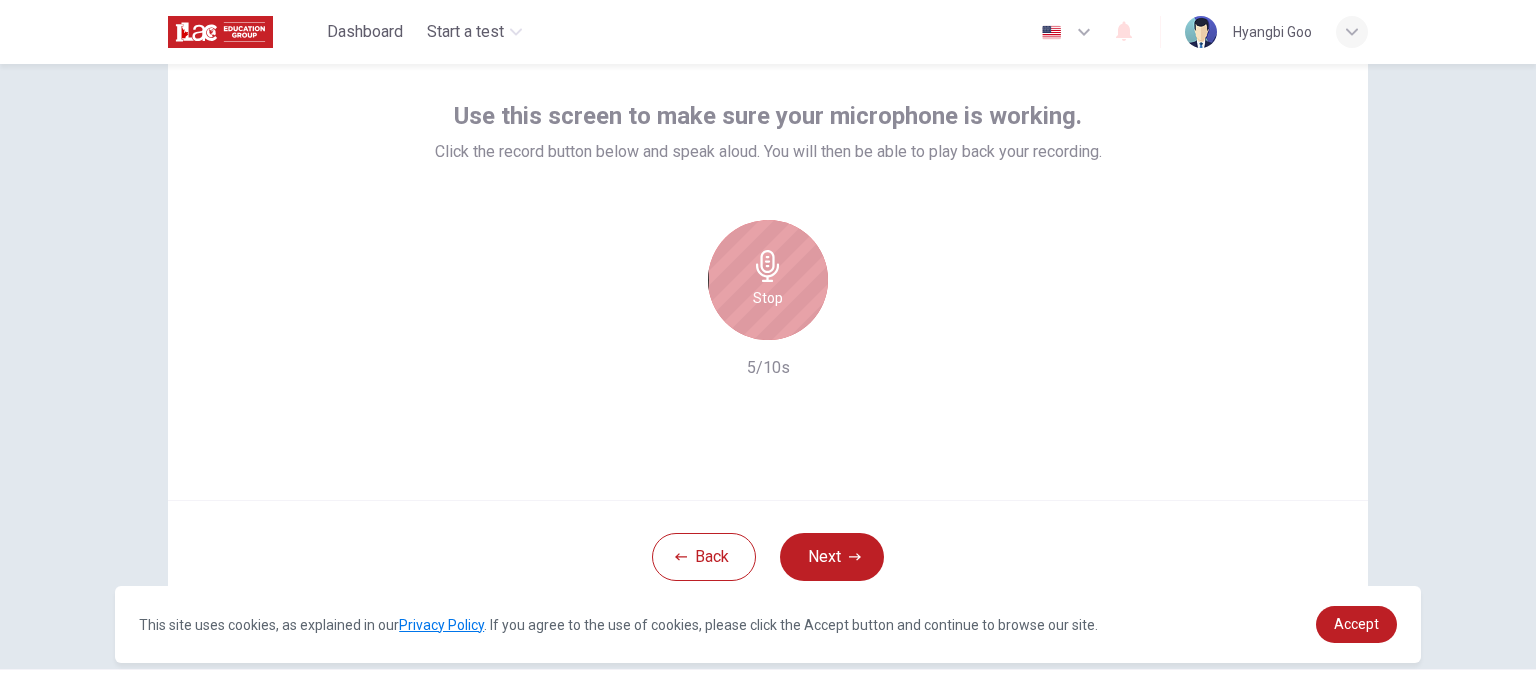 click on "Stop" at bounding box center (768, 280) 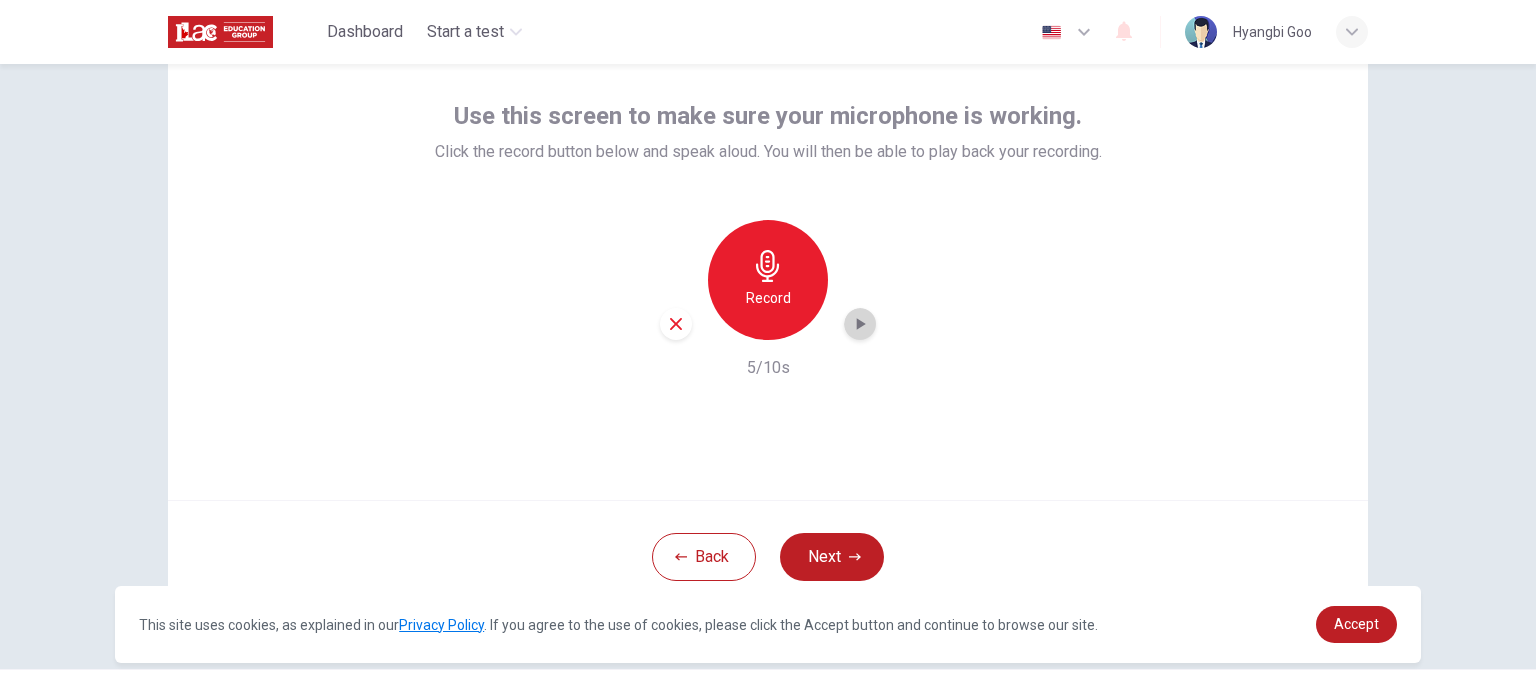 click 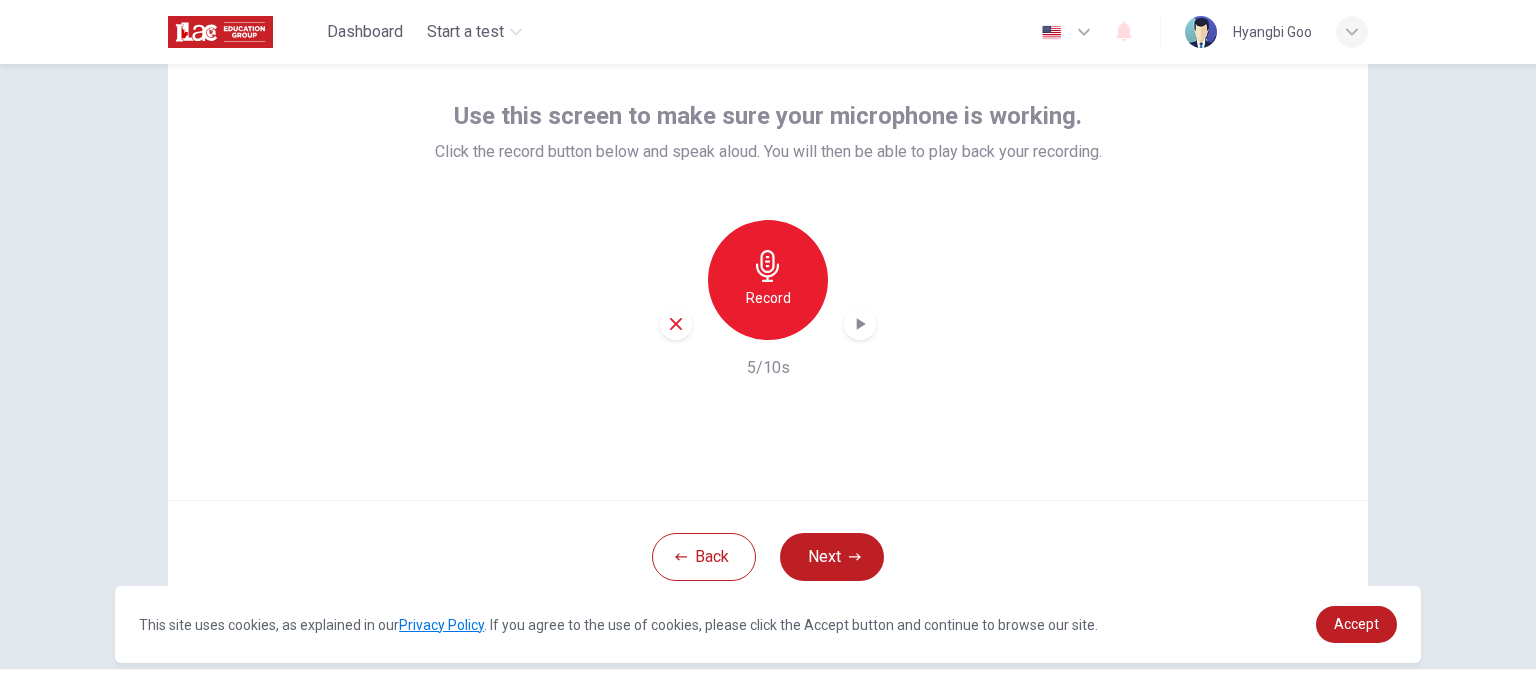 click at bounding box center (676, 324) 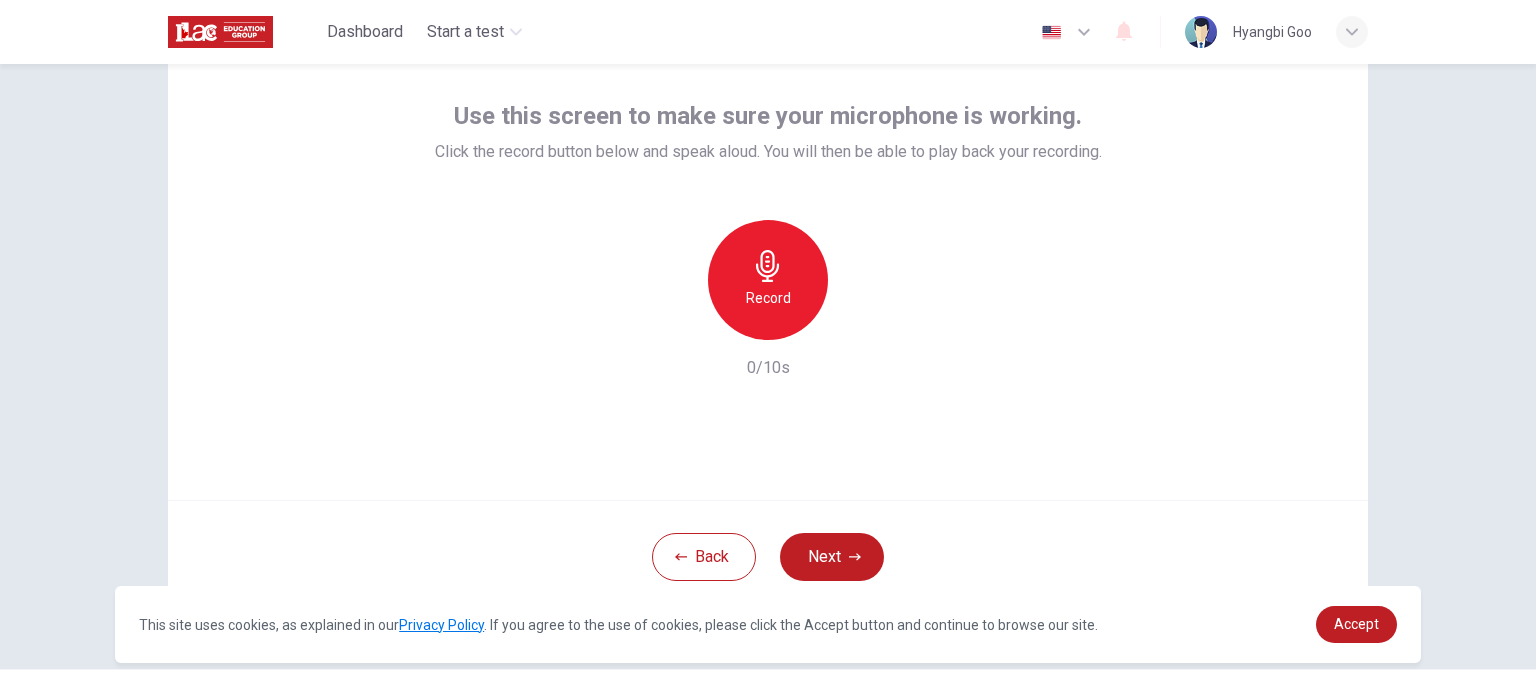 click on "Record" at bounding box center (768, 280) 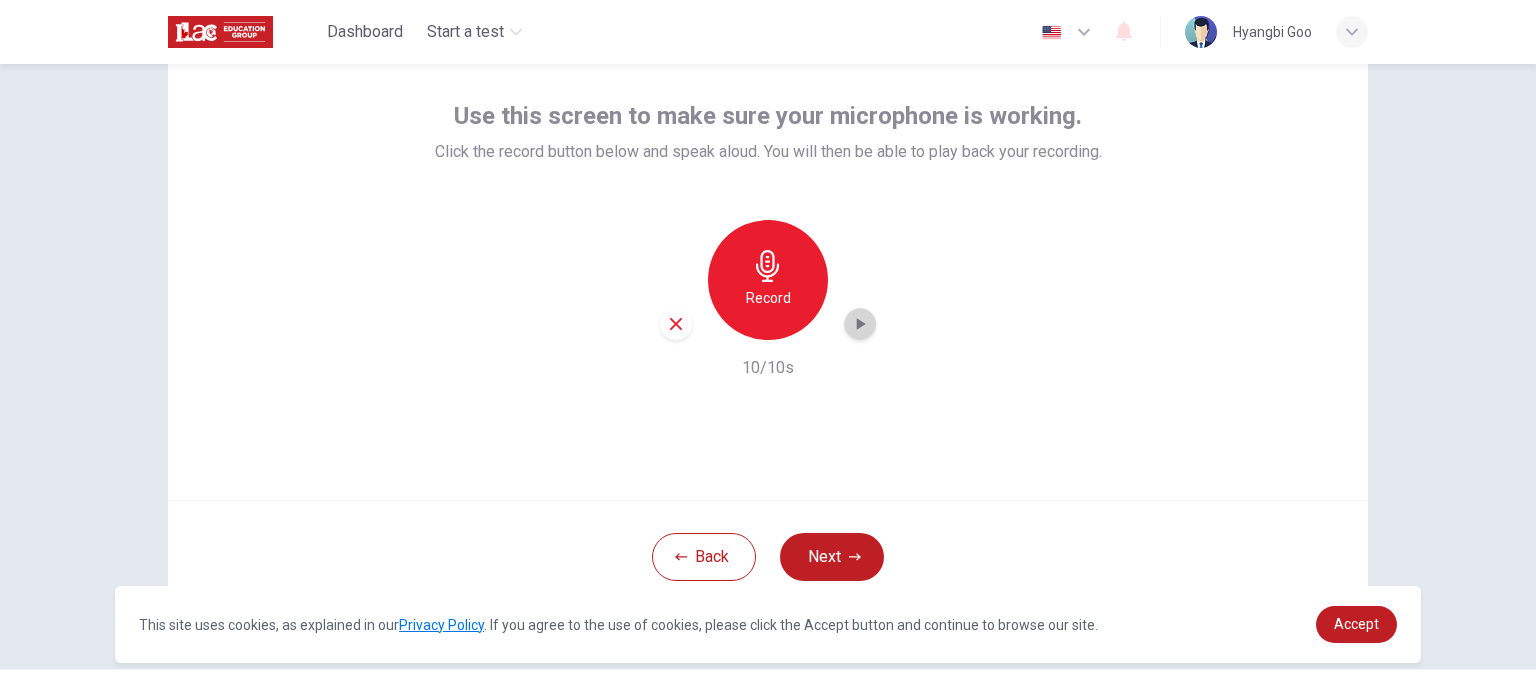 click 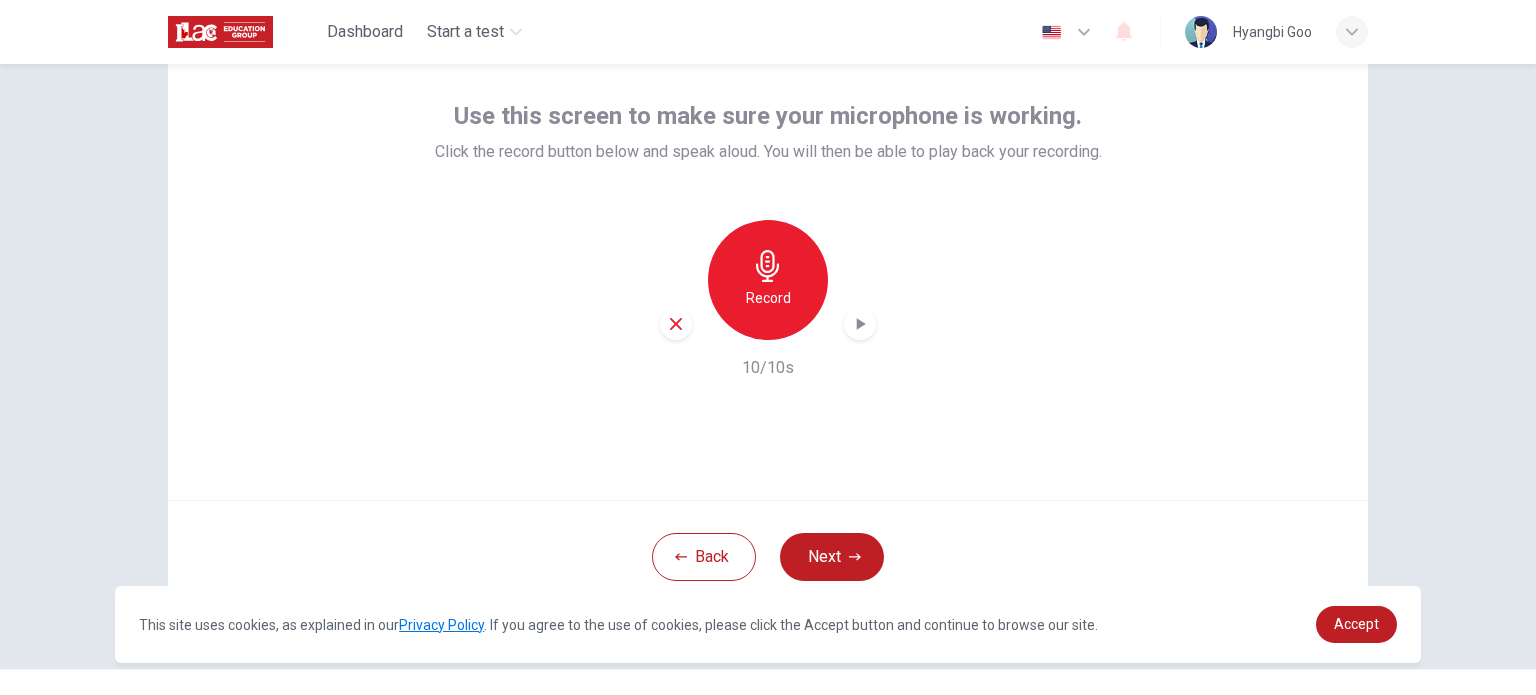 click on "Use this screen to make sure your microphone is working. Click the record button below and speak aloud. You will then be able to play back your recording. Record 10/10s" at bounding box center (768, 260) 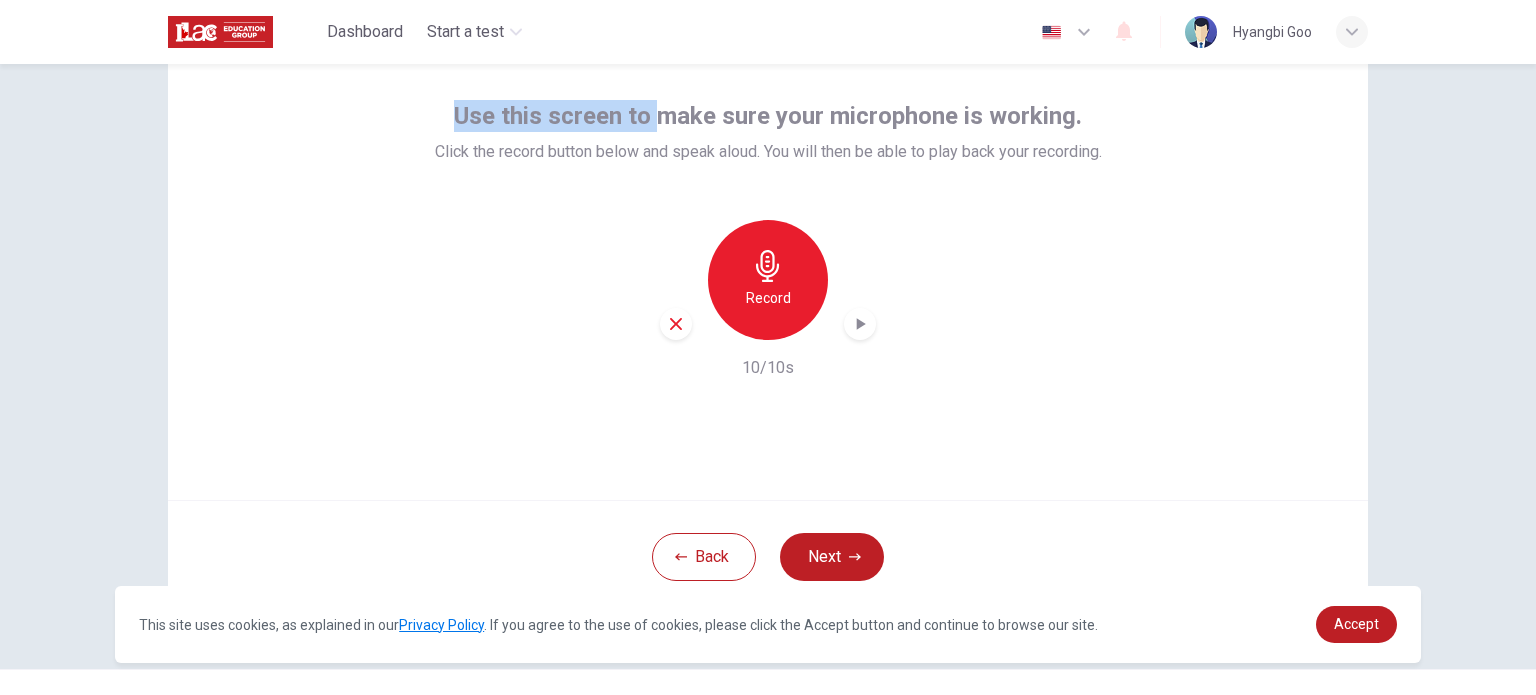 drag, startPoint x: 456, startPoint y: 119, endPoint x: 656, endPoint y: 121, distance: 200.01 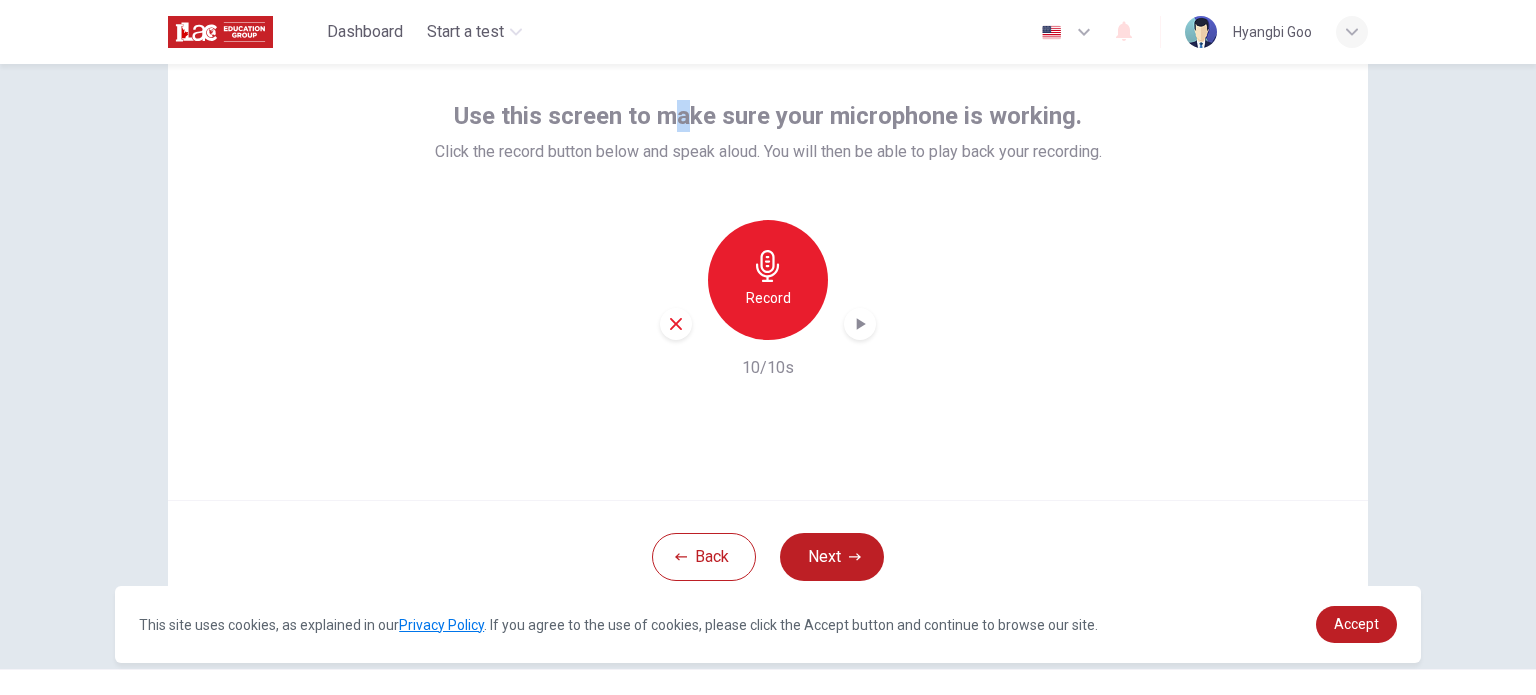 click on "Use this screen to make sure your microphone is working." at bounding box center [768, 116] 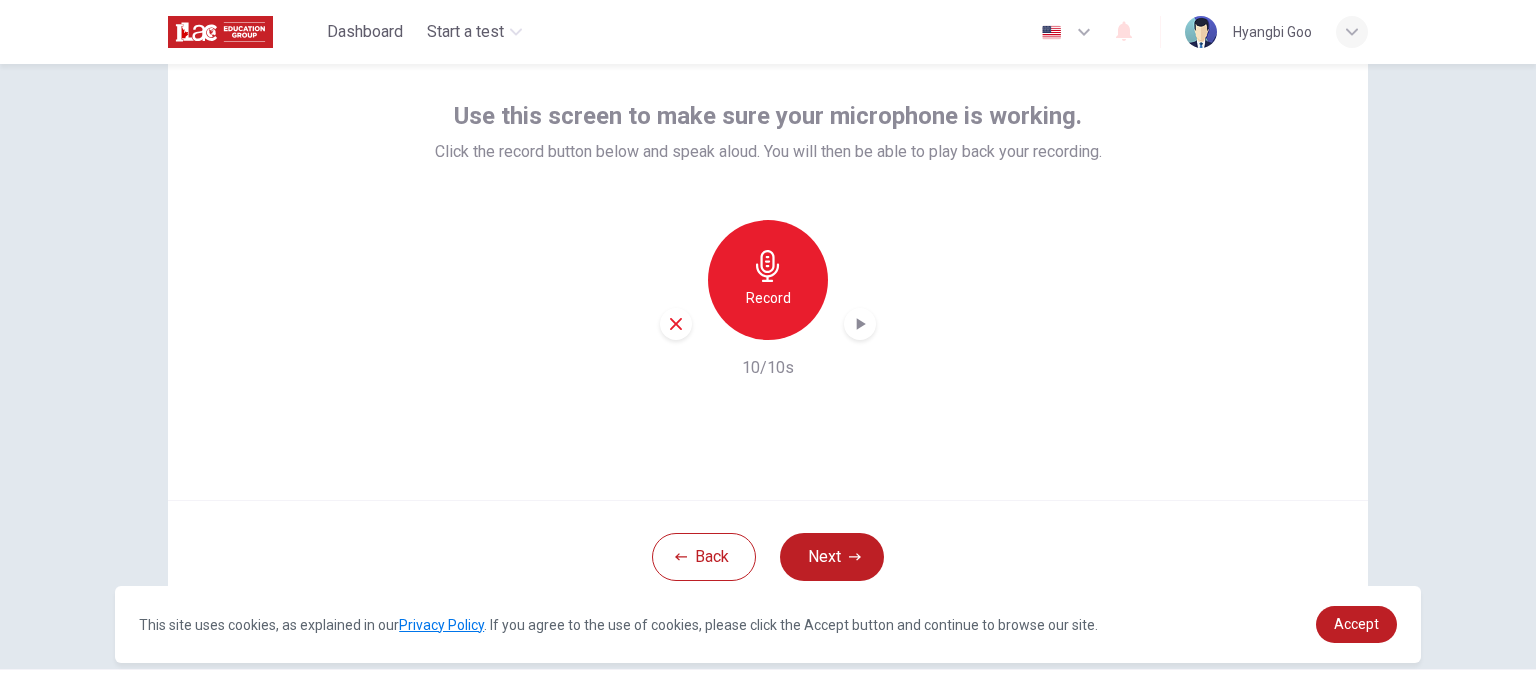 click on "Use this screen to make sure your microphone is working. Click the record button below and speak aloud. You will then be able to play back your recording. Record 10/10s" at bounding box center [768, 260] 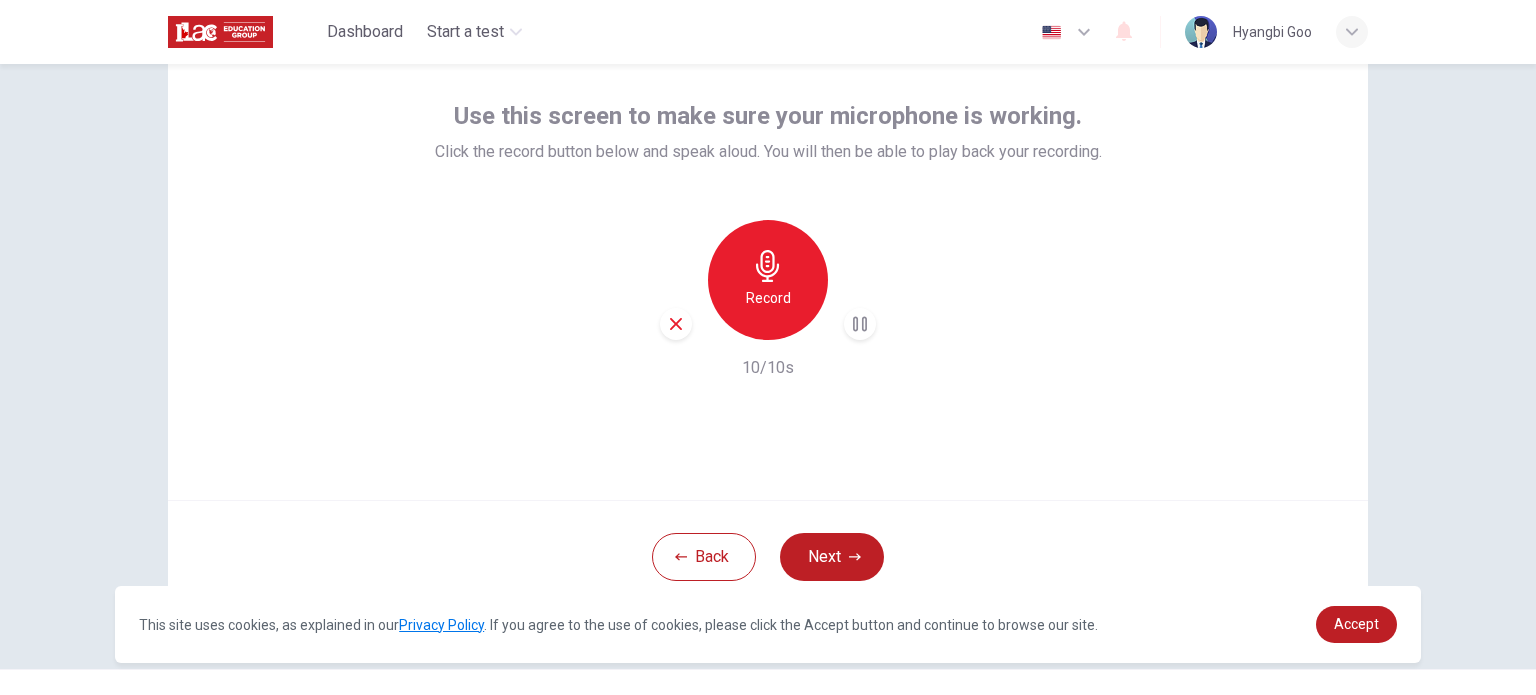 click on "Record" at bounding box center (768, 280) 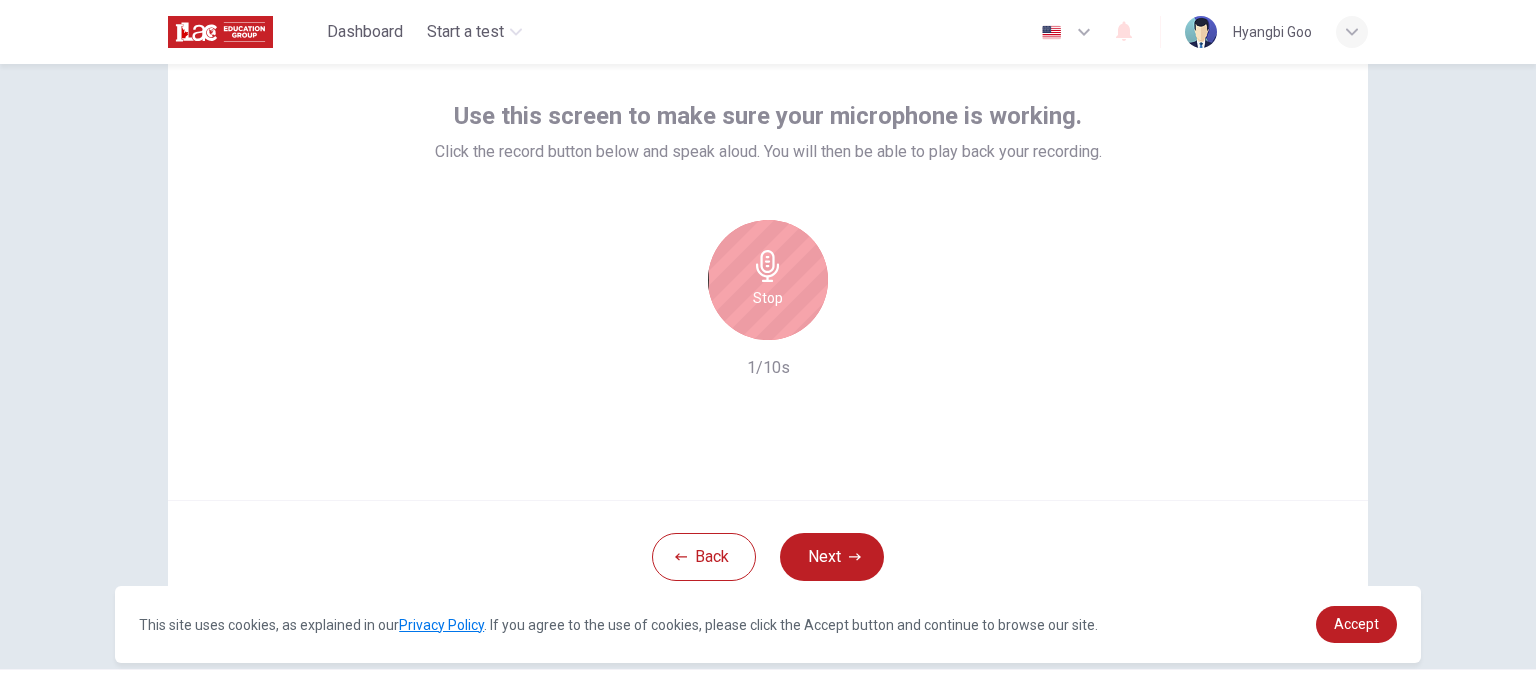 click on "Stop" at bounding box center (768, 280) 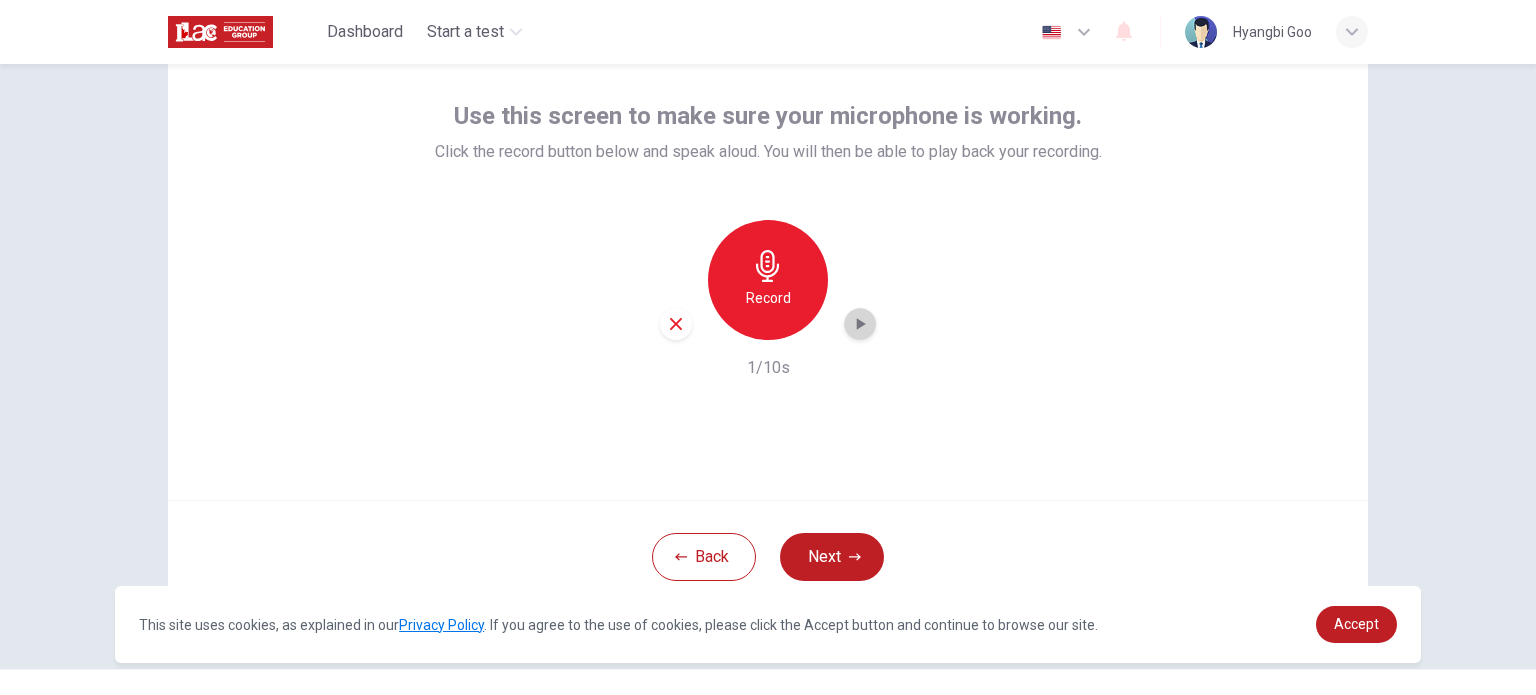click 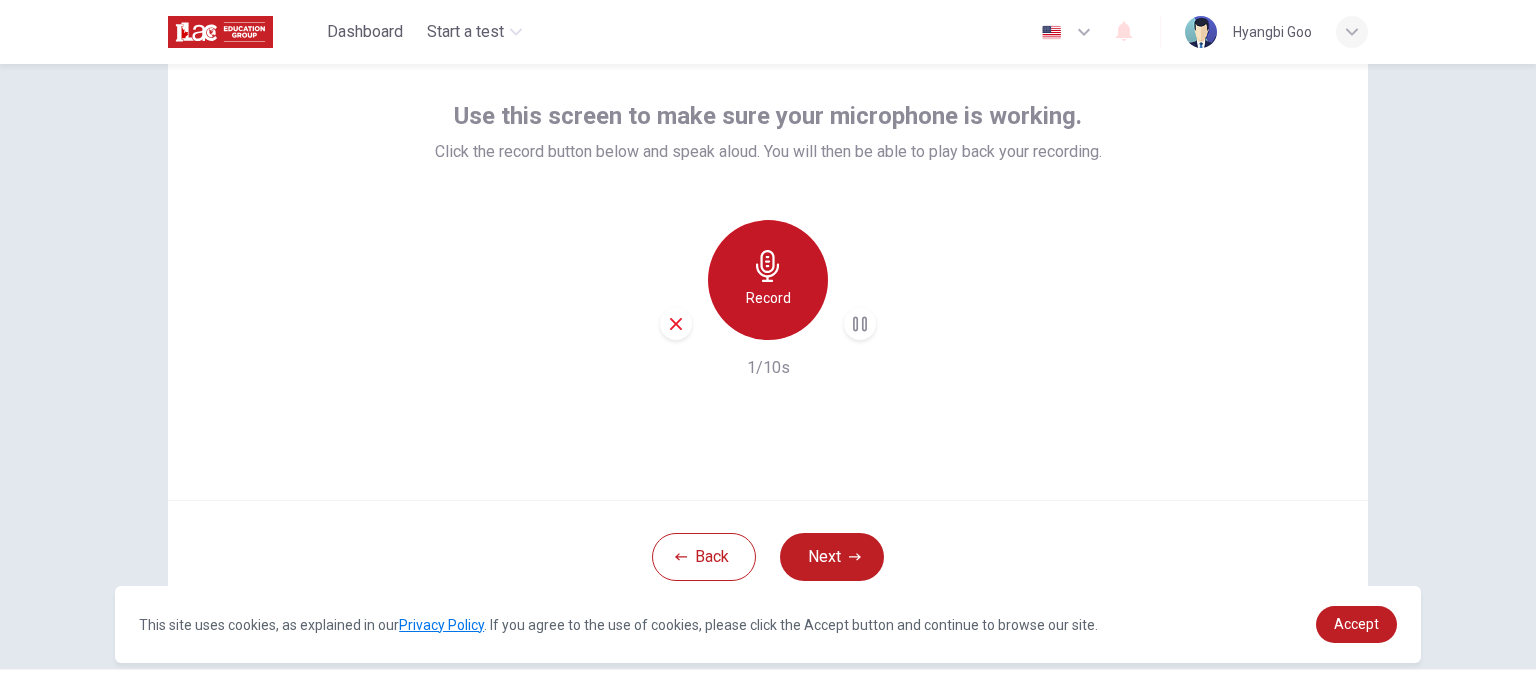 click on "Record" at bounding box center [768, 298] 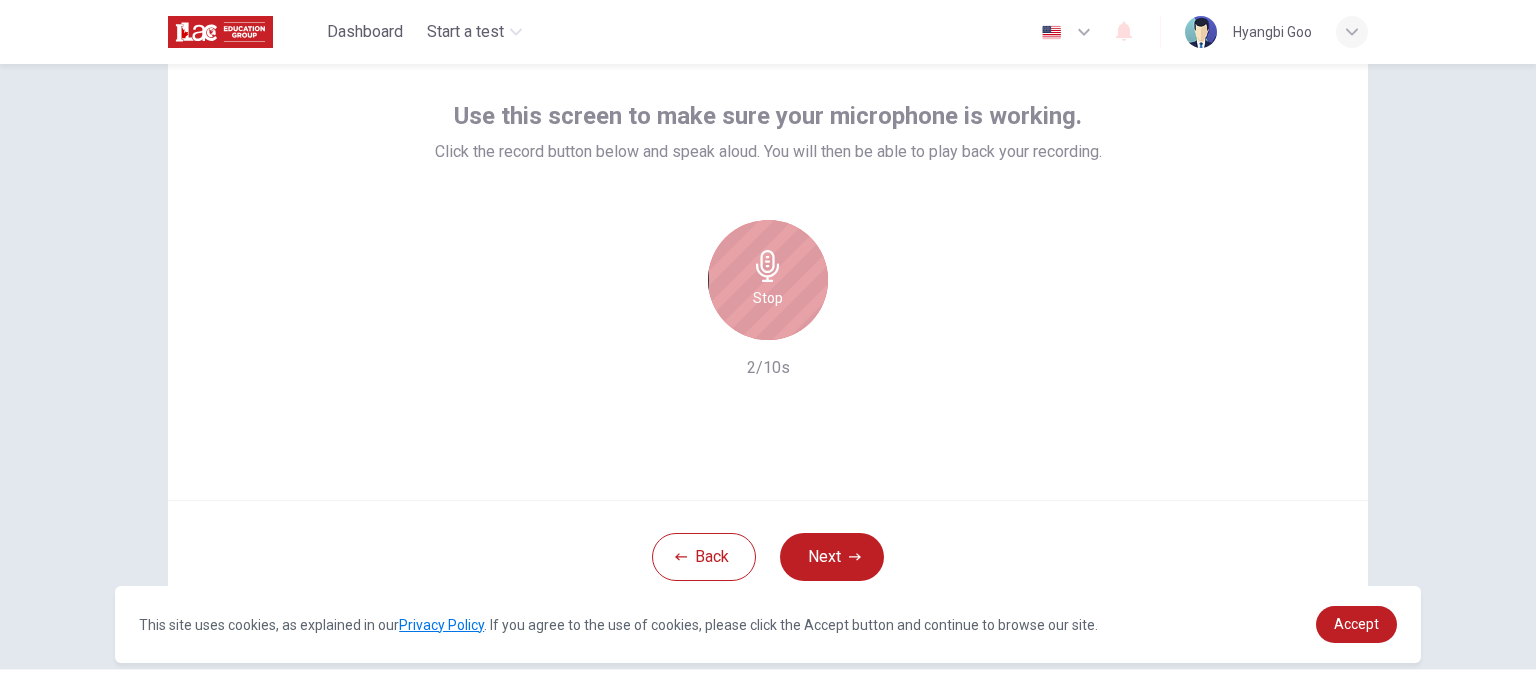 click on "Stop" at bounding box center [768, 280] 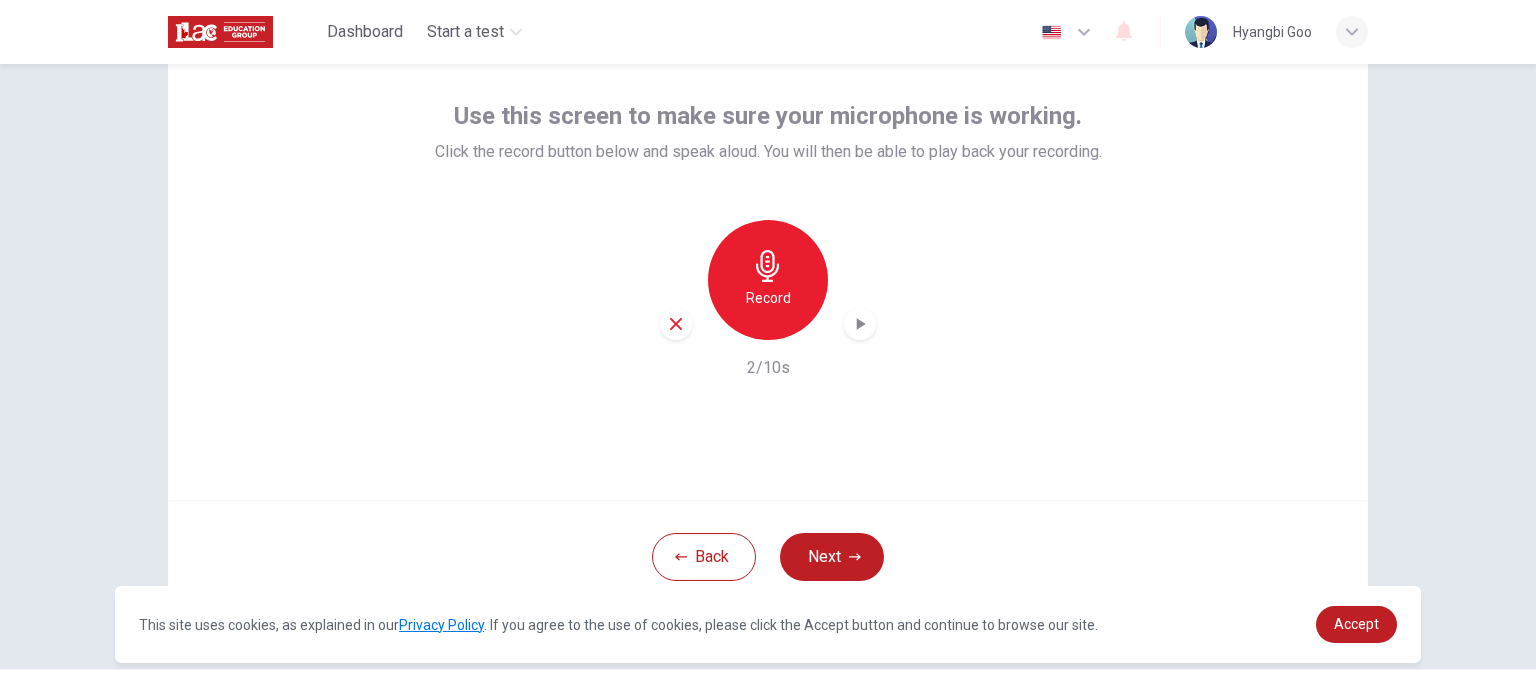 click 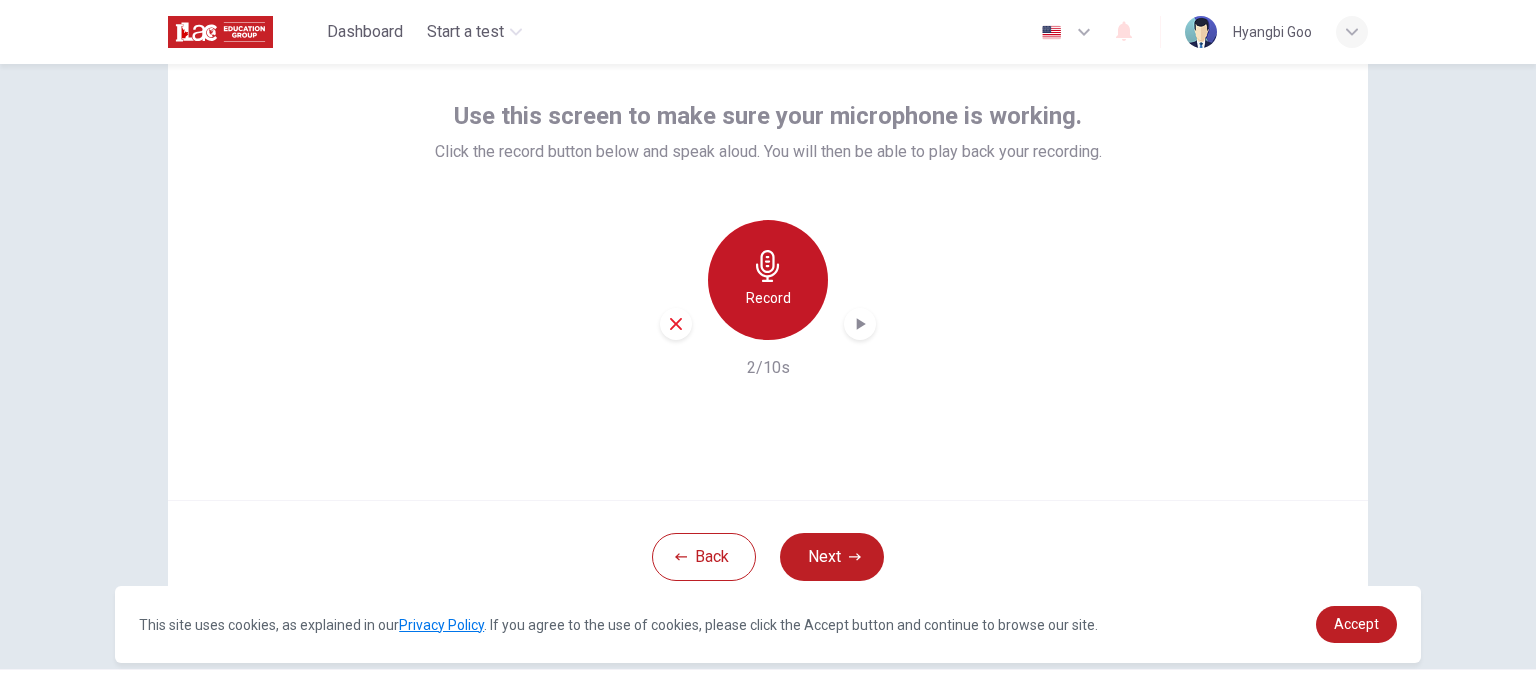 click on "Record" at bounding box center (768, 280) 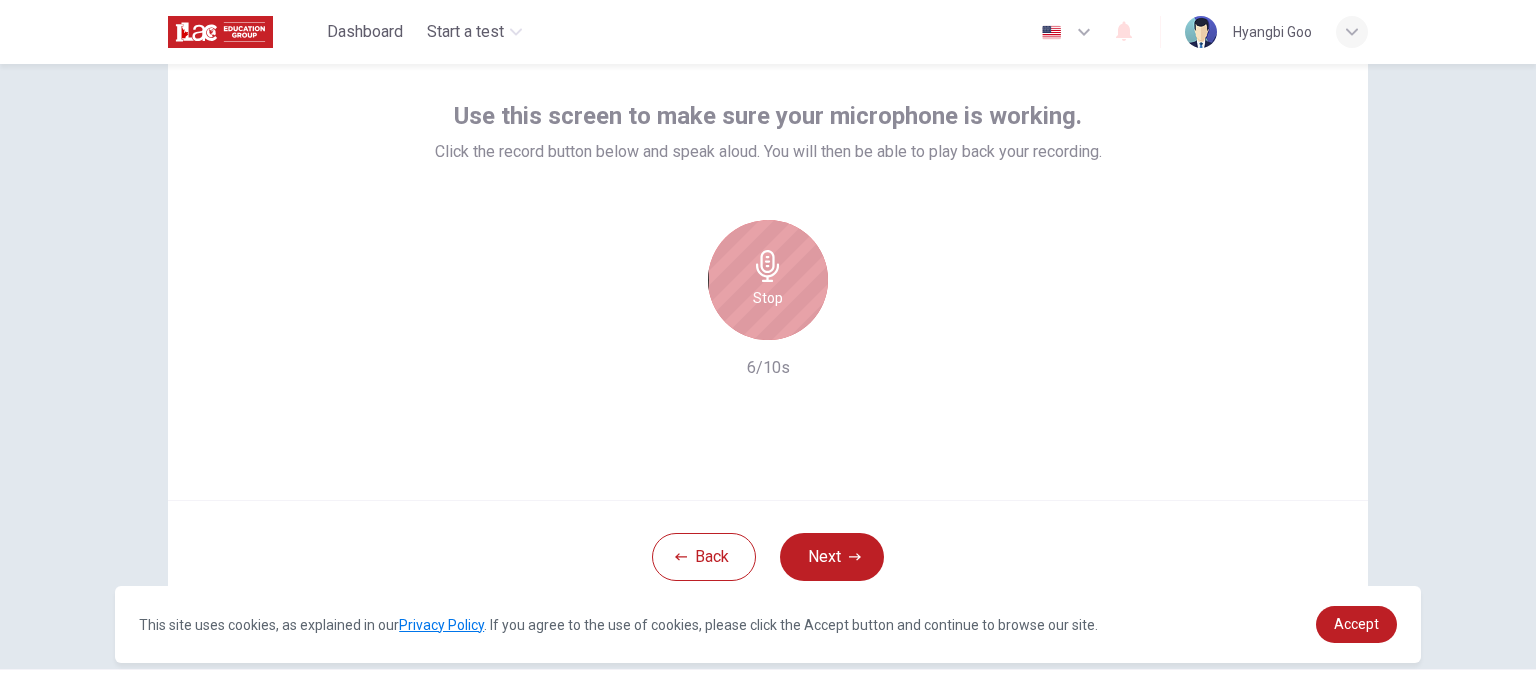 click on "Stop" at bounding box center [768, 280] 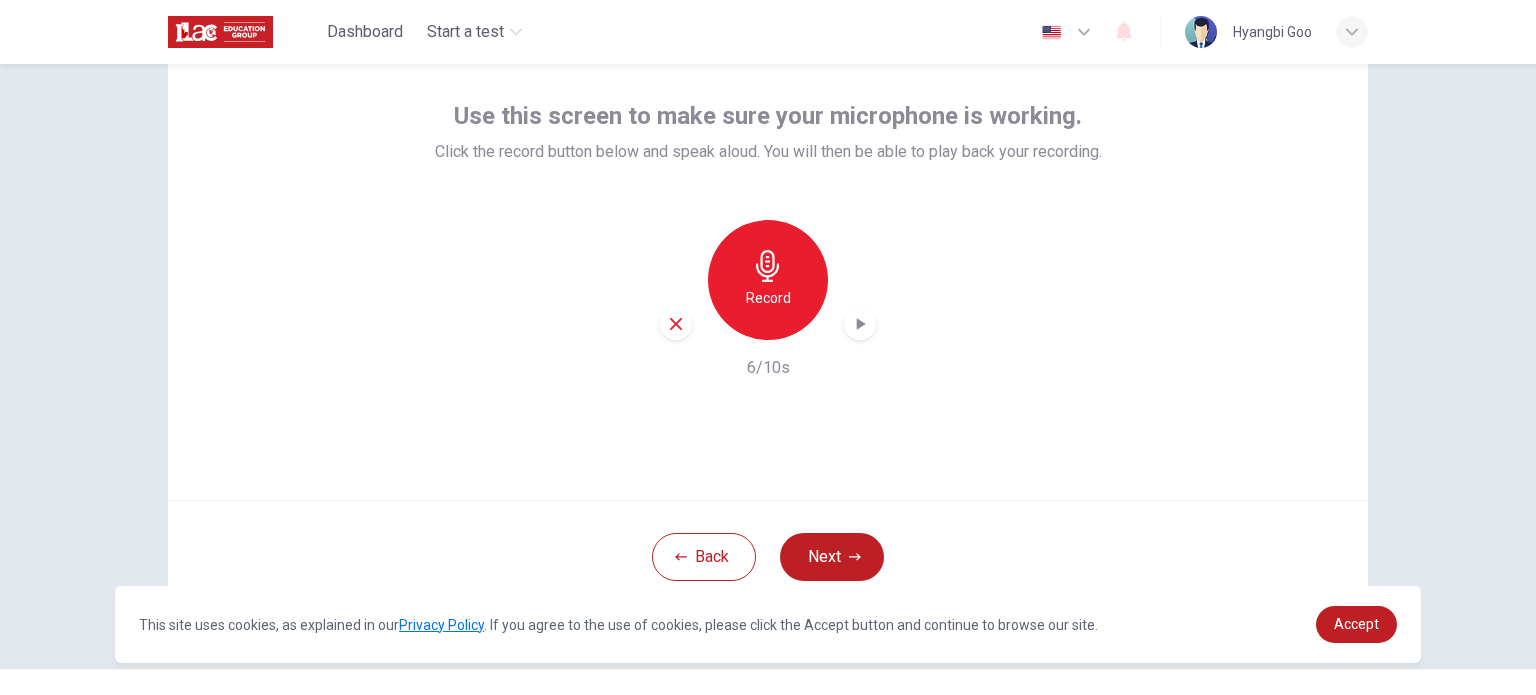 click 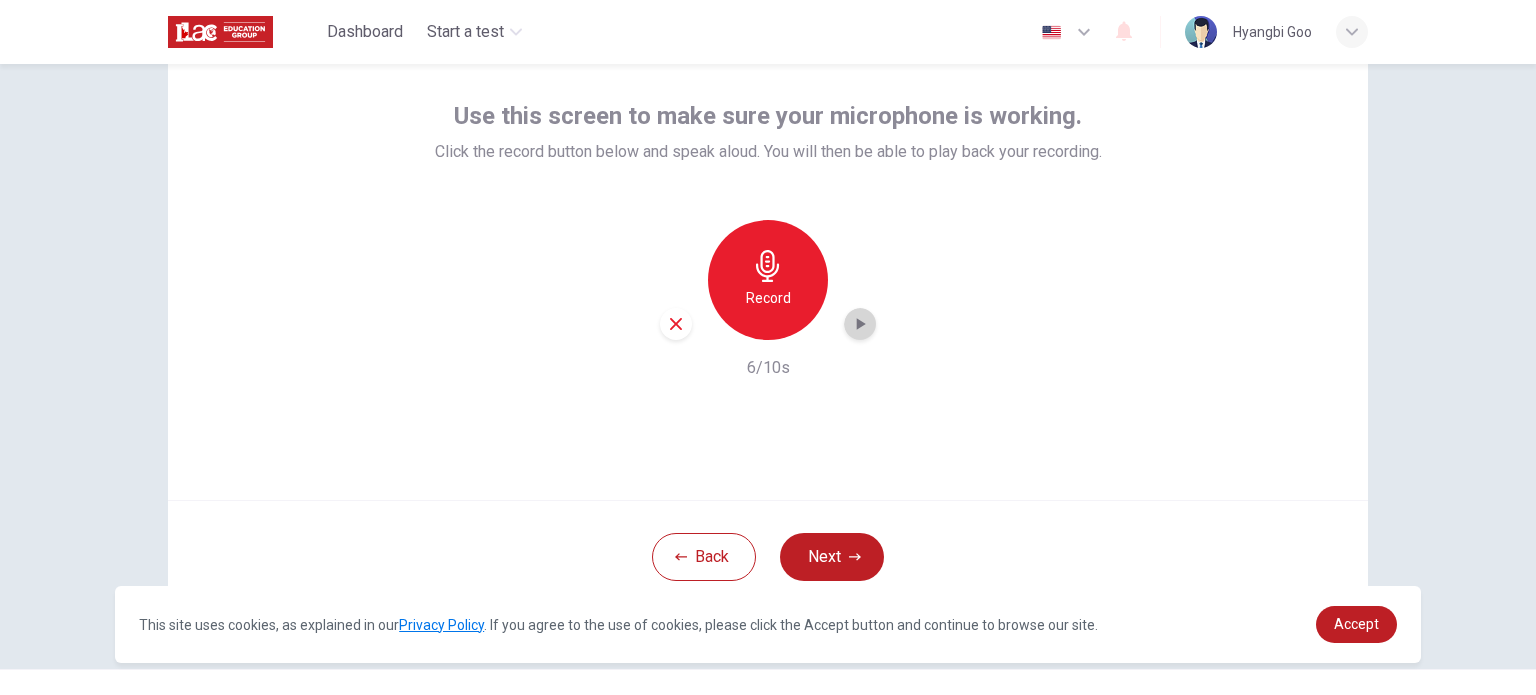 click 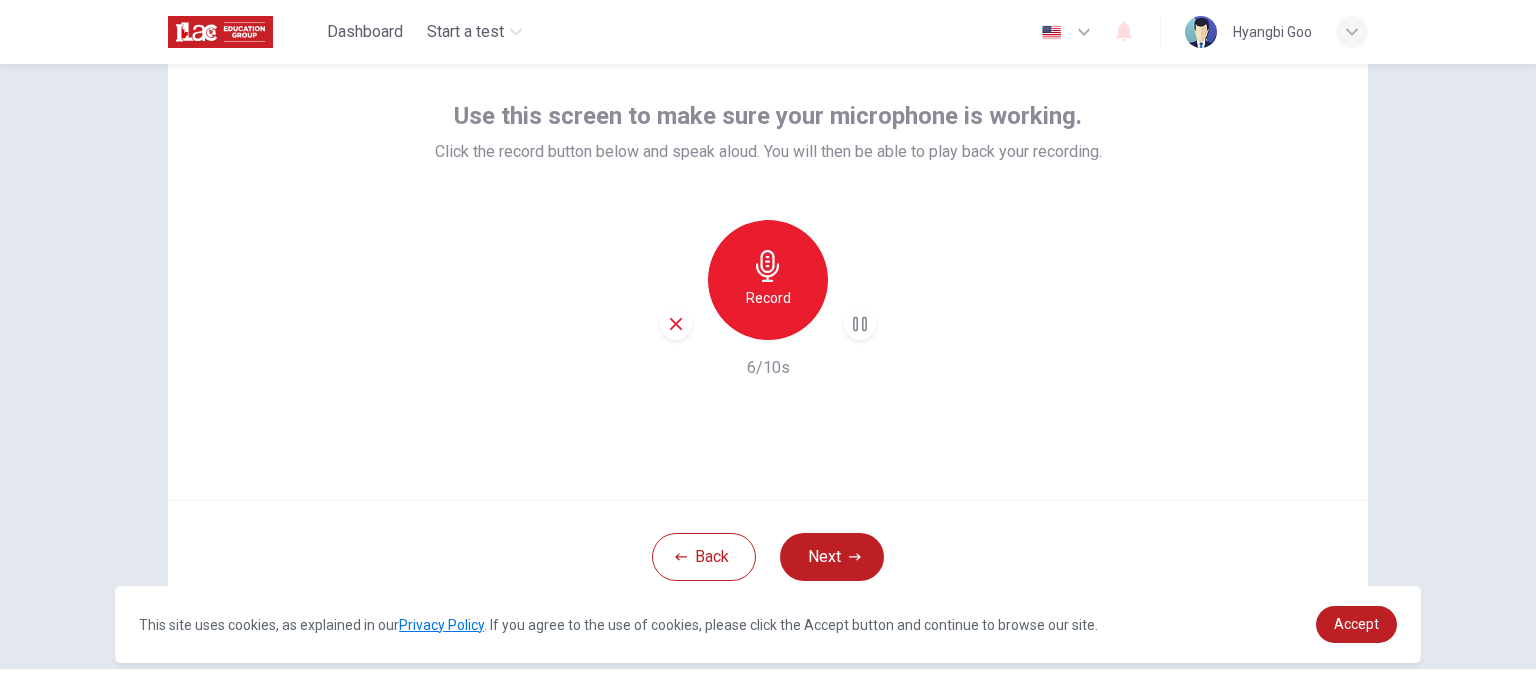 click on "Use this screen to make sure your microphone is working. Click the record button below and speak aloud. You will then be able to play back your recording. Record 6/10s" at bounding box center (768, 260) 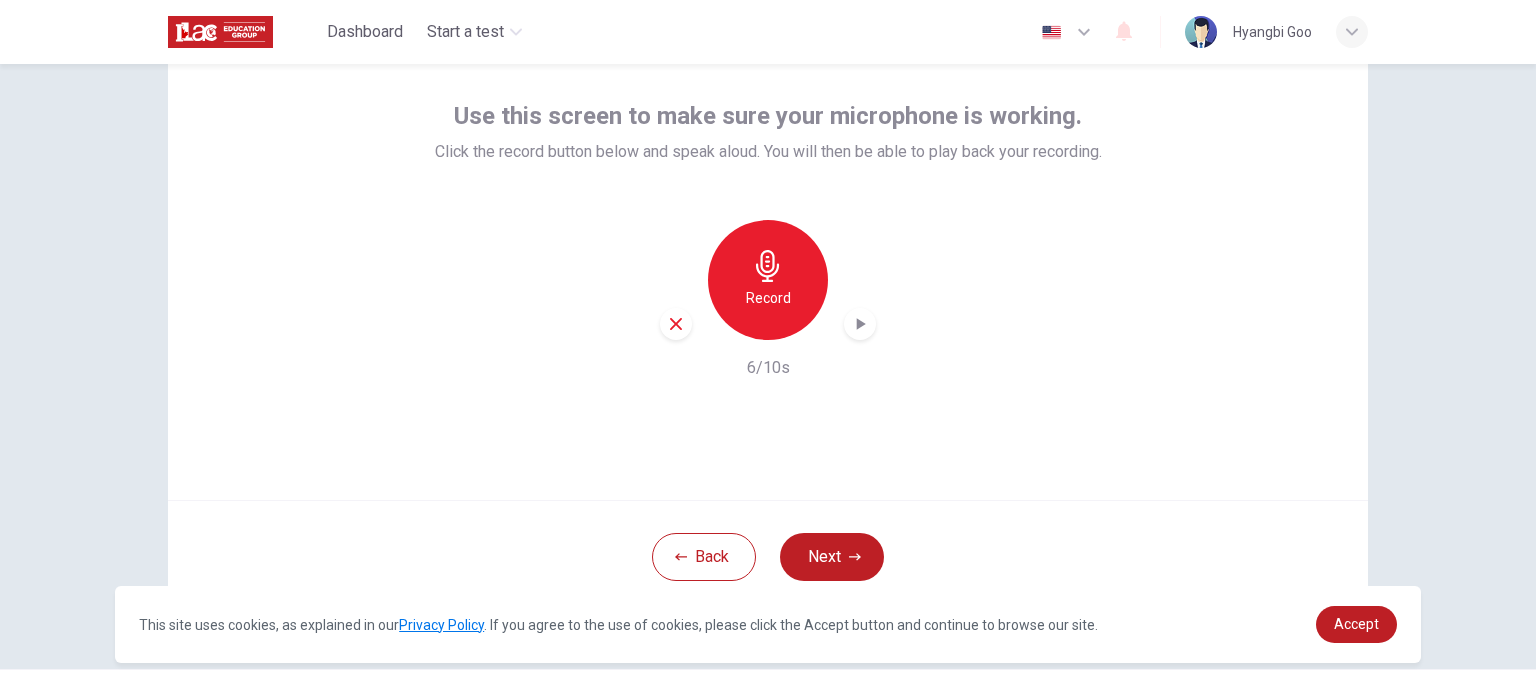 click on "Use this screen to make sure your microphone is working. Click the record button below and speak aloud. You will then be able to play back your recording. Record 6/10s" at bounding box center (768, 240) 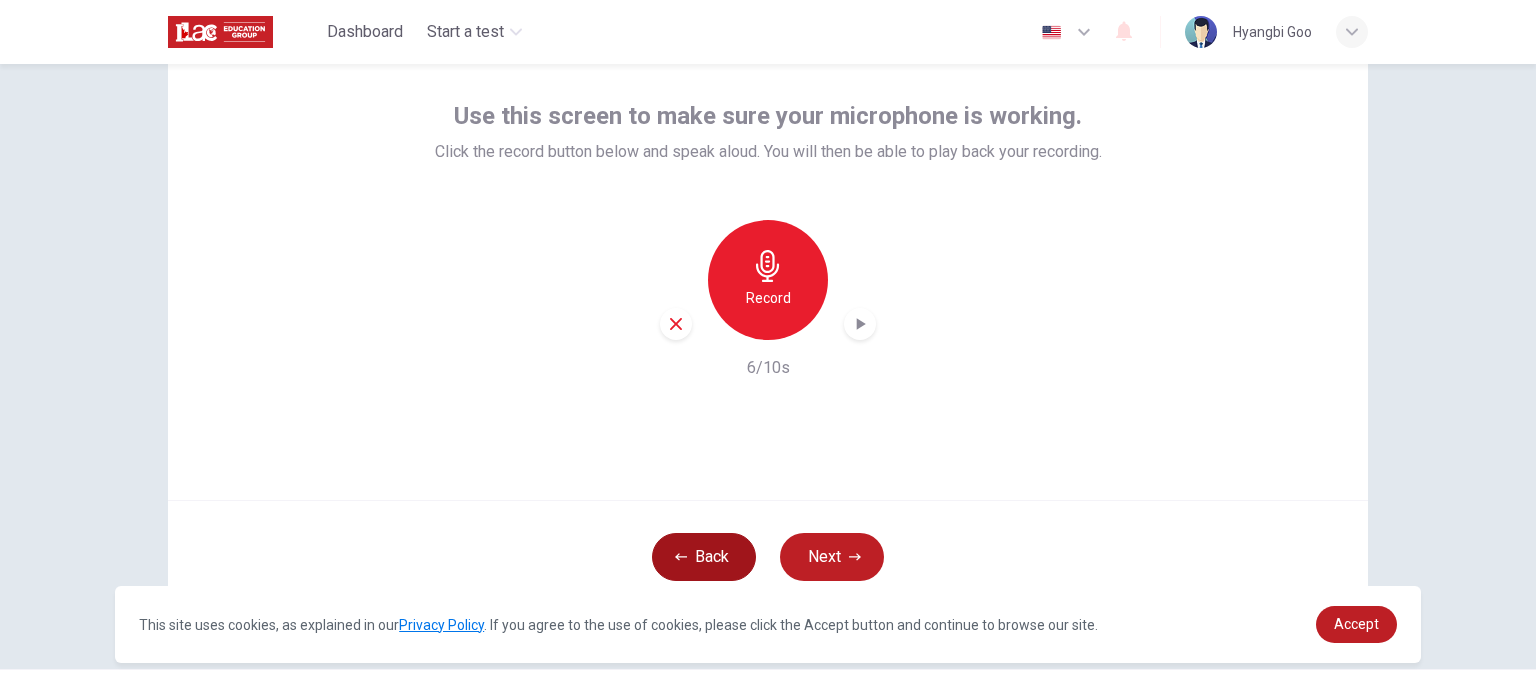click on "Back" at bounding box center [704, 557] 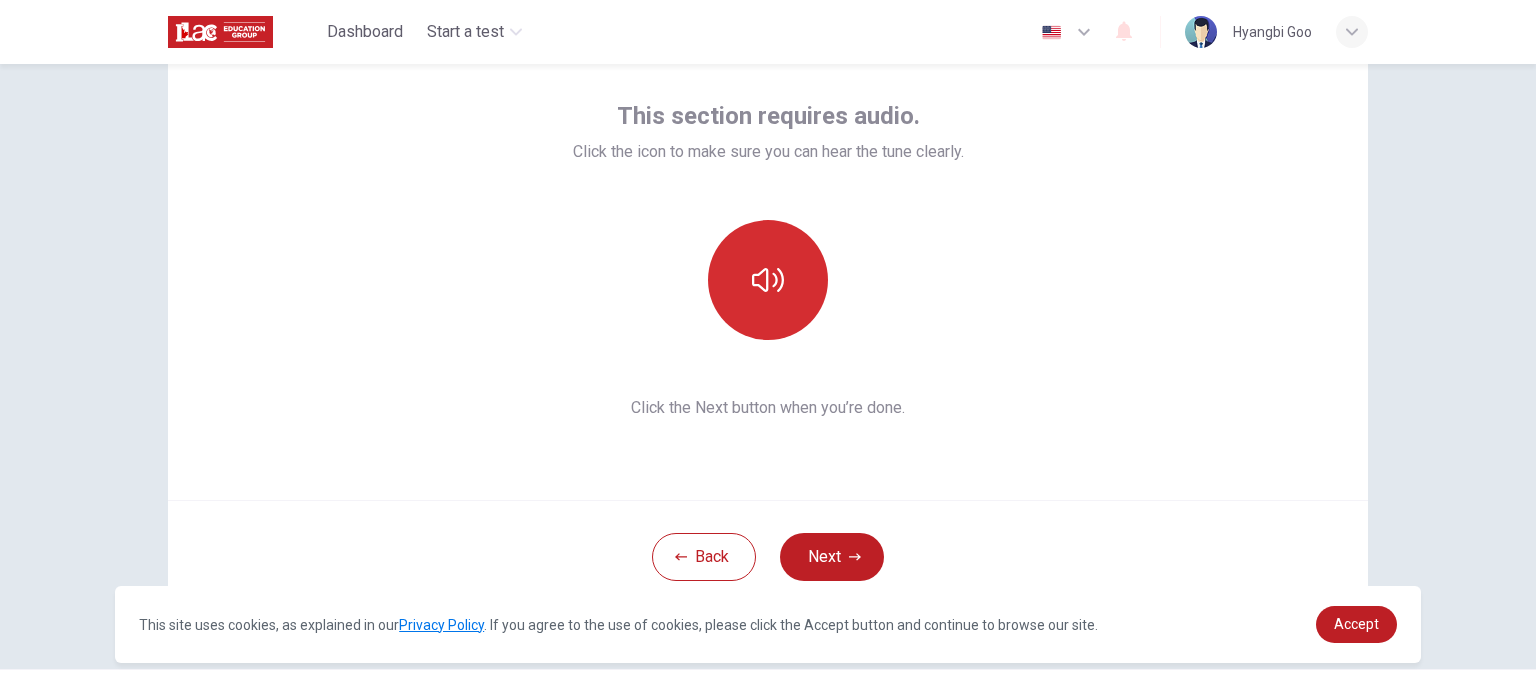 click at bounding box center (768, 280) 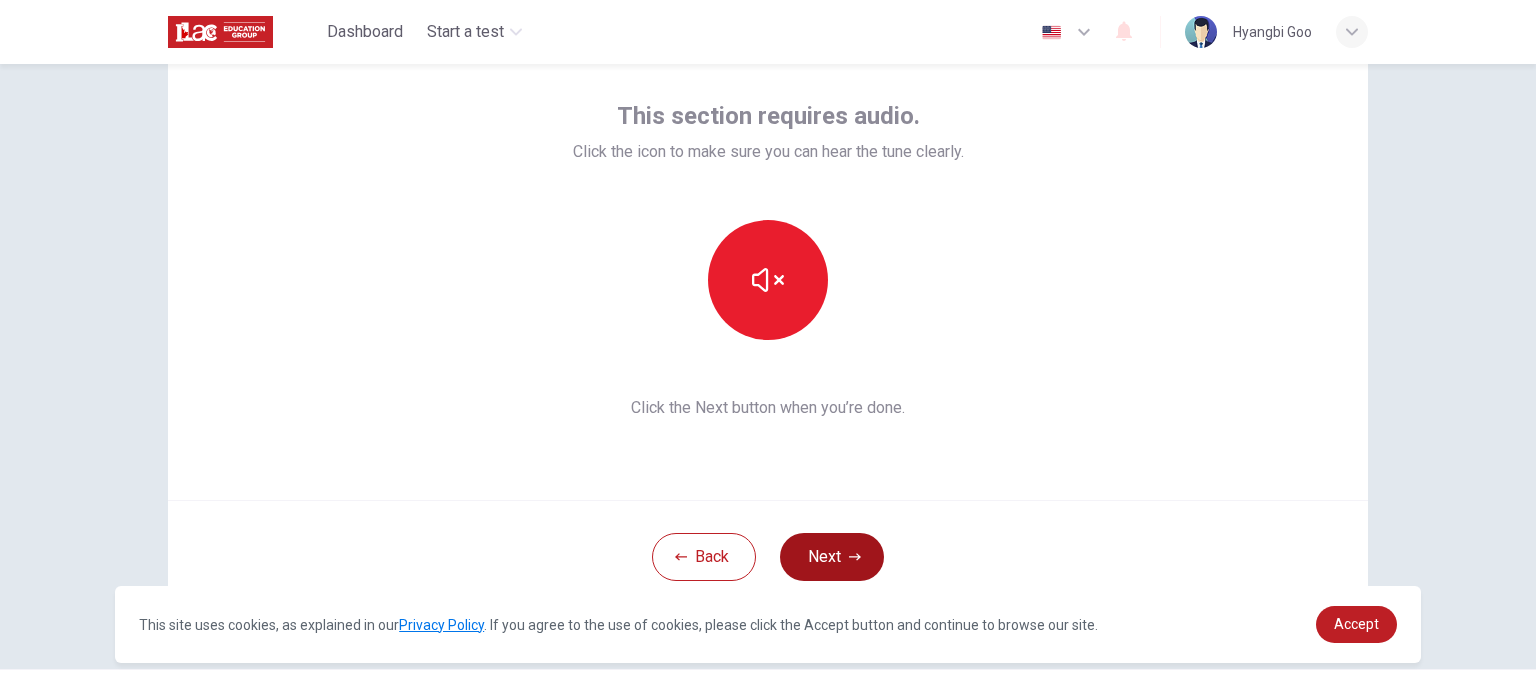 click 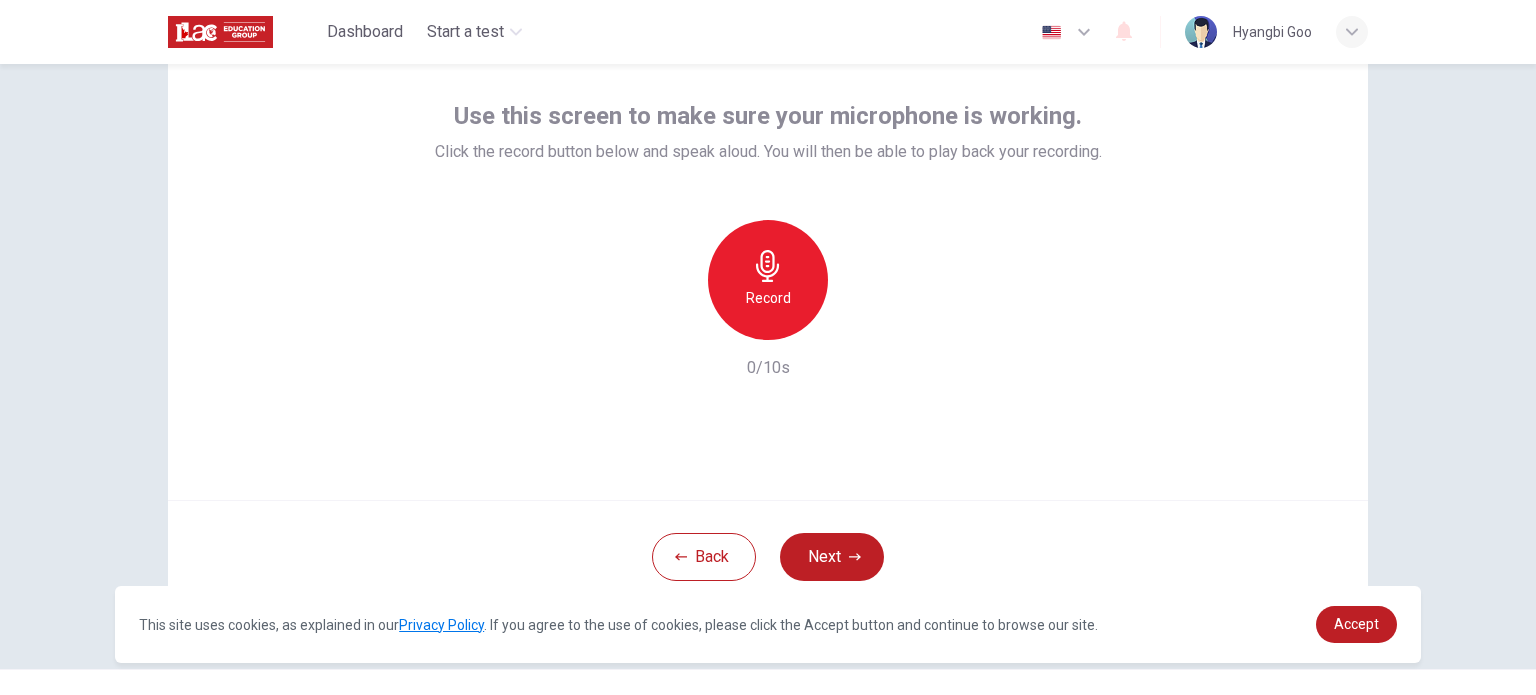 click on "Record" at bounding box center (768, 280) 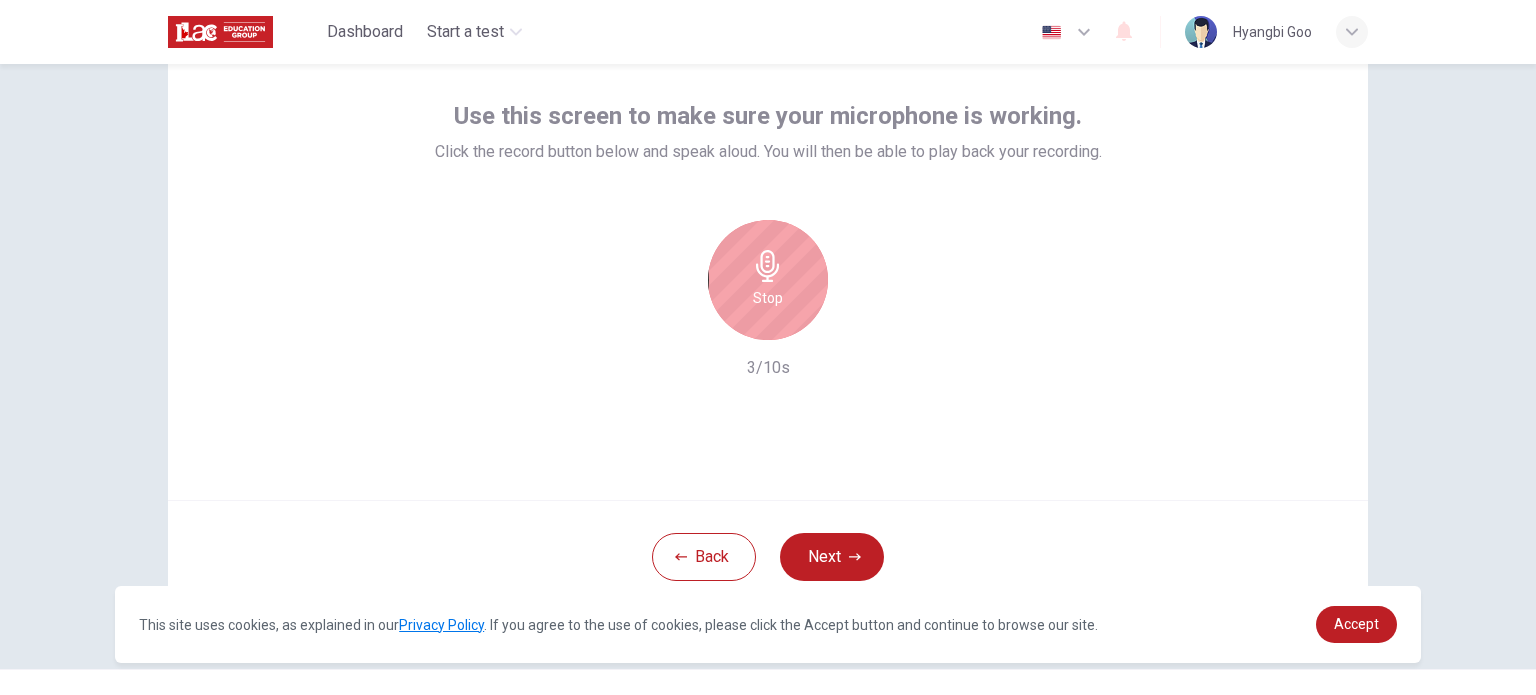 click on "Stop" at bounding box center [768, 280] 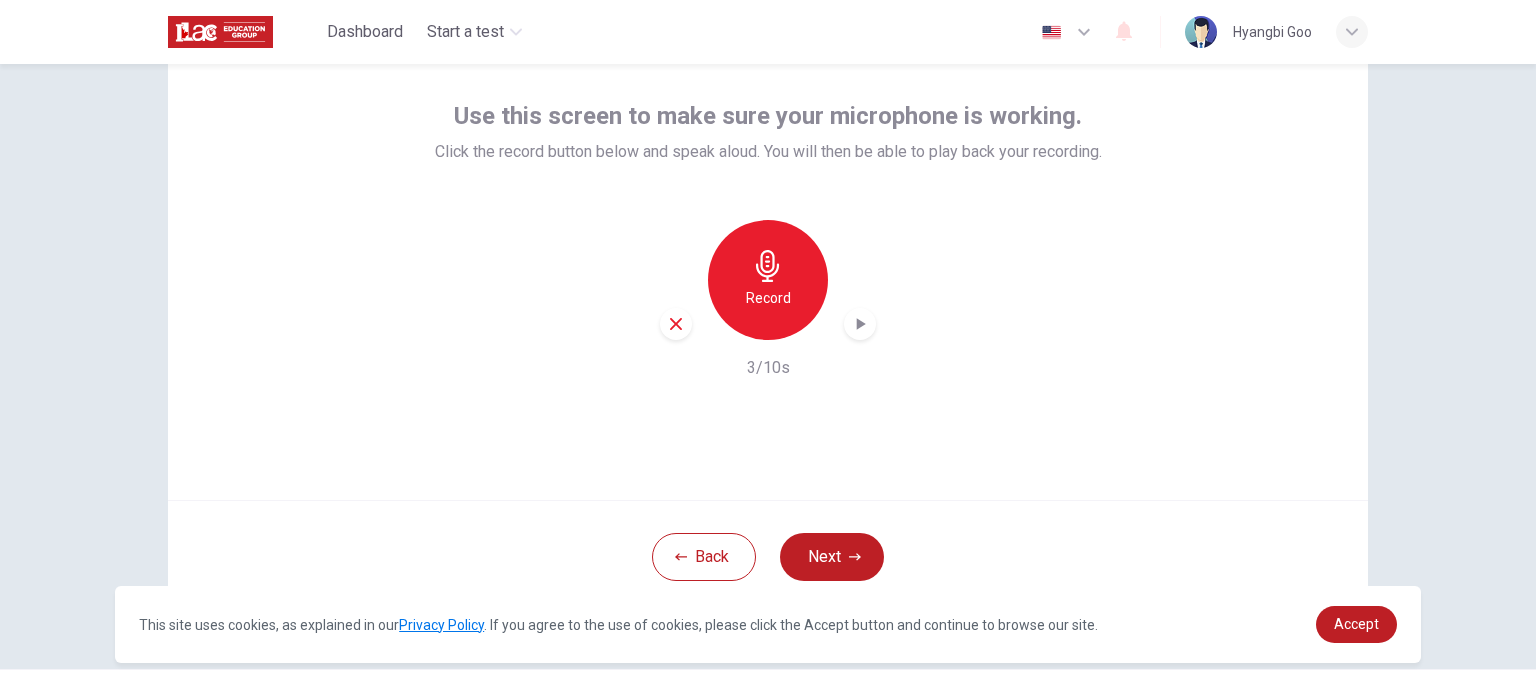 click at bounding box center (860, 324) 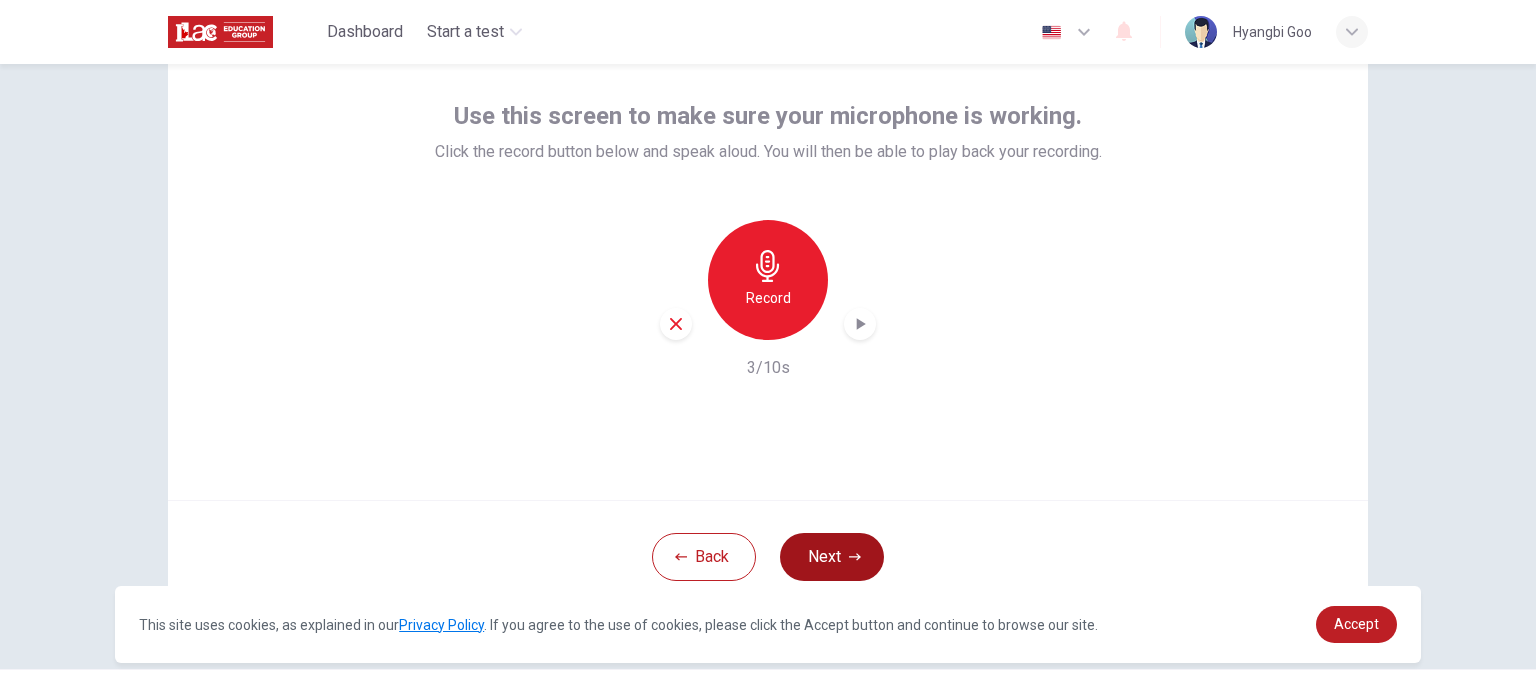 click on "Next" at bounding box center (832, 557) 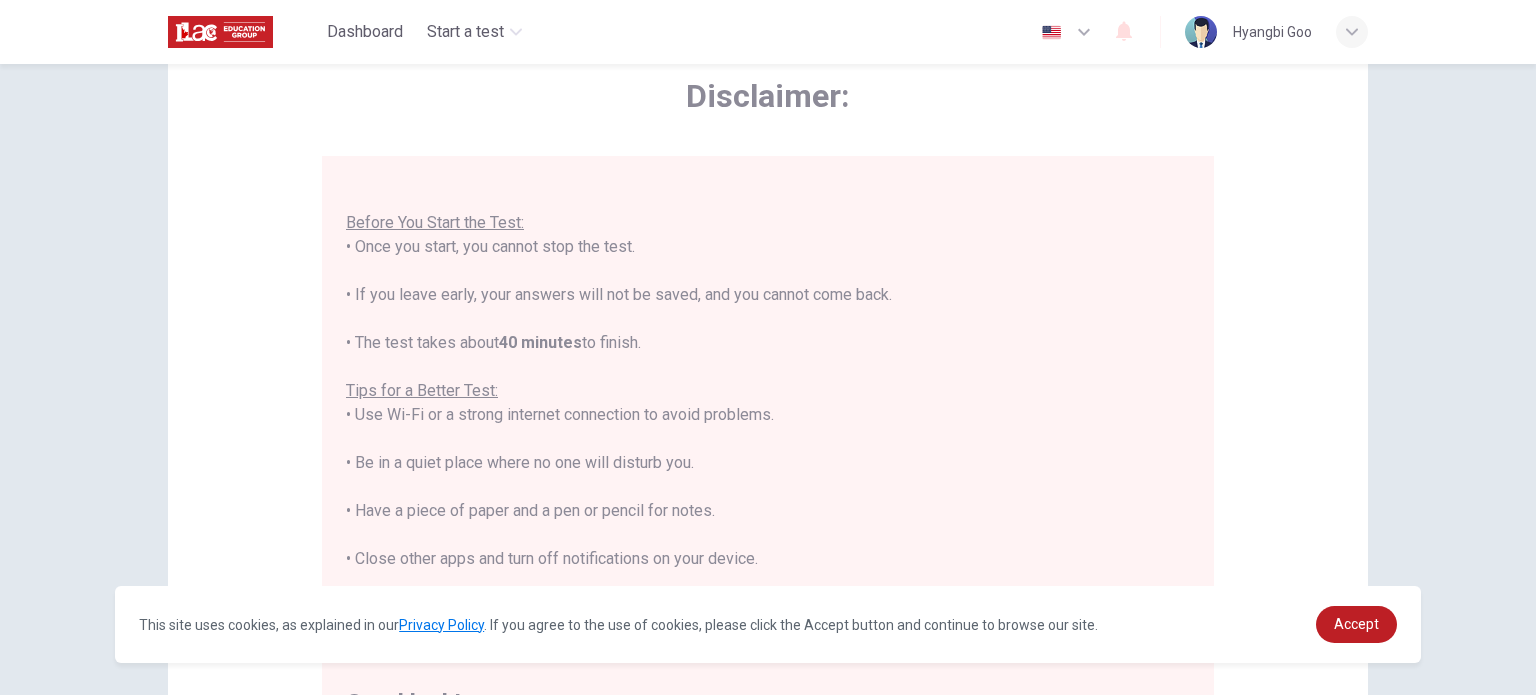 scroll, scrollTop: 23, scrollLeft: 0, axis: vertical 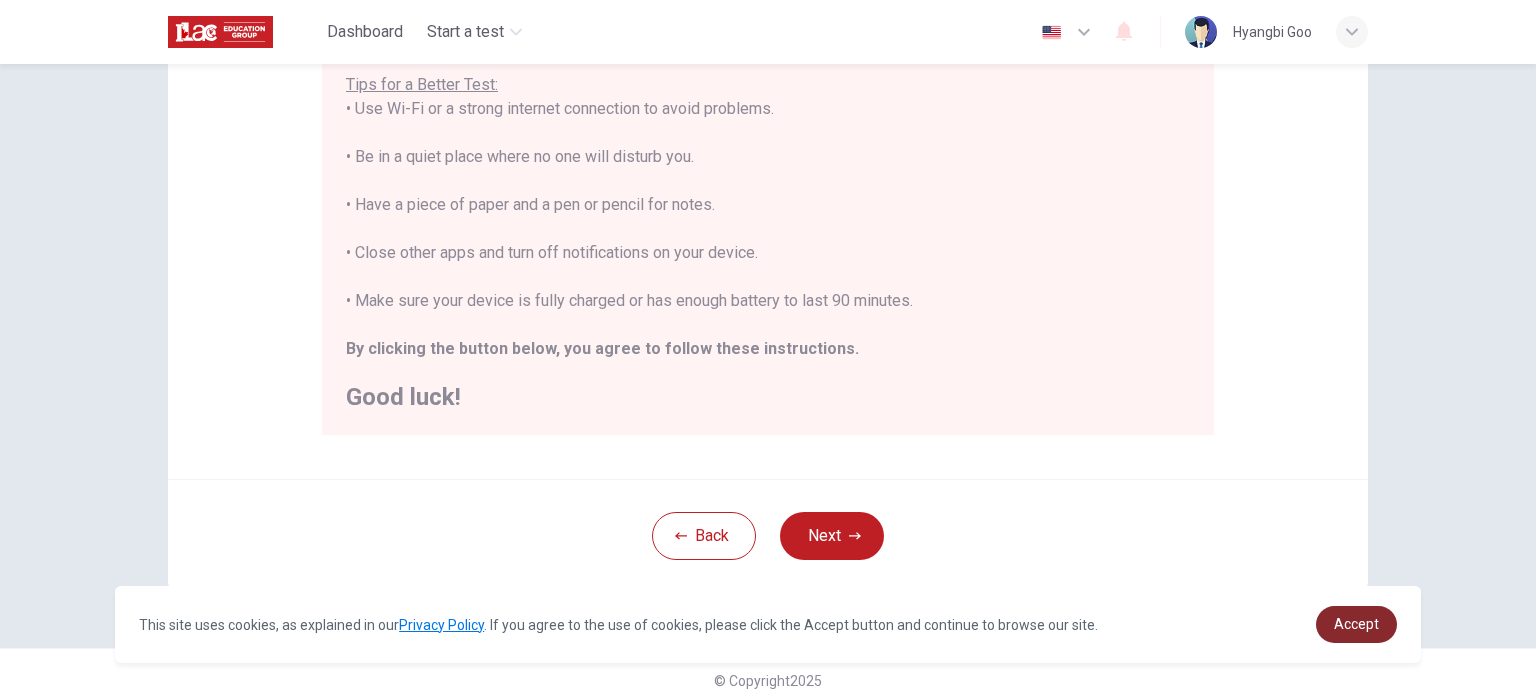 click on "Accept" at bounding box center (1356, 624) 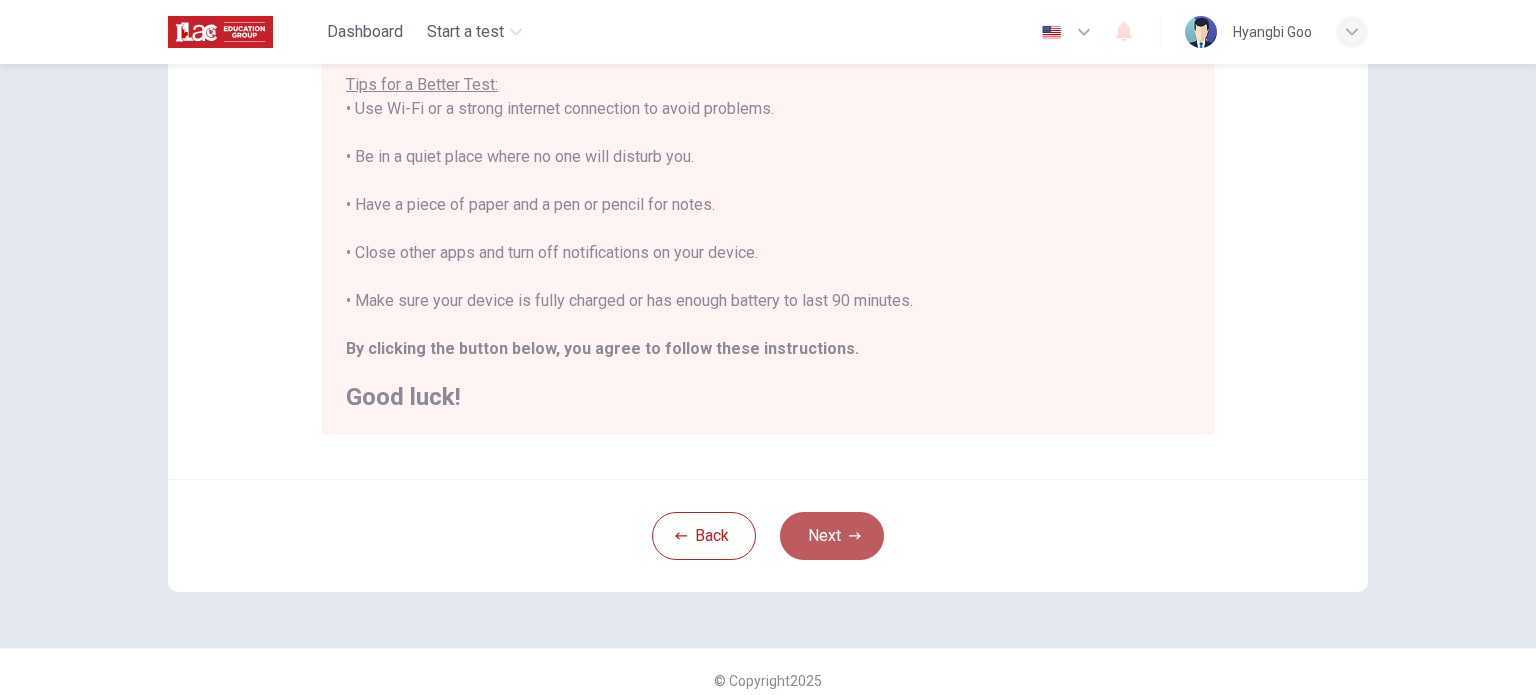 click on "Next" at bounding box center [832, 536] 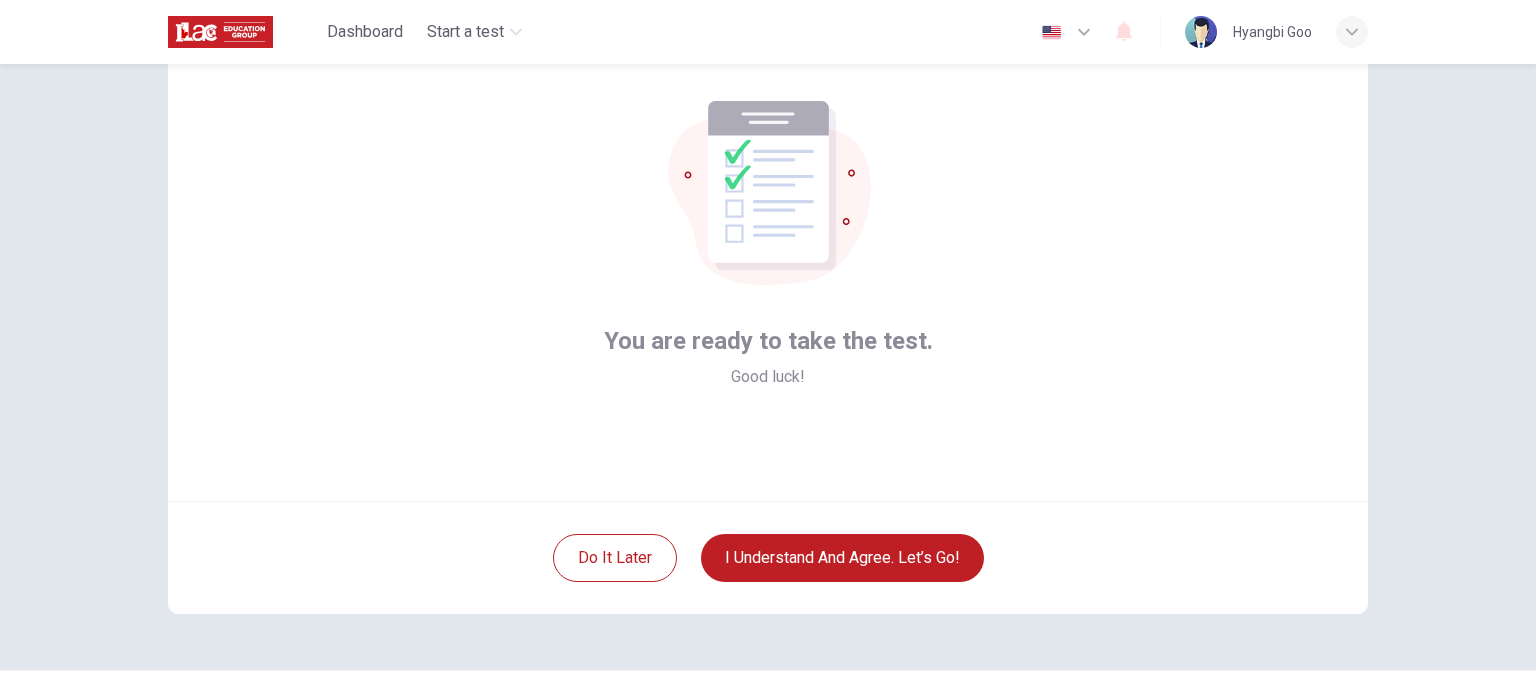 scroll, scrollTop: 100, scrollLeft: 0, axis: vertical 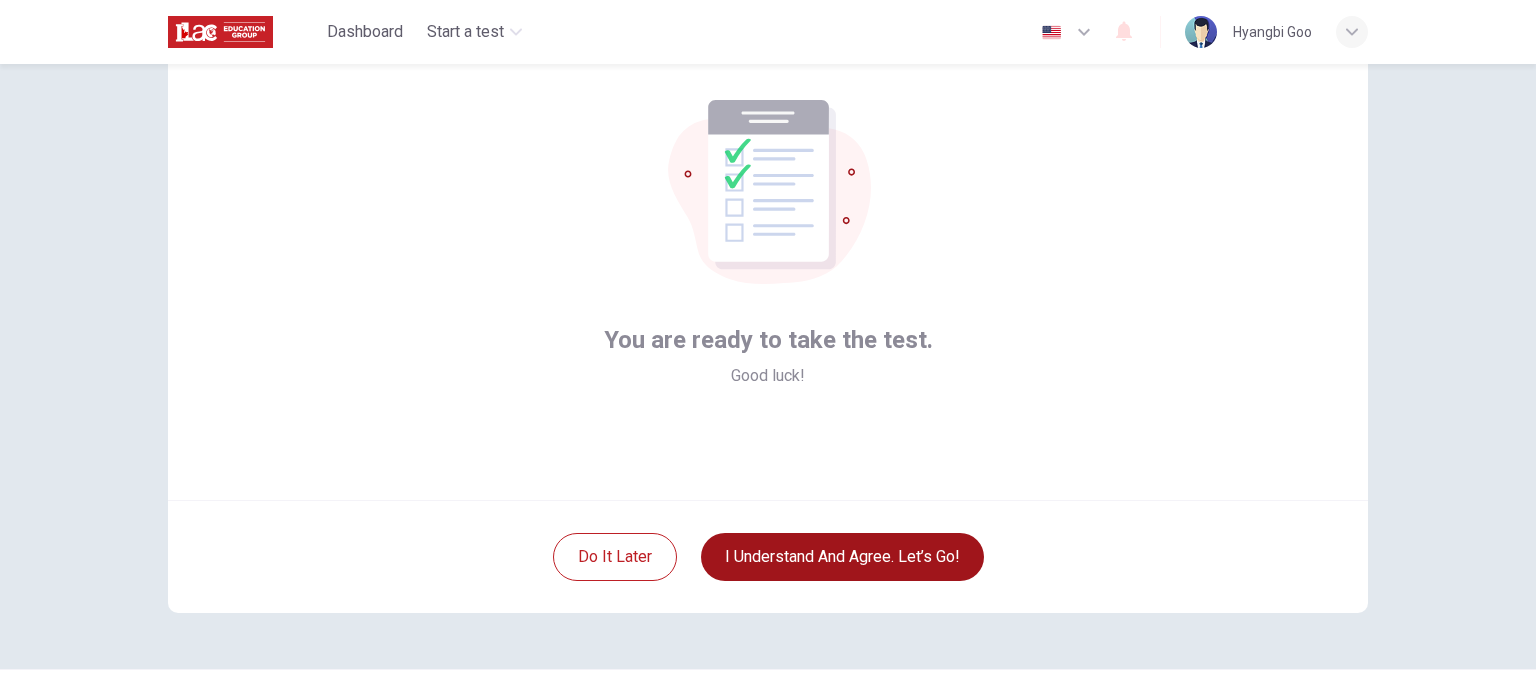 click on "I understand and agree. Let’s go!" at bounding box center (842, 557) 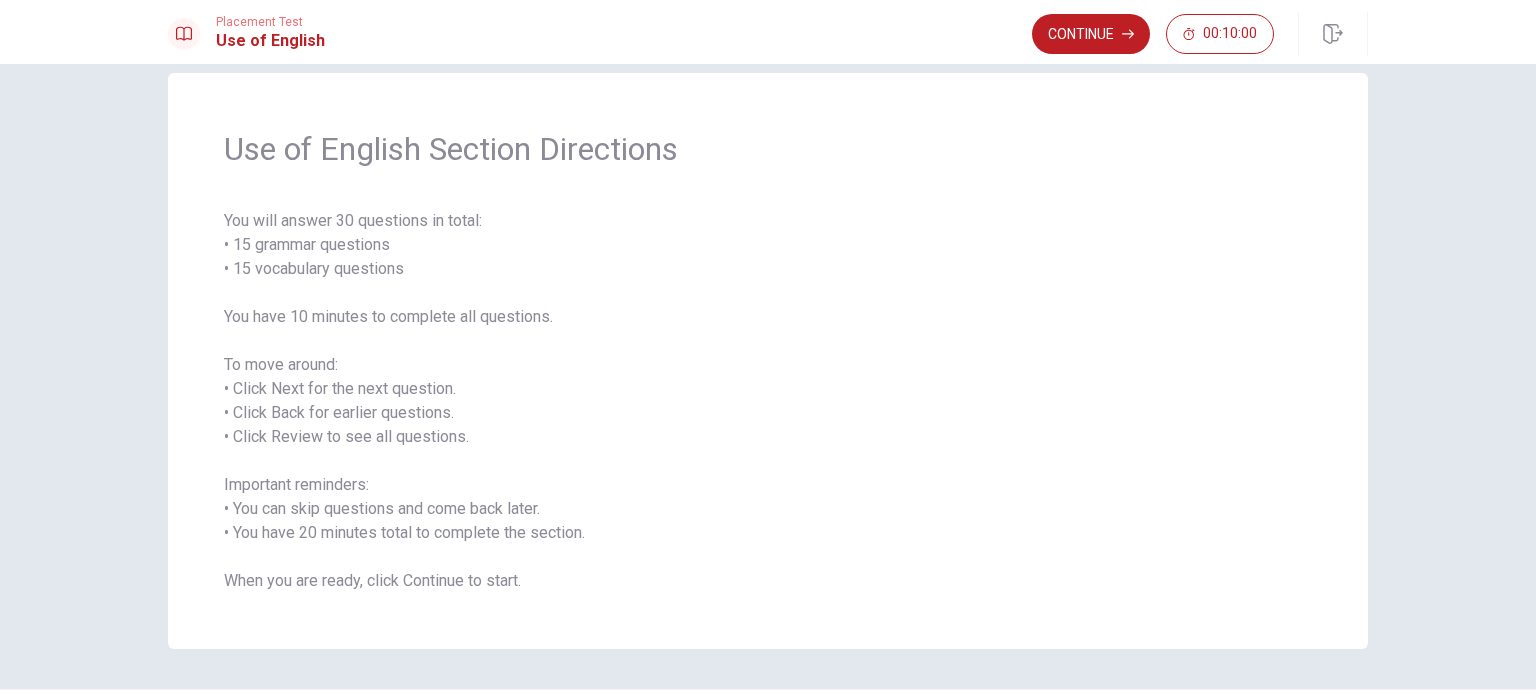 scroll, scrollTop: 0, scrollLeft: 0, axis: both 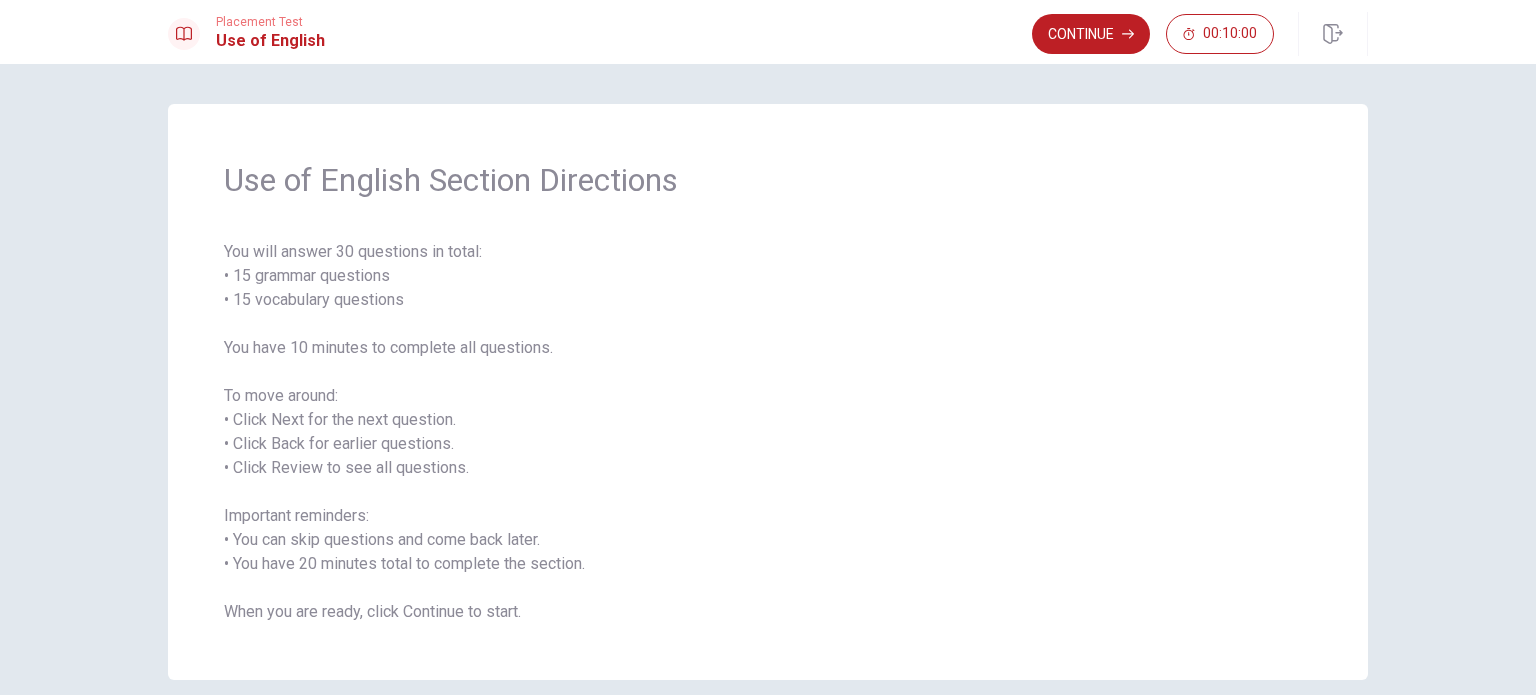 click 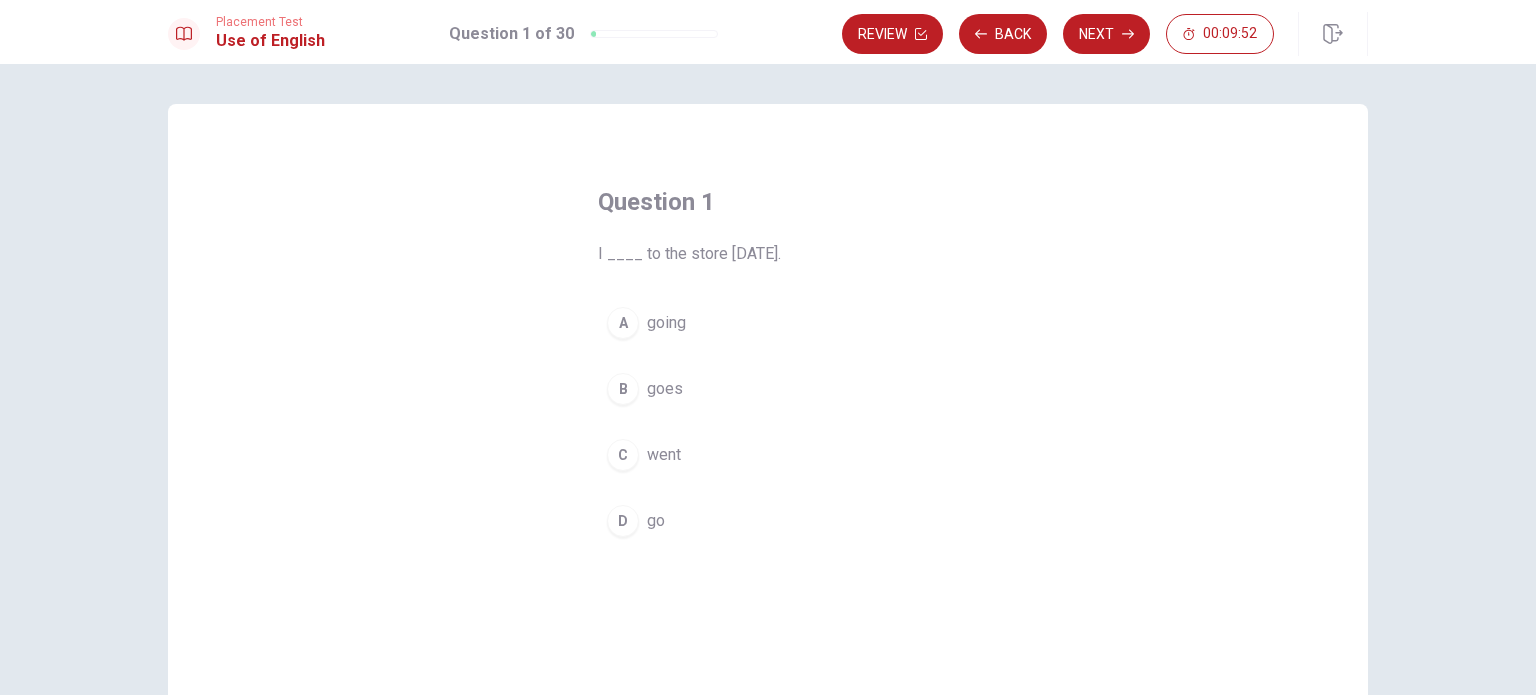 click on "C" at bounding box center [623, 455] 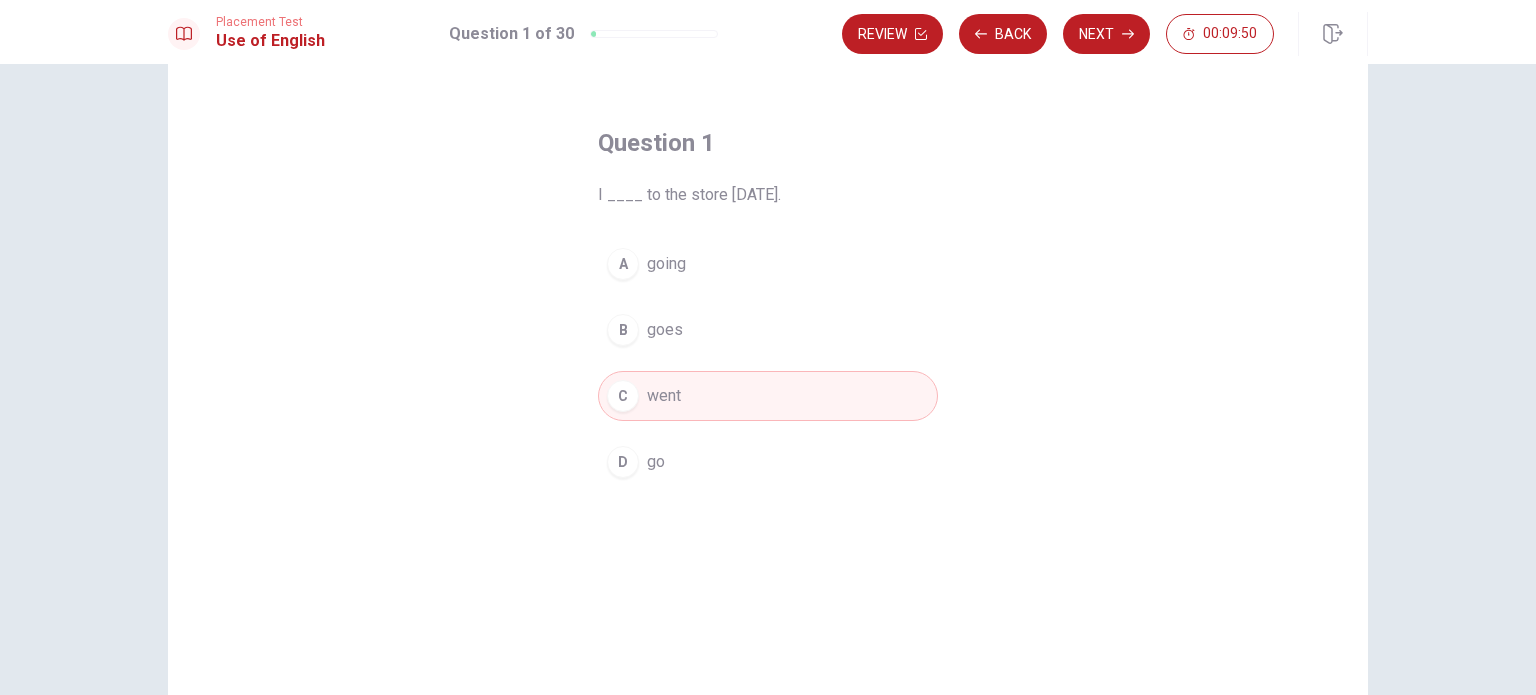 scroll, scrollTop: 0, scrollLeft: 0, axis: both 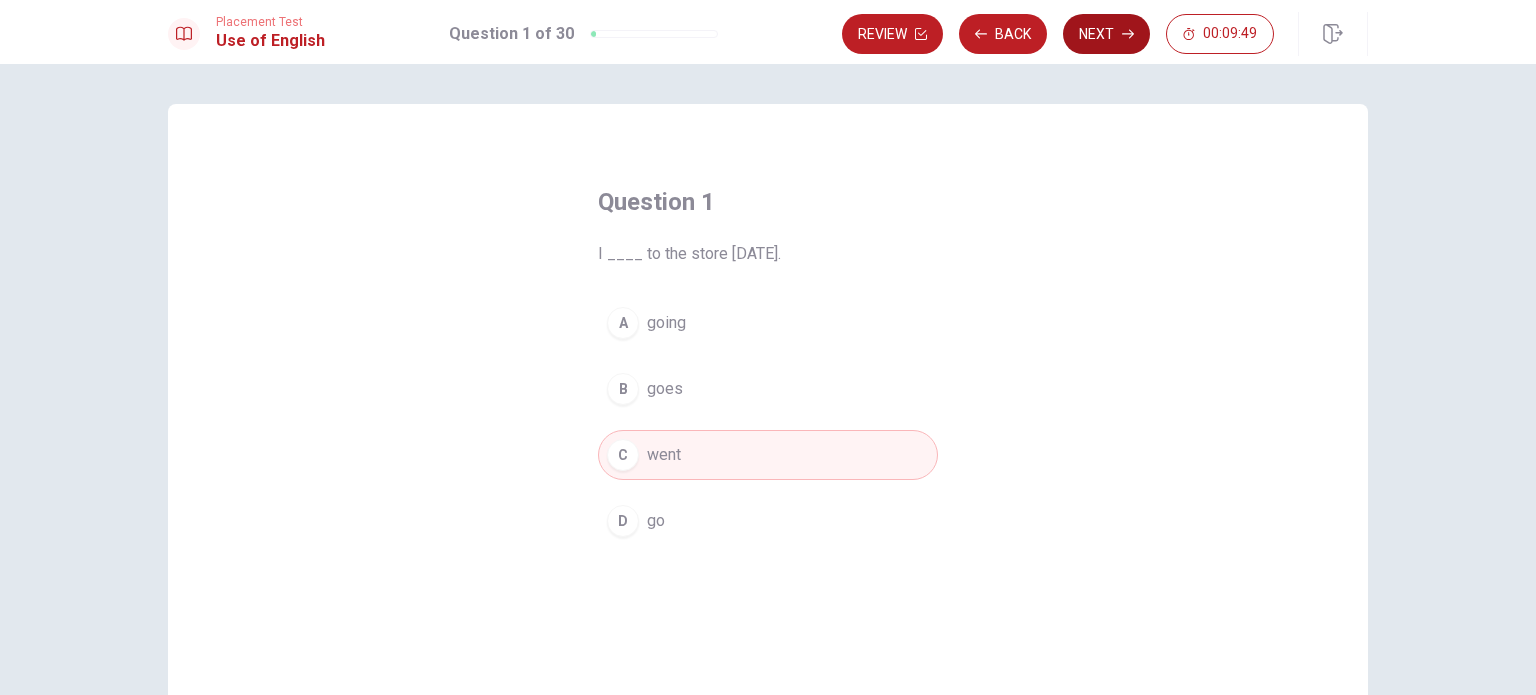 click on "Next" at bounding box center [1106, 34] 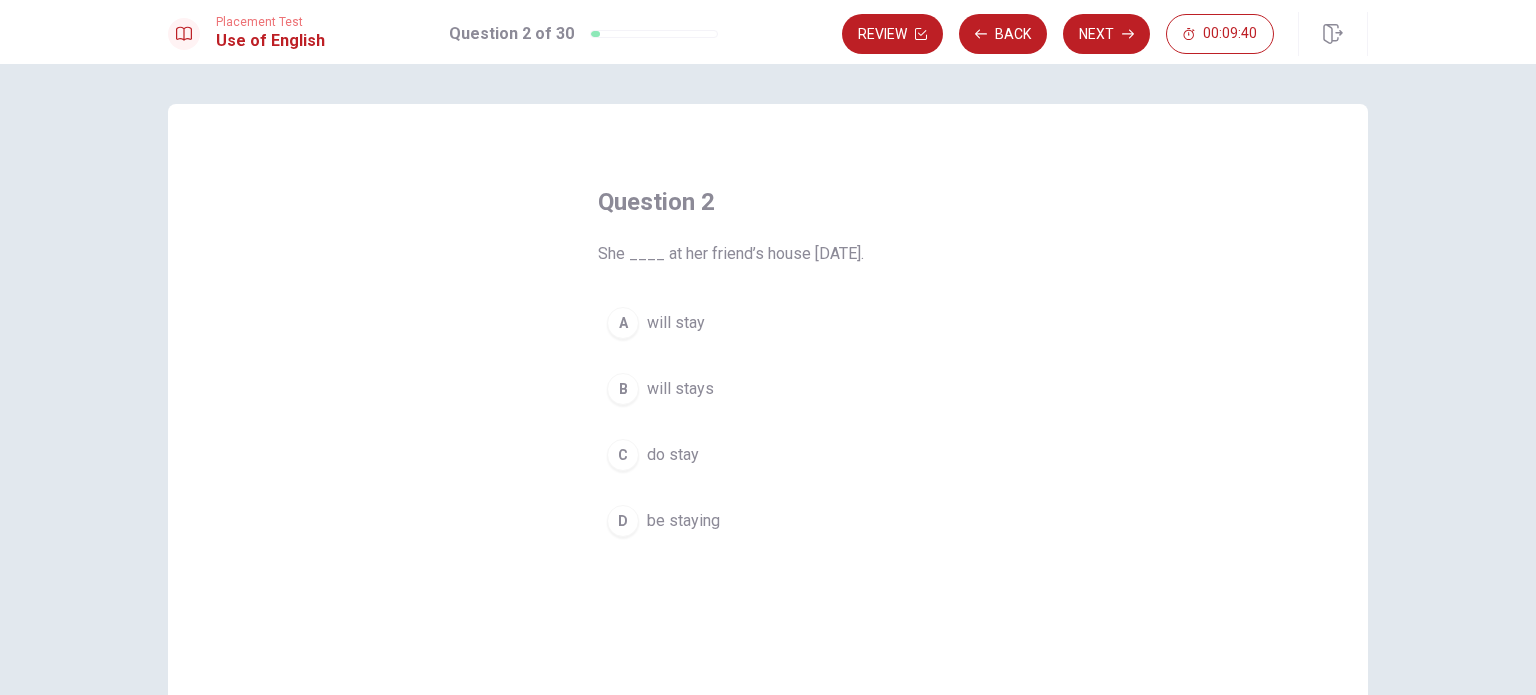 click on "will stay" at bounding box center [676, 323] 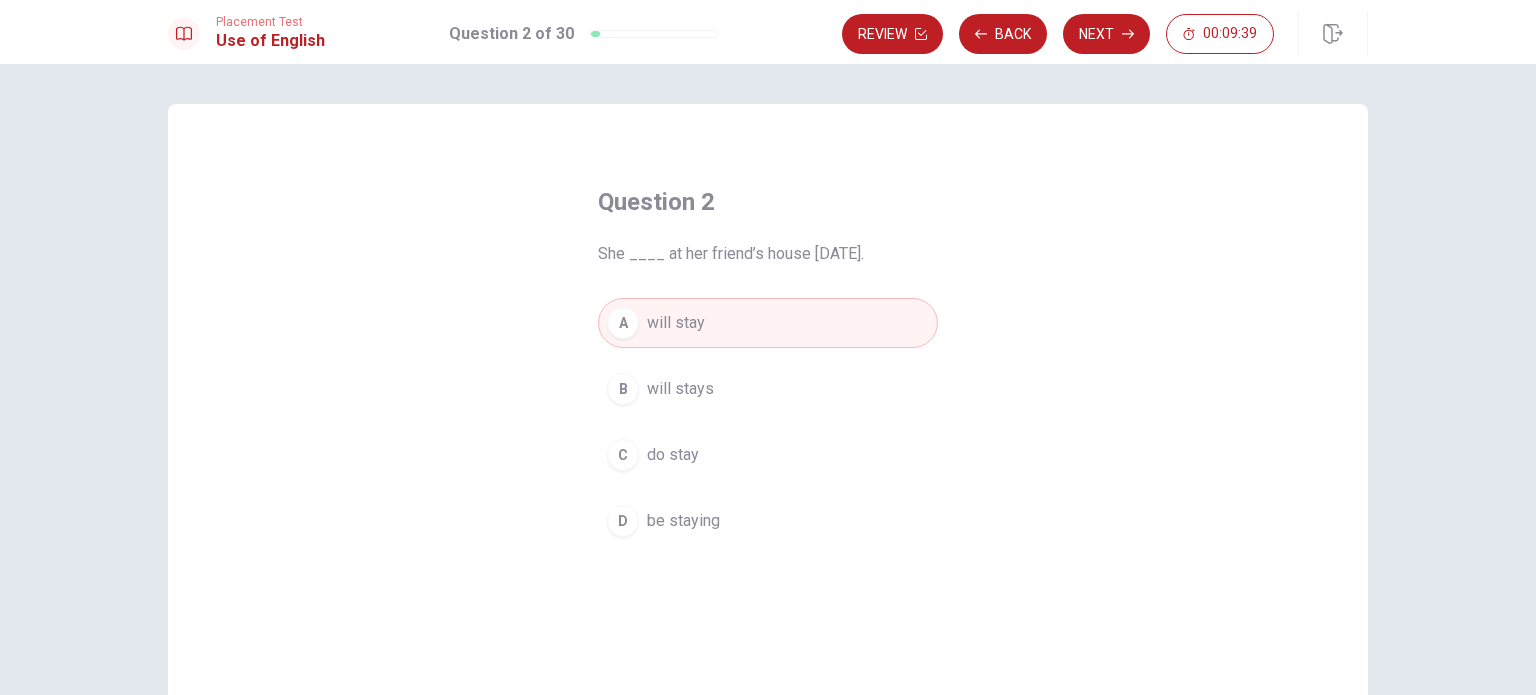 click on "Next" at bounding box center [1106, 34] 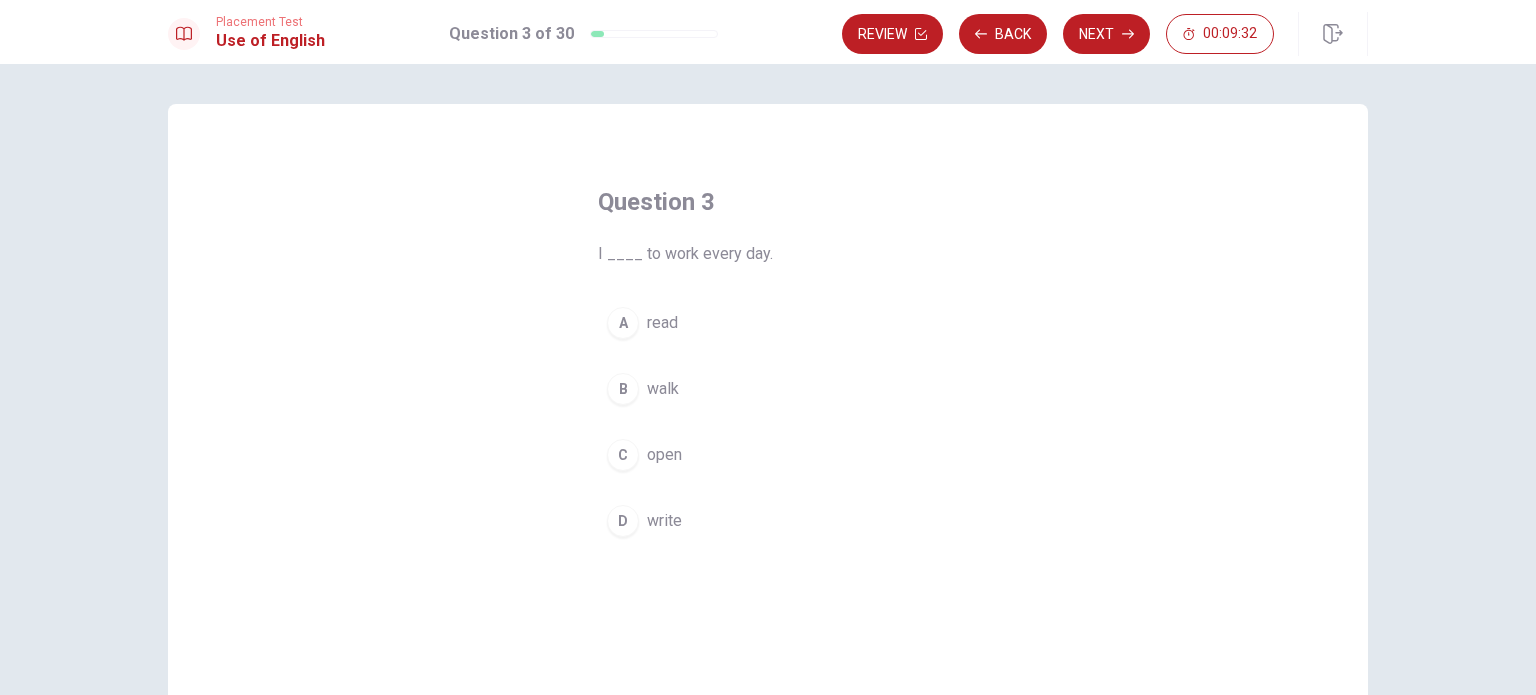 click on "B" at bounding box center (623, 389) 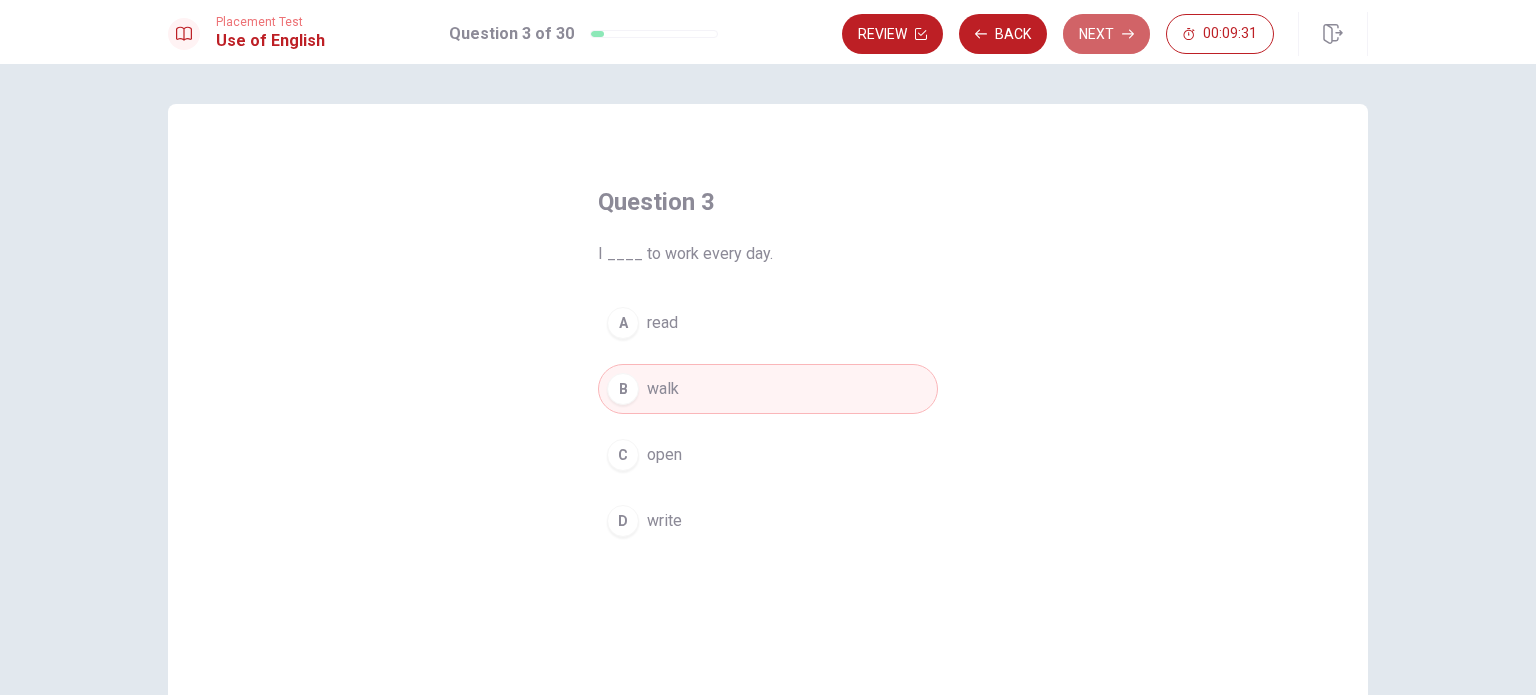 click on "Next" at bounding box center [1106, 34] 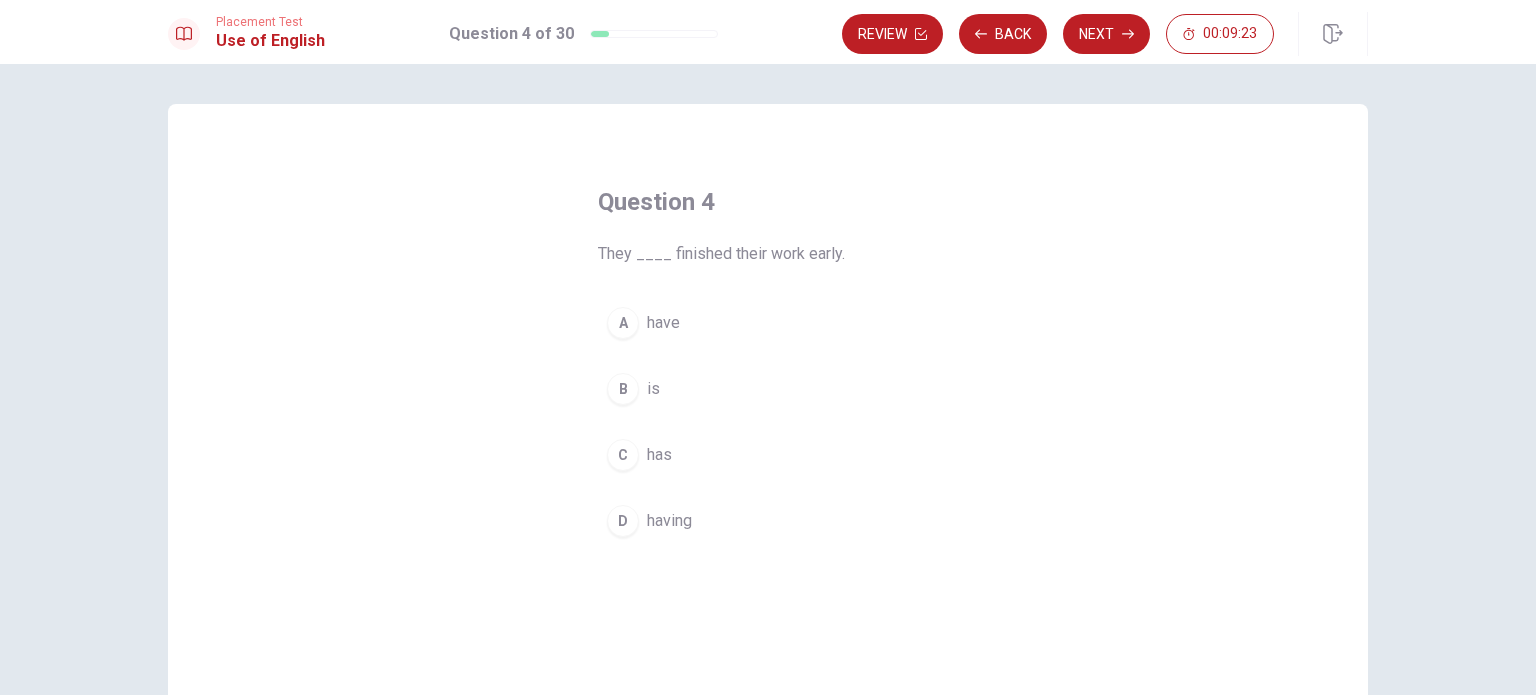 click on "A" at bounding box center (623, 323) 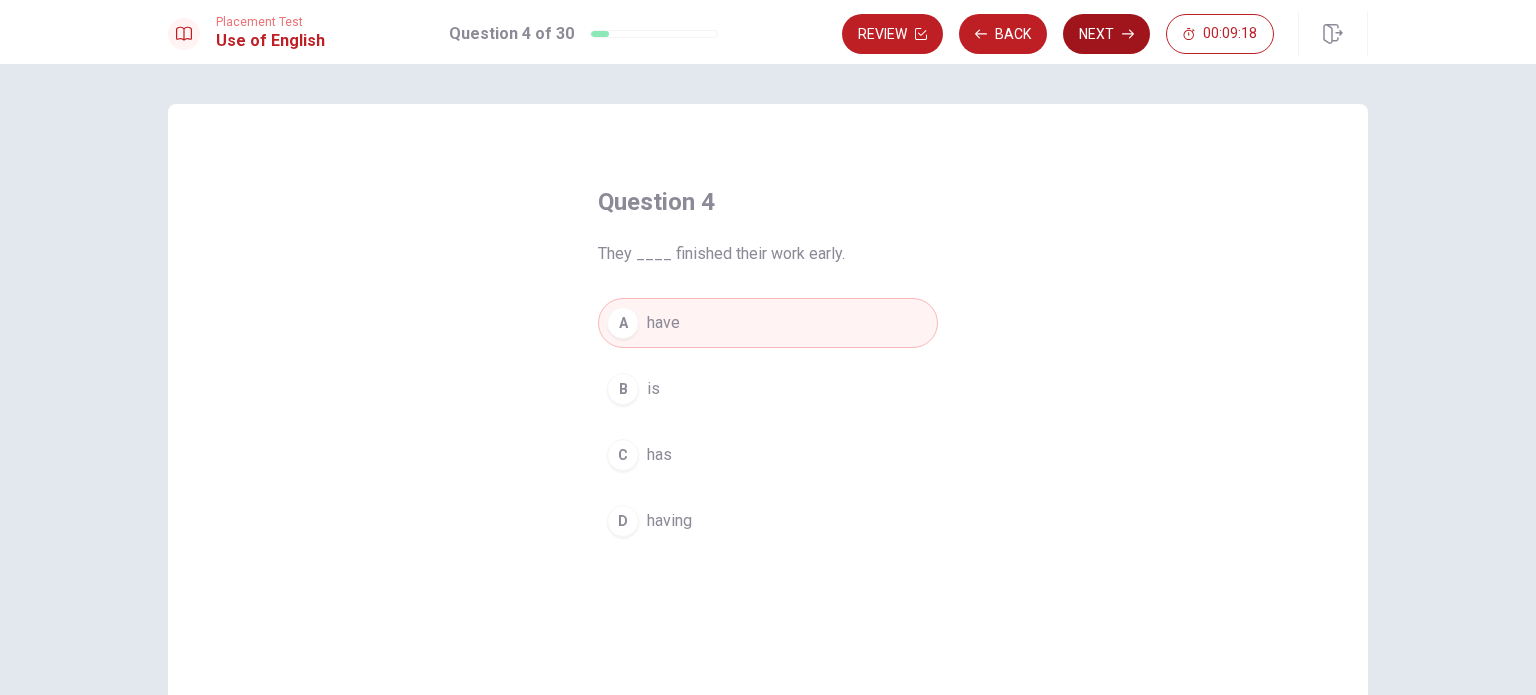 click on "Next" at bounding box center [1106, 34] 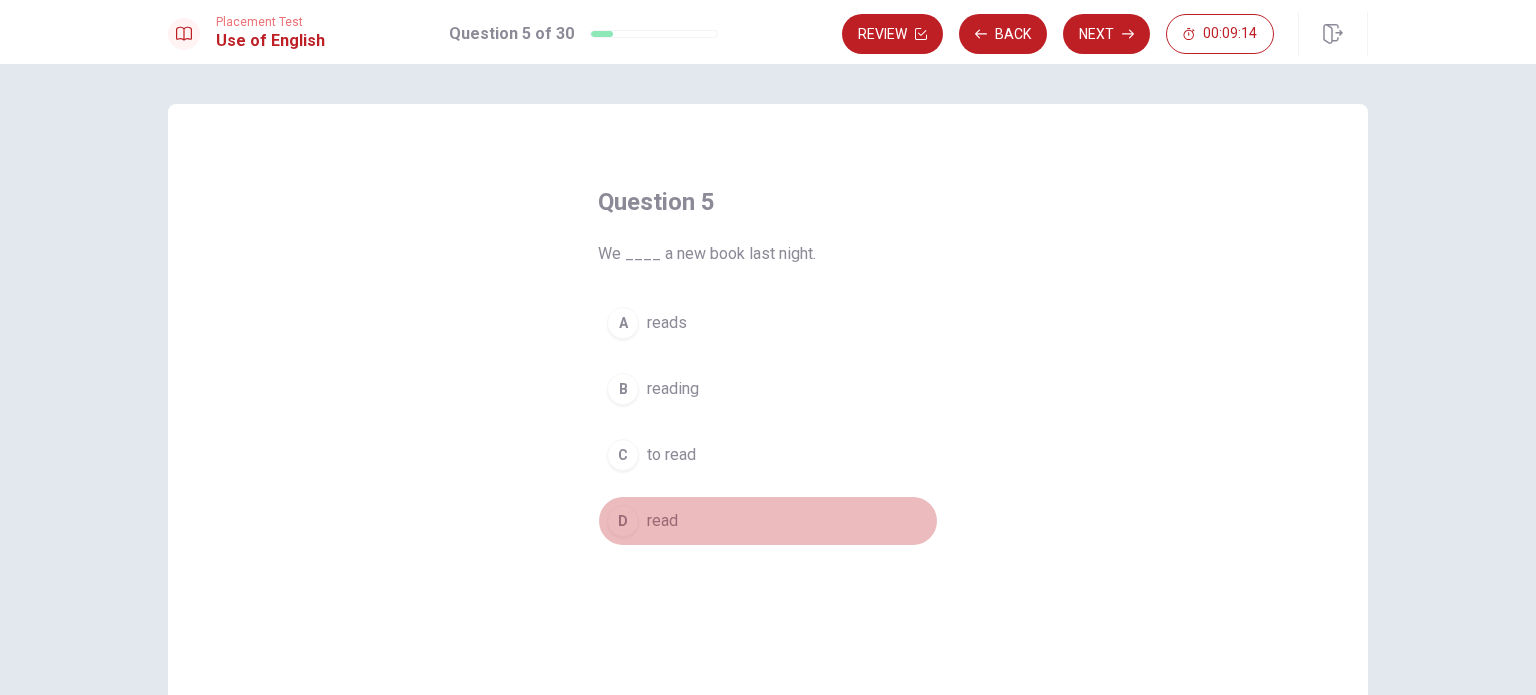 click on "D" at bounding box center [623, 521] 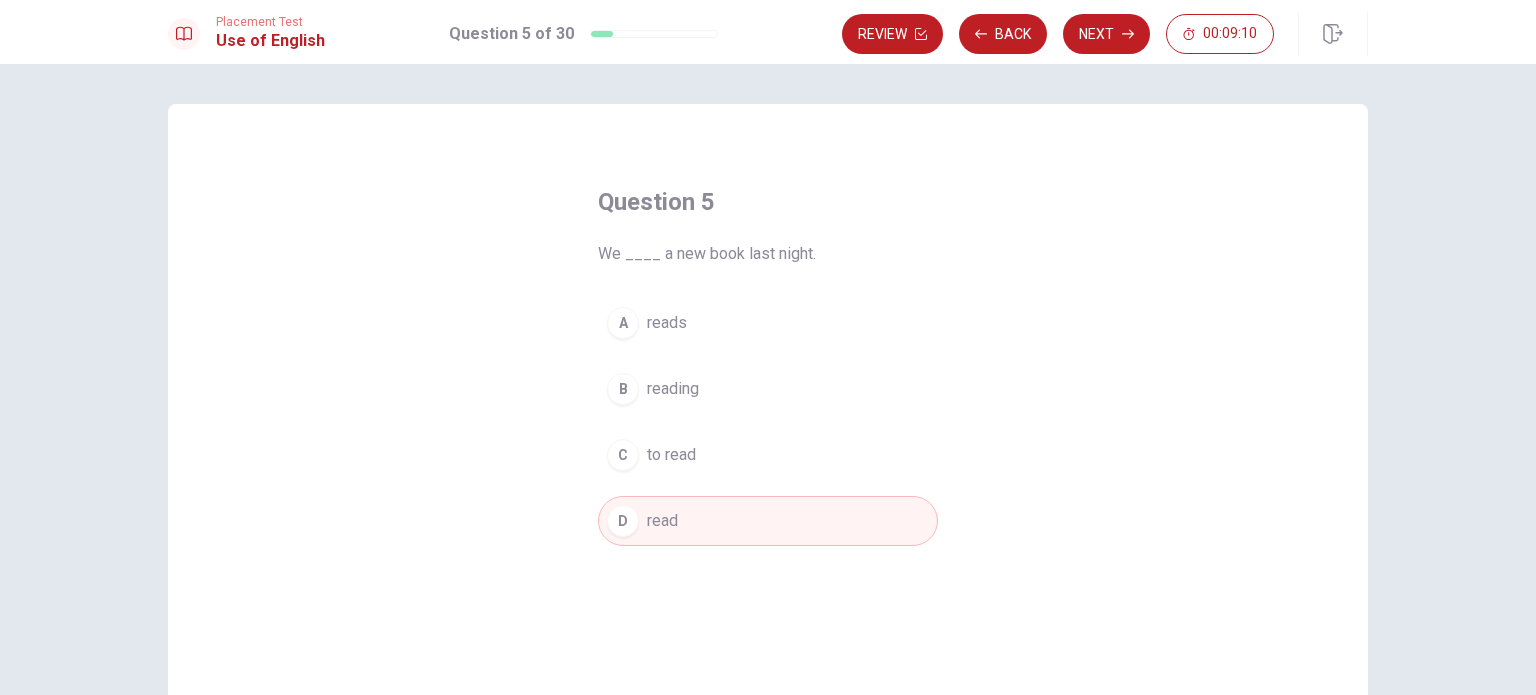 click on "Next" at bounding box center (1106, 34) 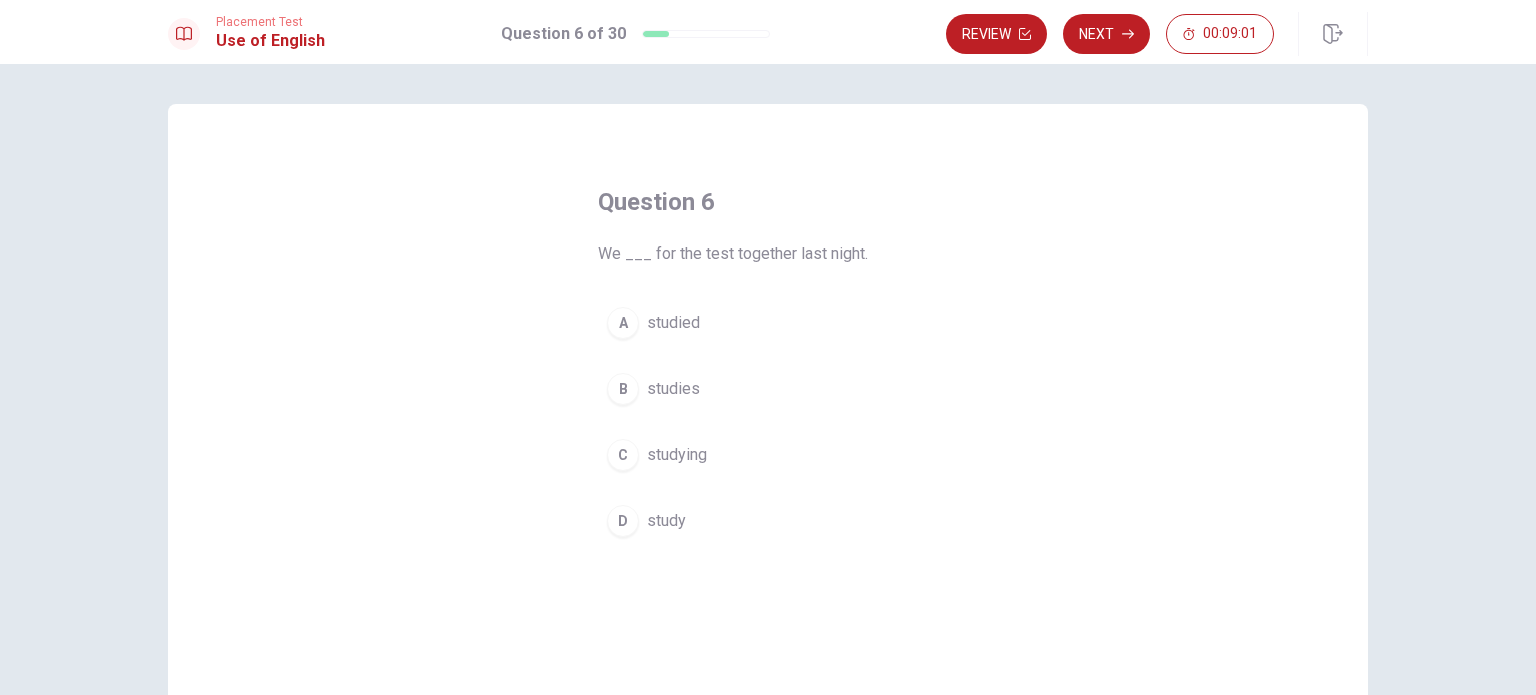 click on "A" at bounding box center (623, 323) 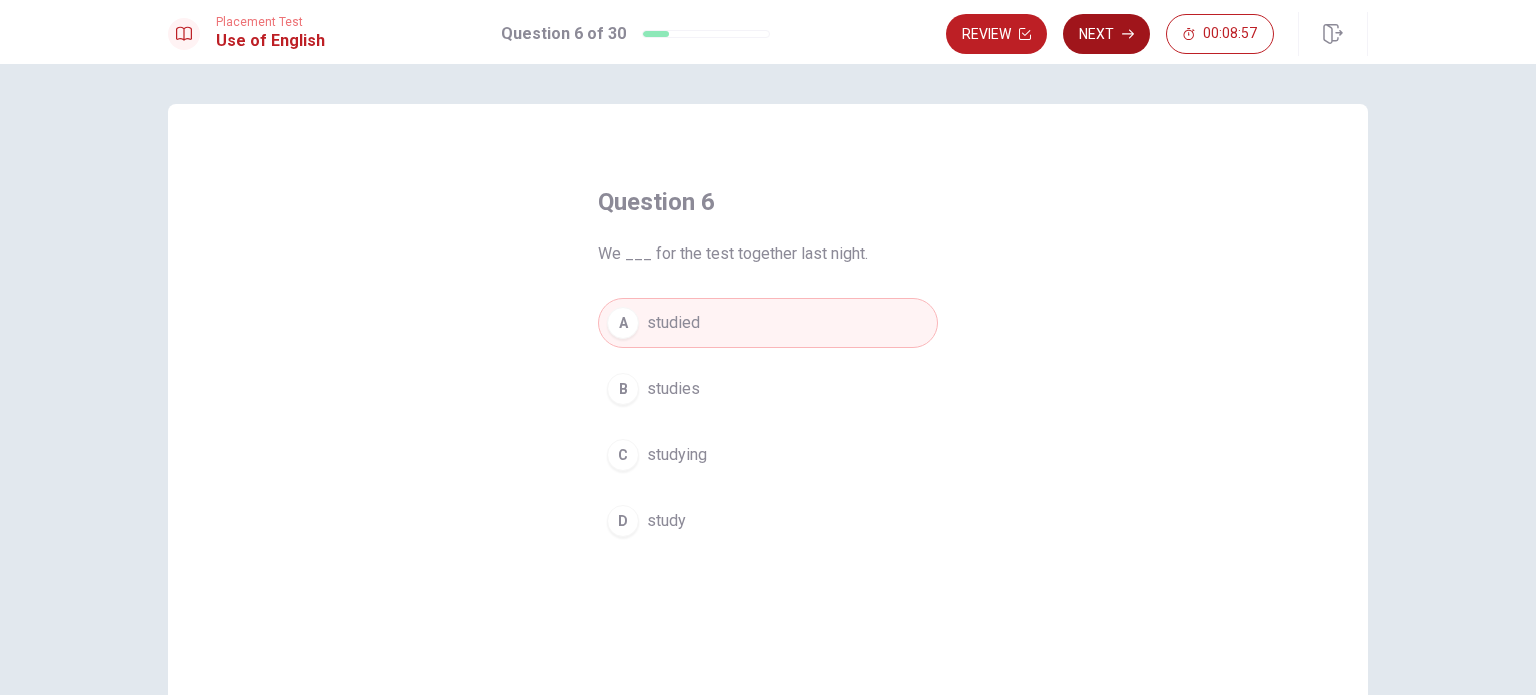 click on "Next" at bounding box center [1106, 34] 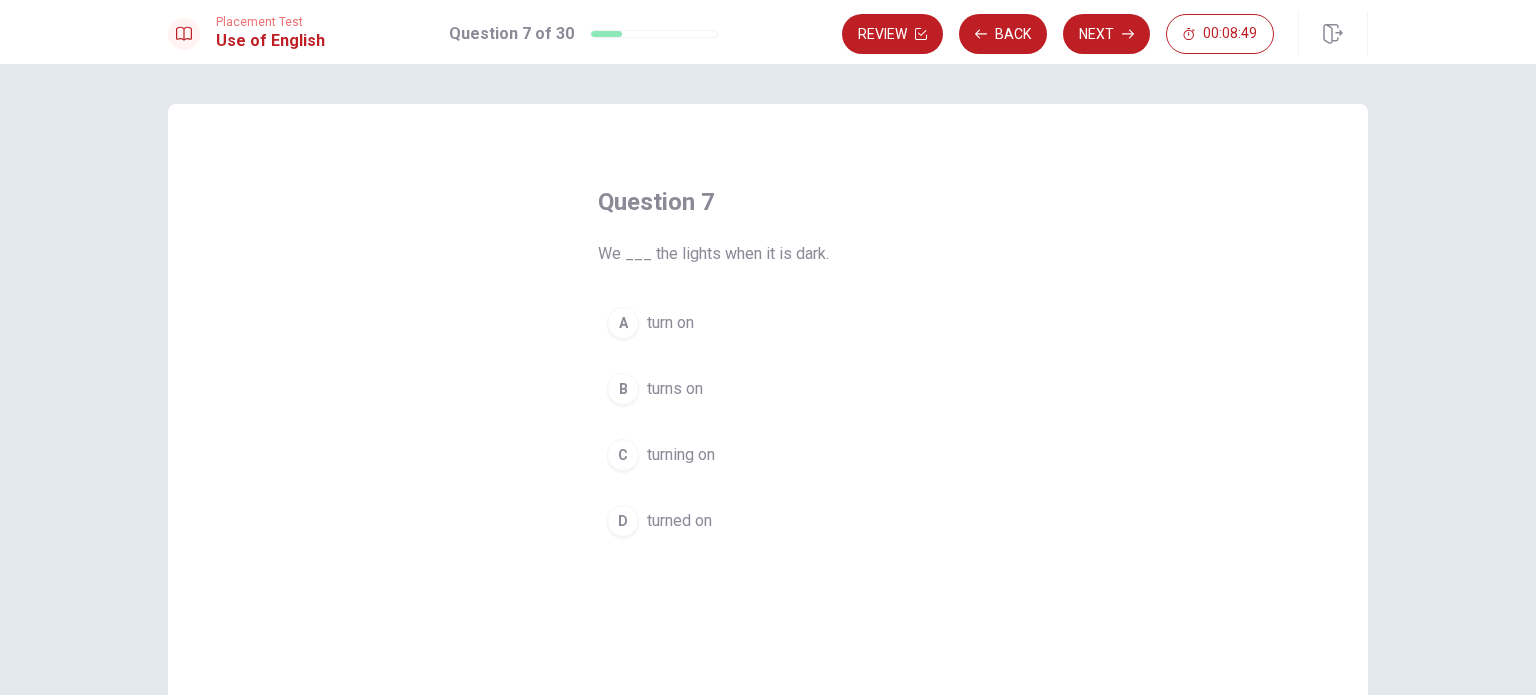 click on "A" at bounding box center [623, 323] 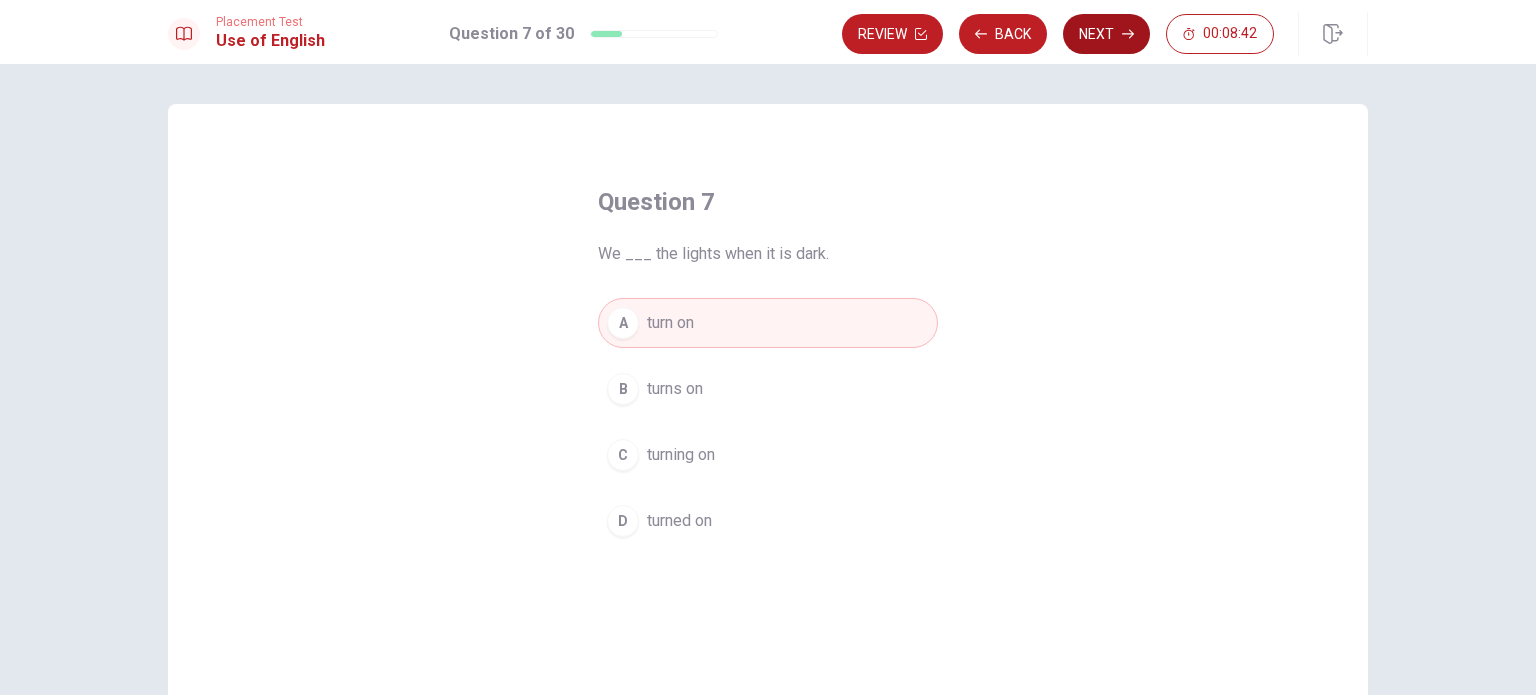click on "Next" at bounding box center [1106, 34] 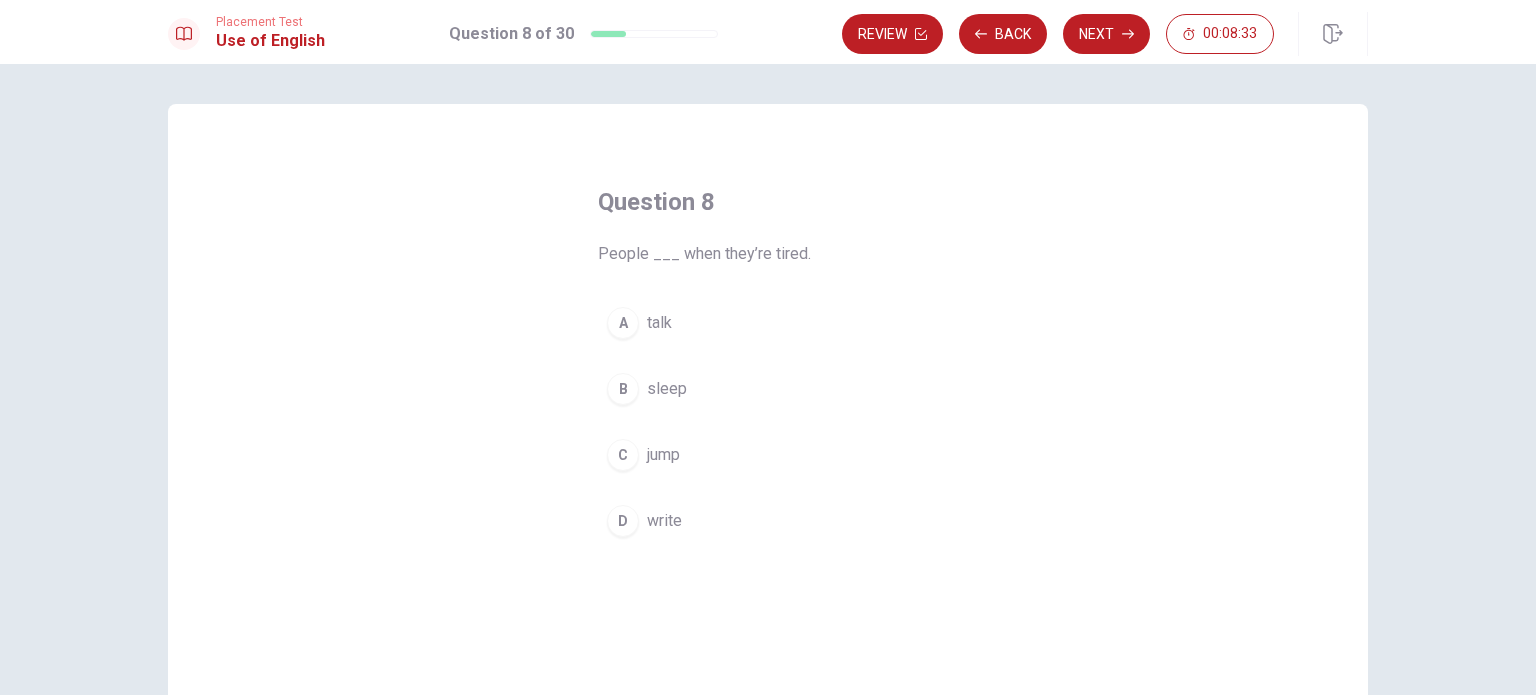 click on "B" at bounding box center (623, 389) 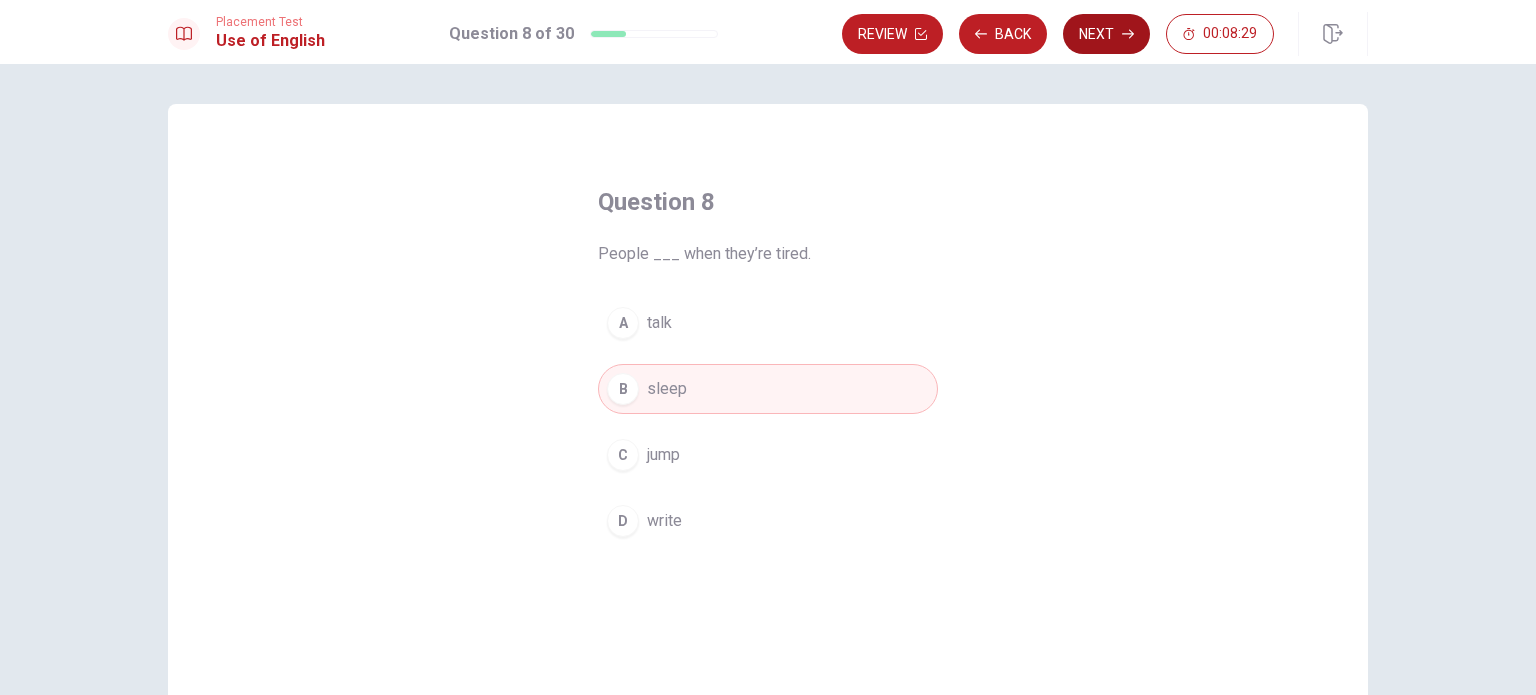 click on "Next" at bounding box center [1106, 34] 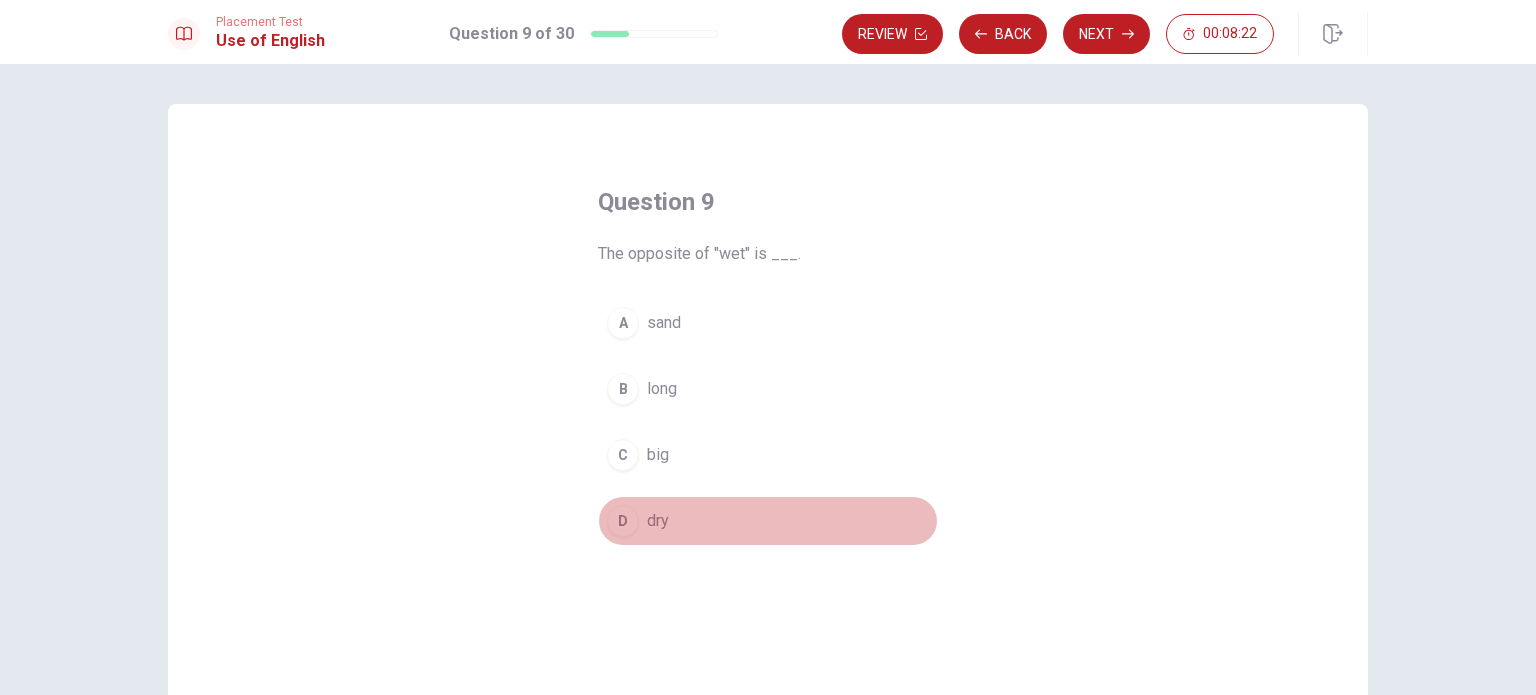 click on "D" at bounding box center [623, 521] 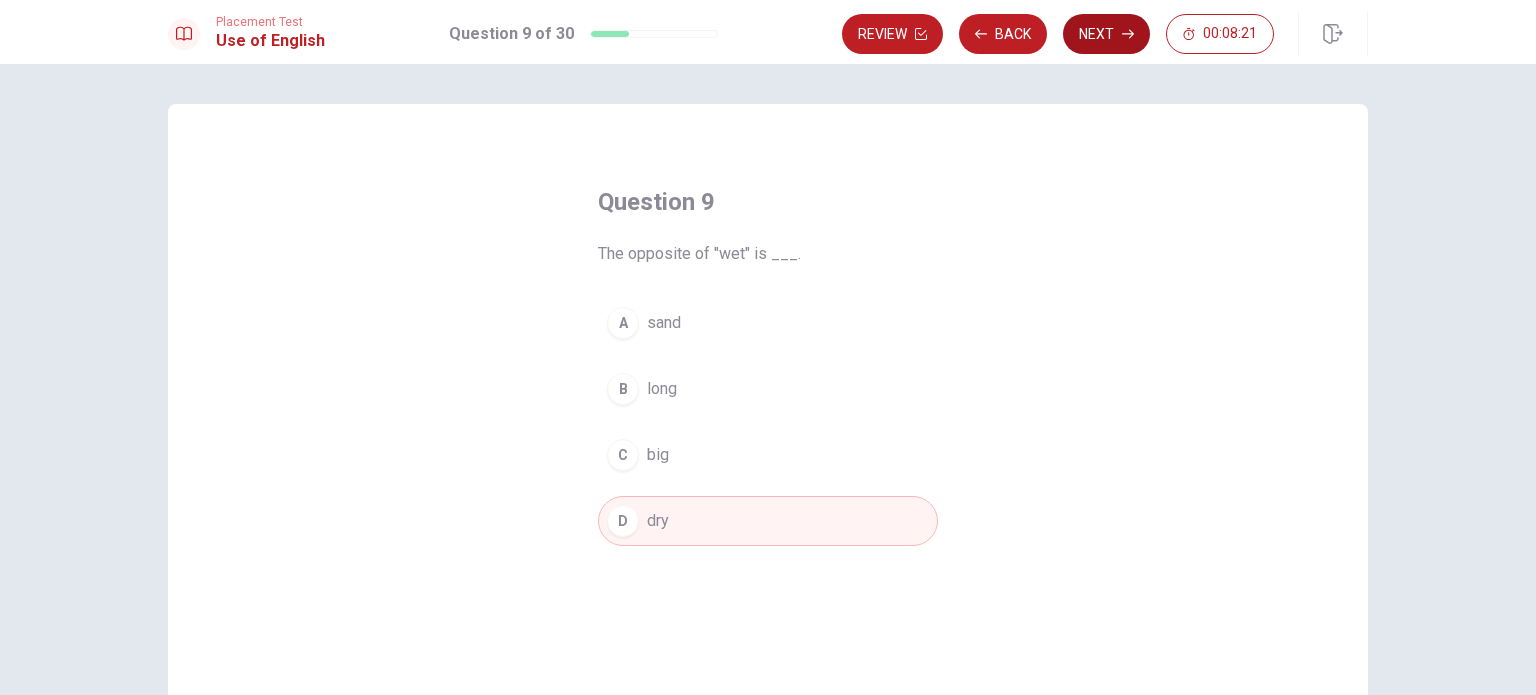 click on "Next" at bounding box center (1106, 34) 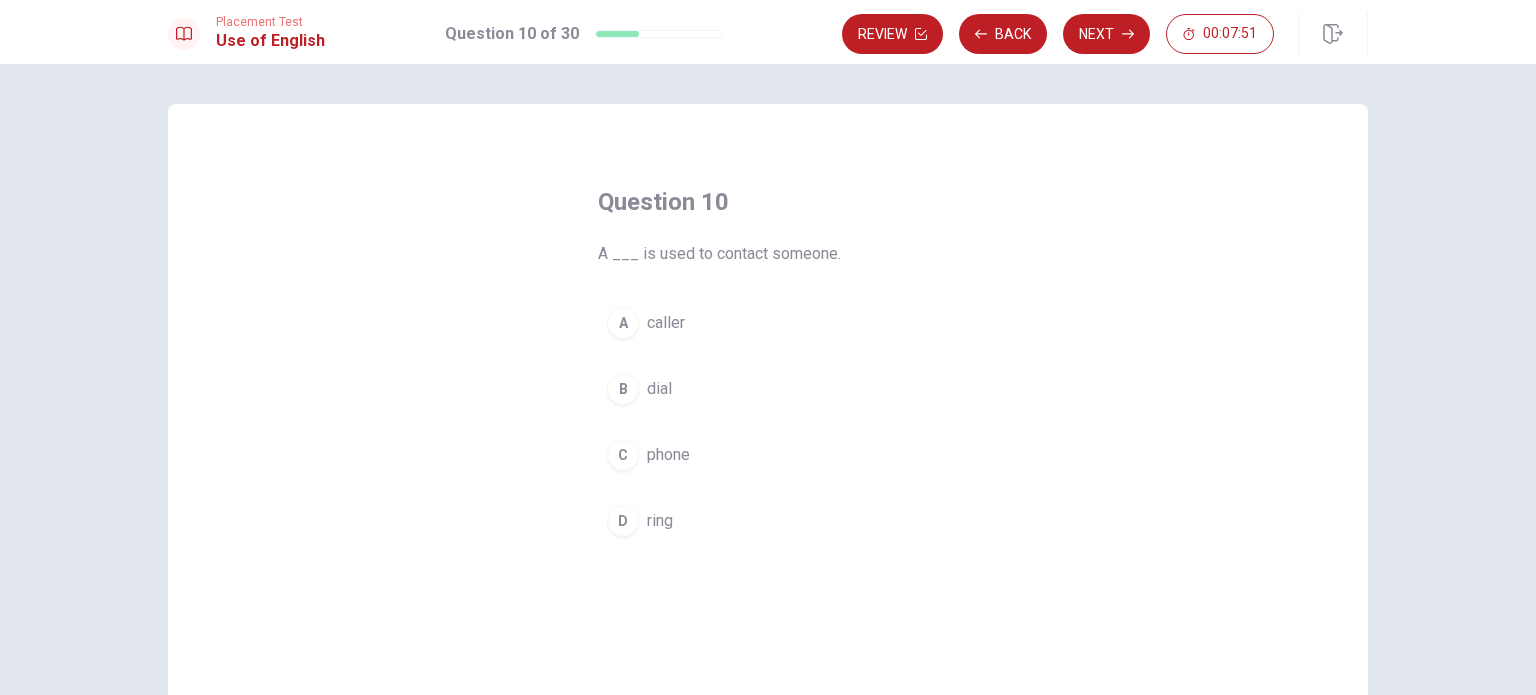 click on "C" at bounding box center (623, 455) 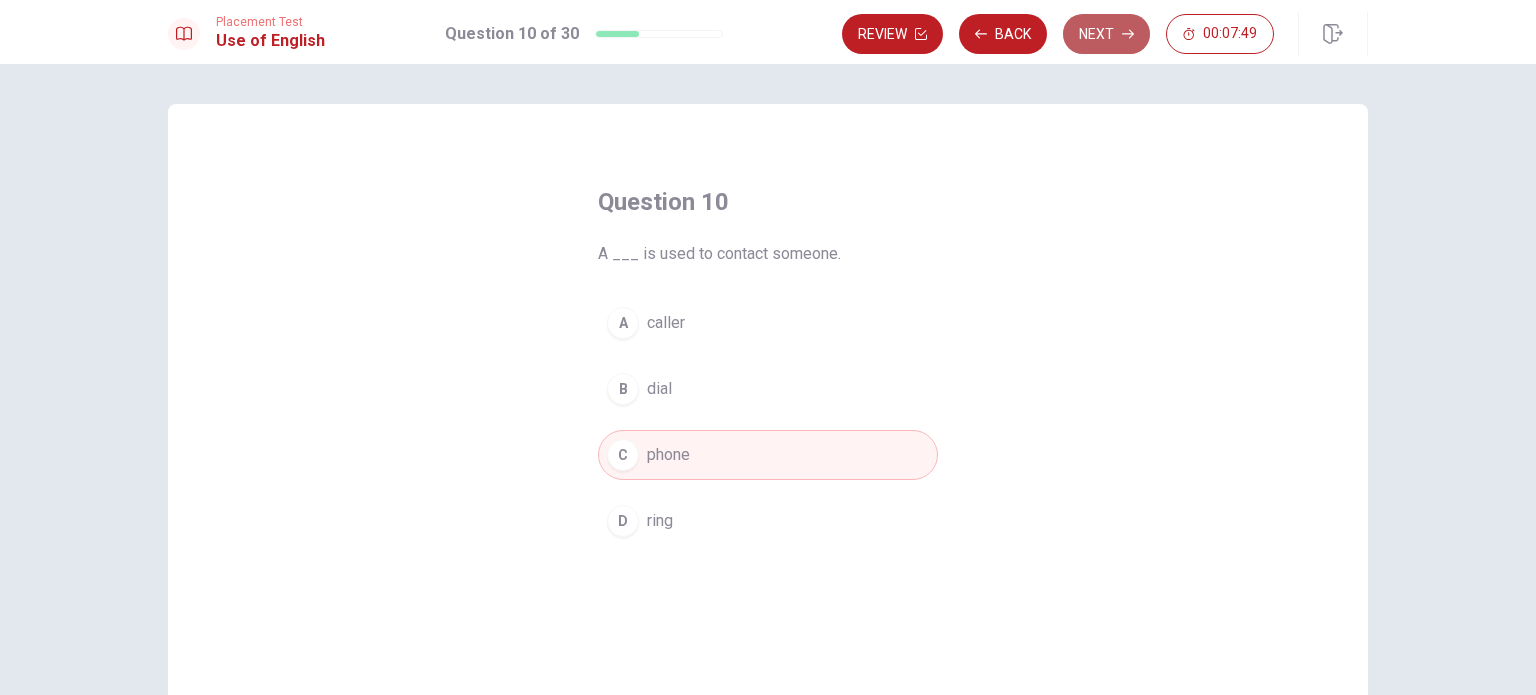 click on "Next" at bounding box center [1106, 34] 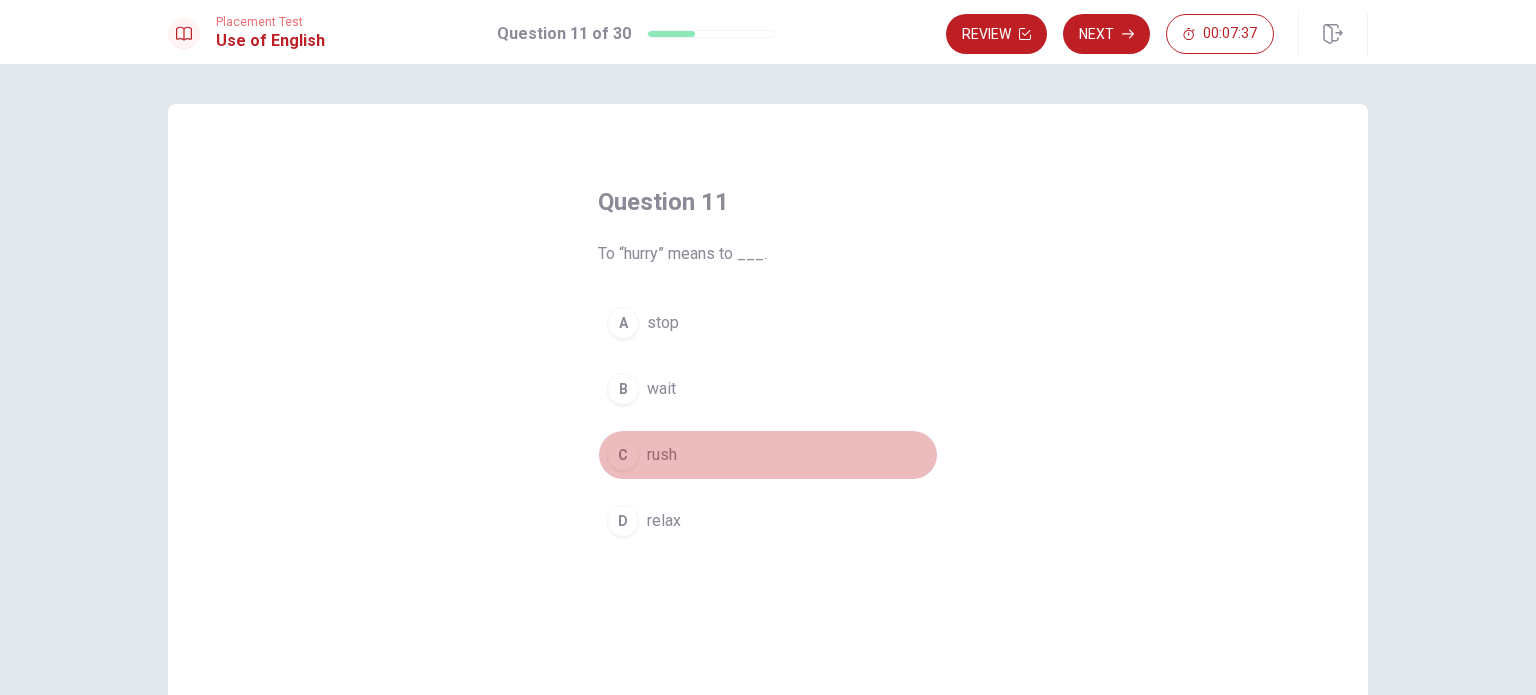 click on "C" at bounding box center [623, 455] 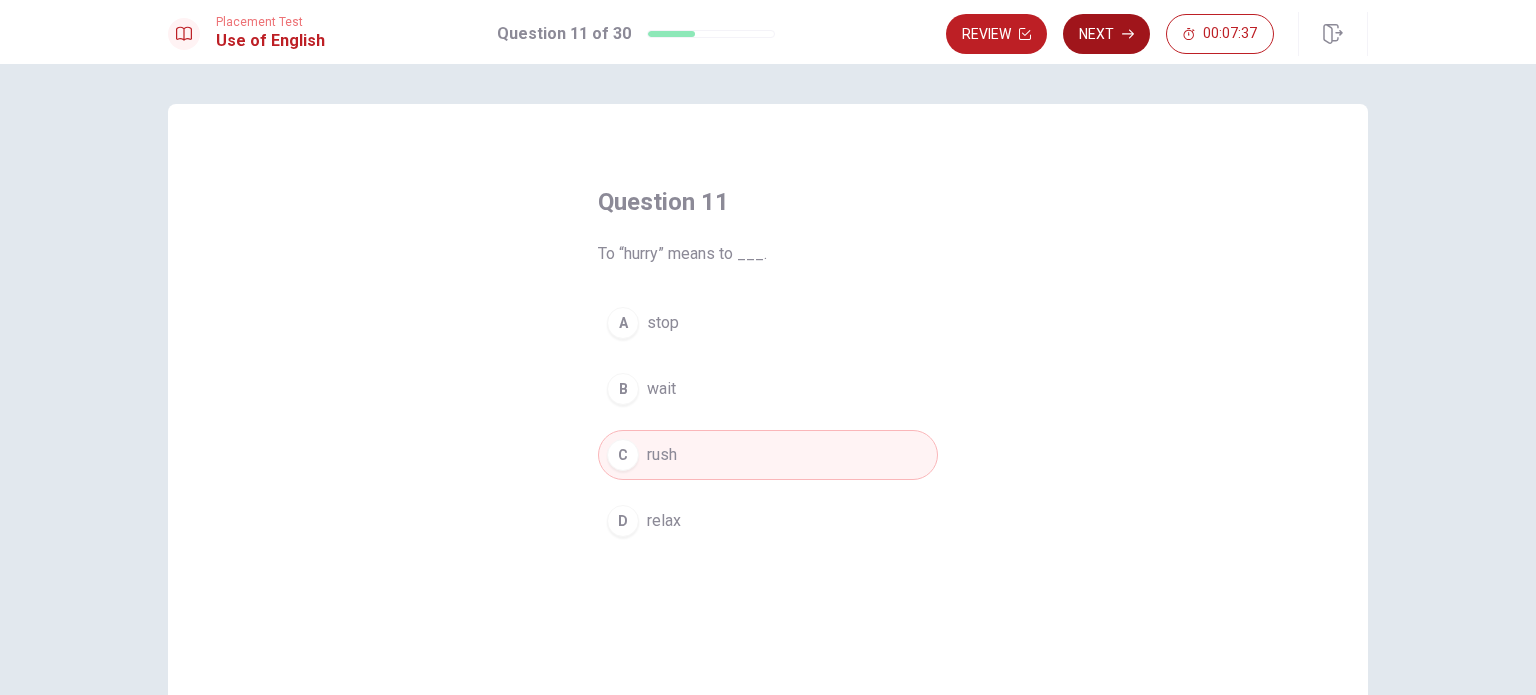click on "Next" at bounding box center (1106, 34) 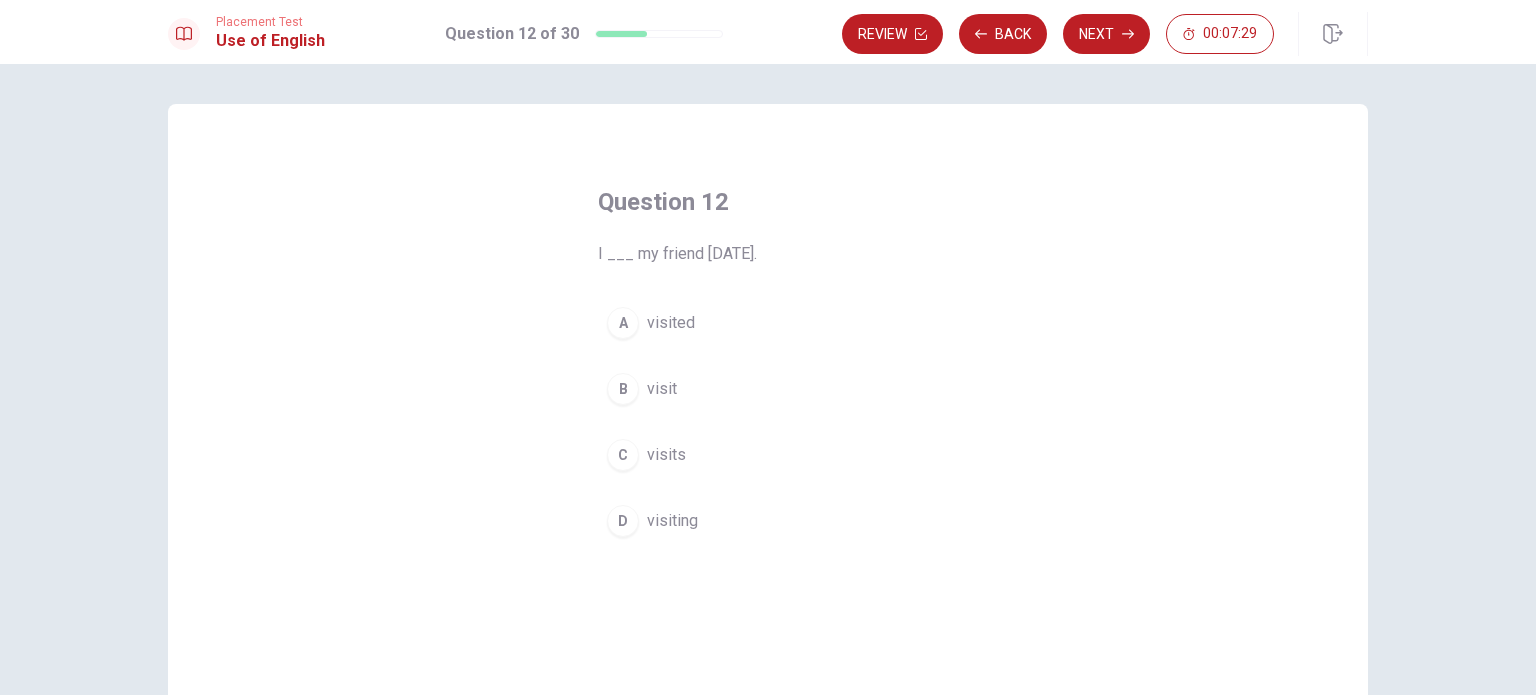 click on "A" at bounding box center [623, 323] 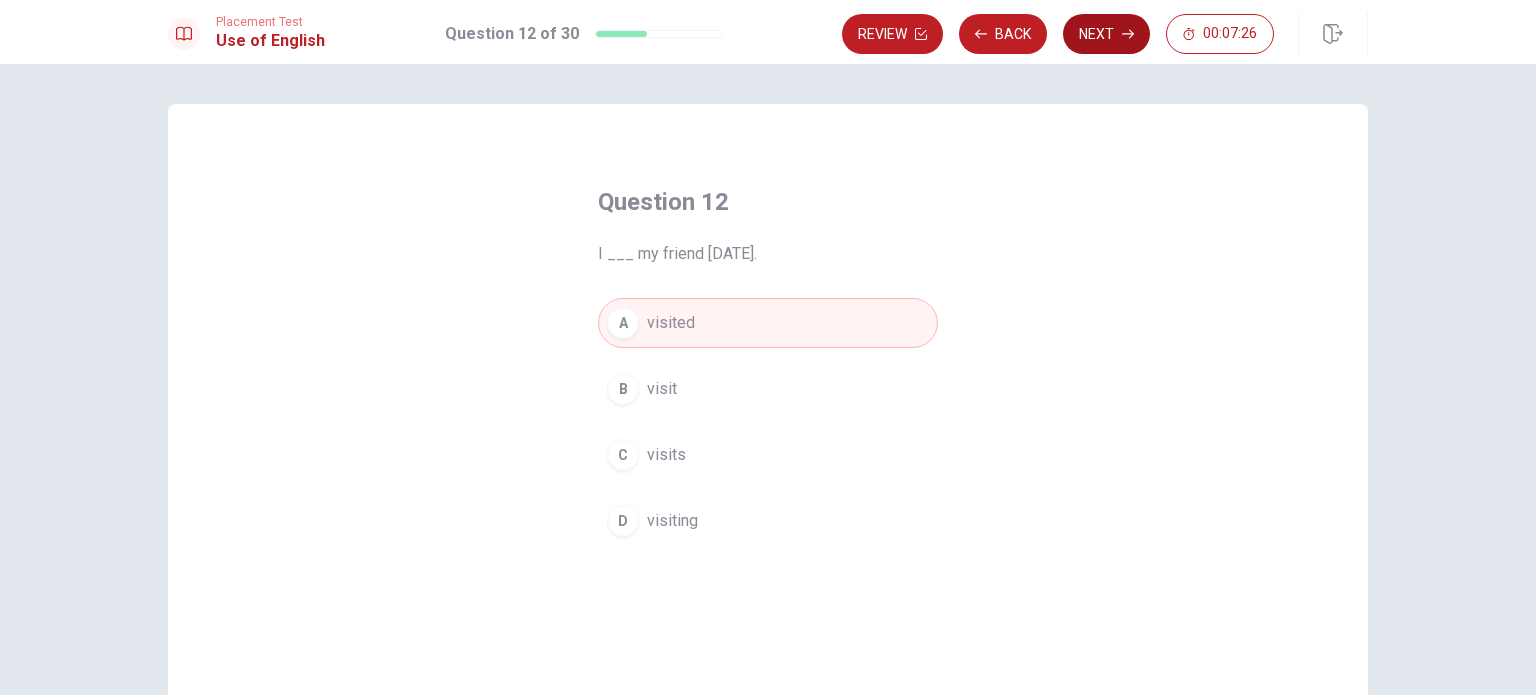 click on "Next" at bounding box center [1106, 34] 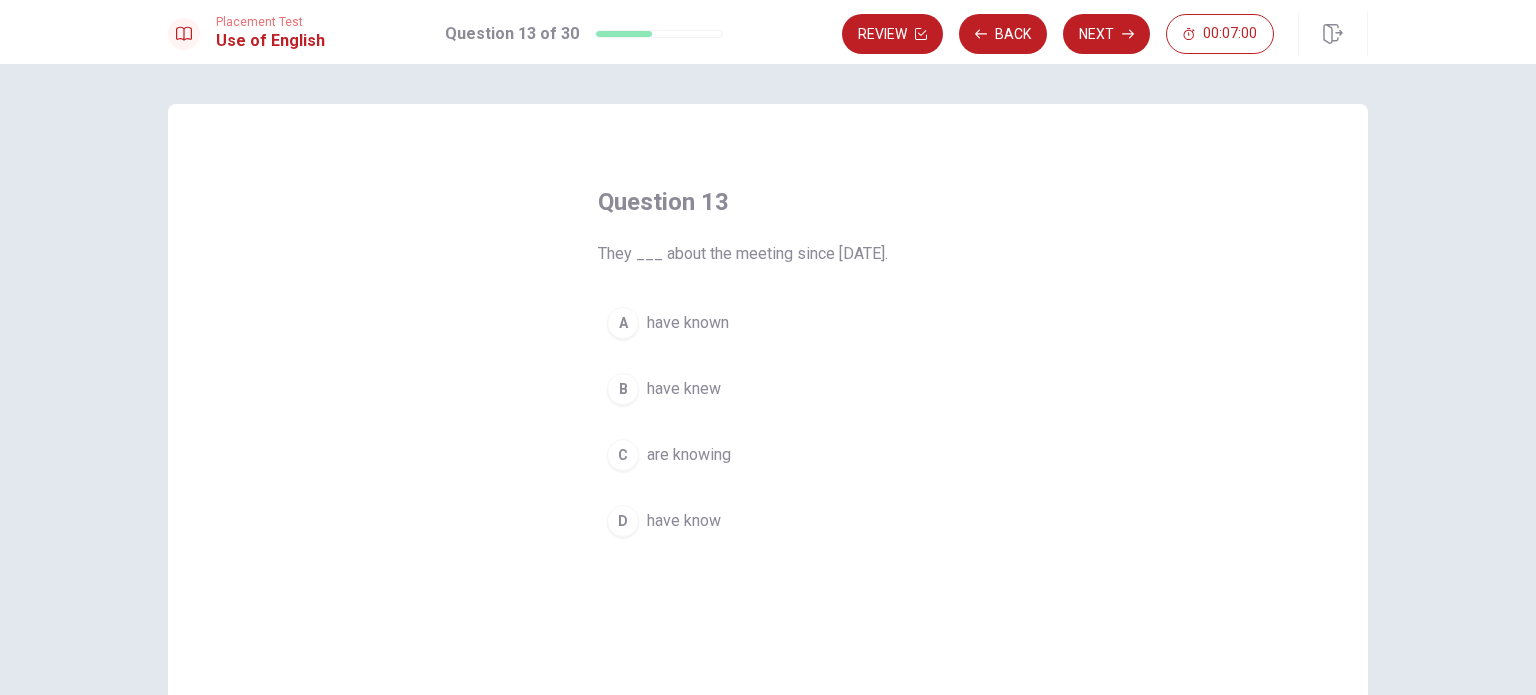 click on "C" at bounding box center (623, 455) 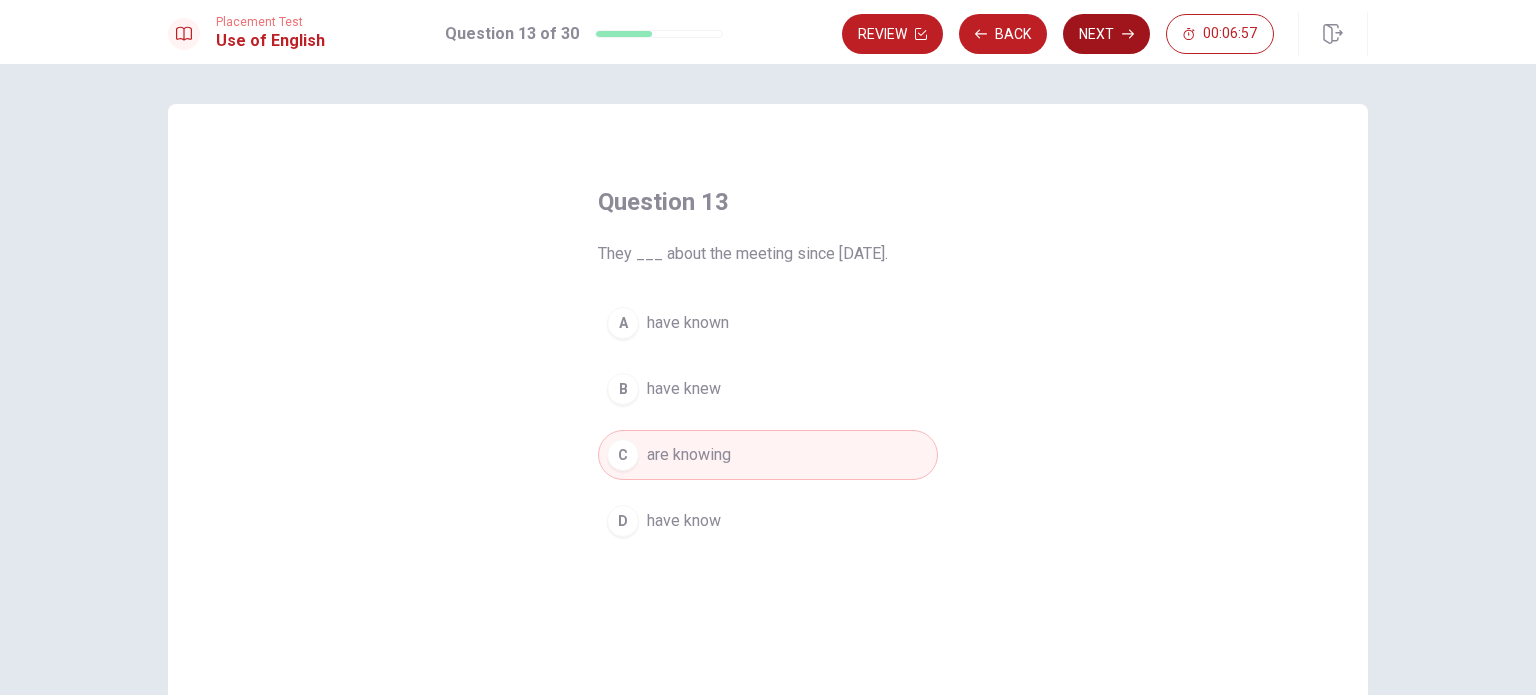 click on "Next" at bounding box center (1106, 34) 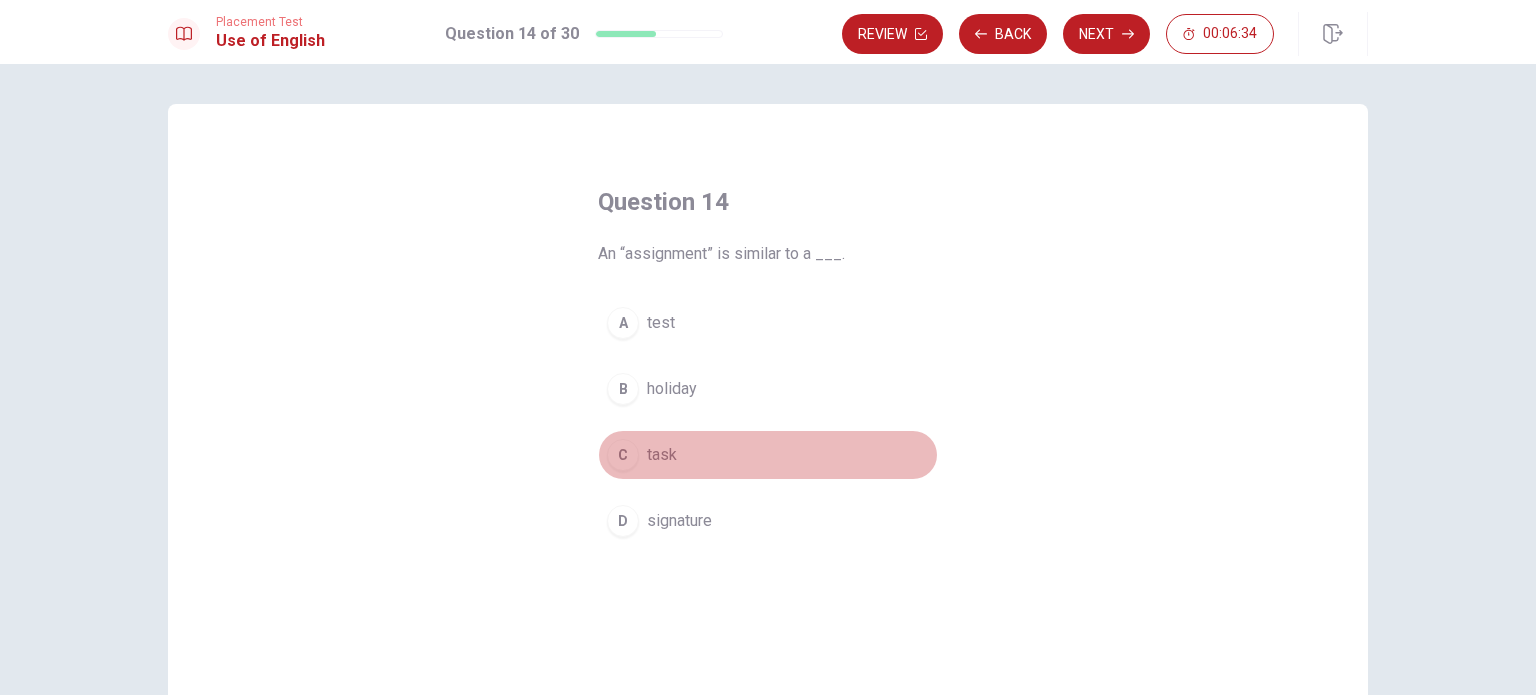 click on "C" at bounding box center (623, 455) 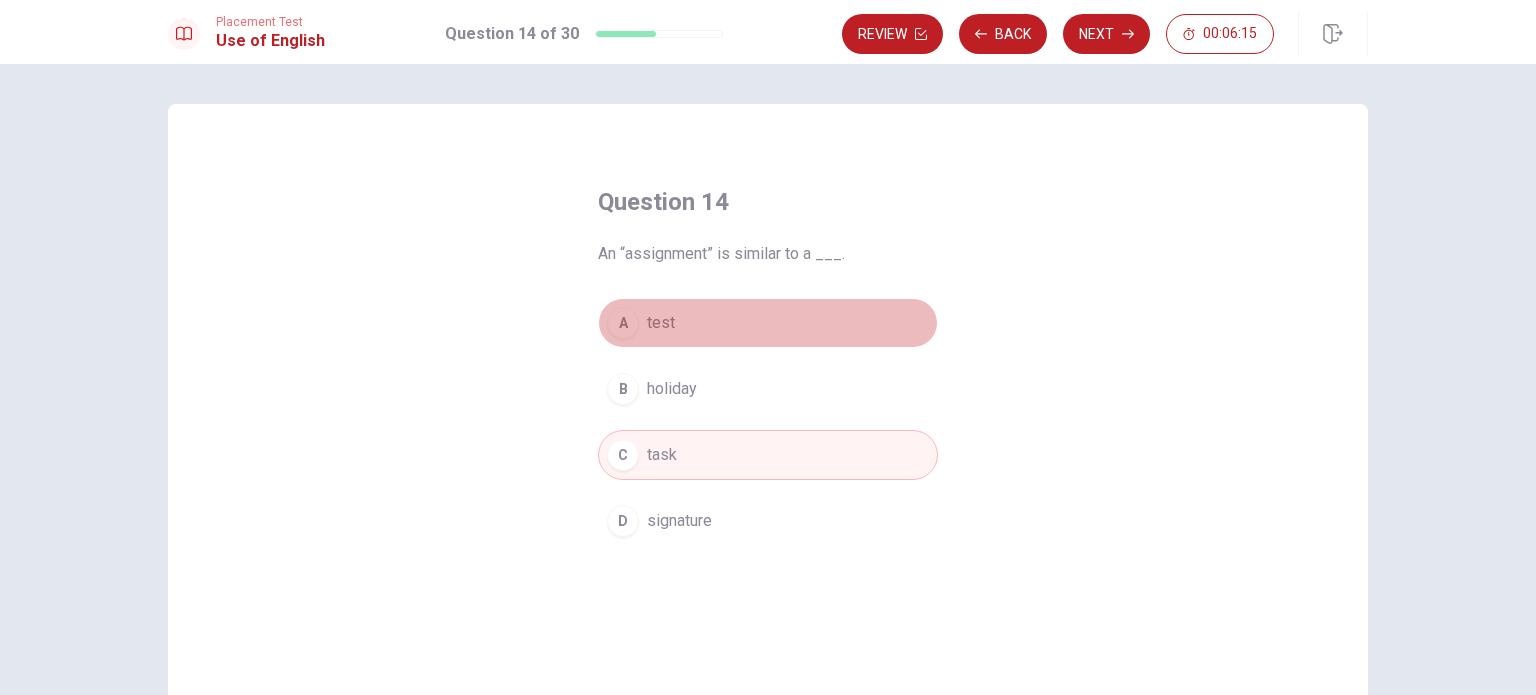 click on "test" at bounding box center [661, 323] 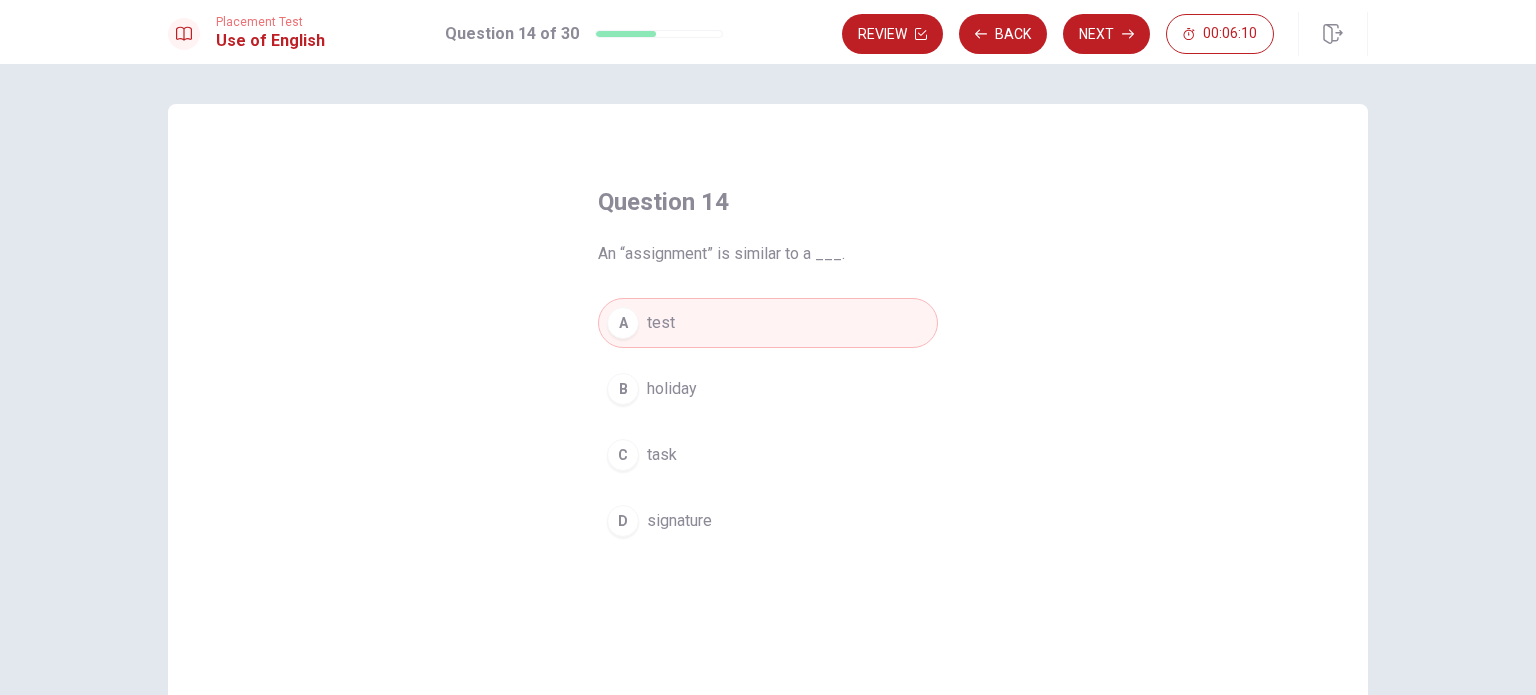 click on "task" at bounding box center (662, 455) 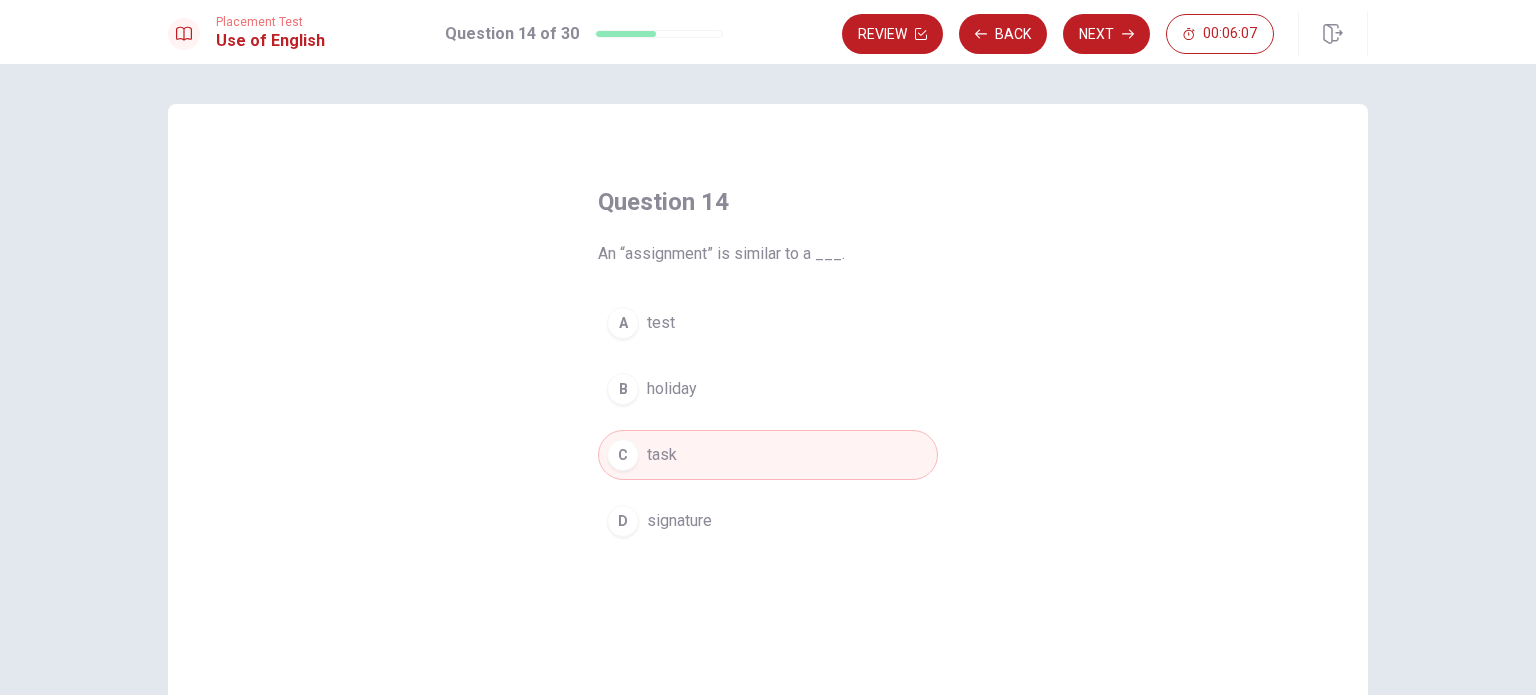 click on "Question 14 An “assignment” is similar to a ___. A test B holiday C task D signature" at bounding box center [768, 451] 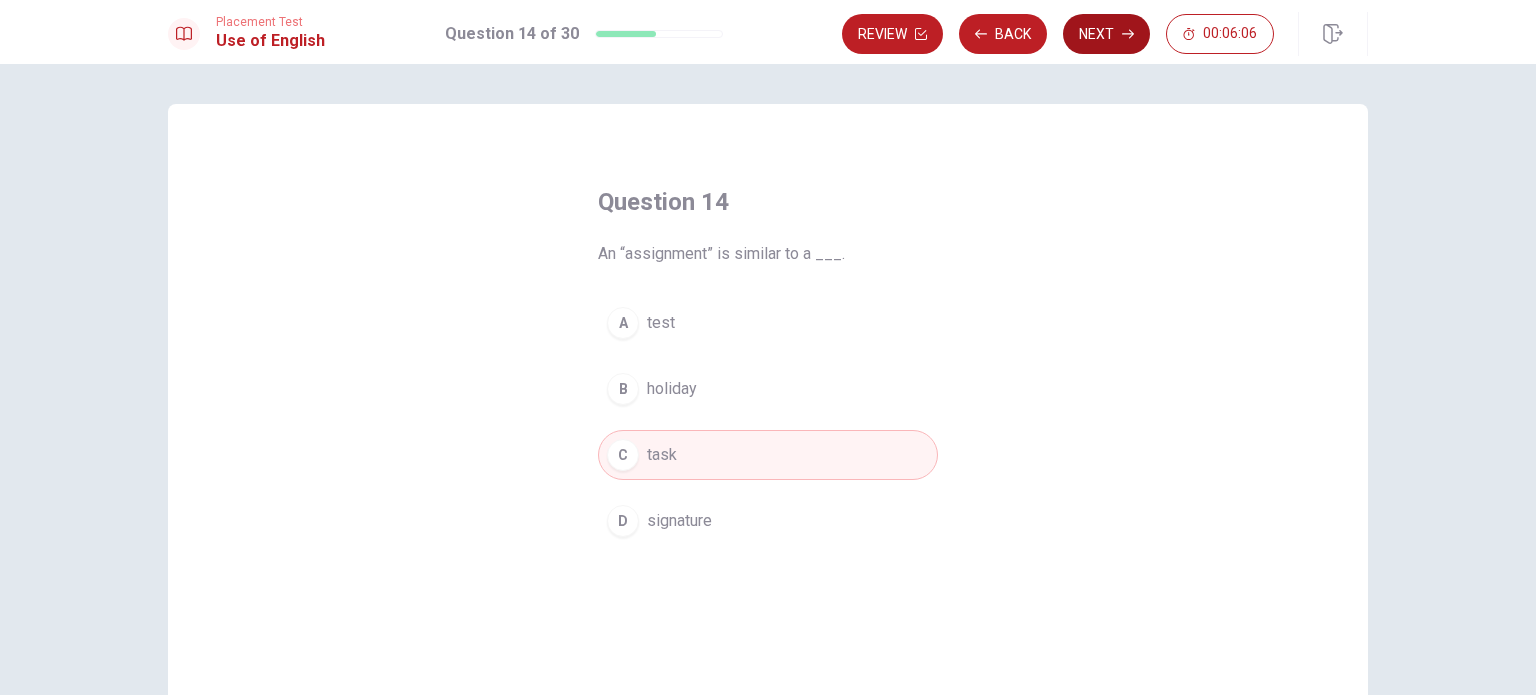 click on "Next" at bounding box center [1106, 34] 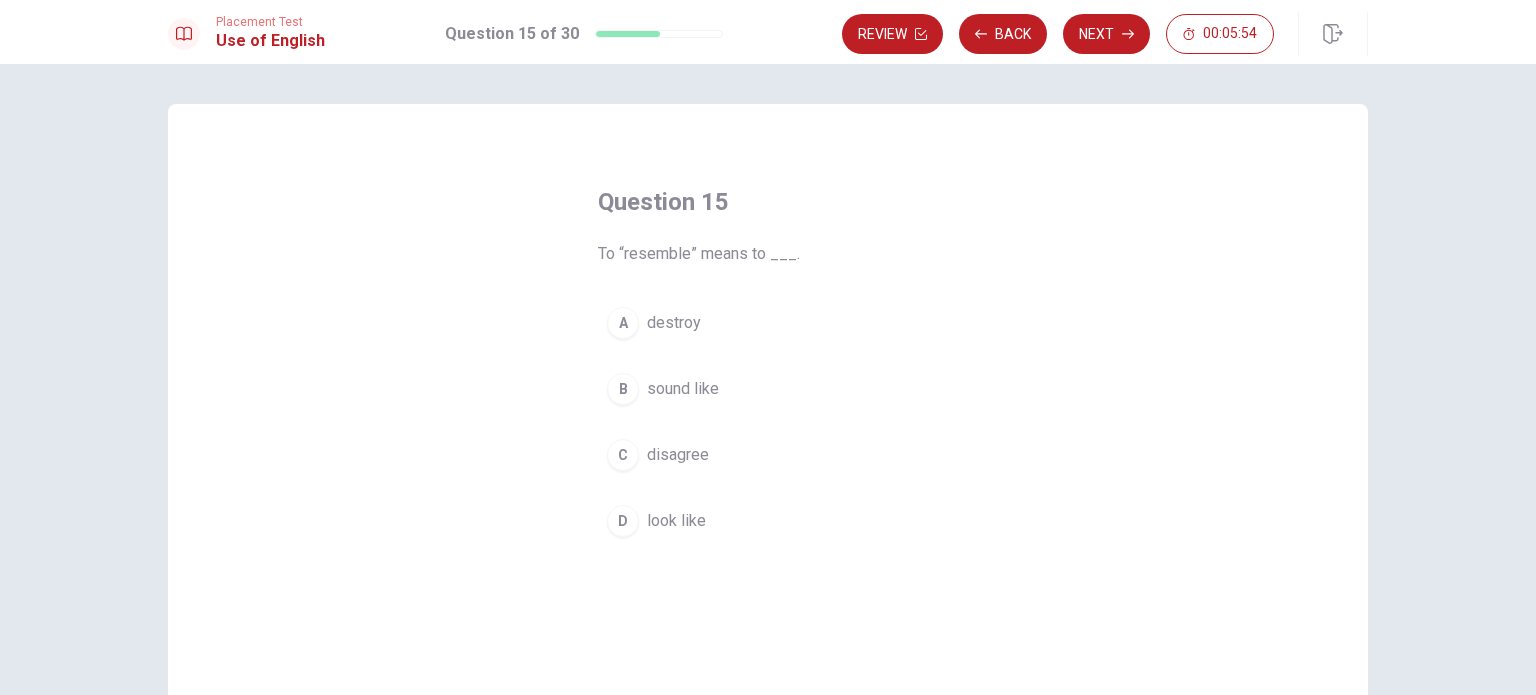 click on "destroy" at bounding box center (674, 323) 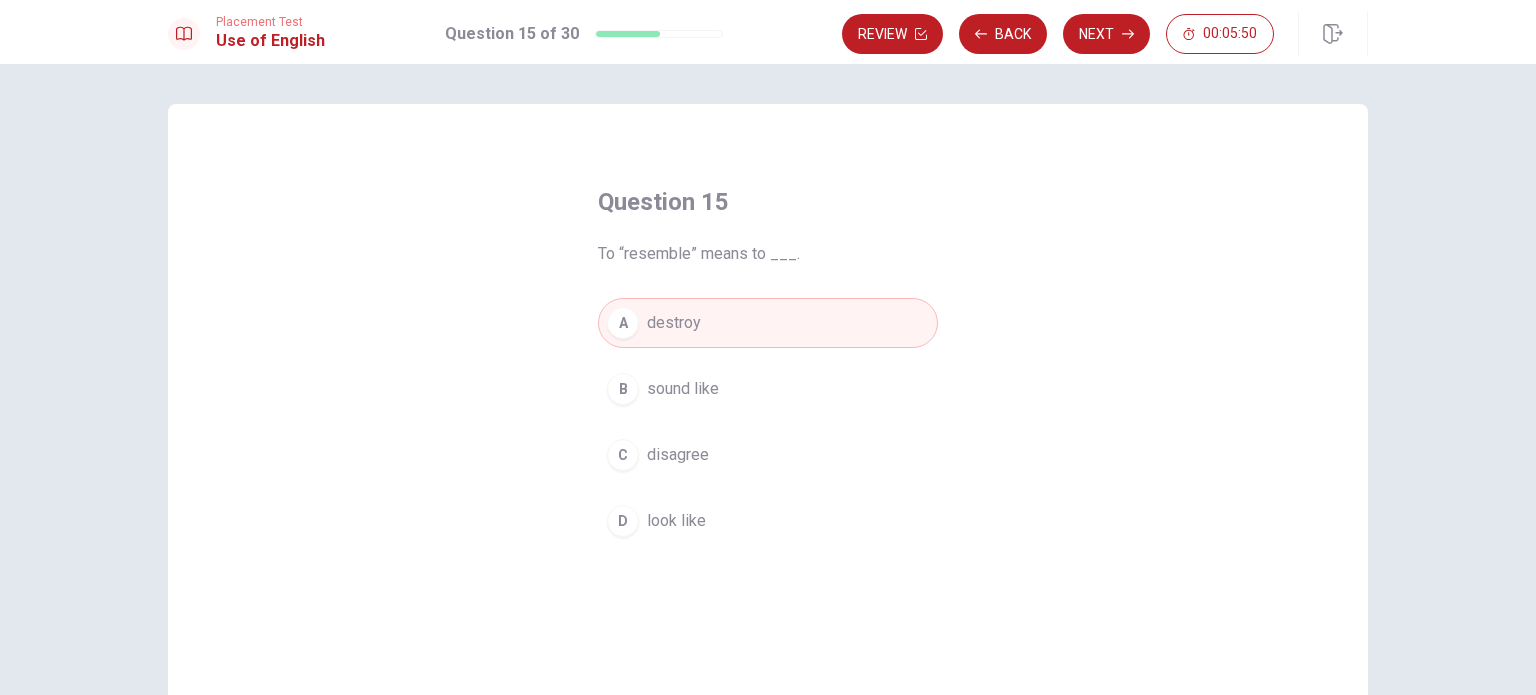 click on "look like" at bounding box center (676, 521) 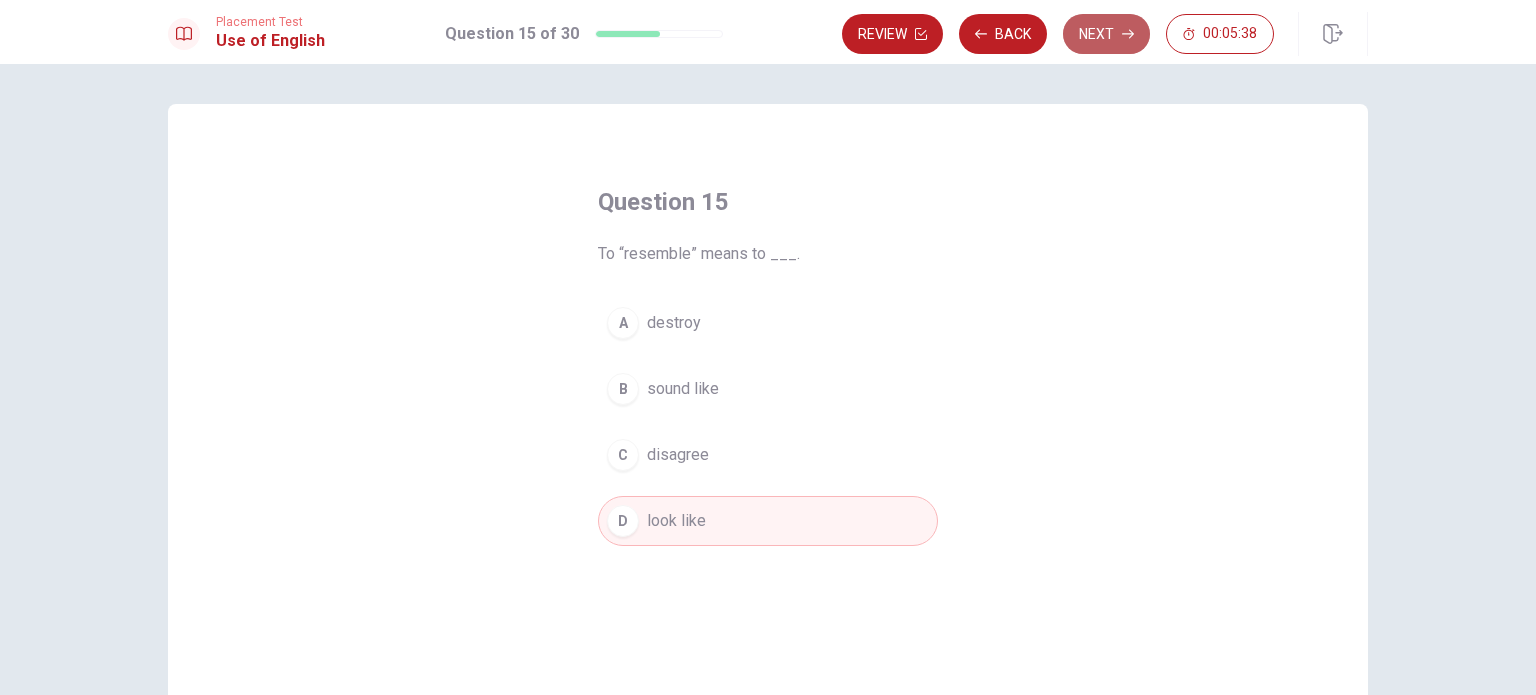 click 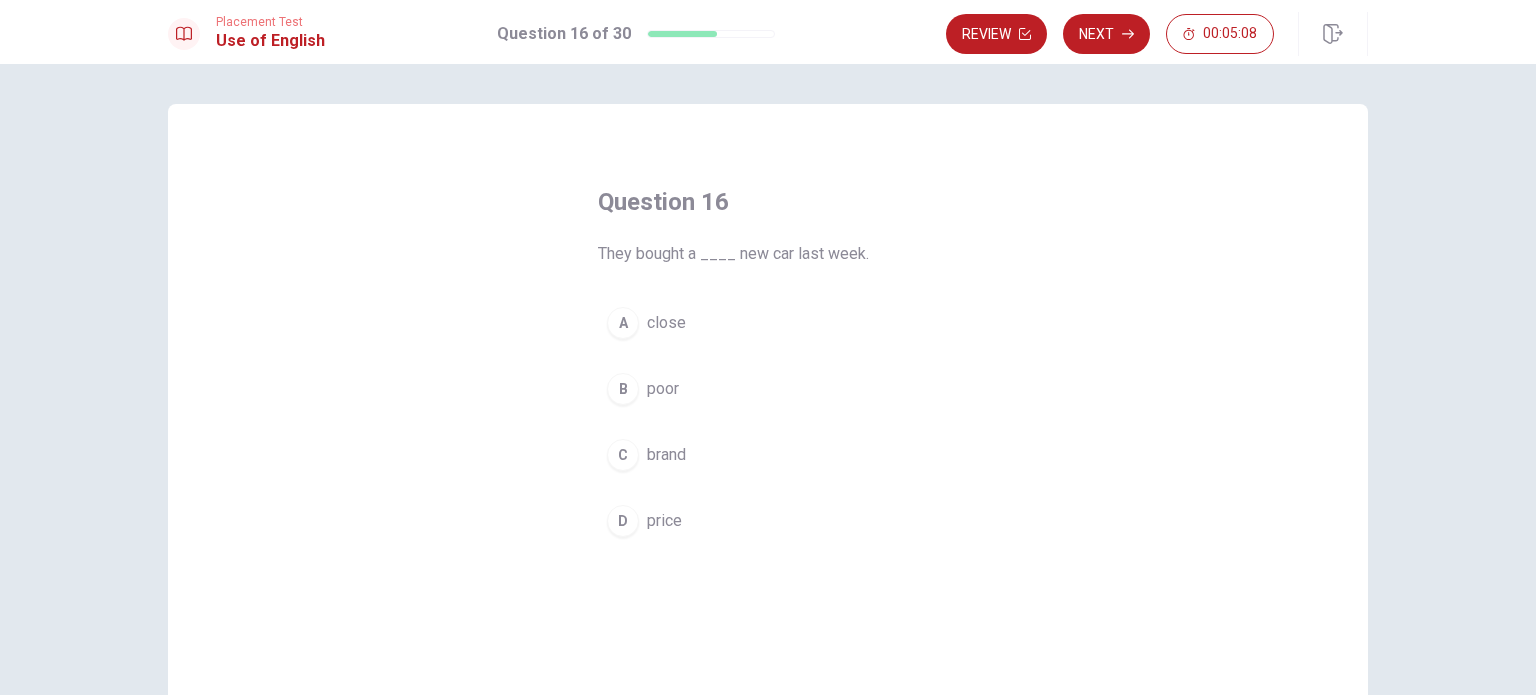 click on "B" at bounding box center (623, 389) 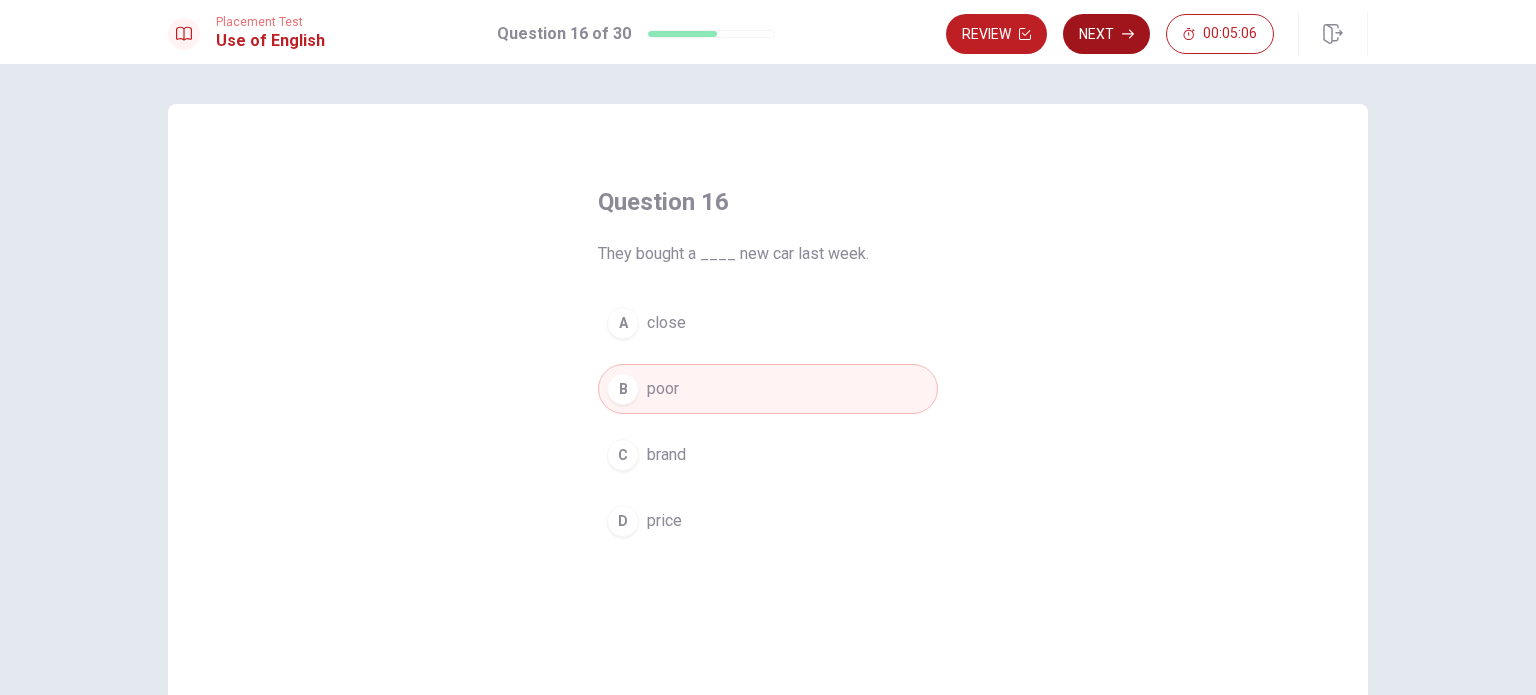 click 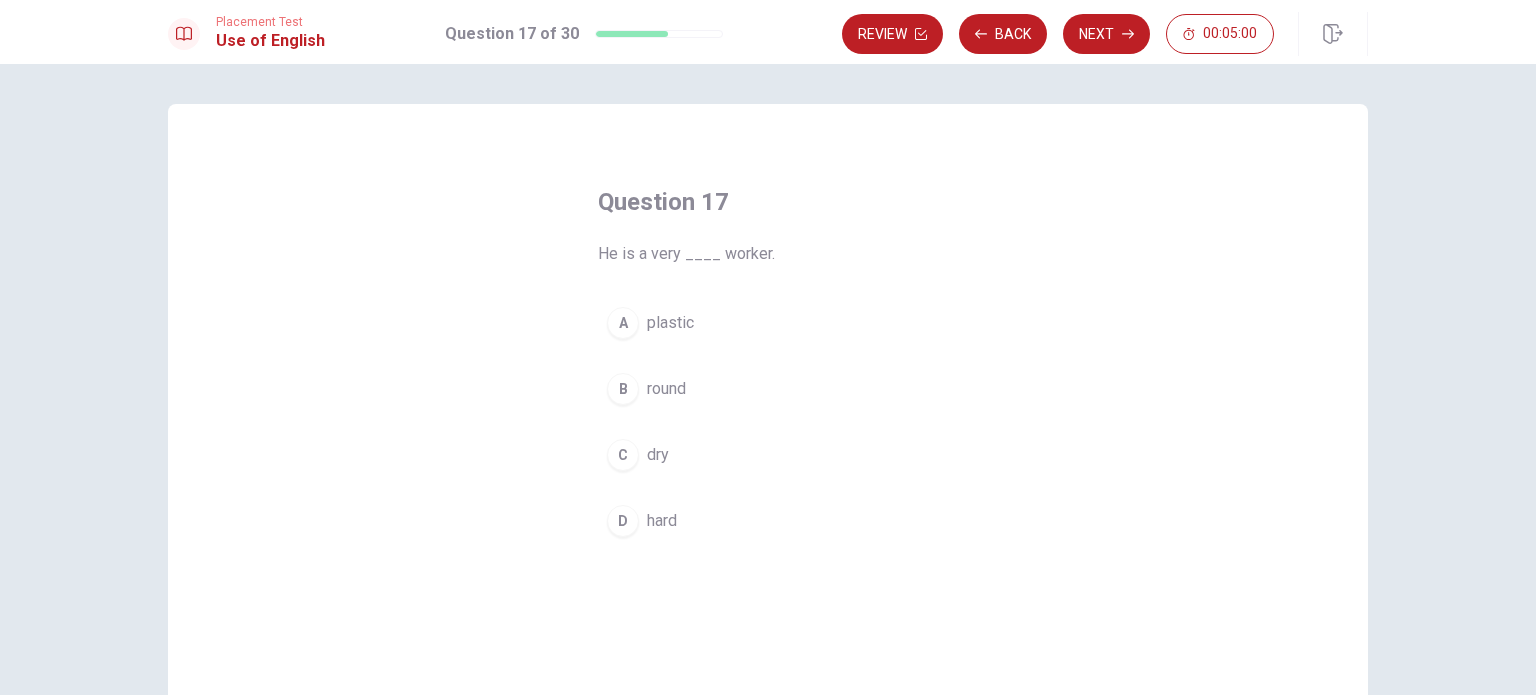 click on "D" at bounding box center (623, 521) 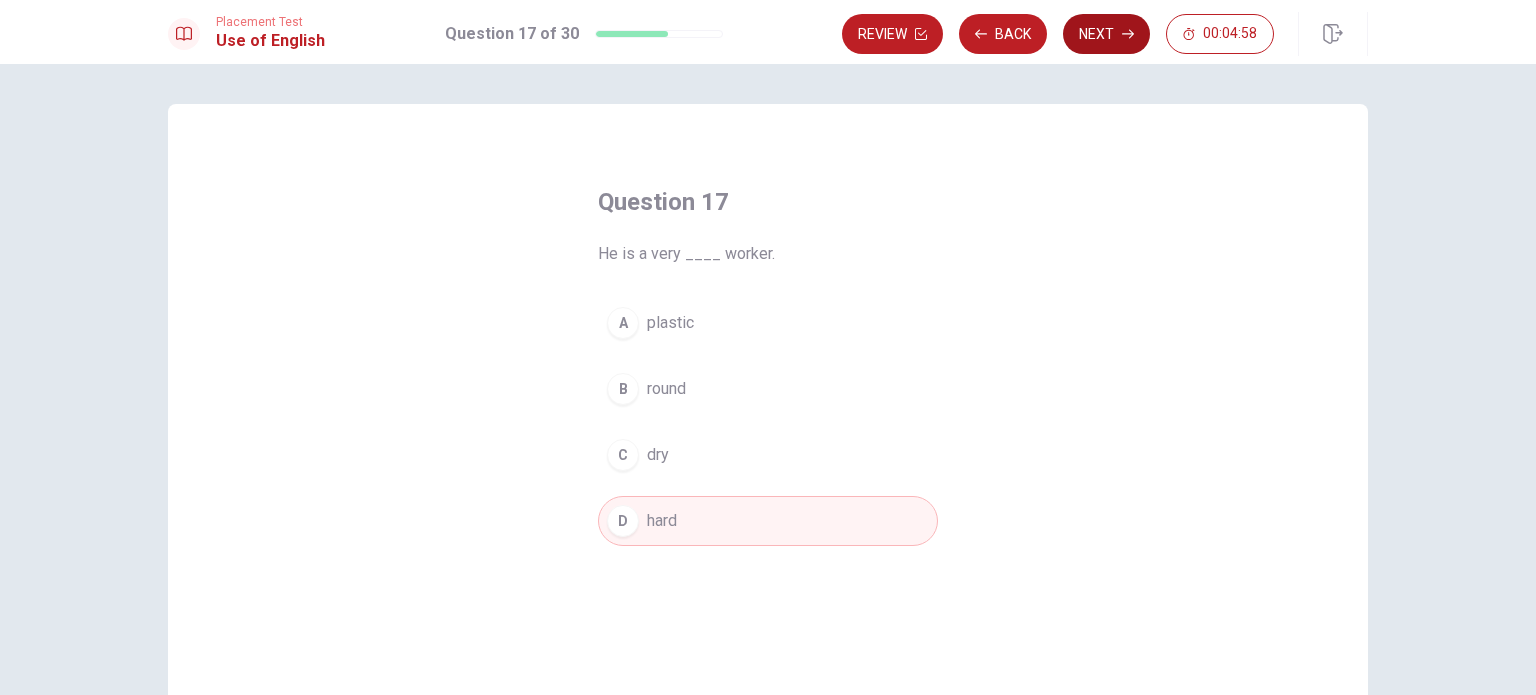 click on "Next" at bounding box center [1106, 34] 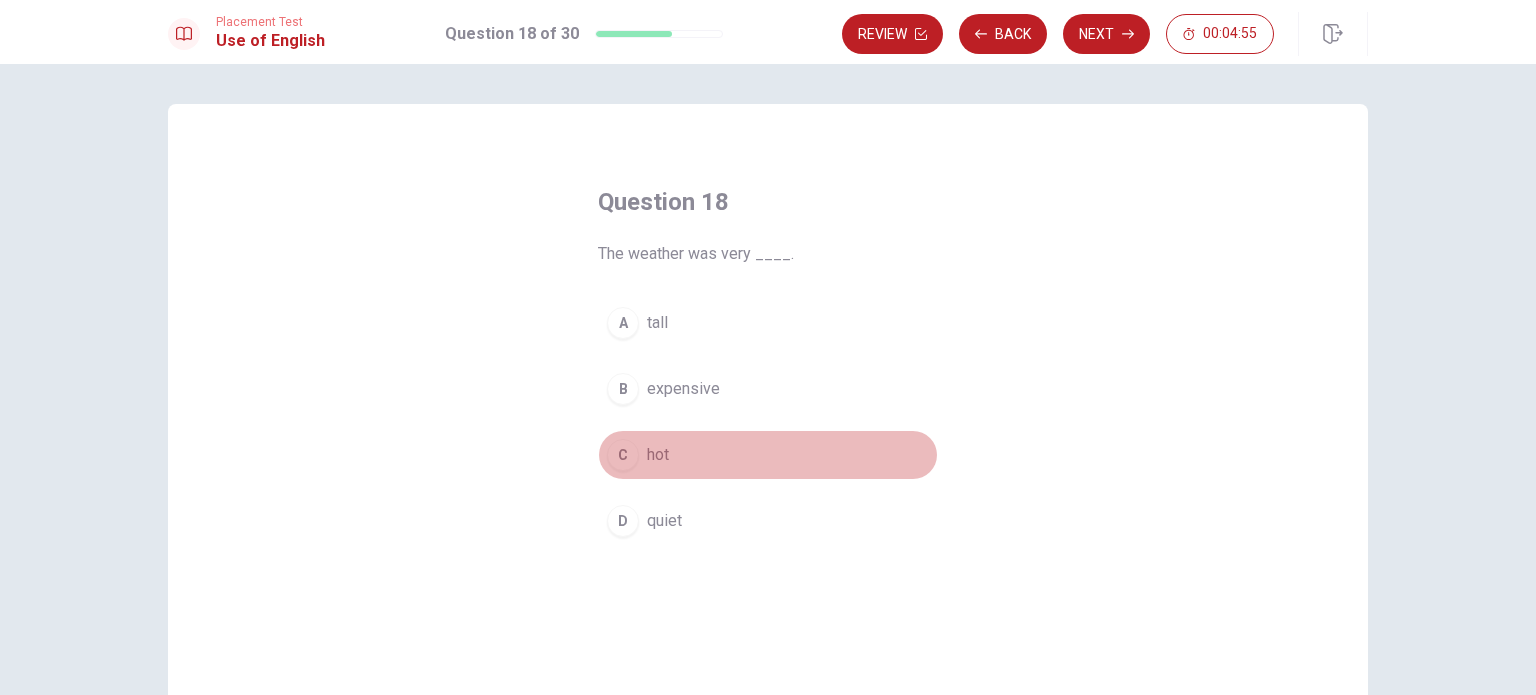 click on "C hot" at bounding box center [768, 455] 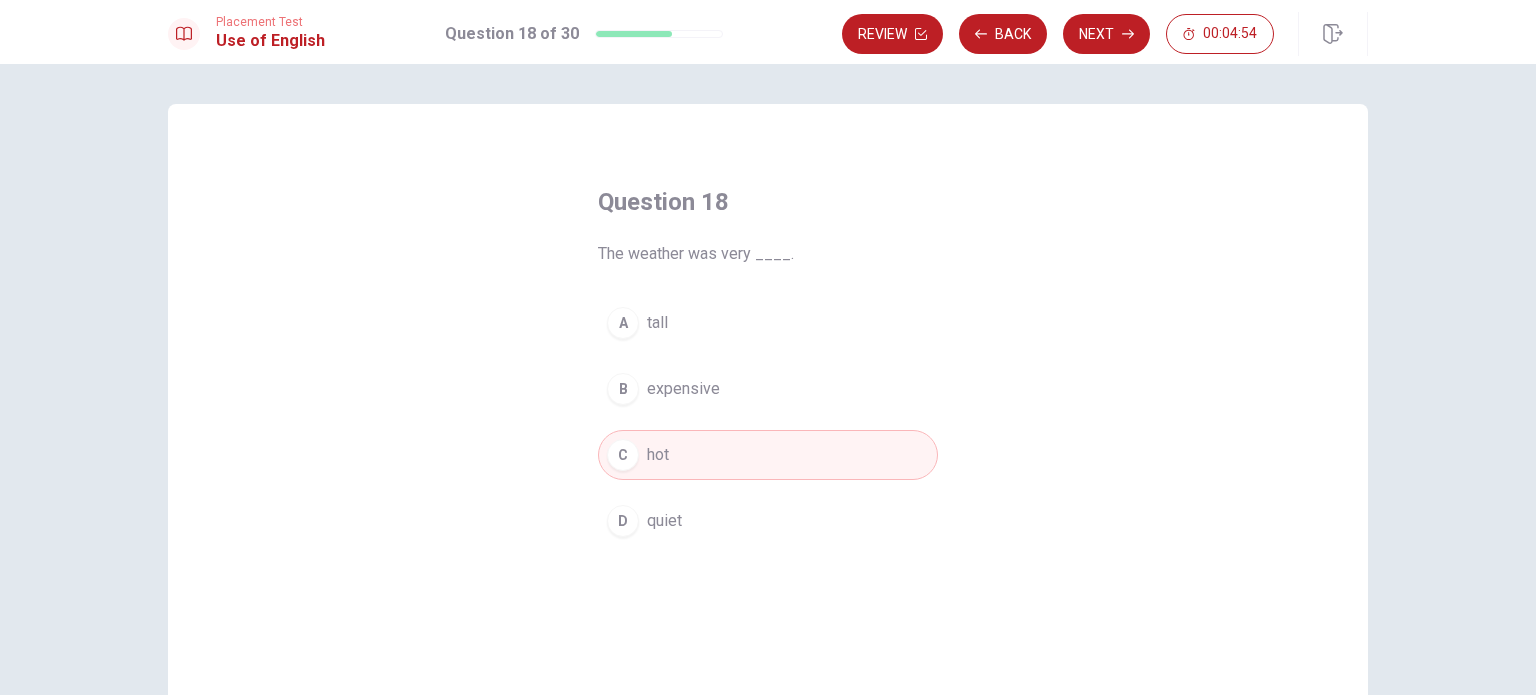 click on "Next" at bounding box center (1106, 34) 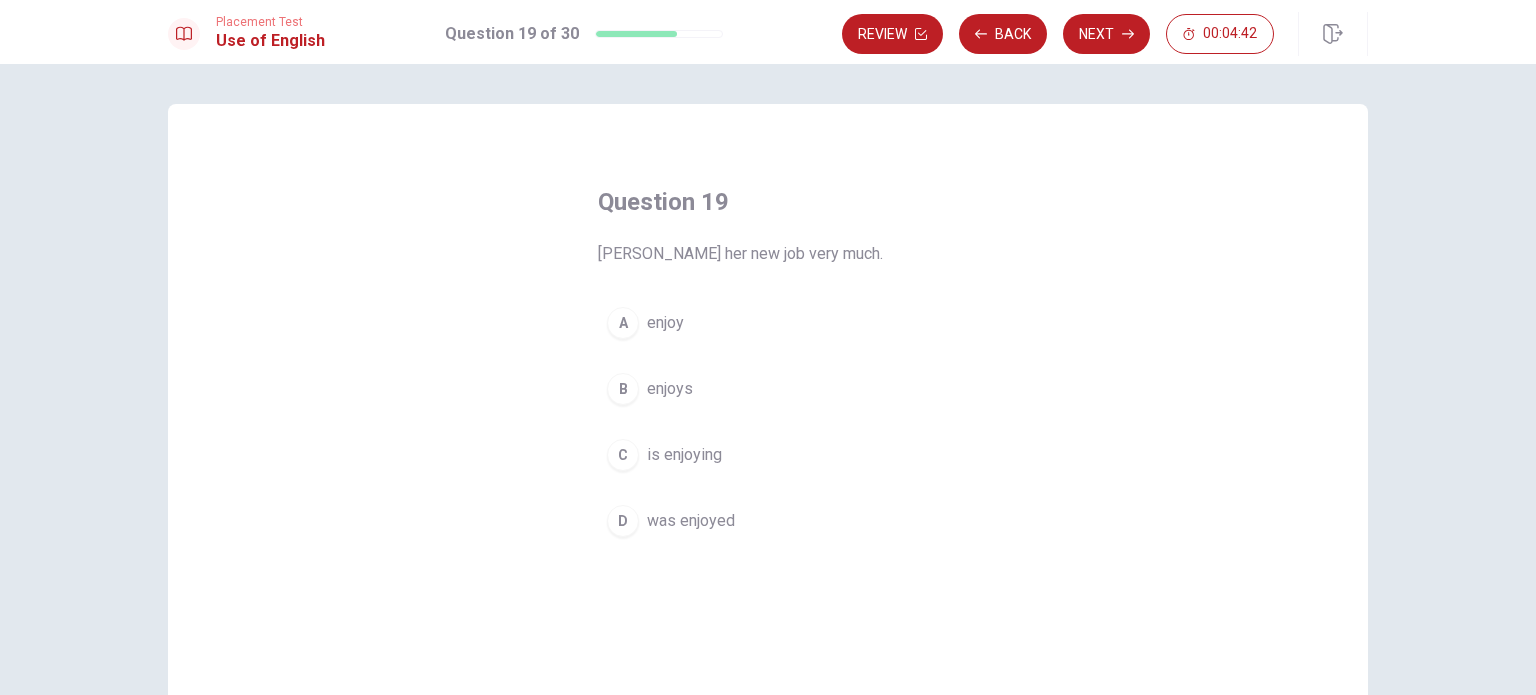 click on "B" at bounding box center (623, 389) 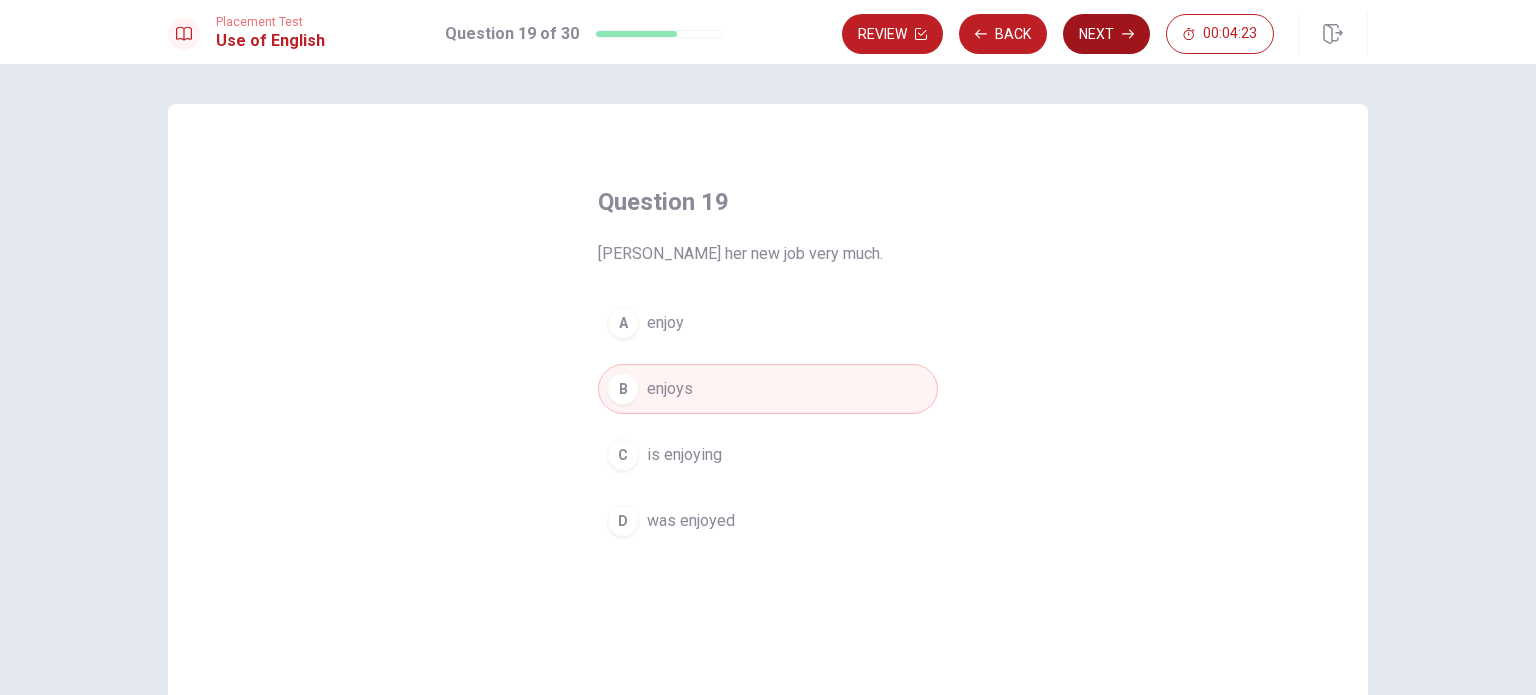 click on "Next" at bounding box center (1106, 34) 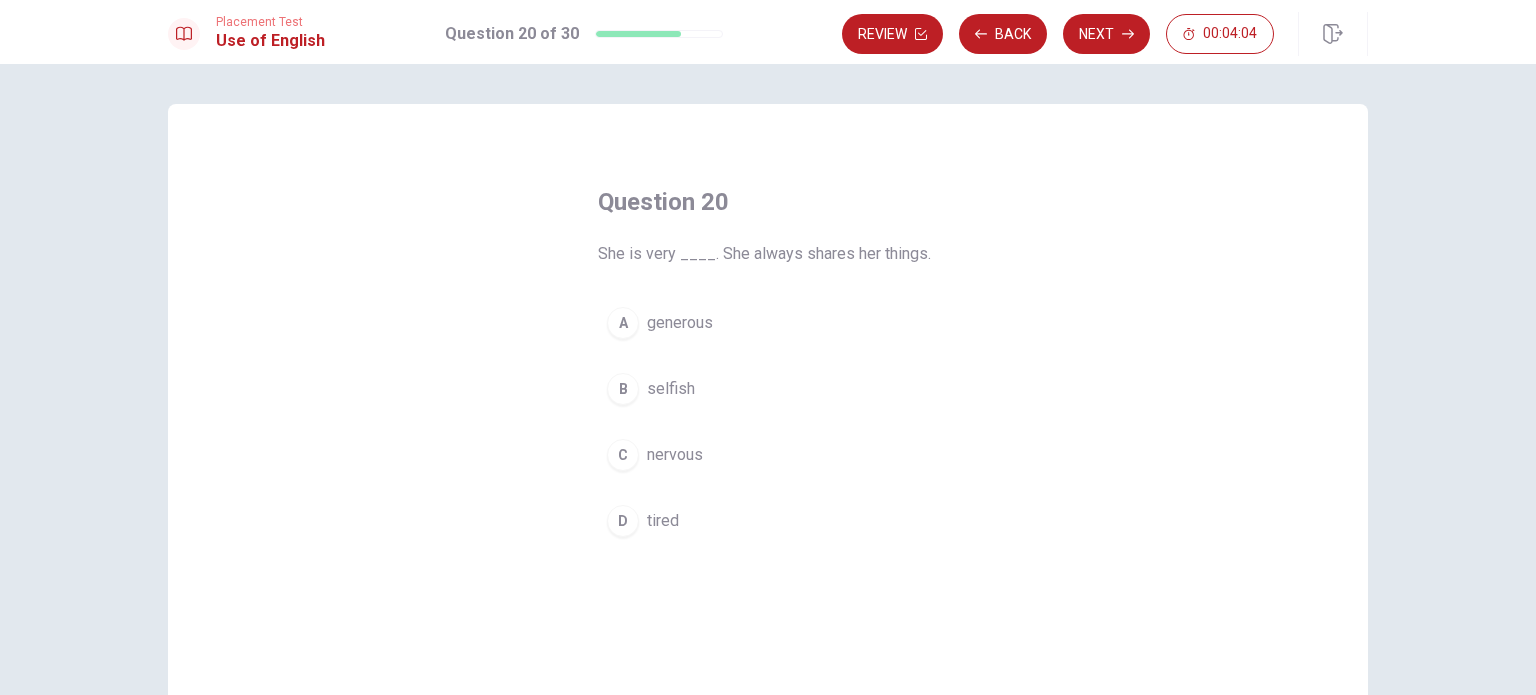 click on "A" at bounding box center (623, 323) 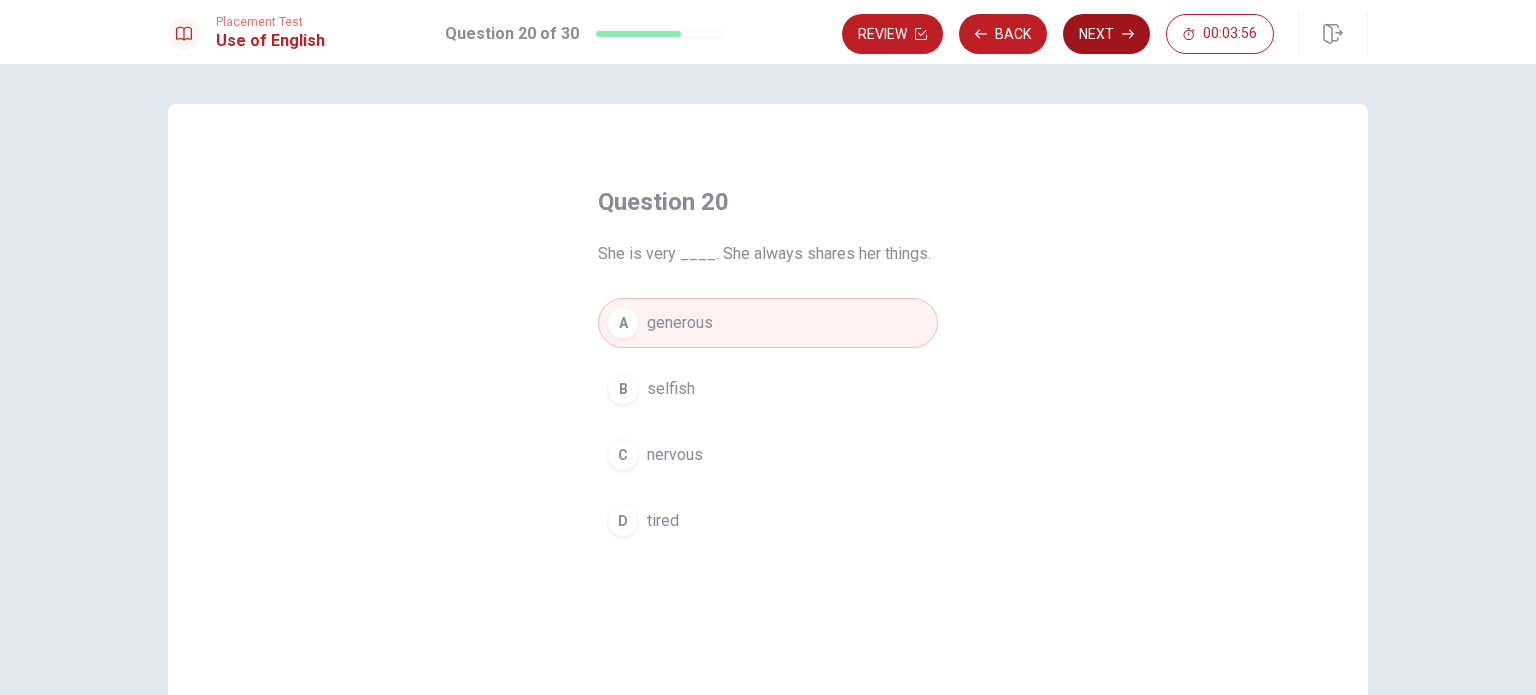 click on "Next" at bounding box center [1106, 34] 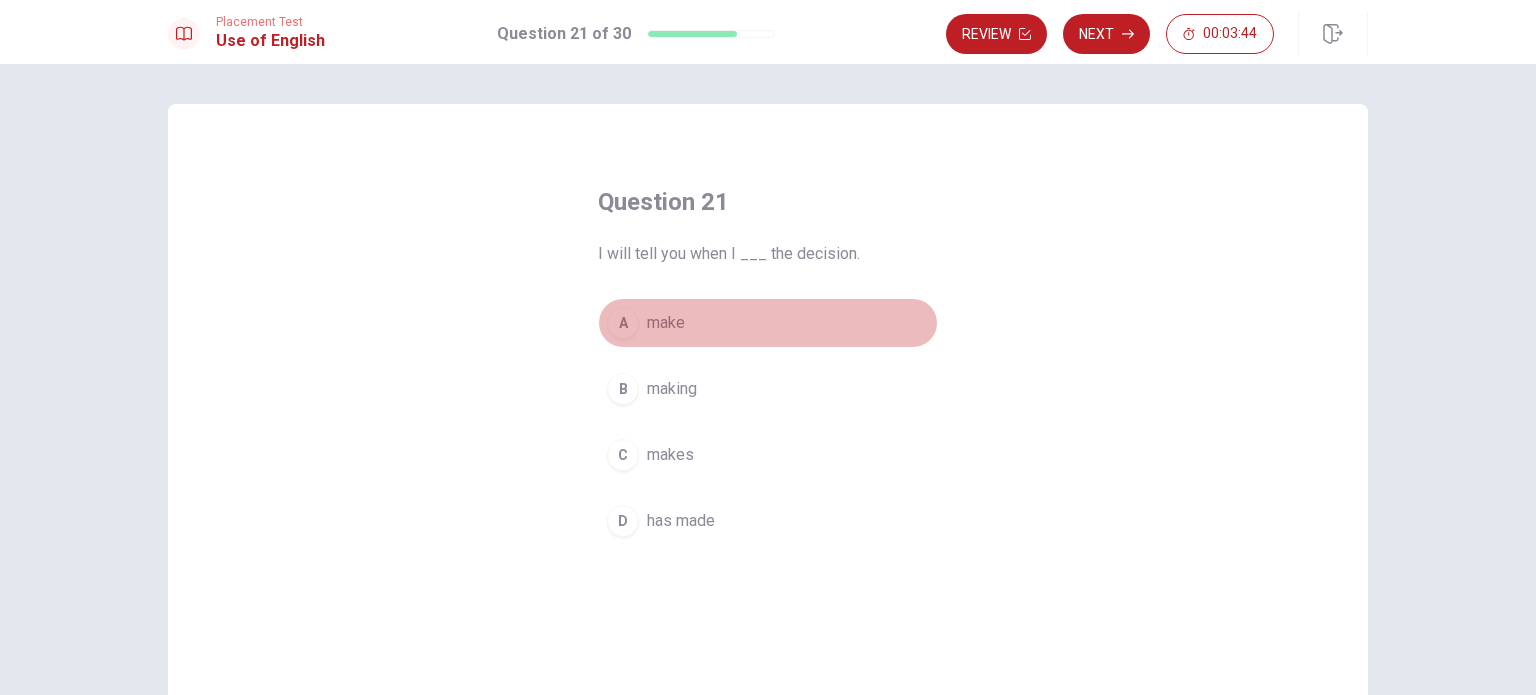 click on "make" at bounding box center (666, 323) 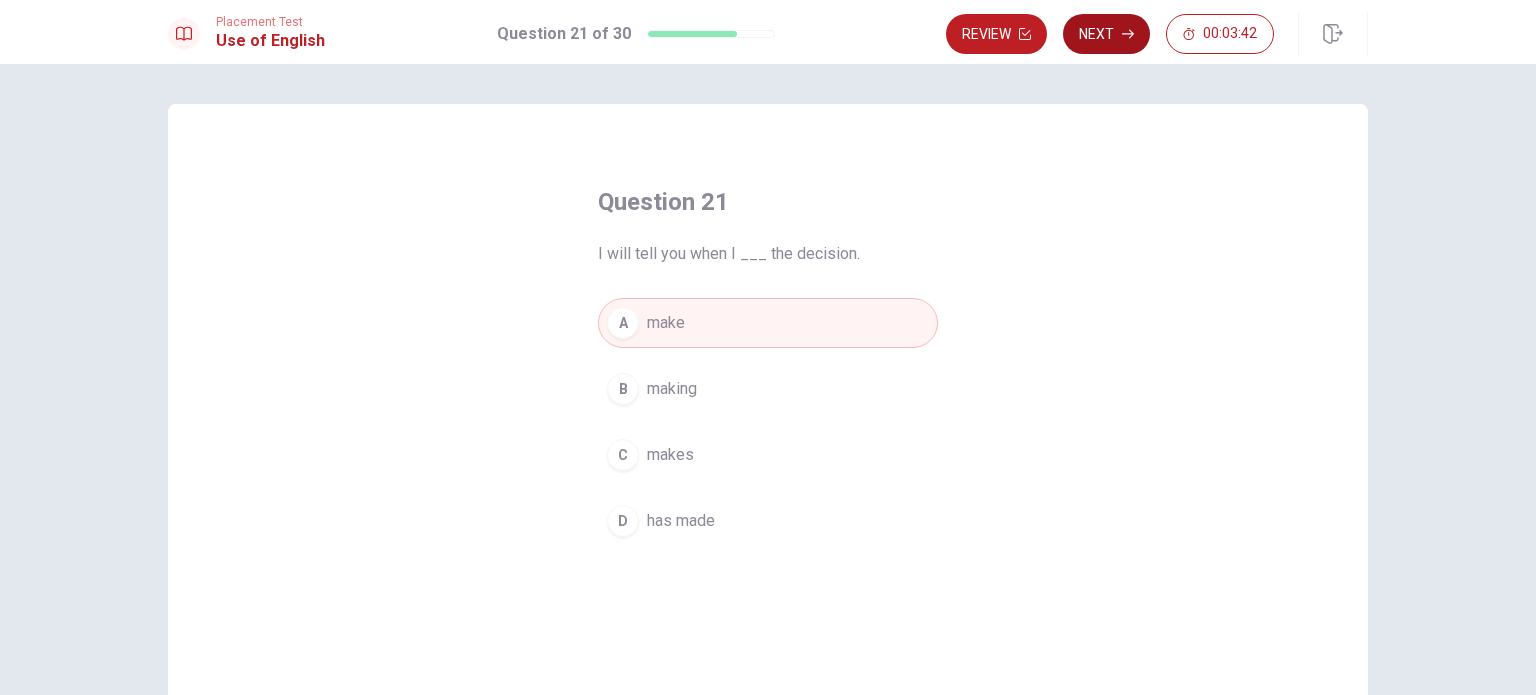 click on "Next" at bounding box center [1106, 34] 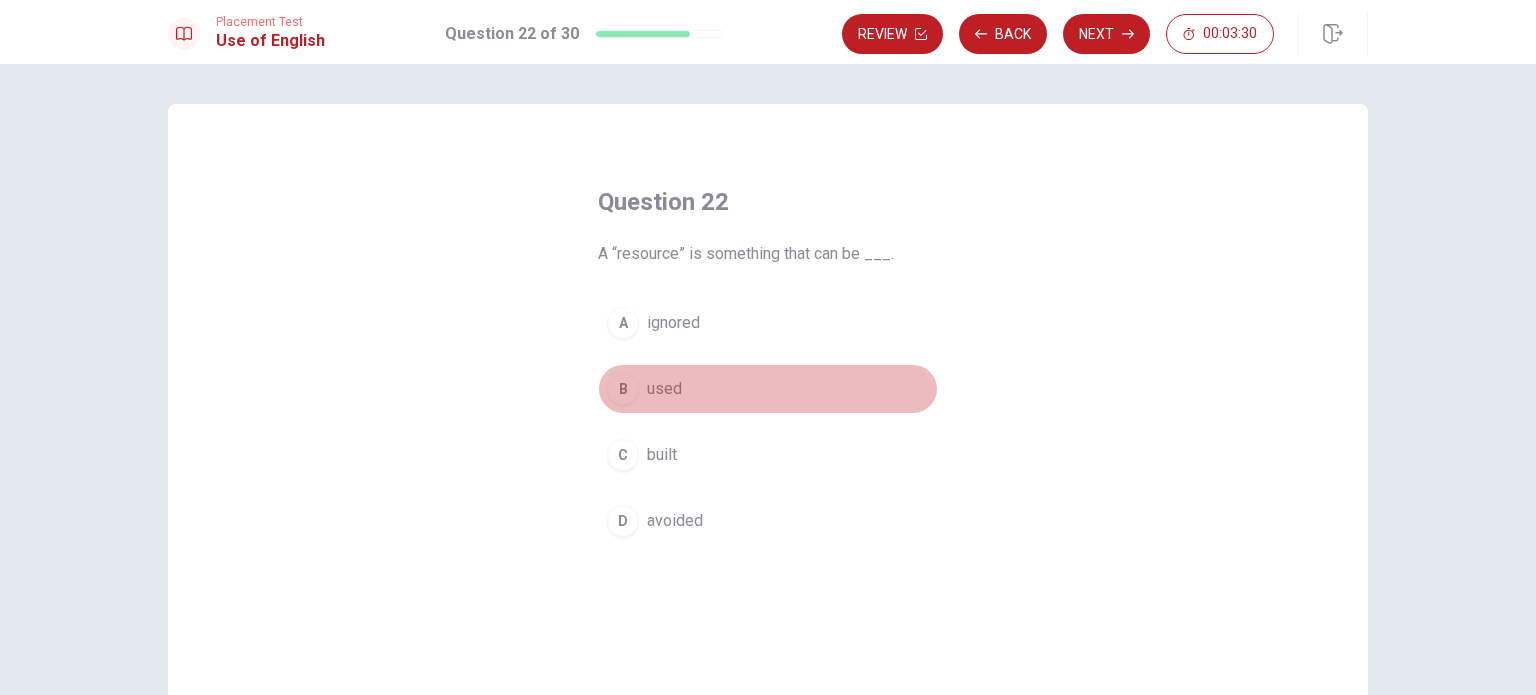 click on "B" at bounding box center [623, 389] 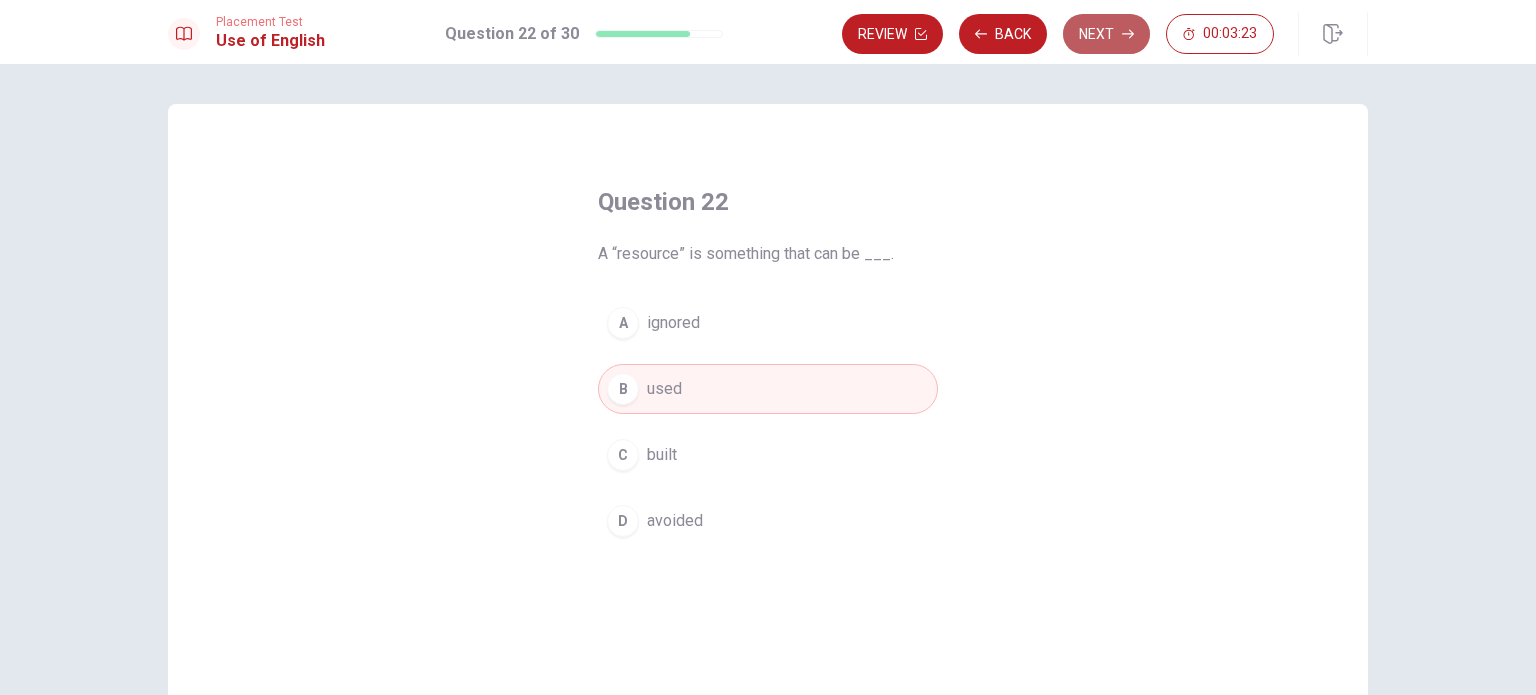 click on "Next" at bounding box center [1106, 34] 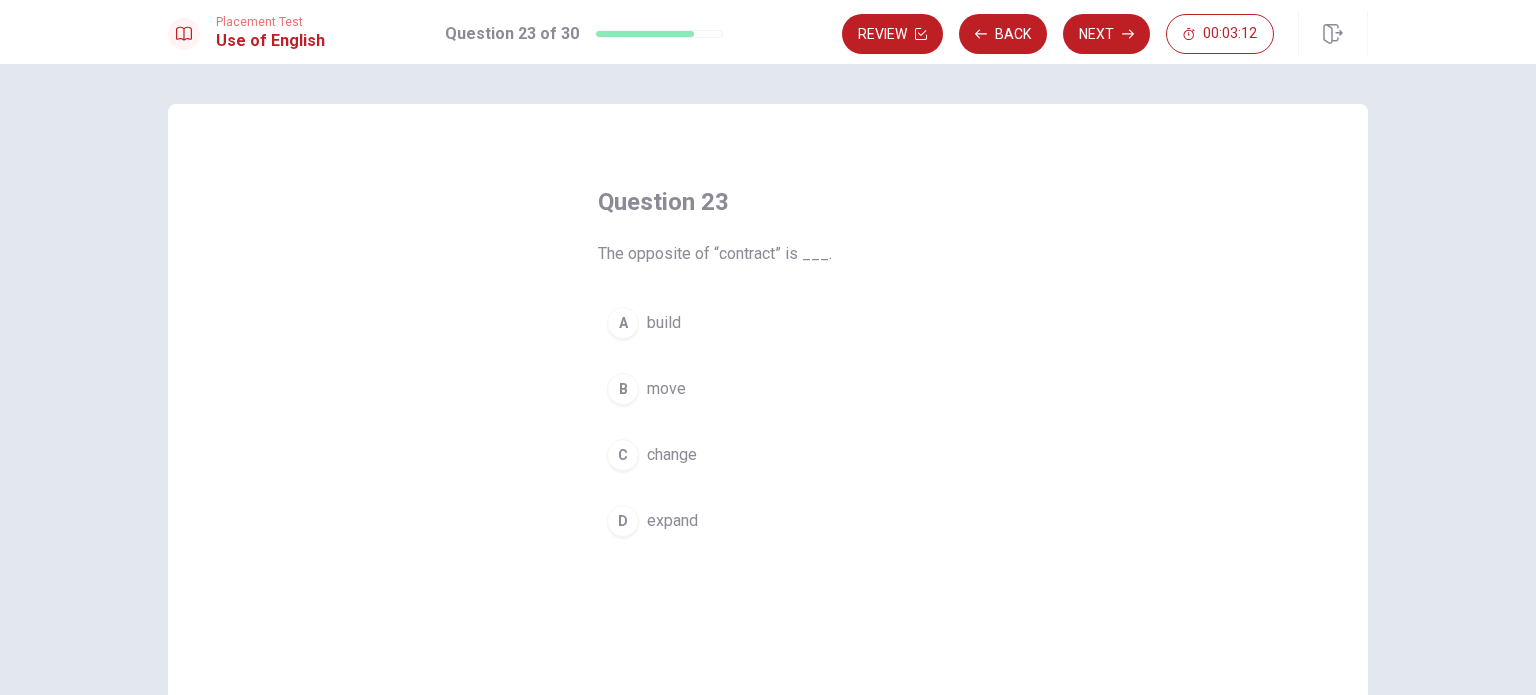 click on "A" at bounding box center [623, 323] 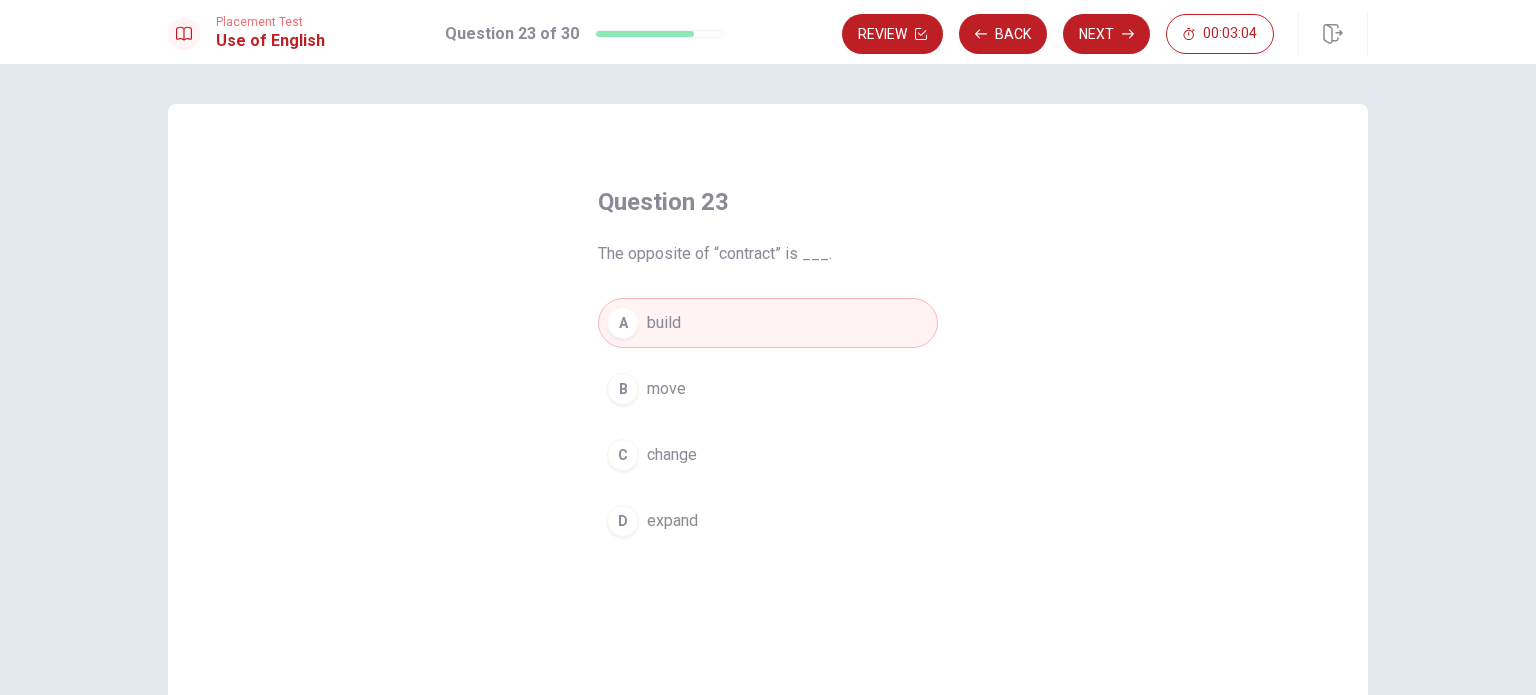 click on "Question 23 The opposite of “contract” is ___. A build B move C change D expand" at bounding box center (768, 451) 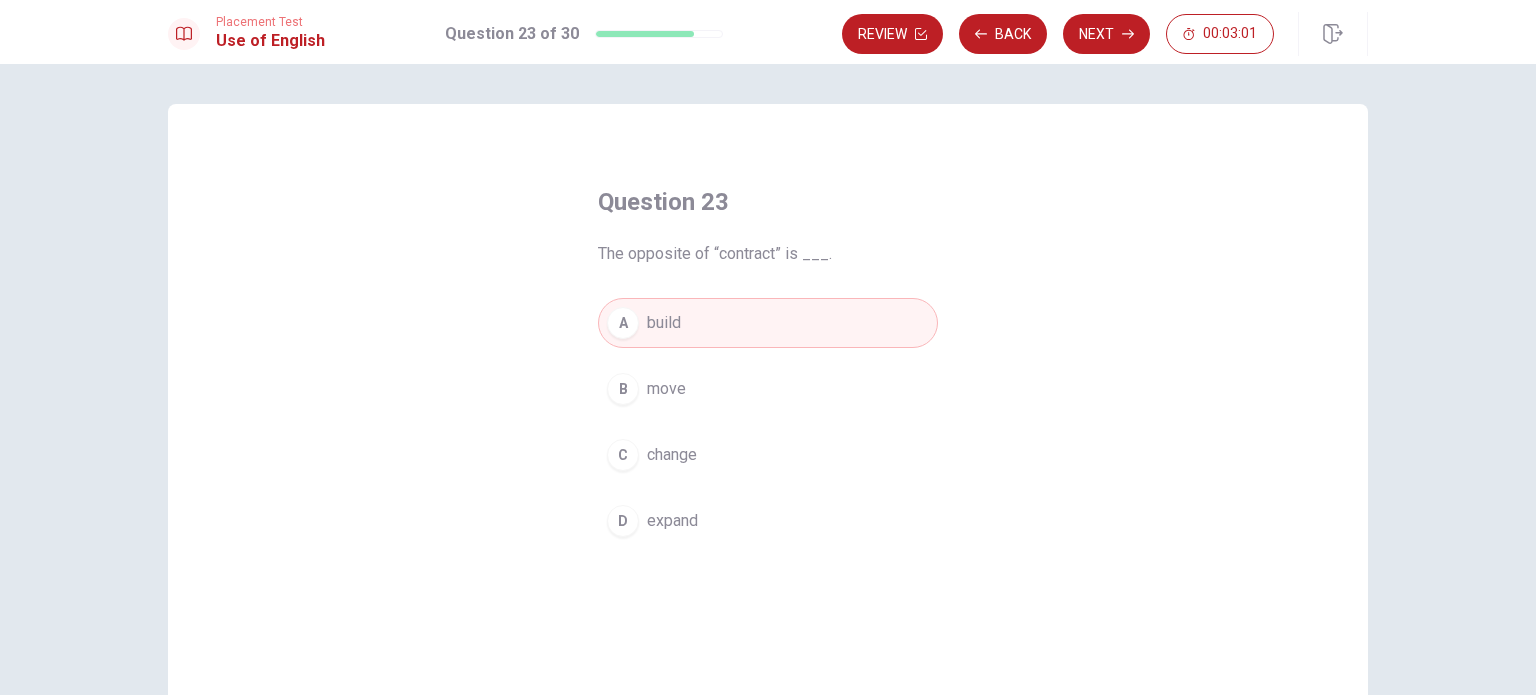 click on "D expand" at bounding box center [768, 521] 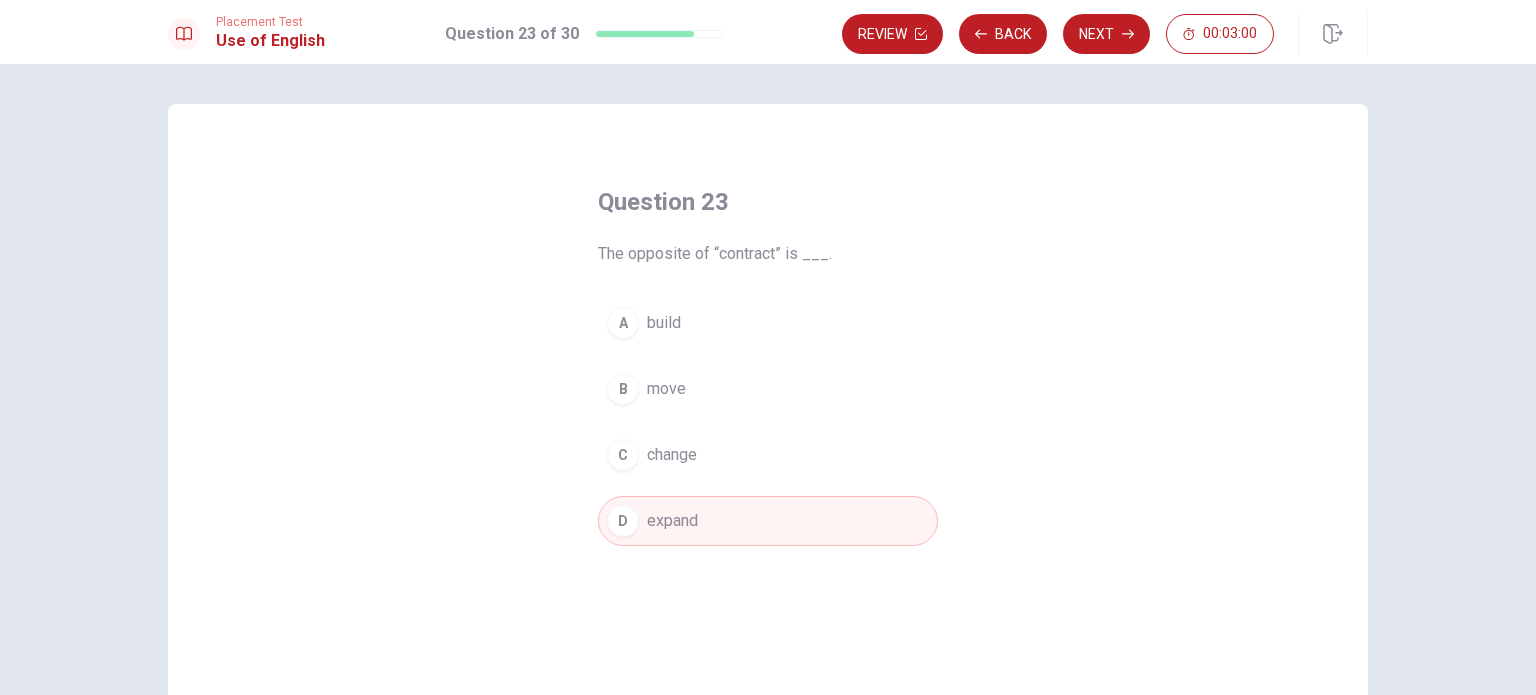 click on "A build" at bounding box center [768, 323] 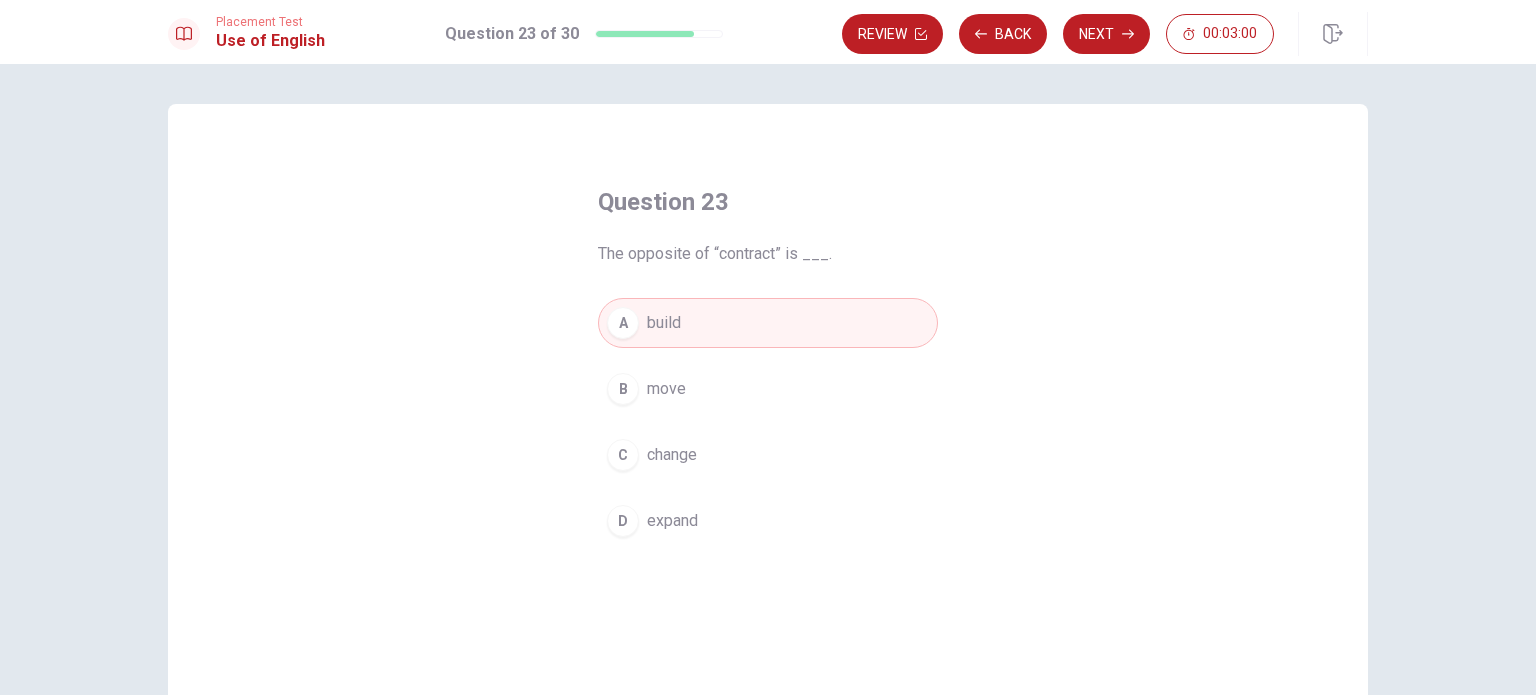 click on "Next" at bounding box center (1106, 34) 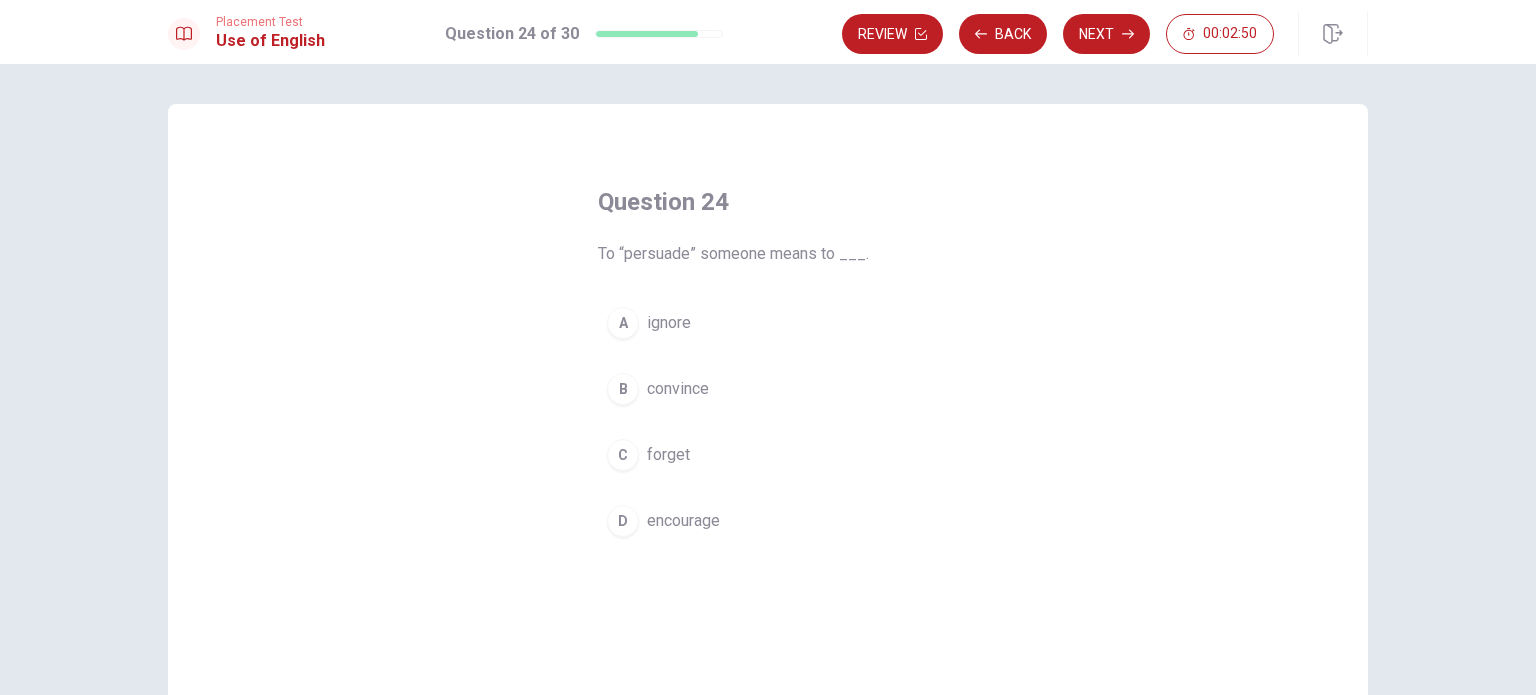 click on "Question 24 To “persuade” someone means to ___. A ignore B convince C forget D encourage" at bounding box center [768, 366] 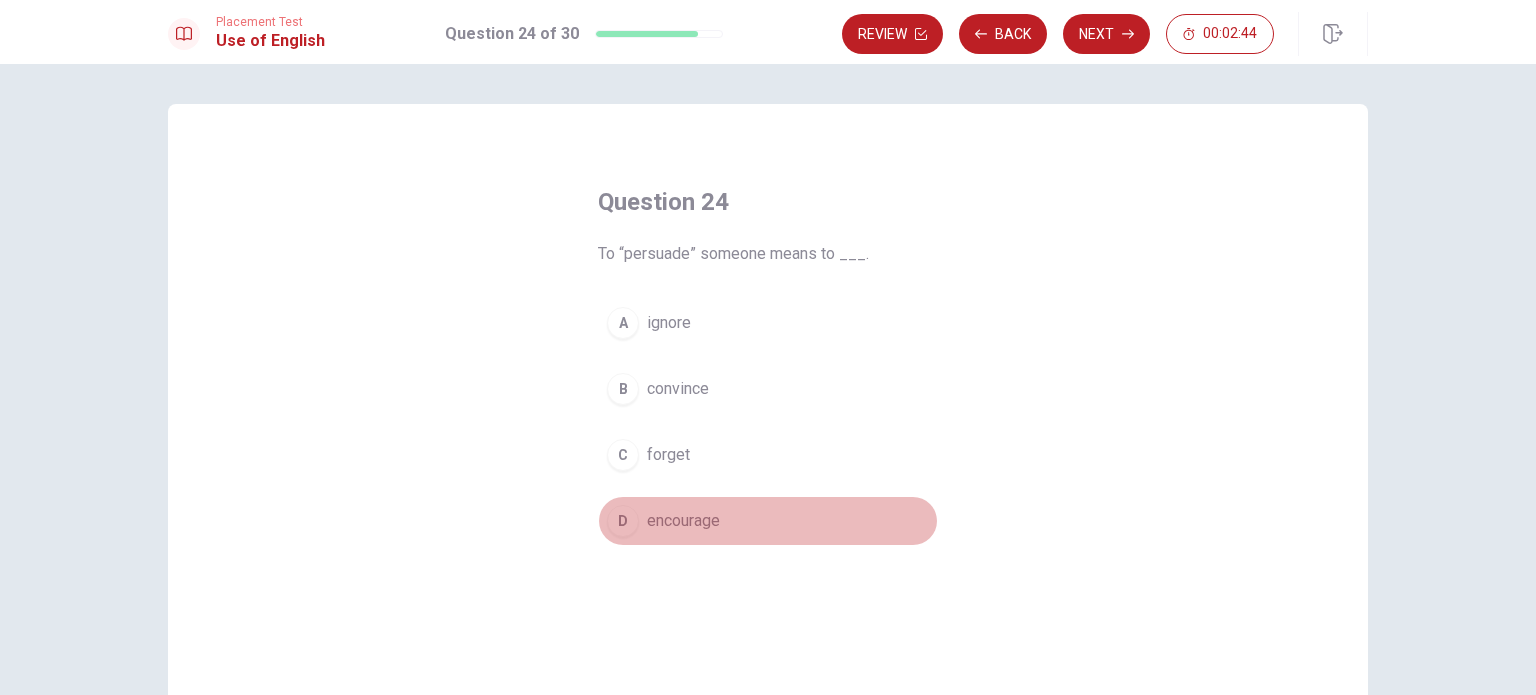 drag, startPoint x: 605, startPoint y: 518, endPoint x: 724, endPoint y: 485, distance: 123.49089 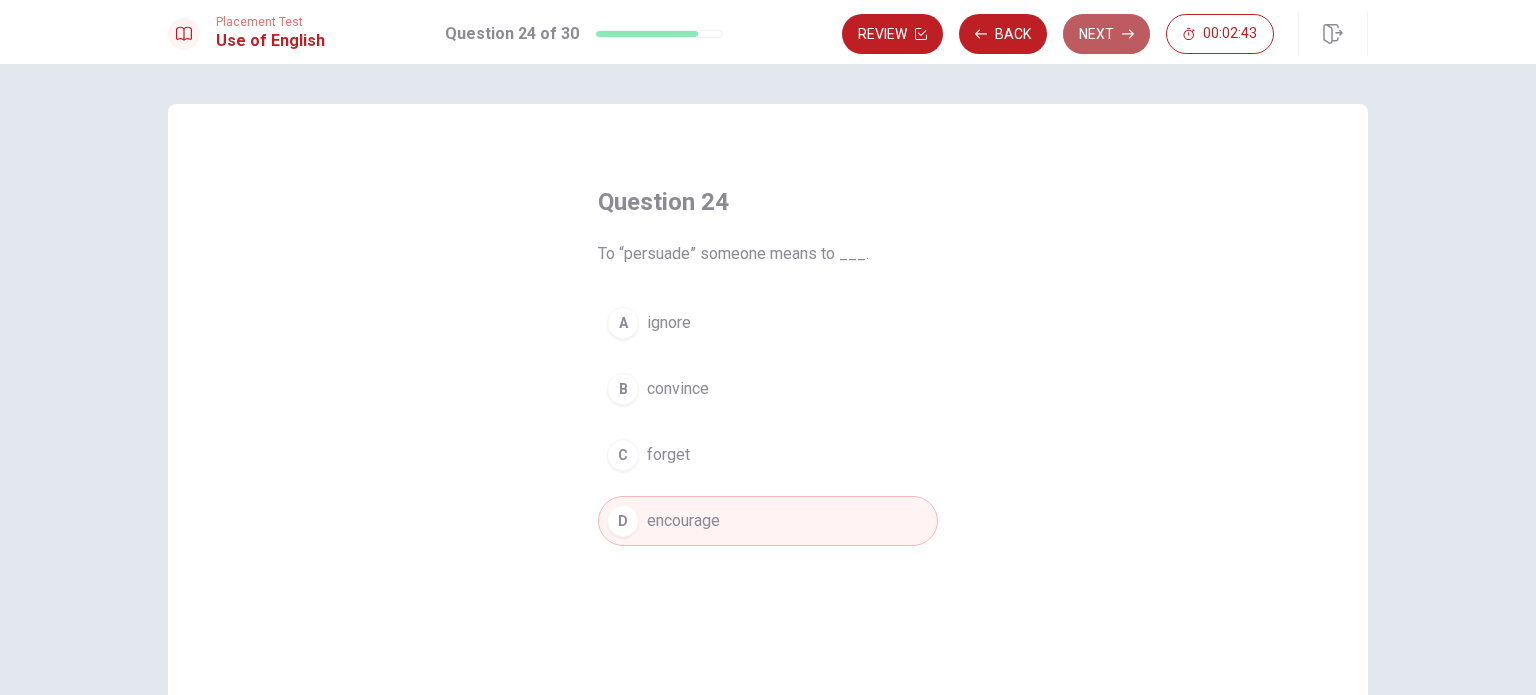 click on "Next" at bounding box center [1106, 34] 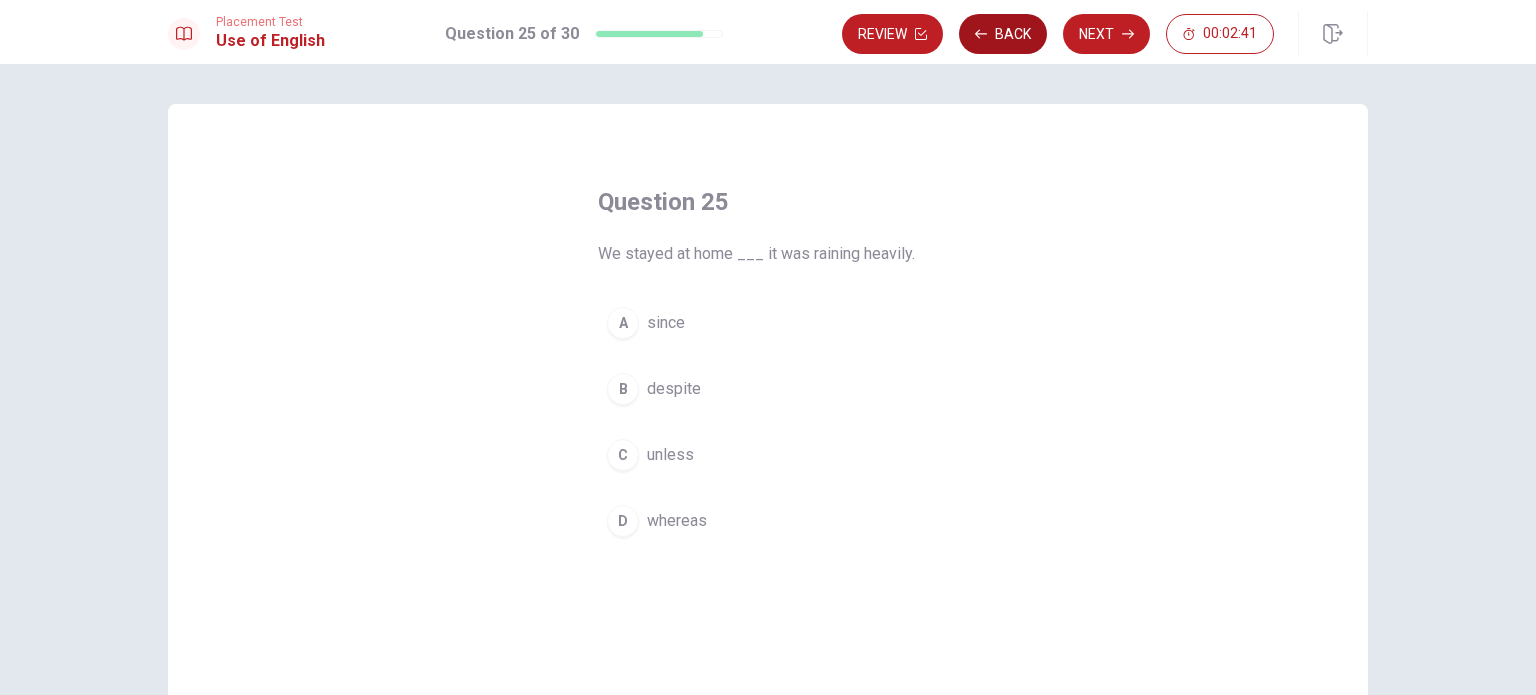 click on "Back" at bounding box center (1003, 34) 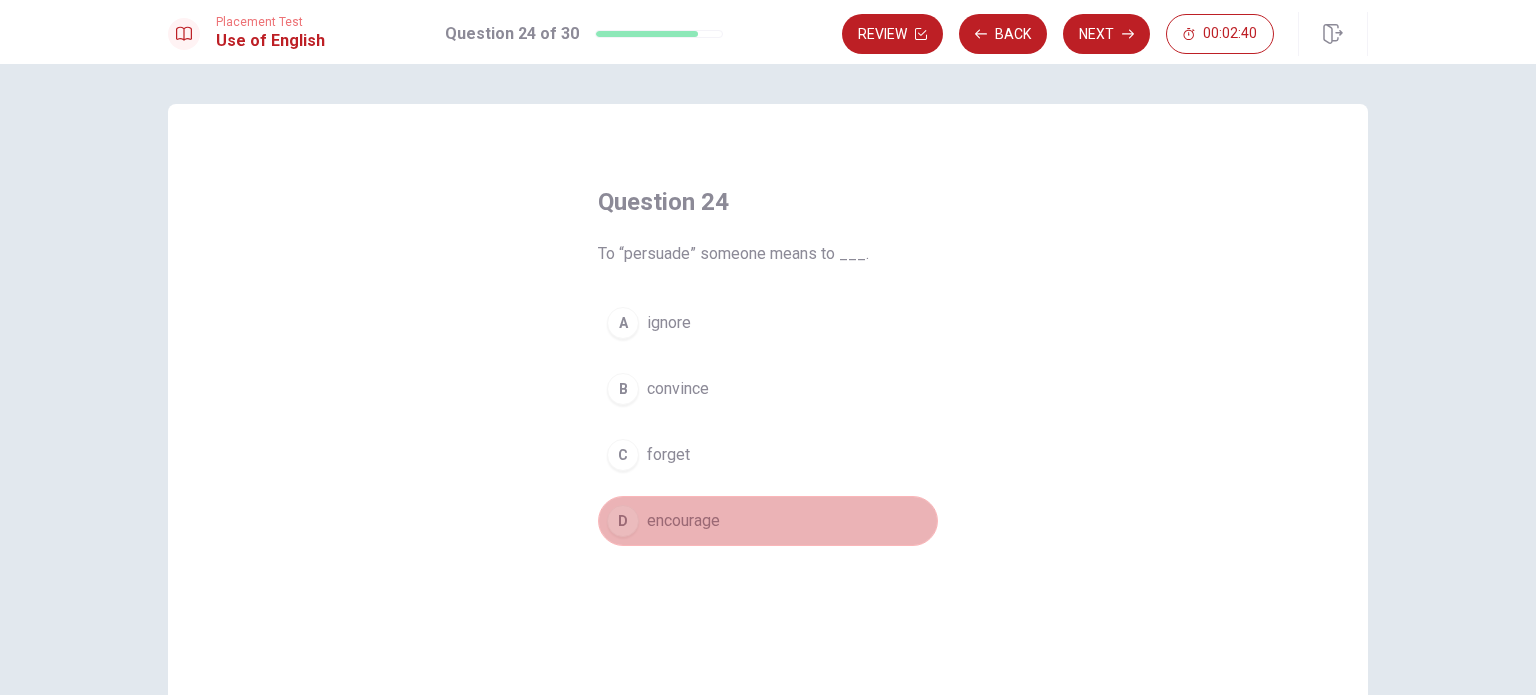 click on "D encourage" at bounding box center [768, 521] 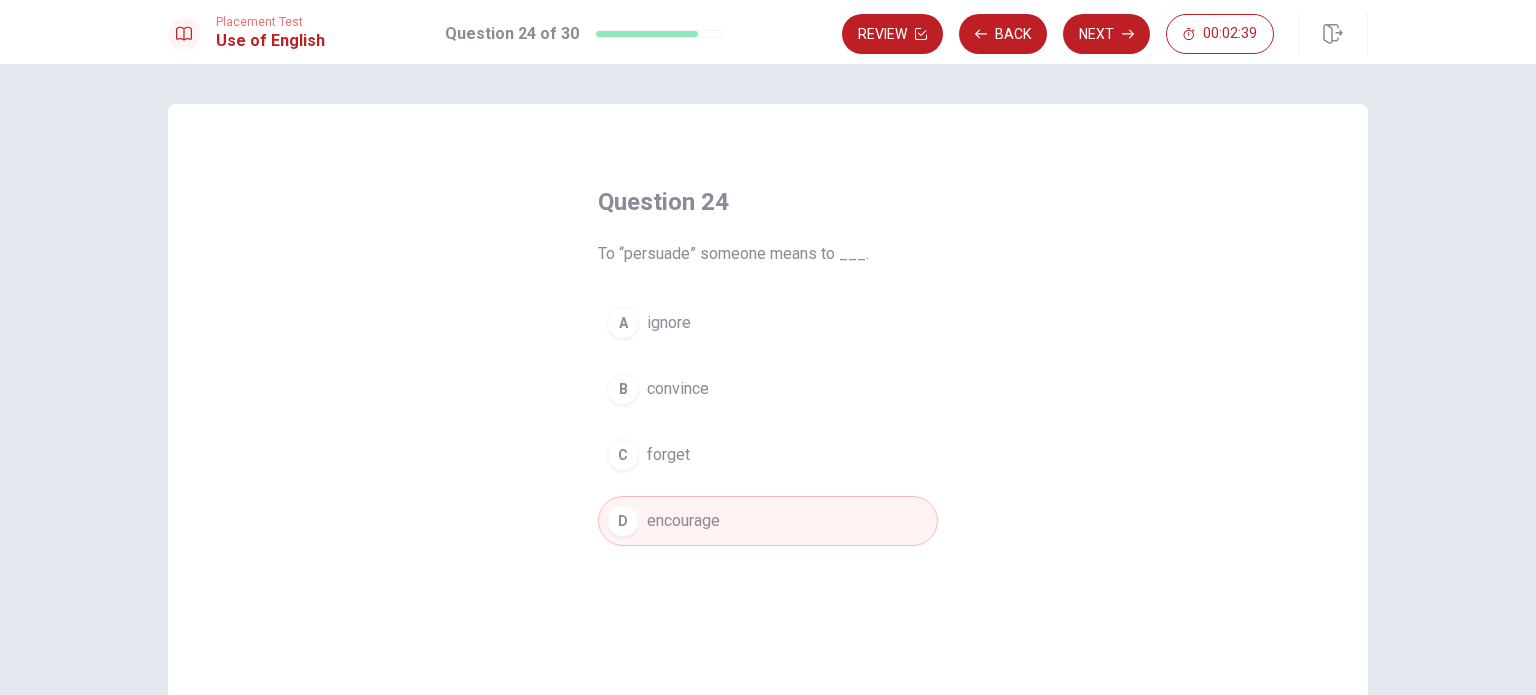 click on "Question 24 To “persuade” someone means to ___. A ignore B convince C forget D encourage" at bounding box center [768, 451] 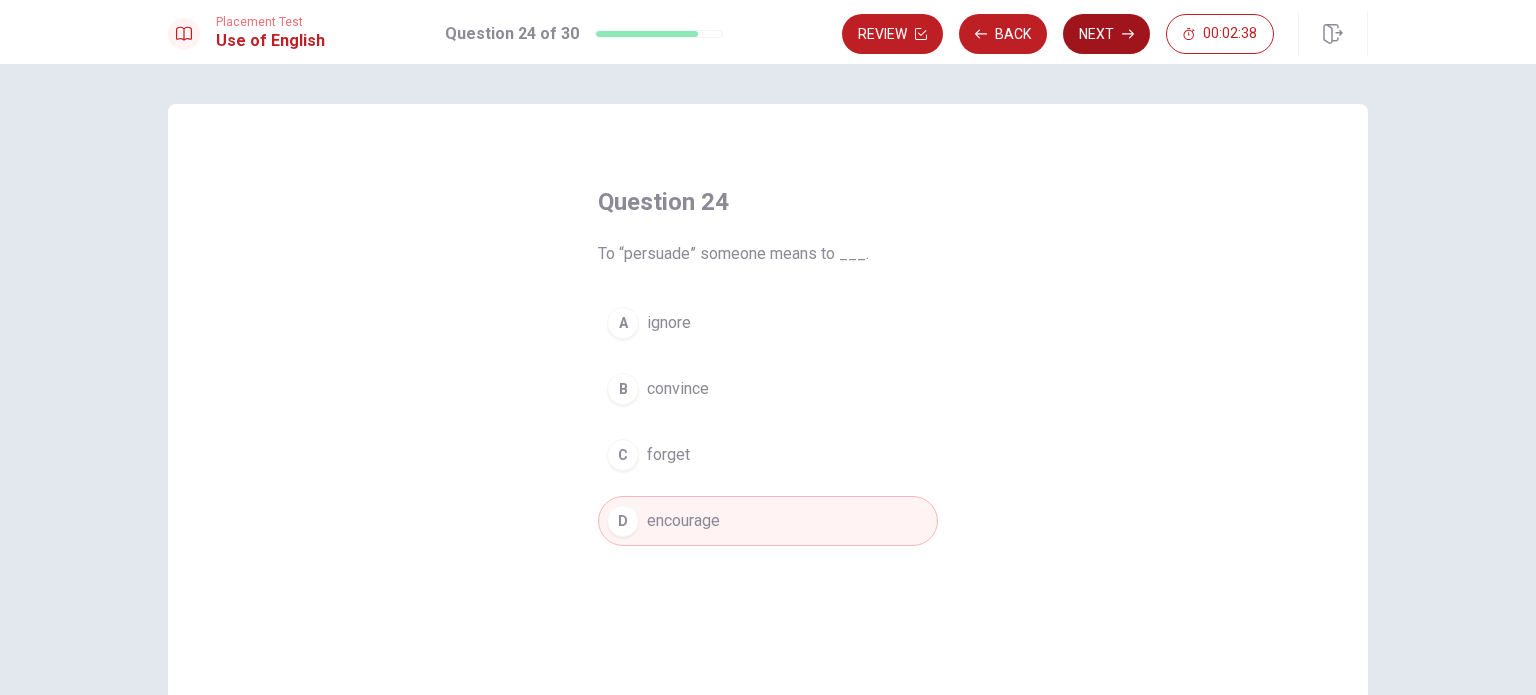 click on "Next" at bounding box center [1106, 34] 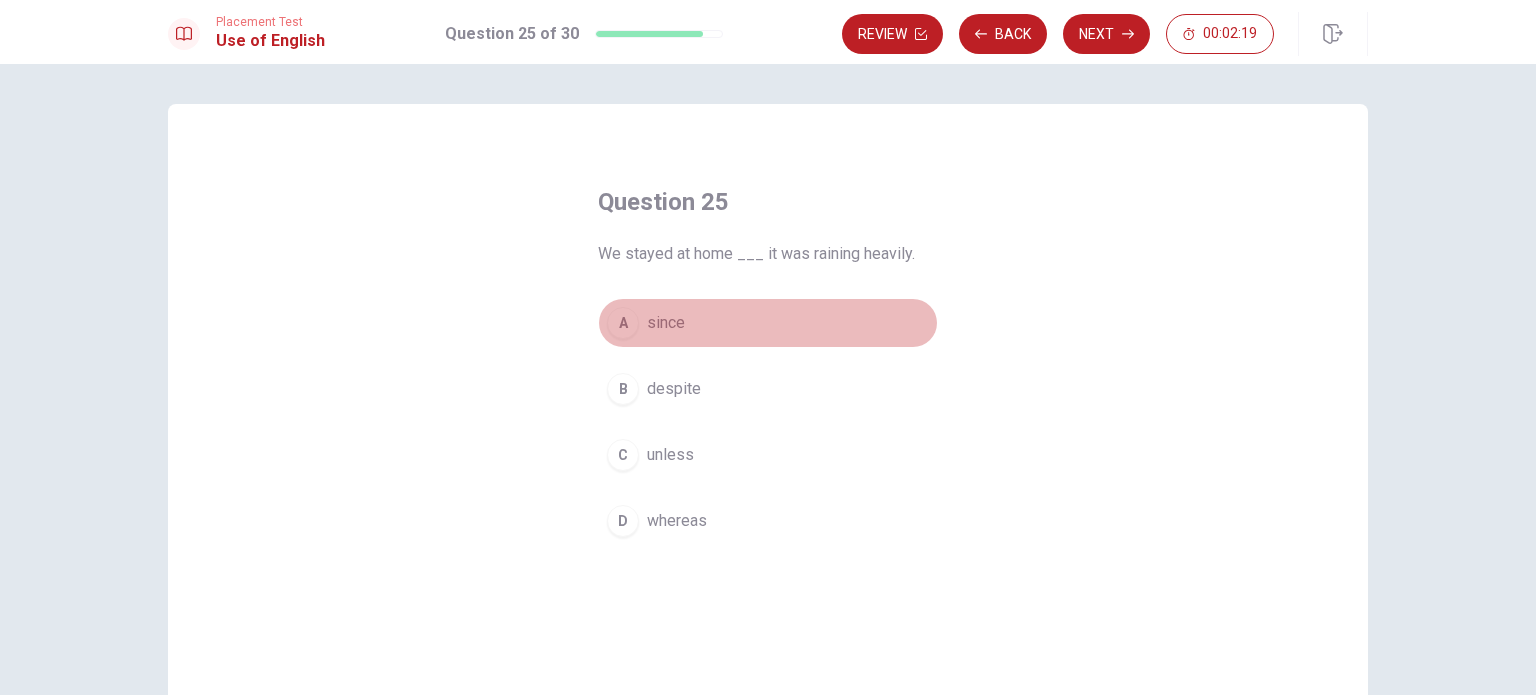 click on "since" at bounding box center (666, 323) 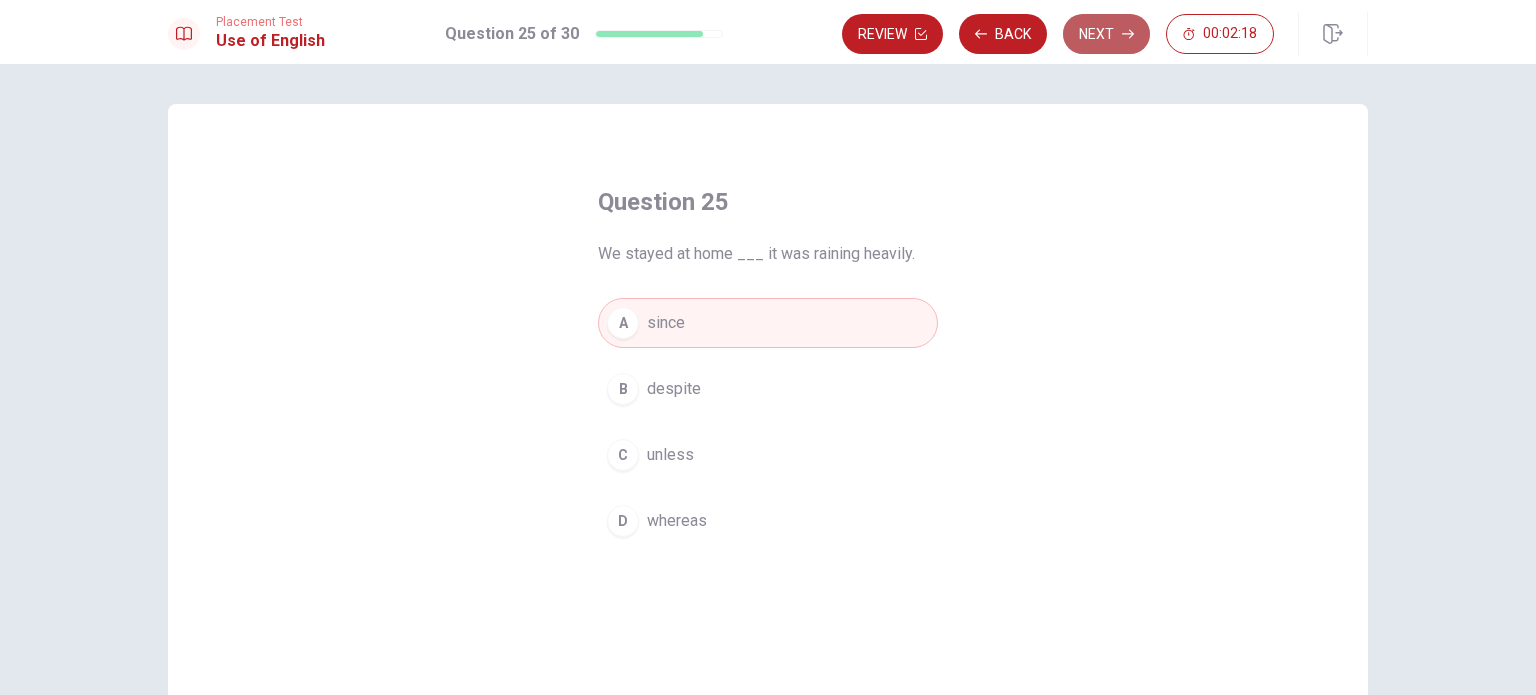 click on "Next" at bounding box center (1106, 34) 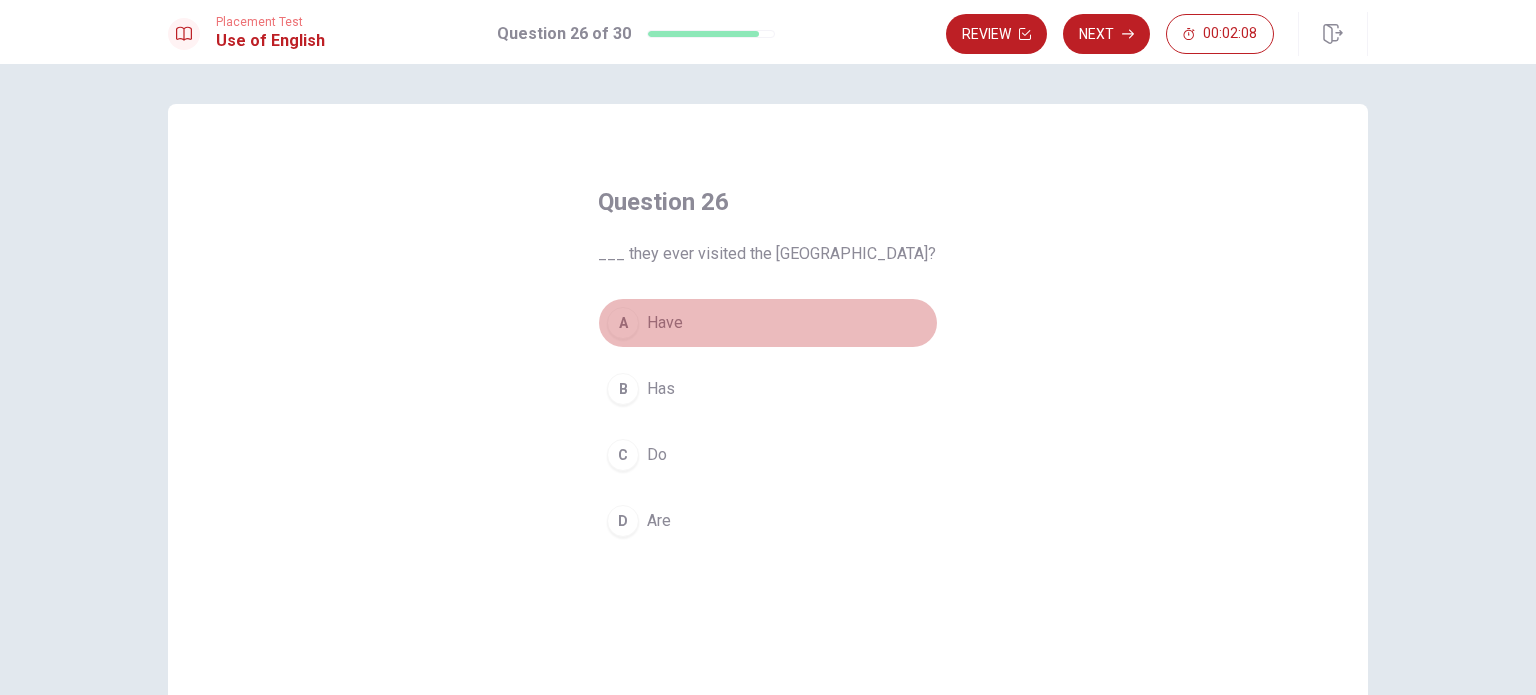 click on "A" at bounding box center (623, 323) 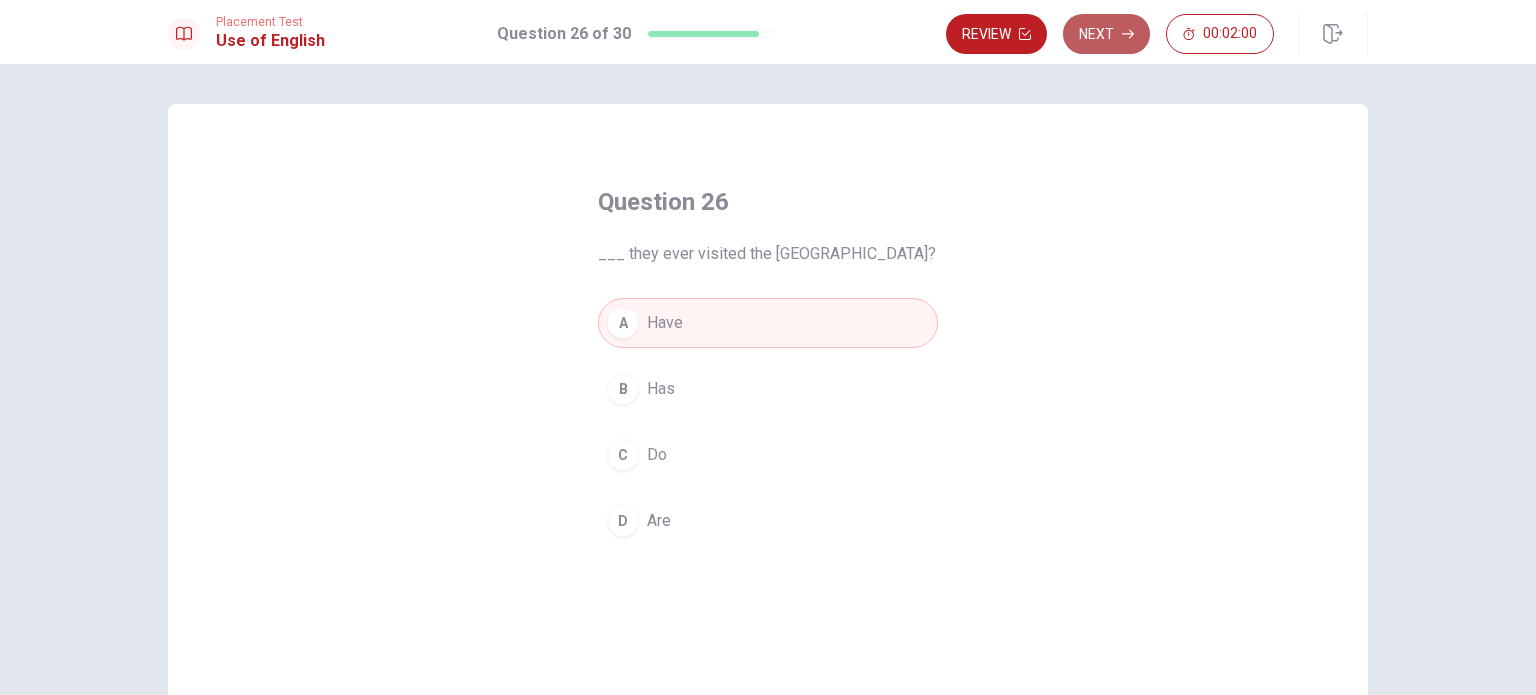 click on "Next" at bounding box center [1106, 34] 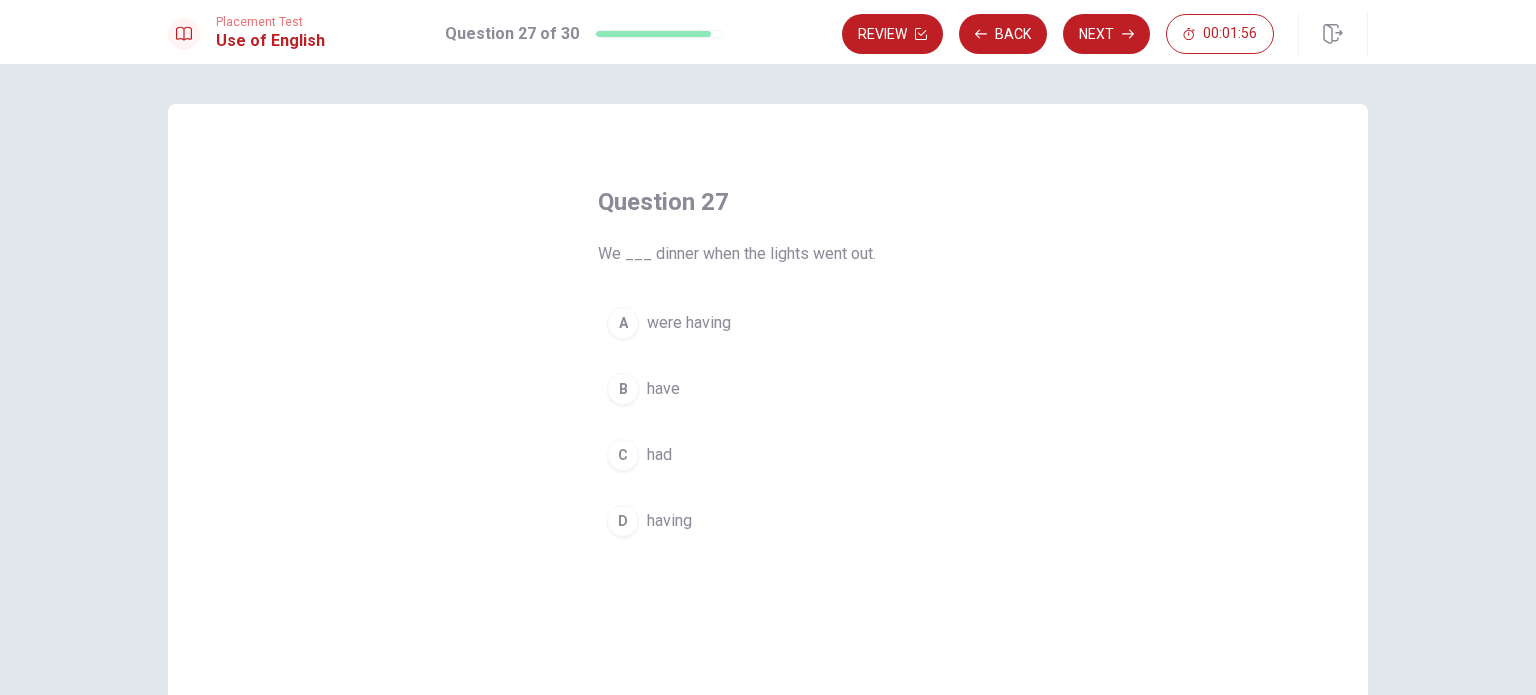 click on "B" at bounding box center [623, 389] 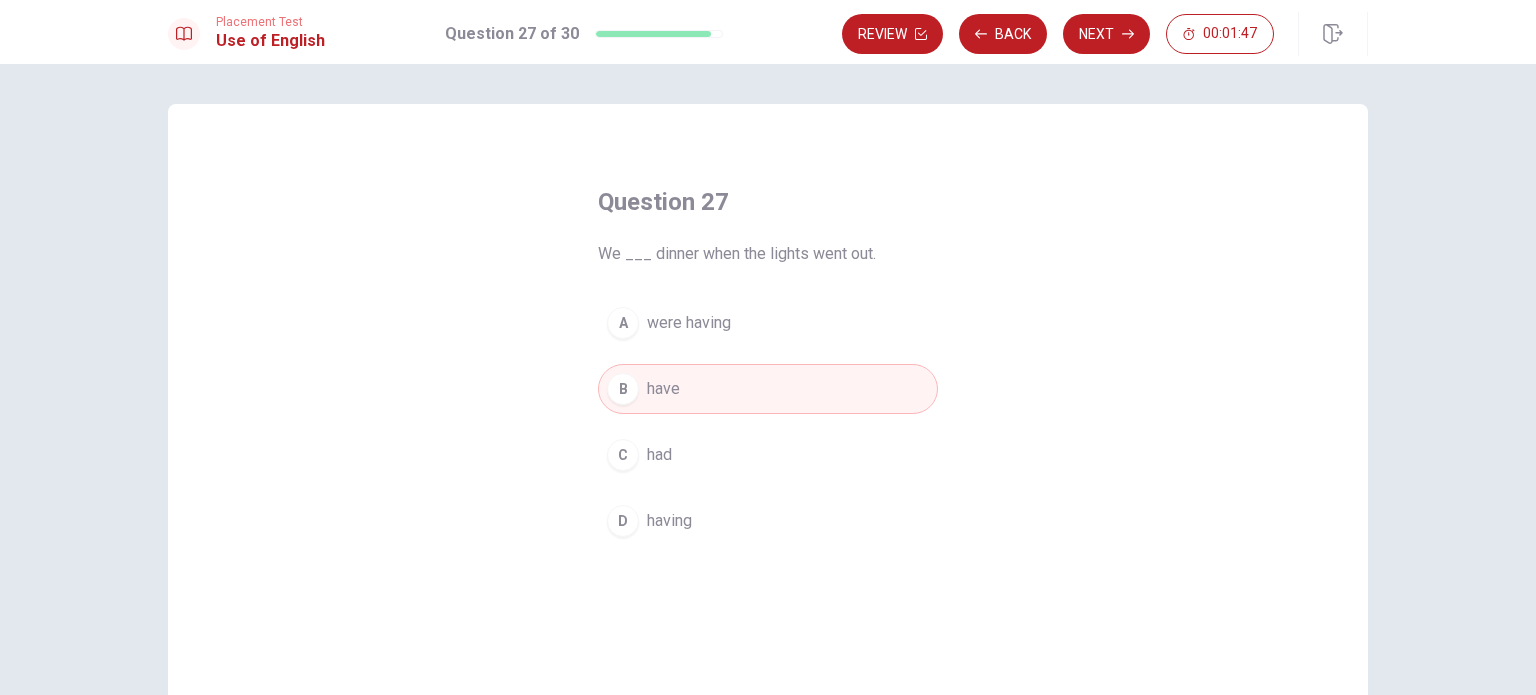 click on "A" at bounding box center [623, 323] 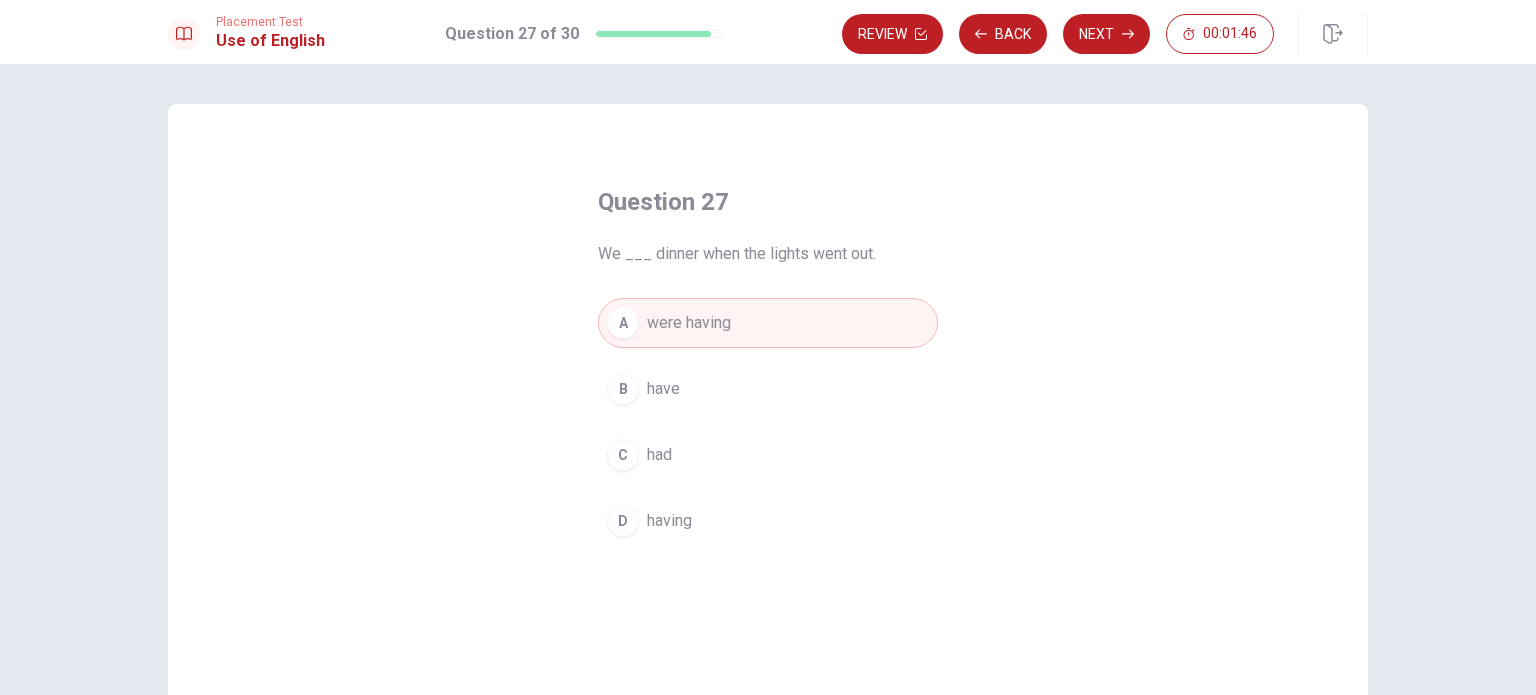 click on "Question 27 We ___ dinner when the lights went out. A were having B have C had D having" at bounding box center (768, 451) 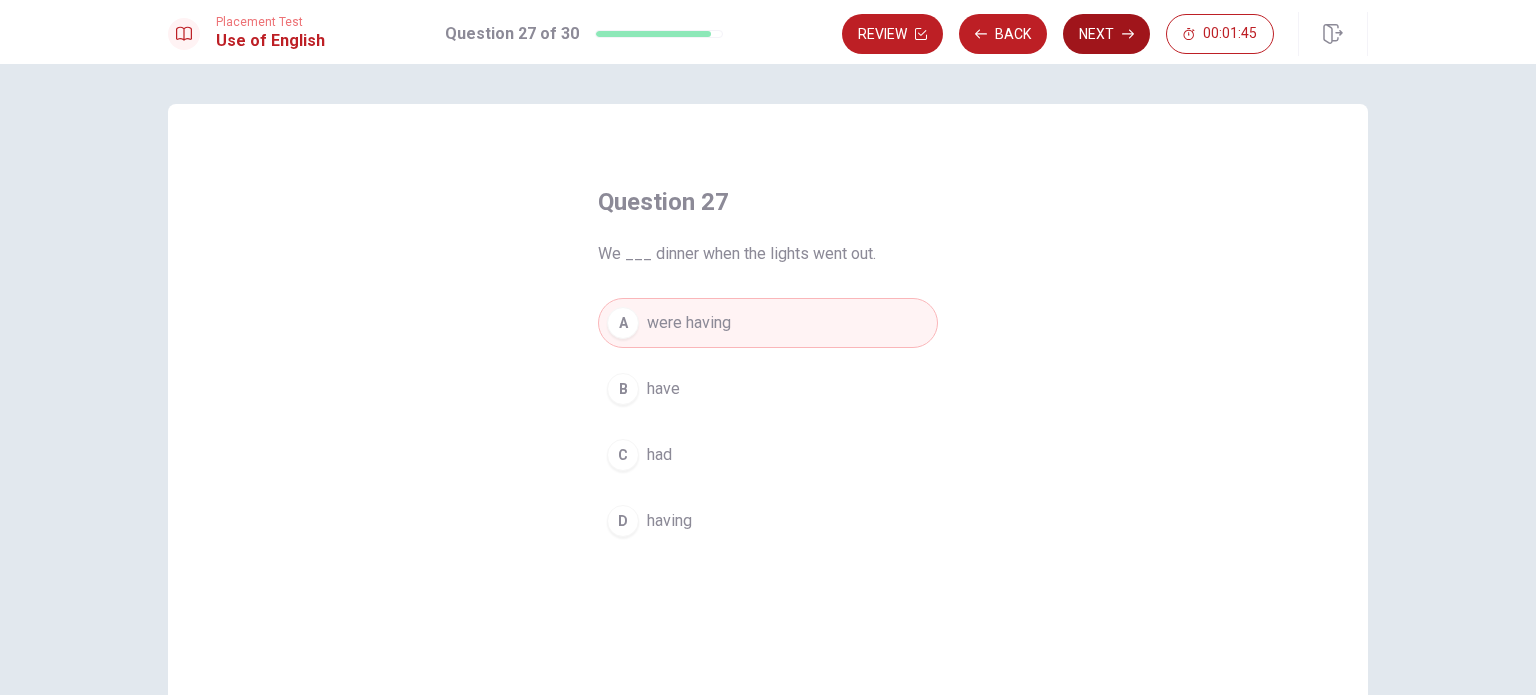 click on "Next" at bounding box center (1106, 34) 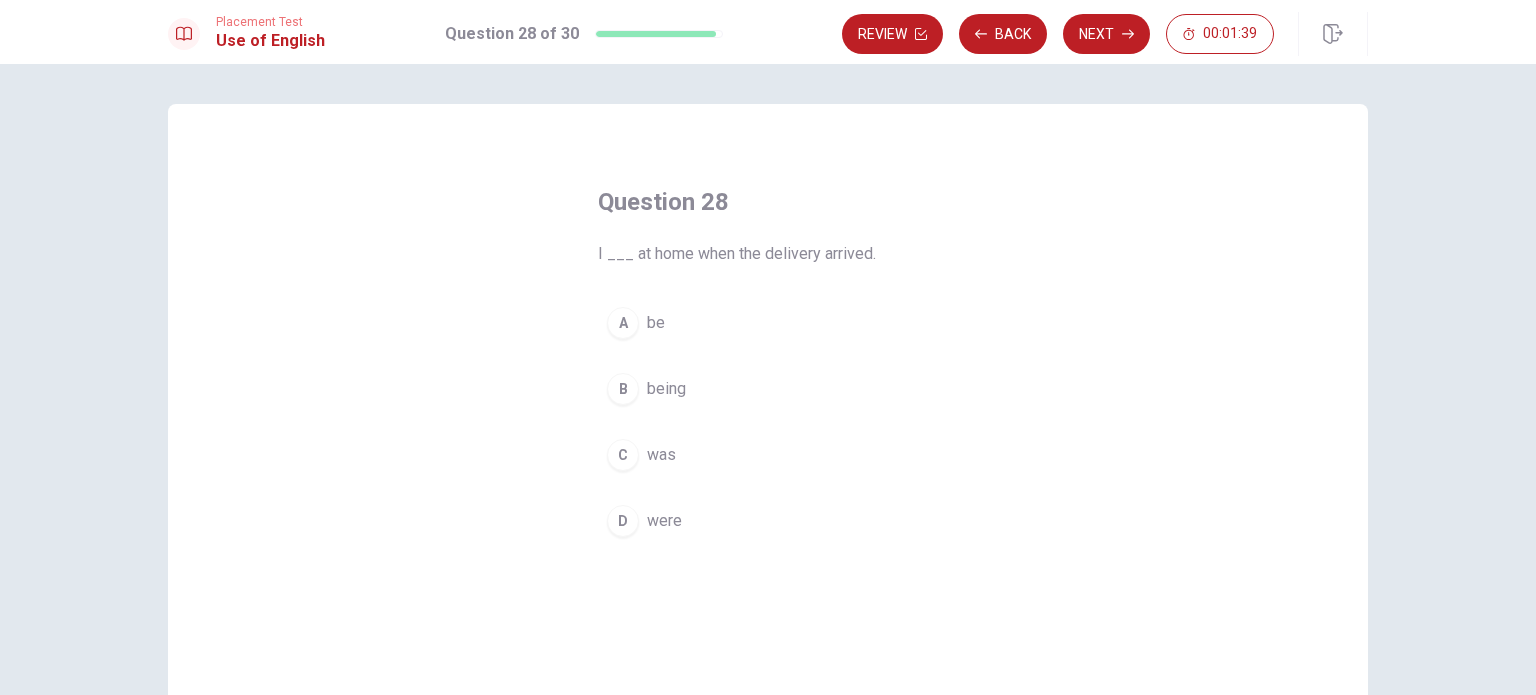 click on "C" at bounding box center (623, 455) 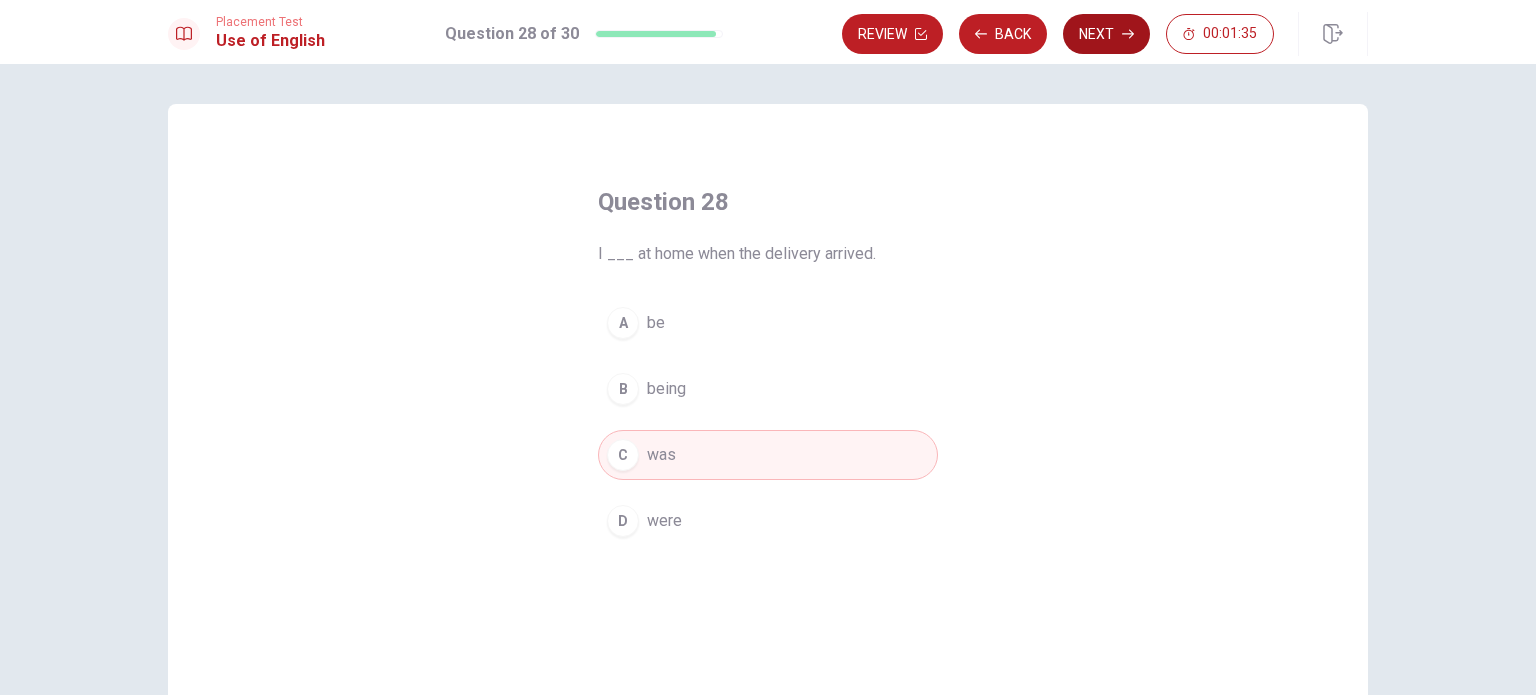 click on "Next" at bounding box center [1106, 34] 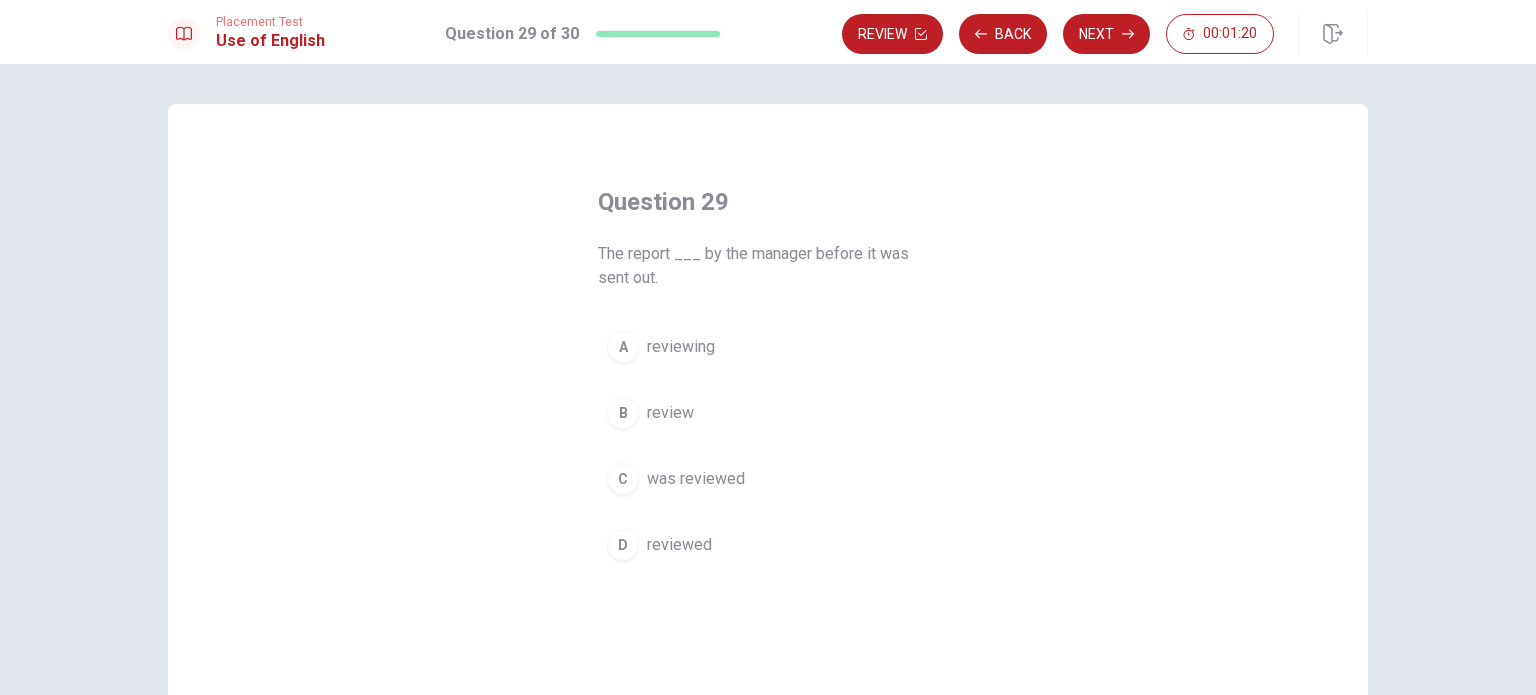 click on "C" at bounding box center [623, 479] 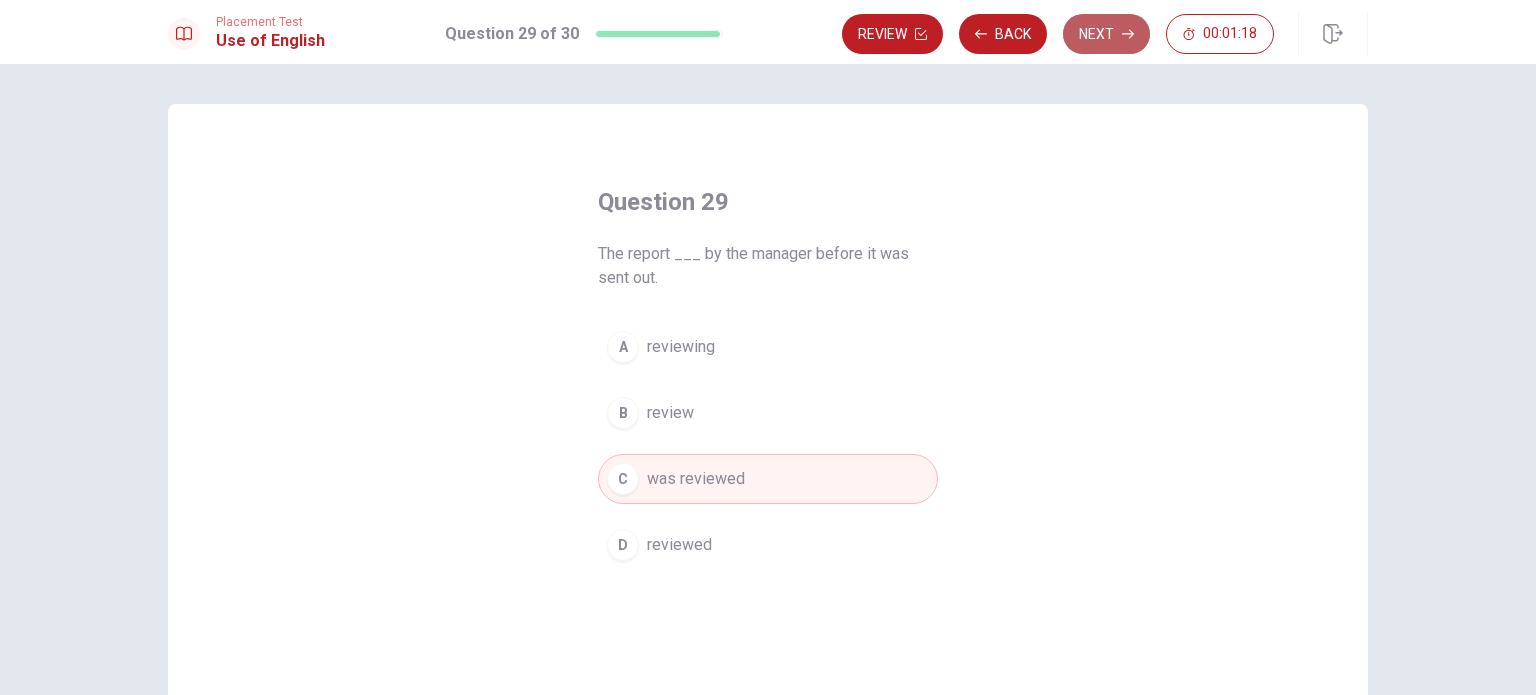 click on "Next" at bounding box center (1106, 34) 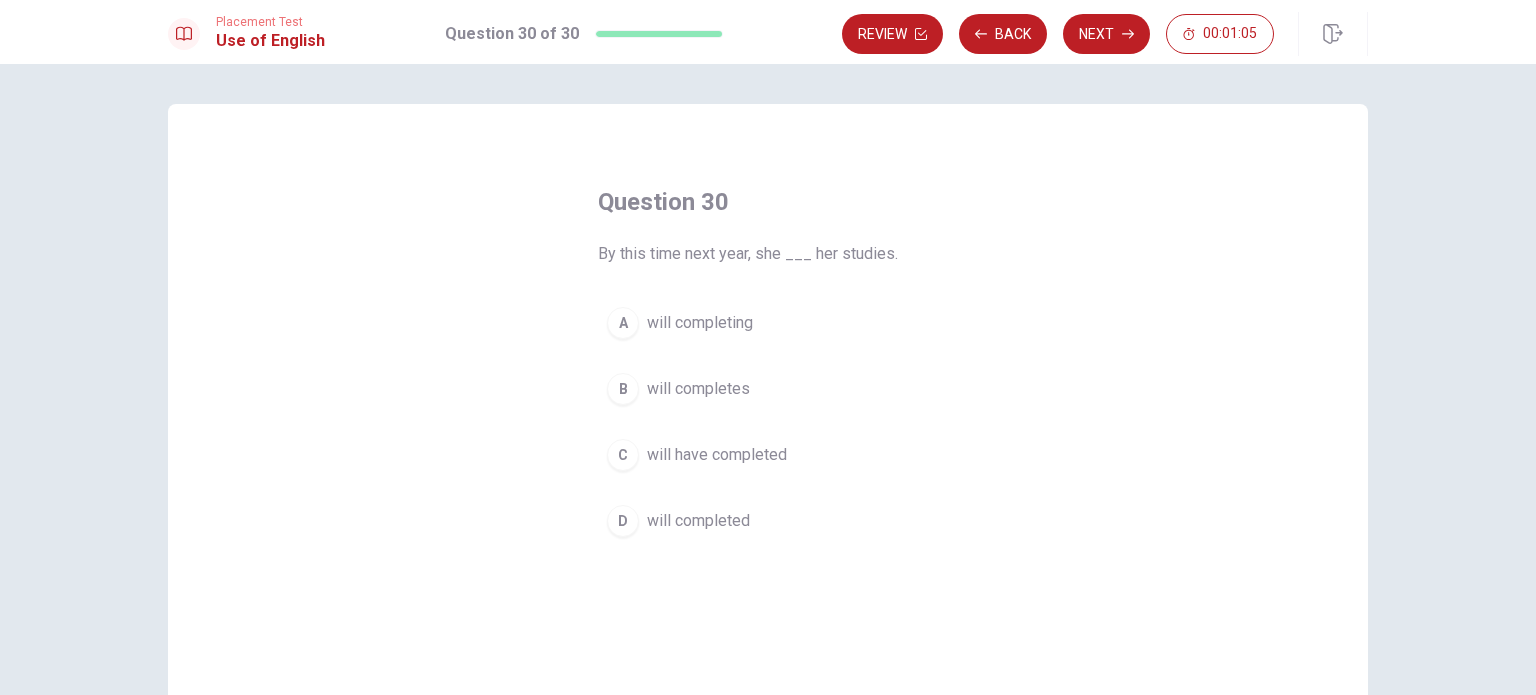 click on "C" at bounding box center (623, 455) 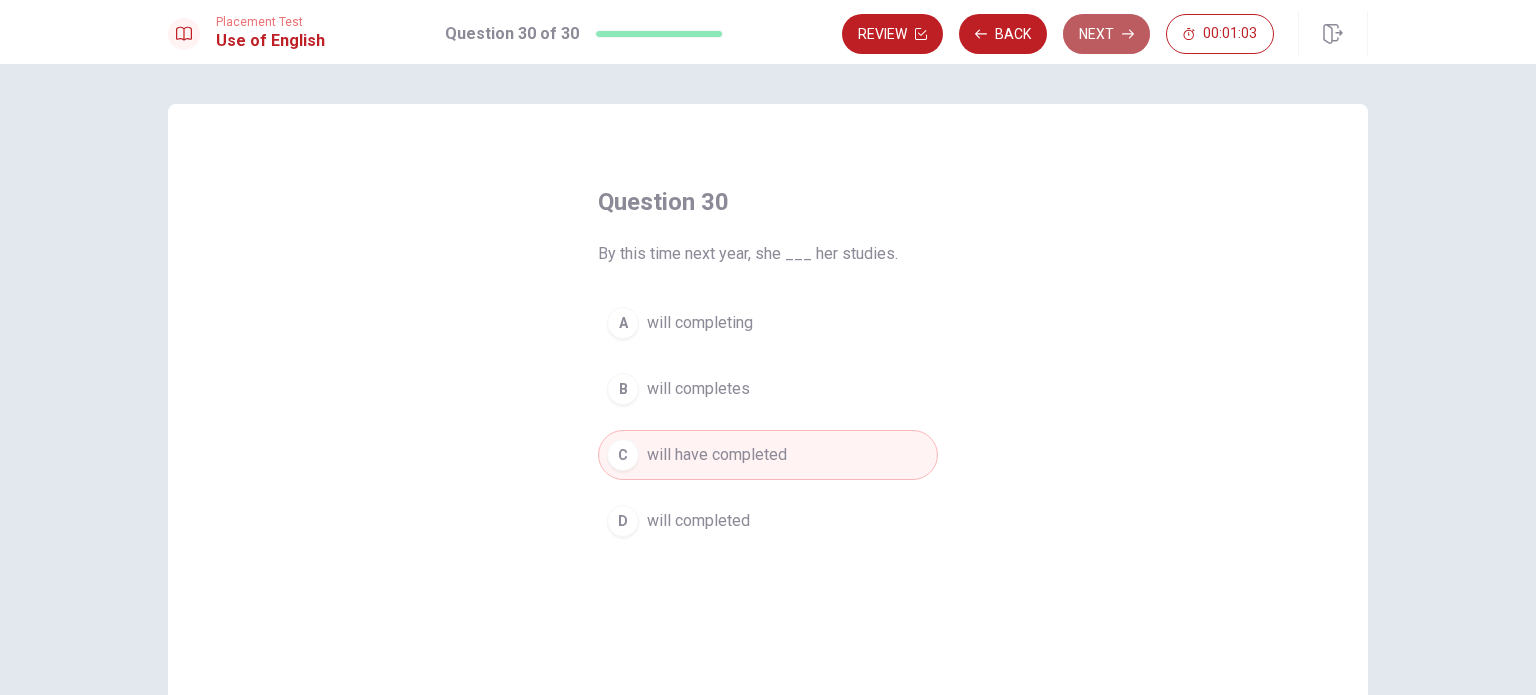click on "Next" at bounding box center [1106, 34] 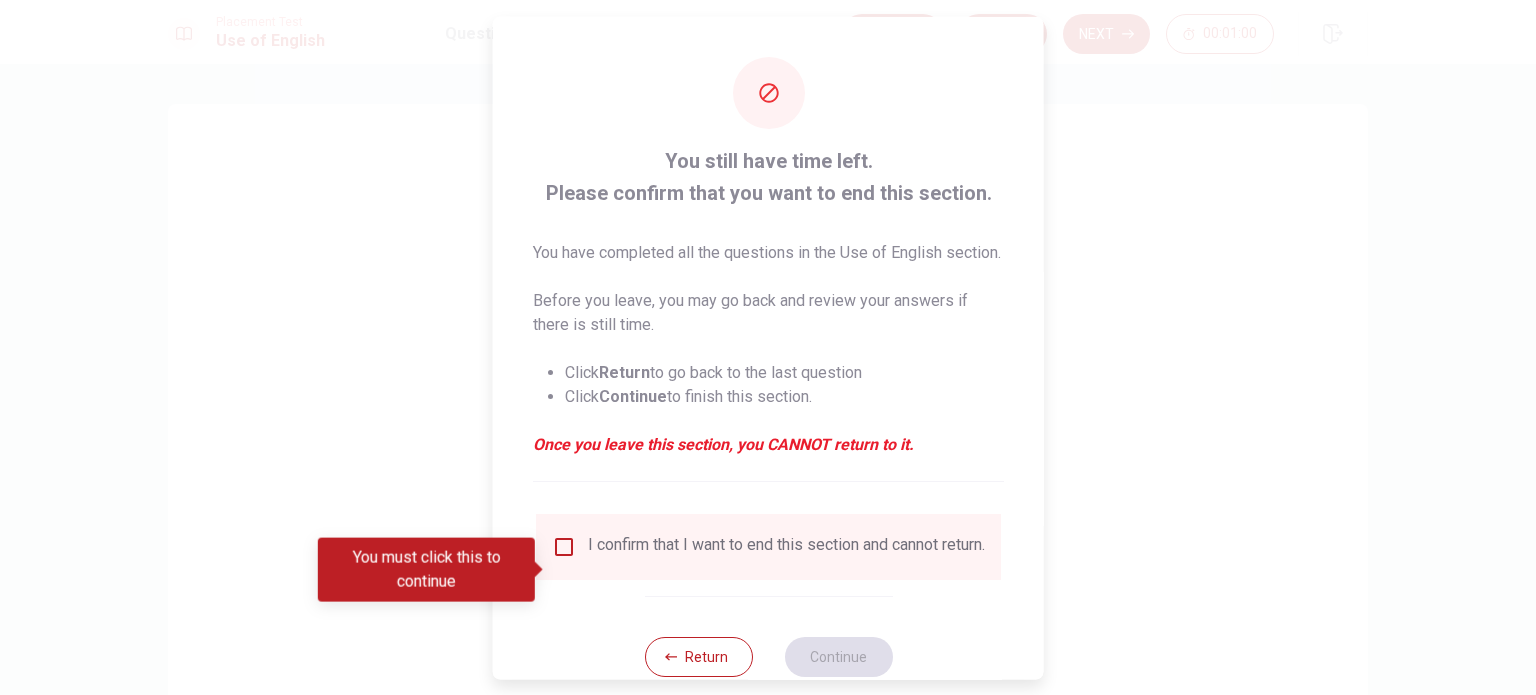scroll, scrollTop: 74, scrollLeft: 0, axis: vertical 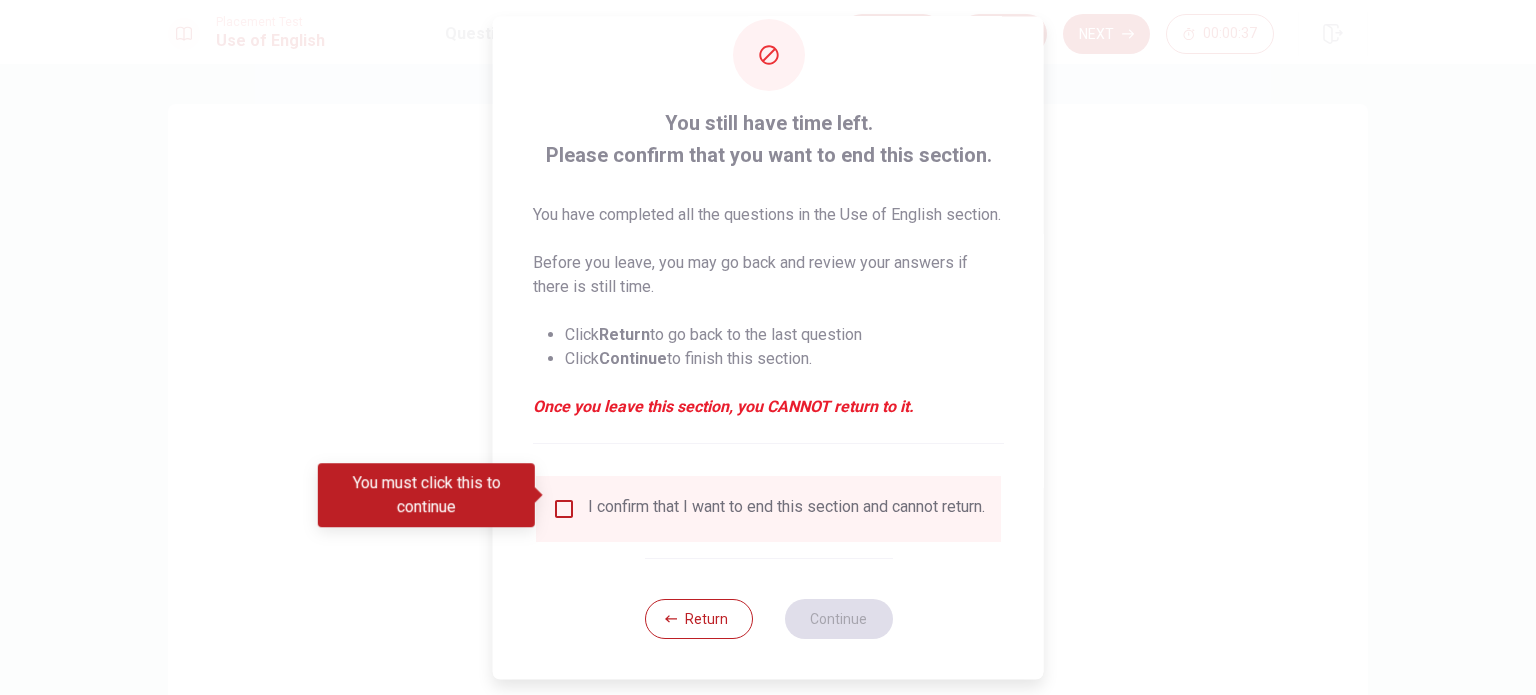 click at bounding box center [564, 509] 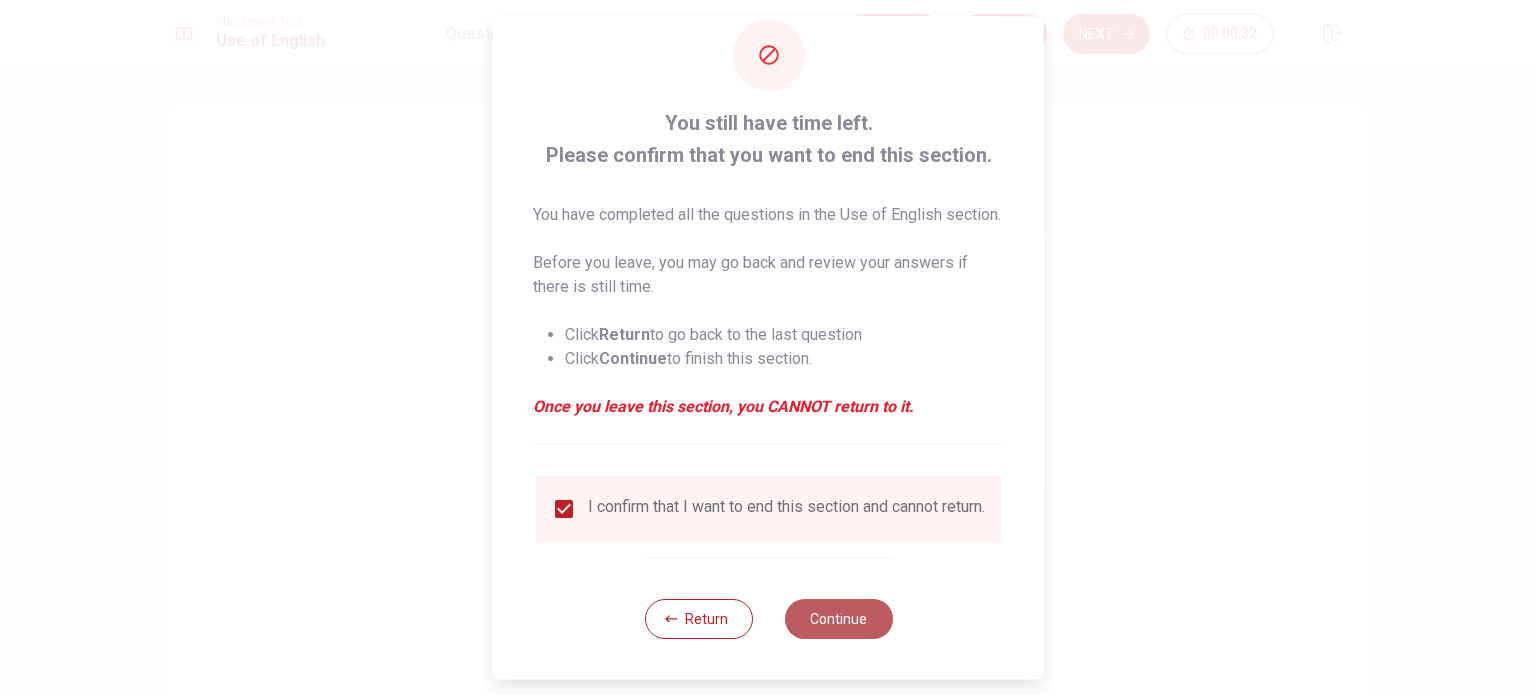 click on "Continue" at bounding box center (838, 619) 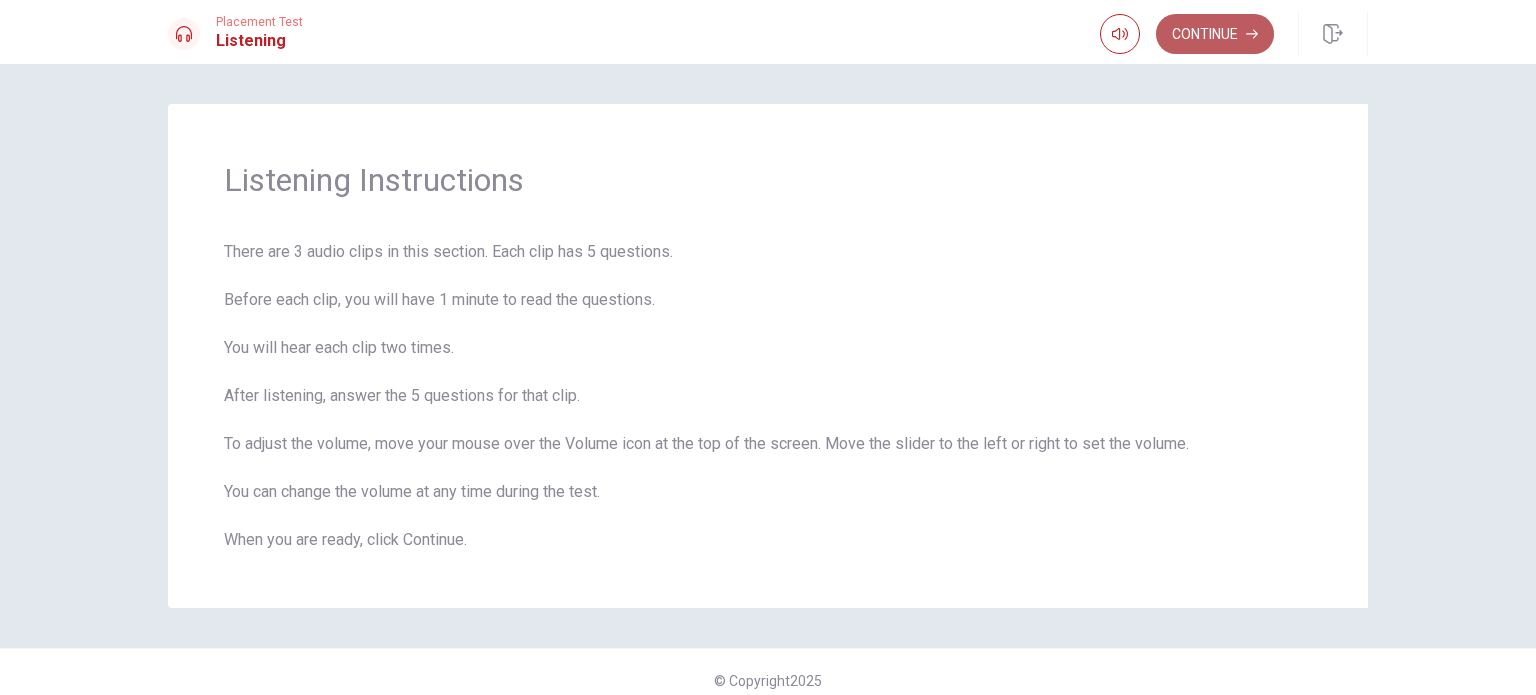 click on "Continue" at bounding box center (1215, 34) 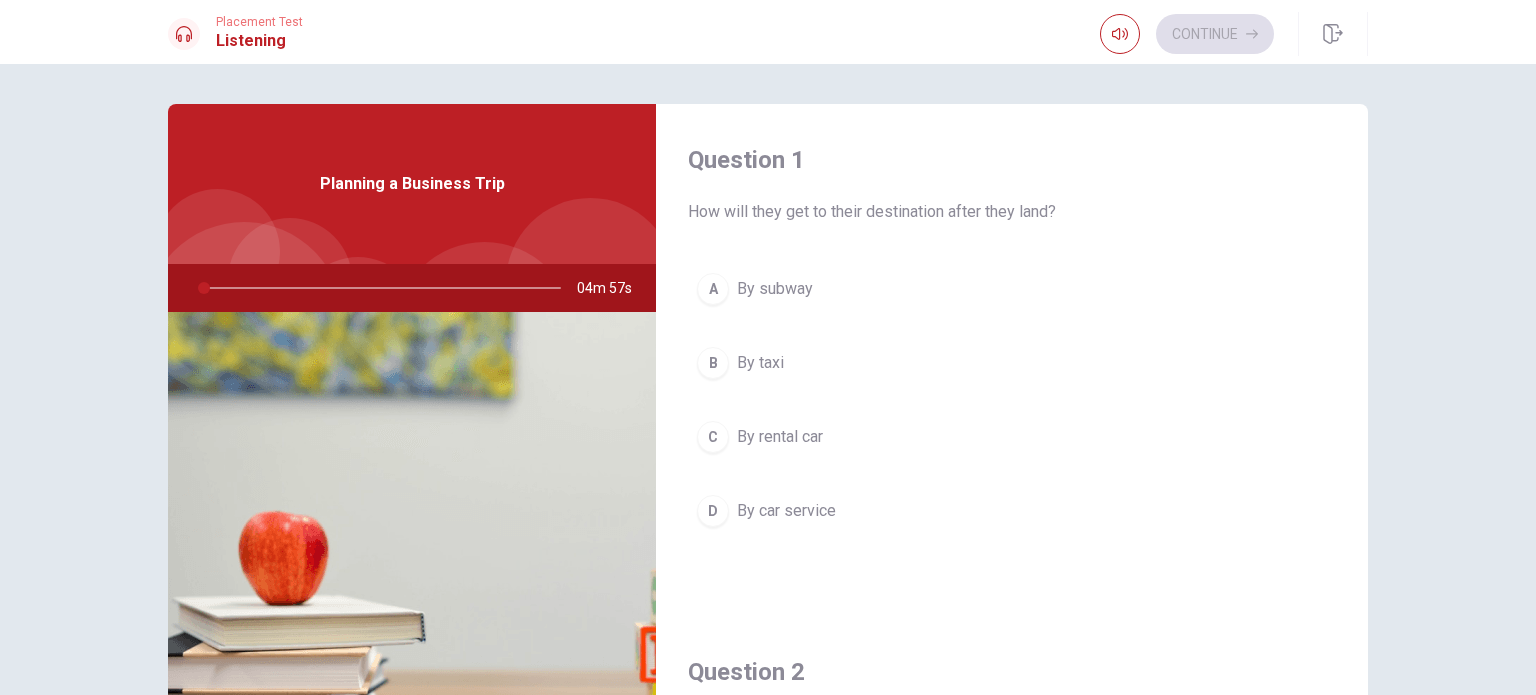 click at bounding box center [376, 288] 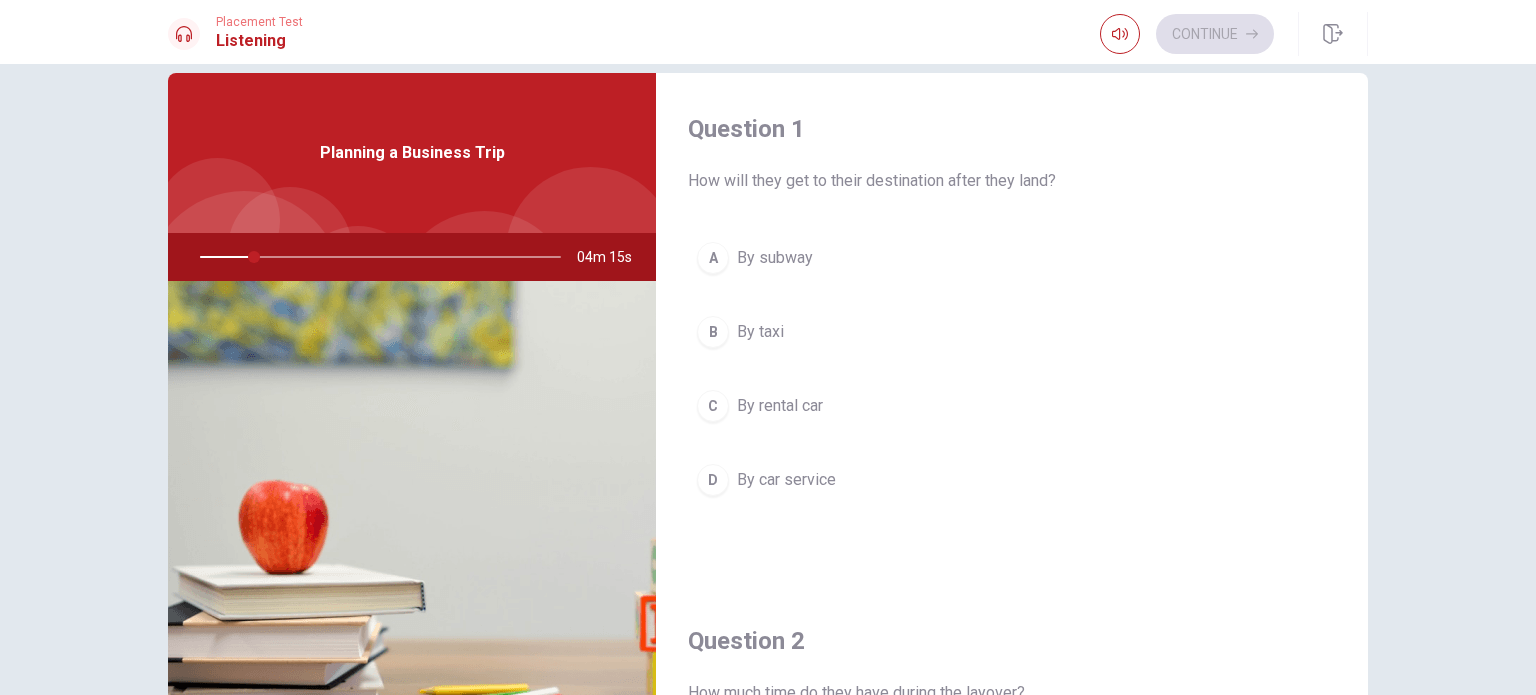 scroll, scrollTop: 0, scrollLeft: 0, axis: both 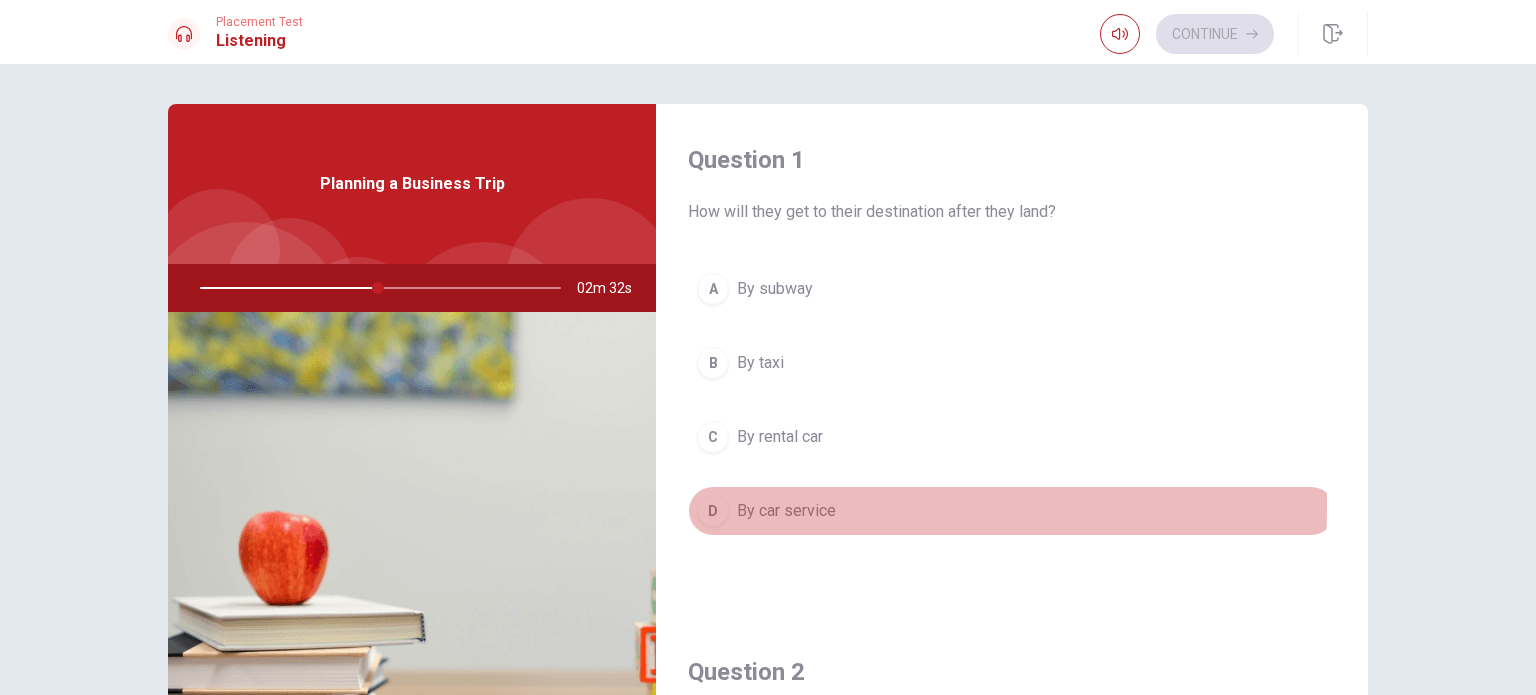 click on "D" at bounding box center [713, 511] 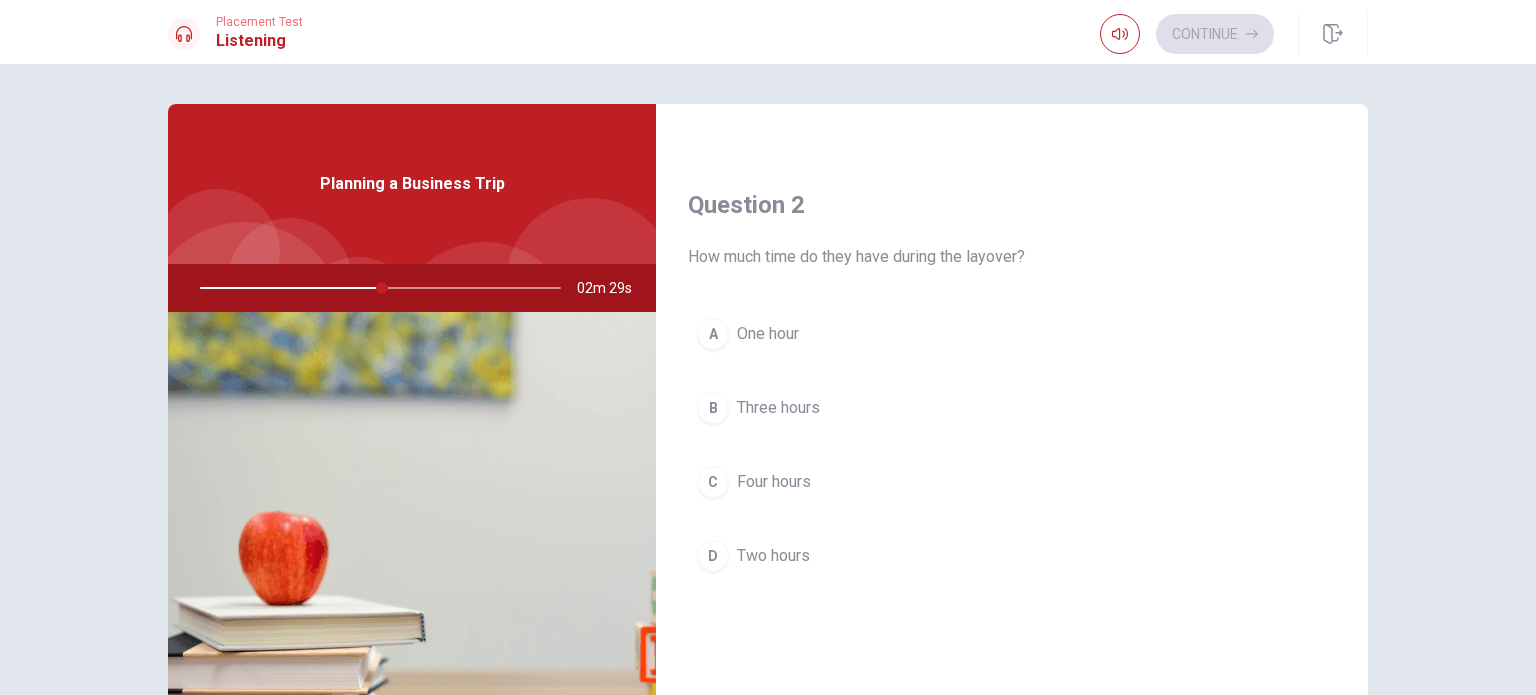 scroll, scrollTop: 500, scrollLeft: 0, axis: vertical 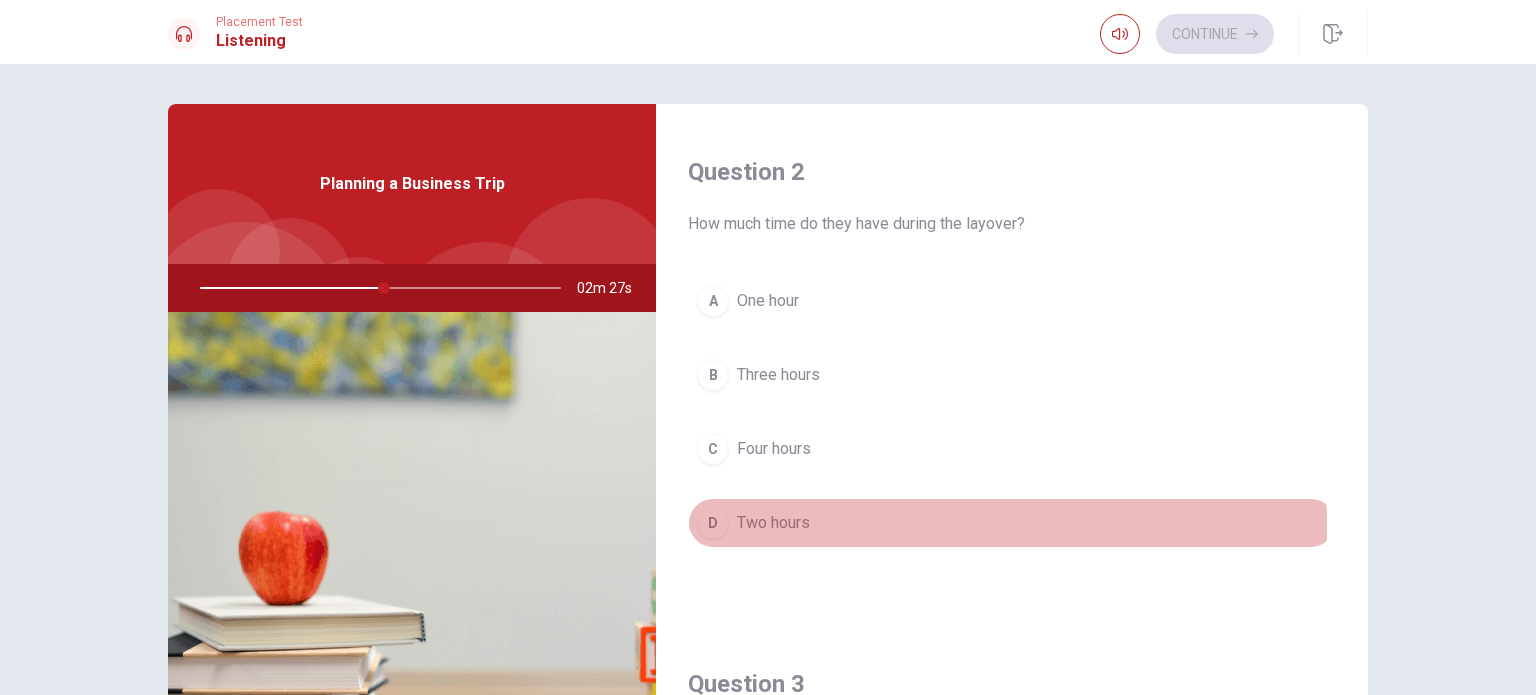 click on "D" at bounding box center [713, 523] 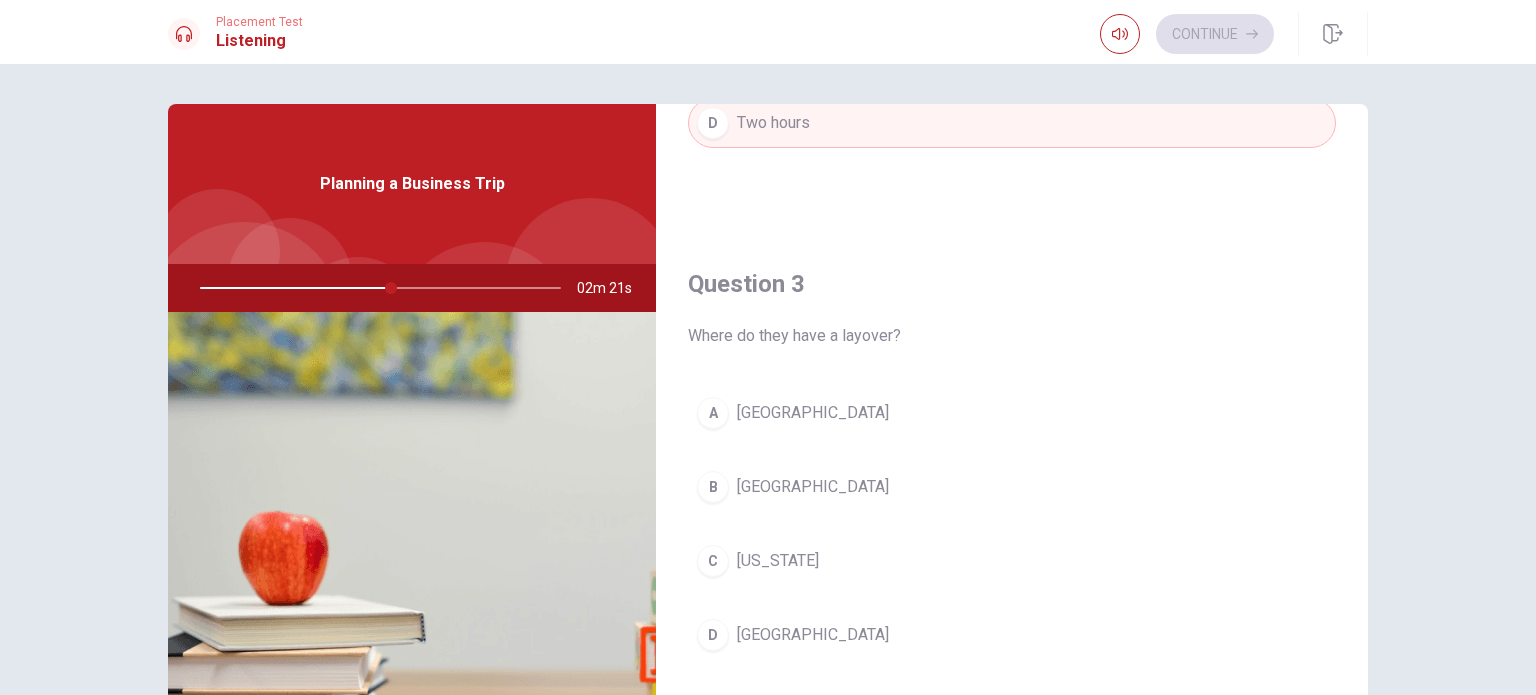 scroll, scrollTop: 1000, scrollLeft: 0, axis: vertical 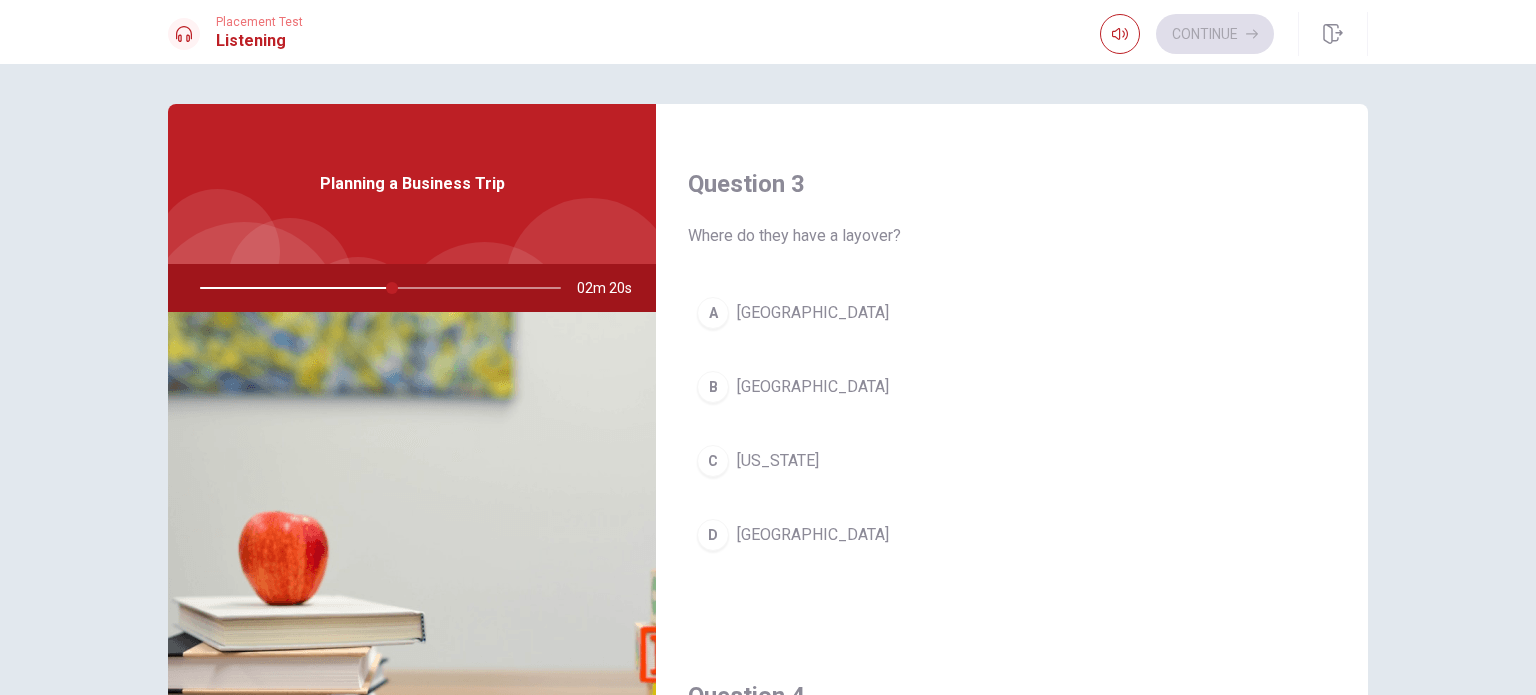 click on "D" at bounding box center (713, 535) 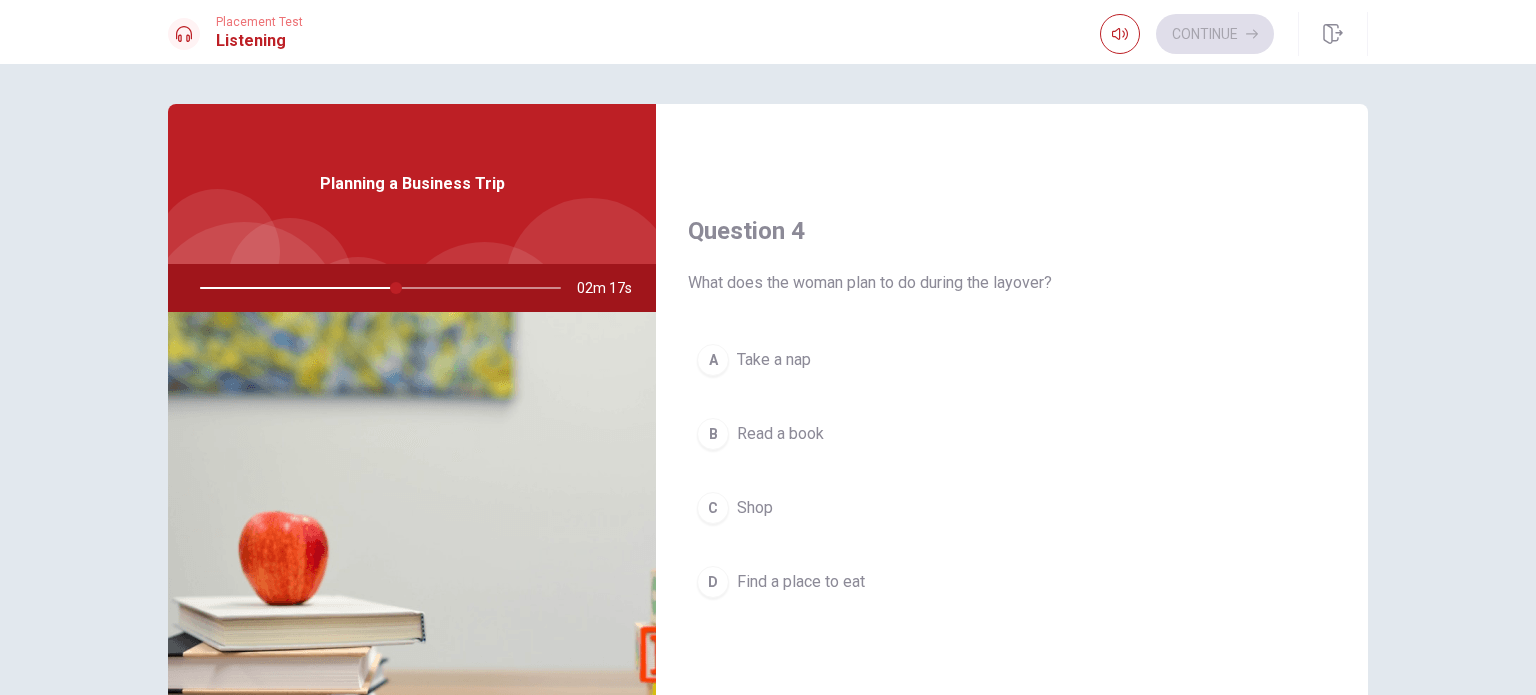 scroll, scrollTop: 1500, scrollLeft: 0, axis: vertical 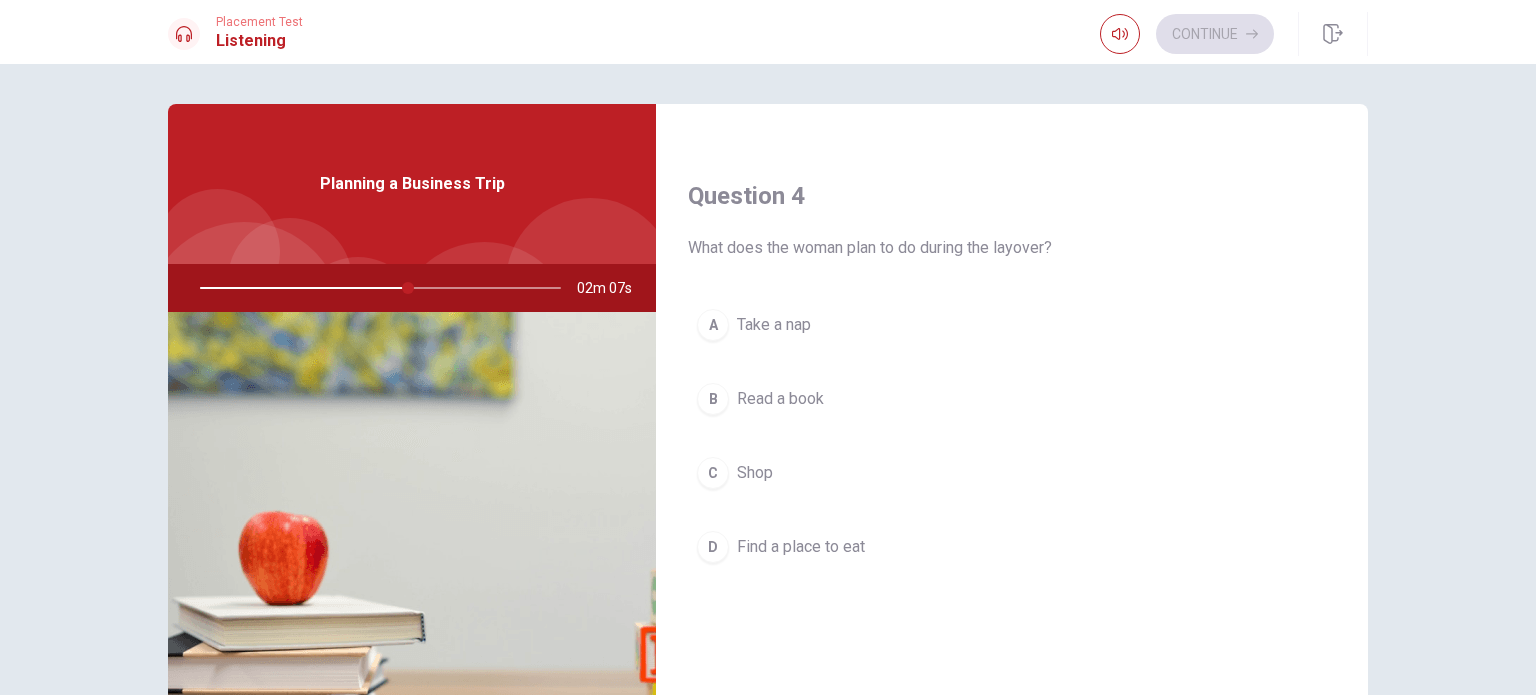 click on "D" at bounding box center [713, 547] 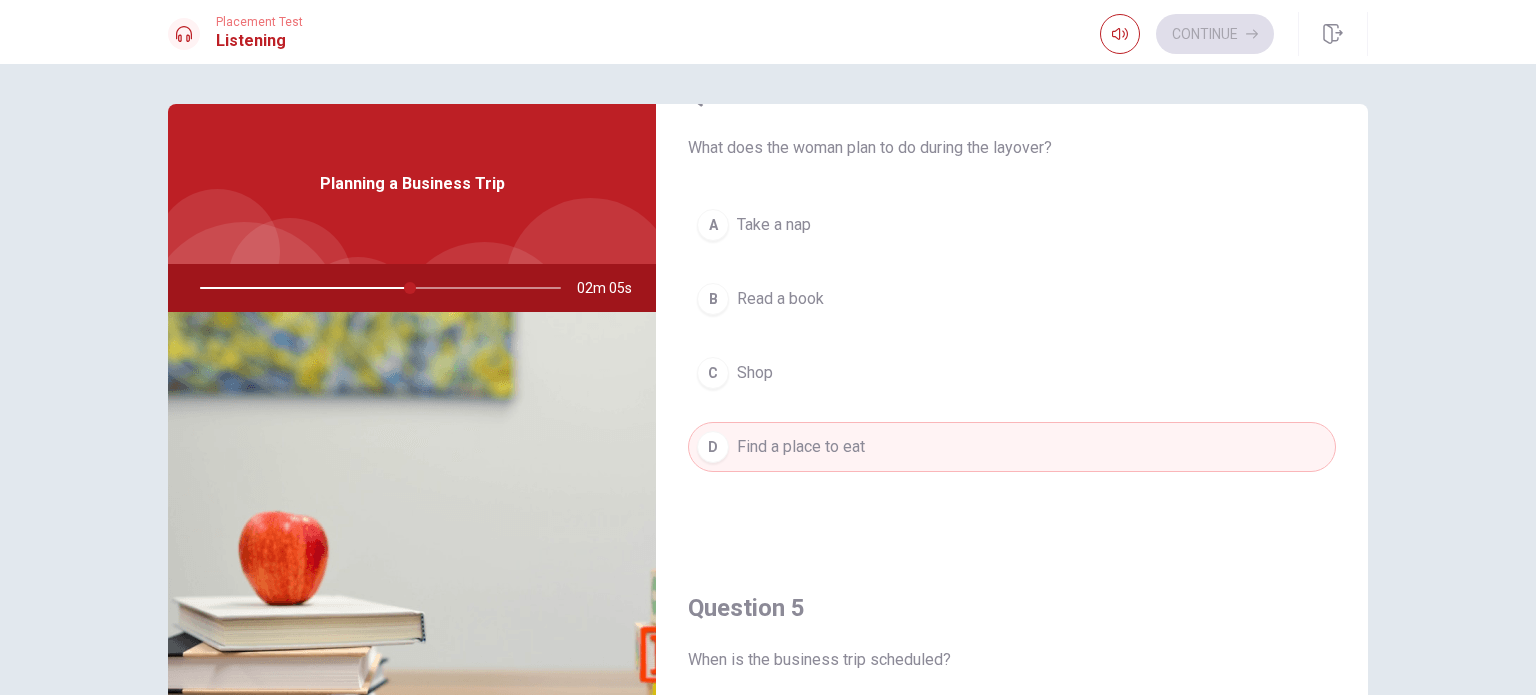 scroll, scrollTop: 1856, scrollLeft: 0, axis: vertical 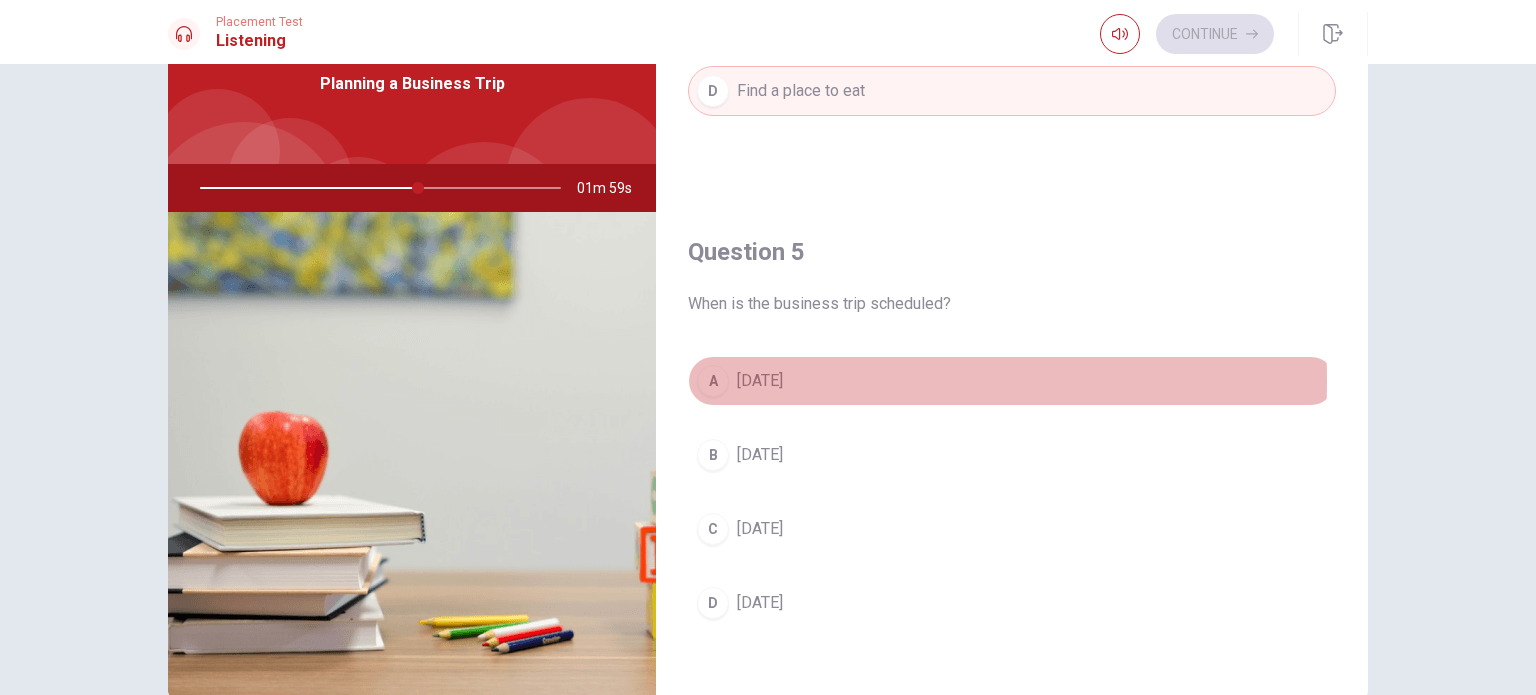 click on "A" at bounding box center (713, 381) 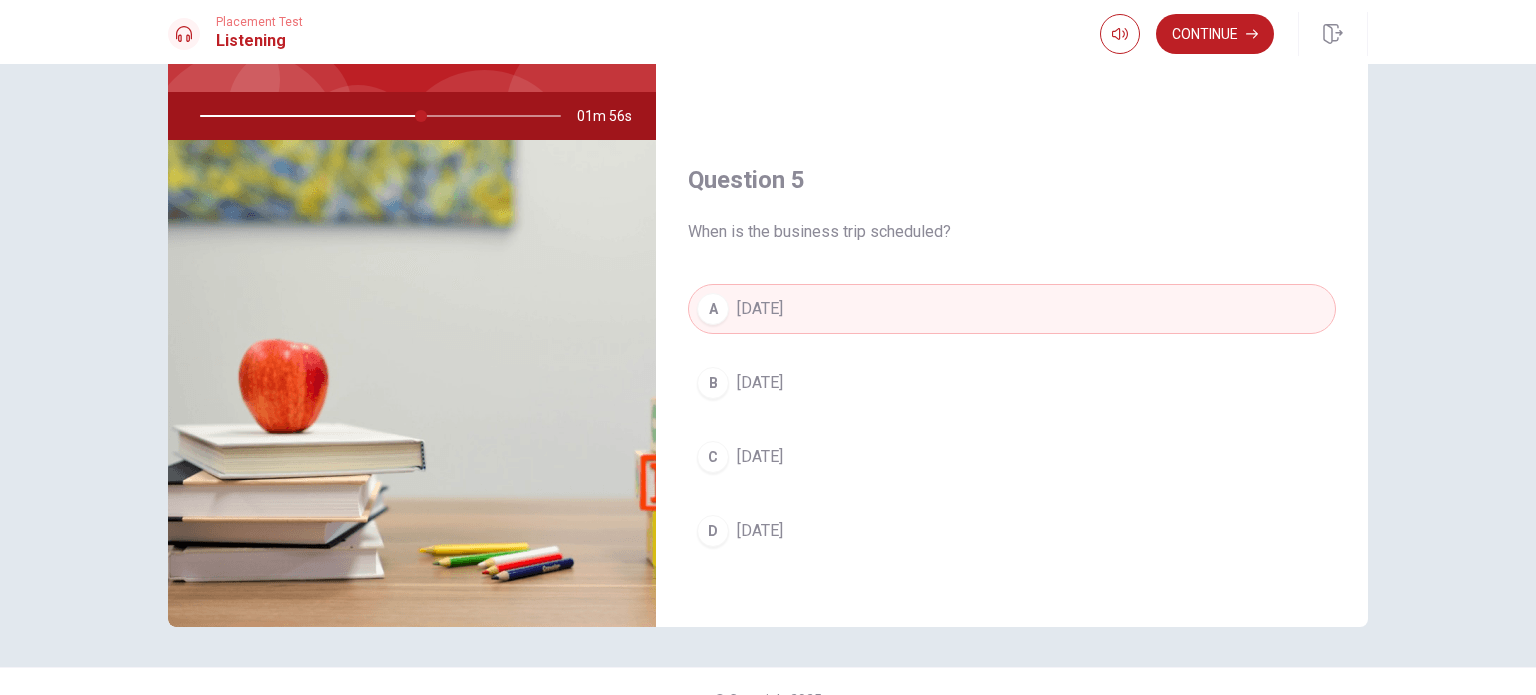 scroll, scrollTop: 208, scrollLeft: 0, axis: vertical 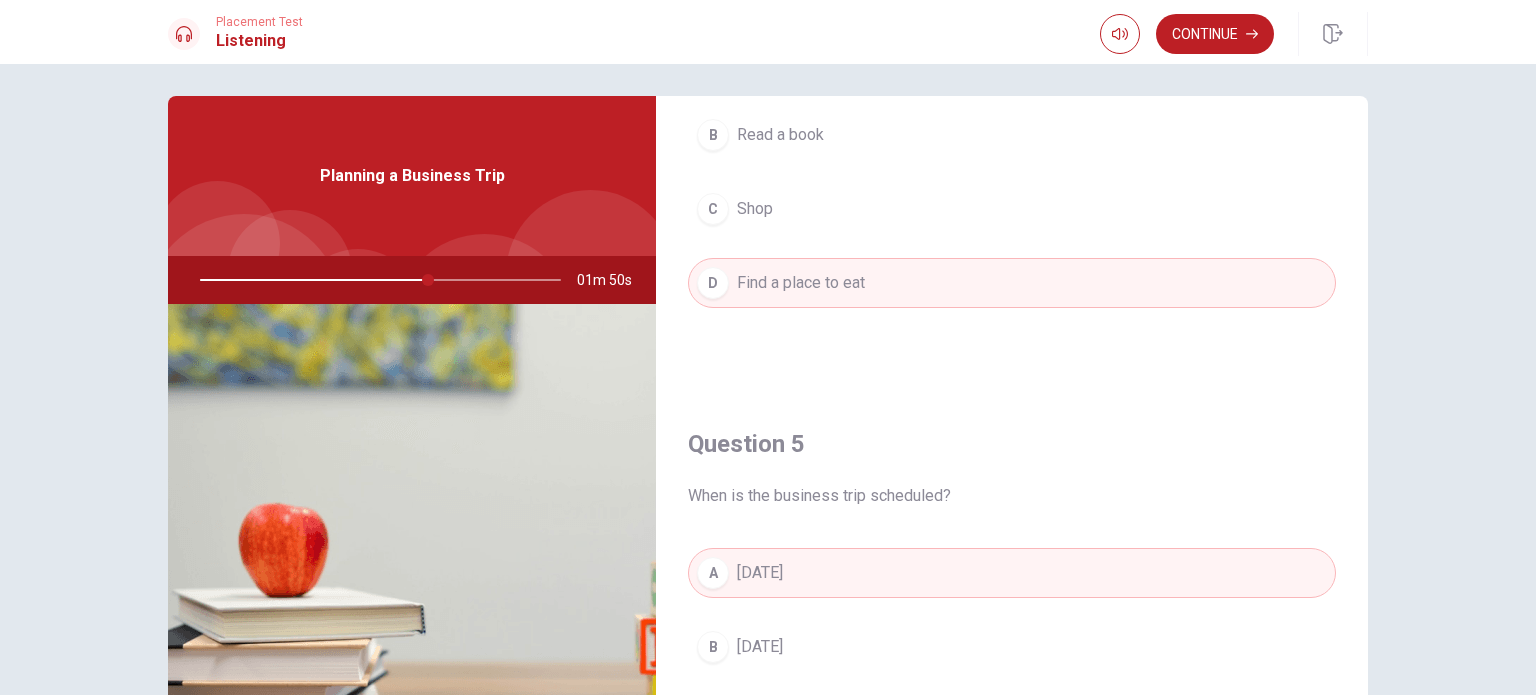 click at bounding box center (376, 280) 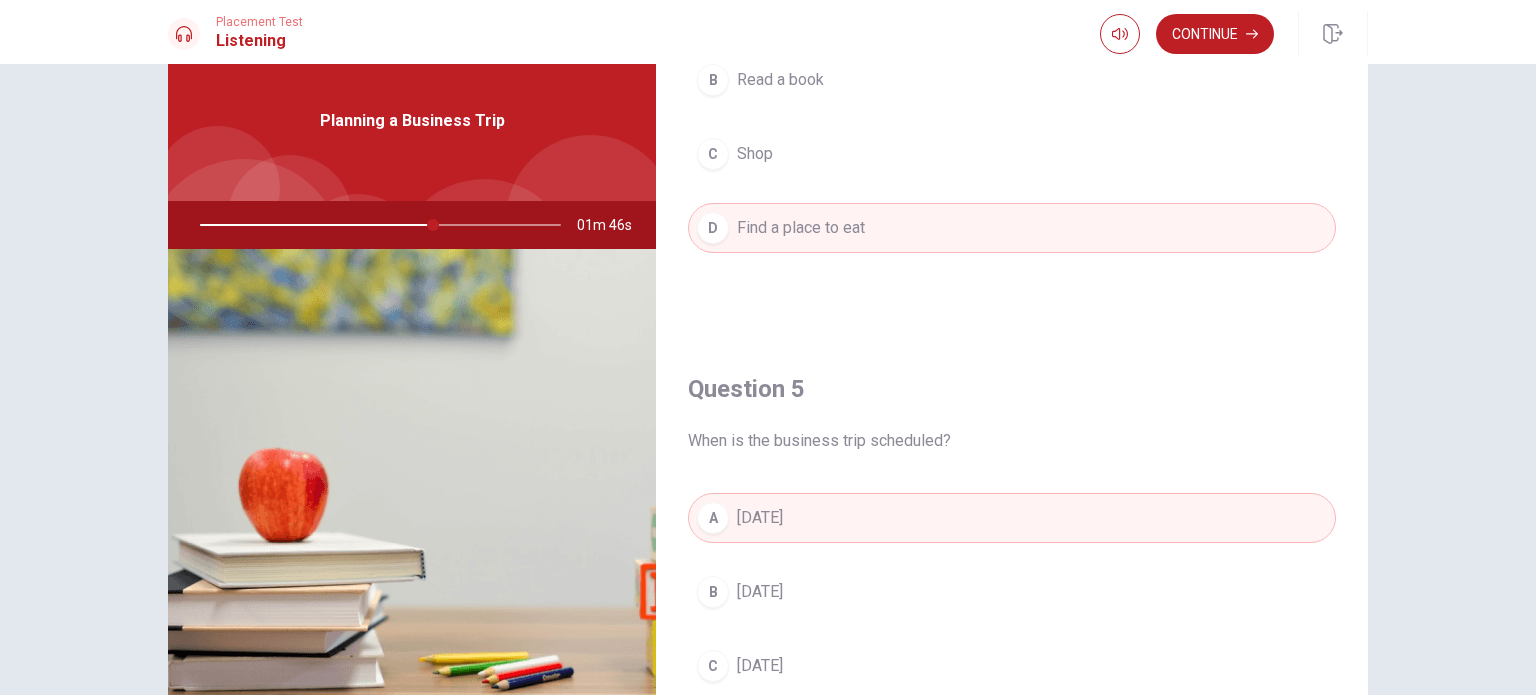 scroll, scrollTop: 208, scrollLeft: 0, axis: vertical 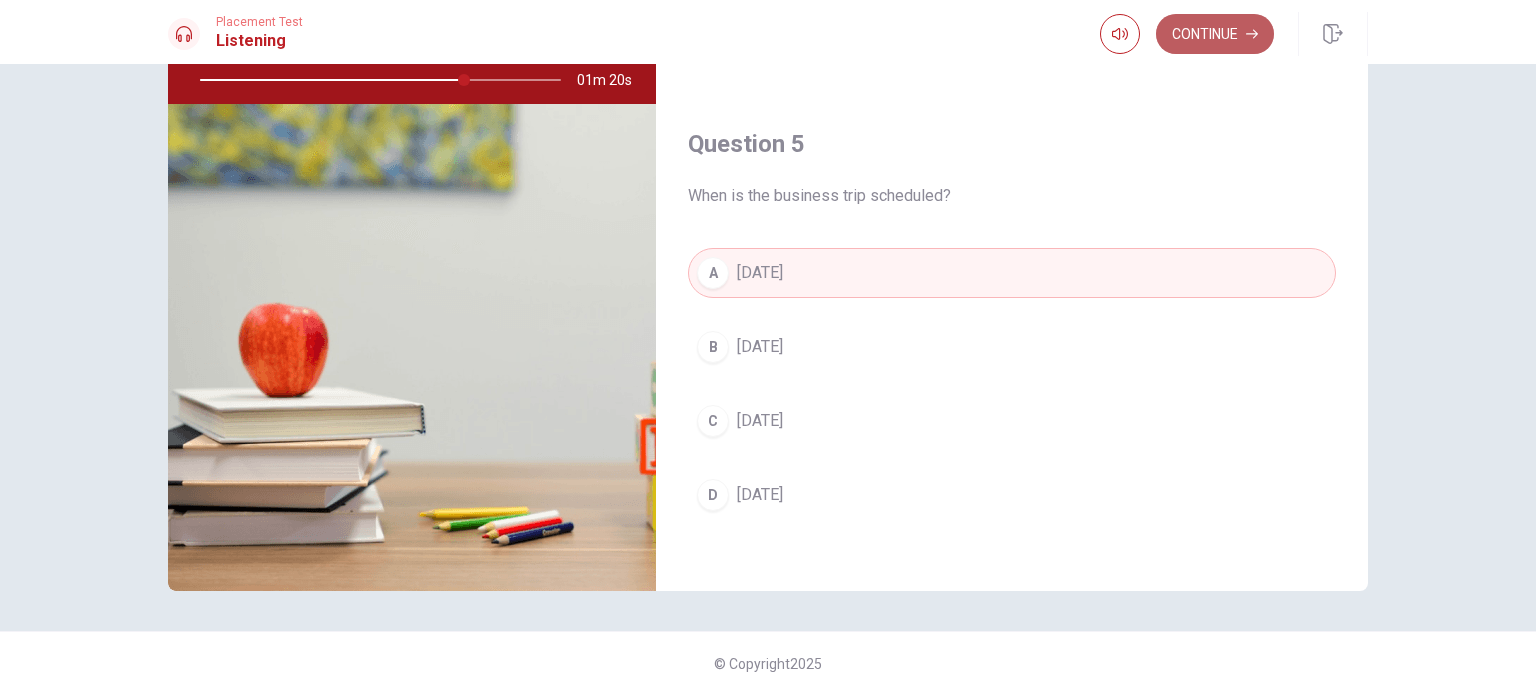 click on "Continue" at bounding box center (1215, 34) 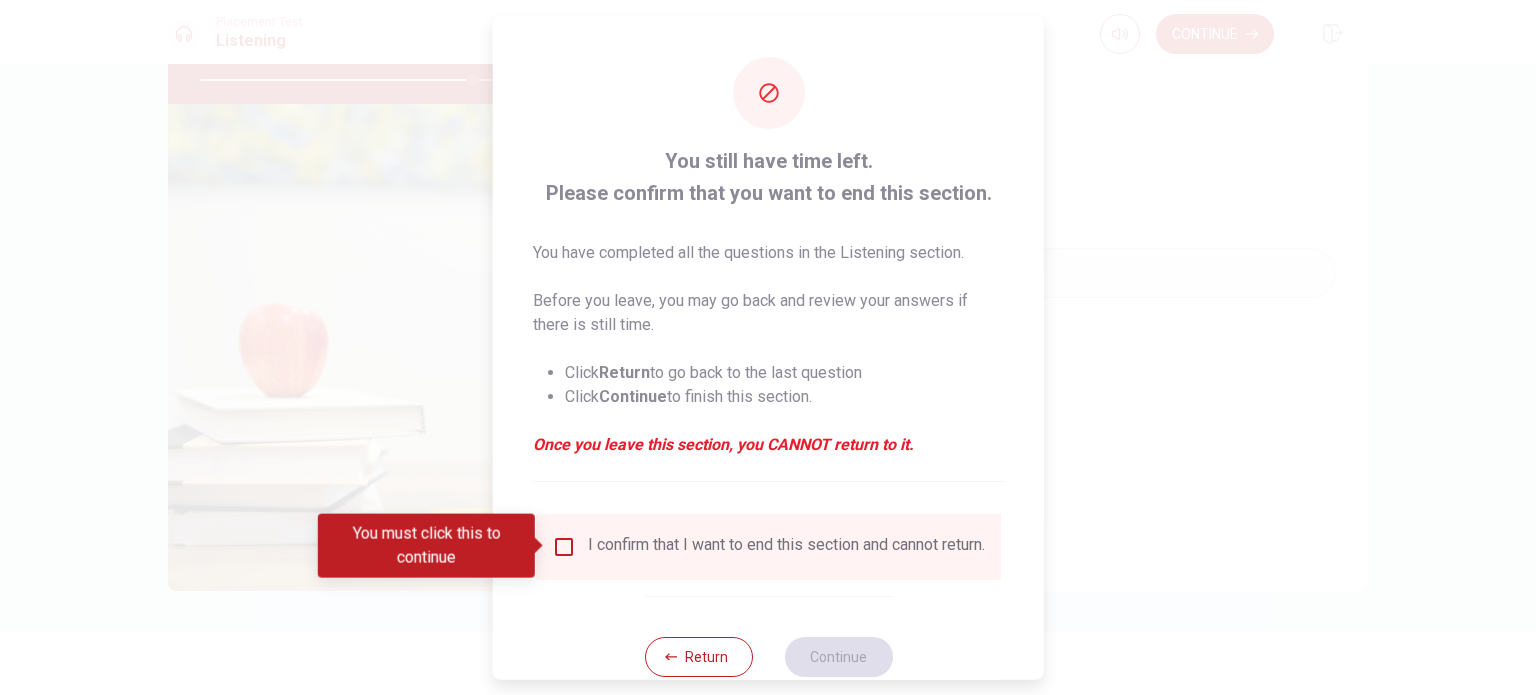 click at bounding box center (564, 546) 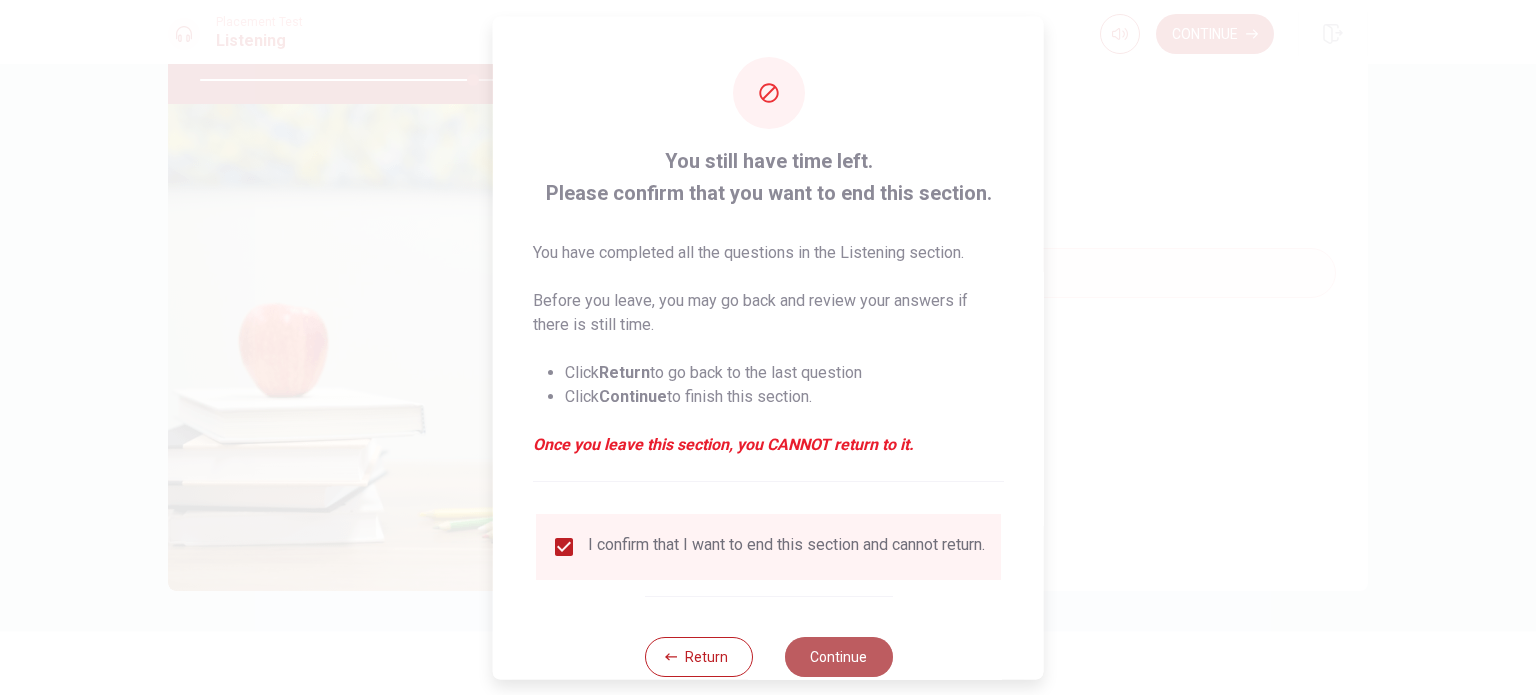 click on "Continue" at bounding box center (838, 656) 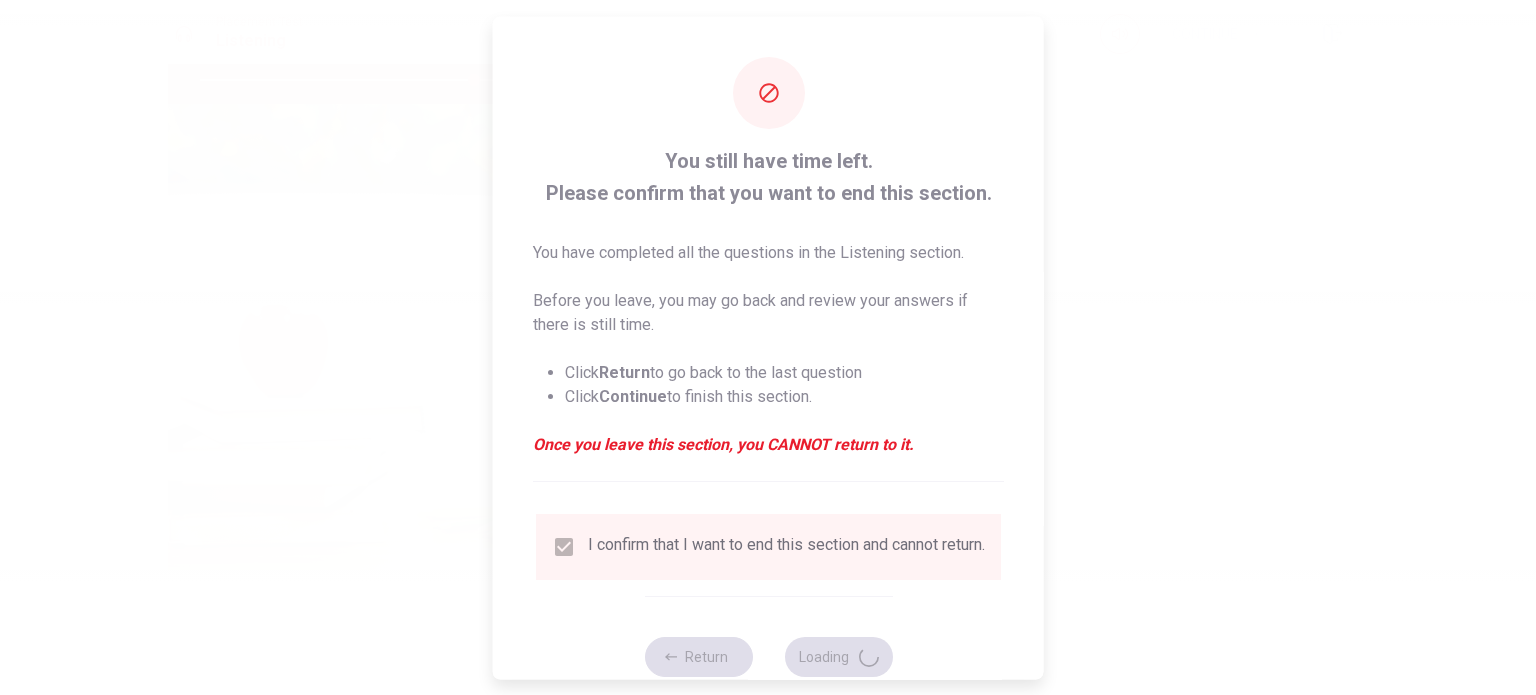 type on "76" 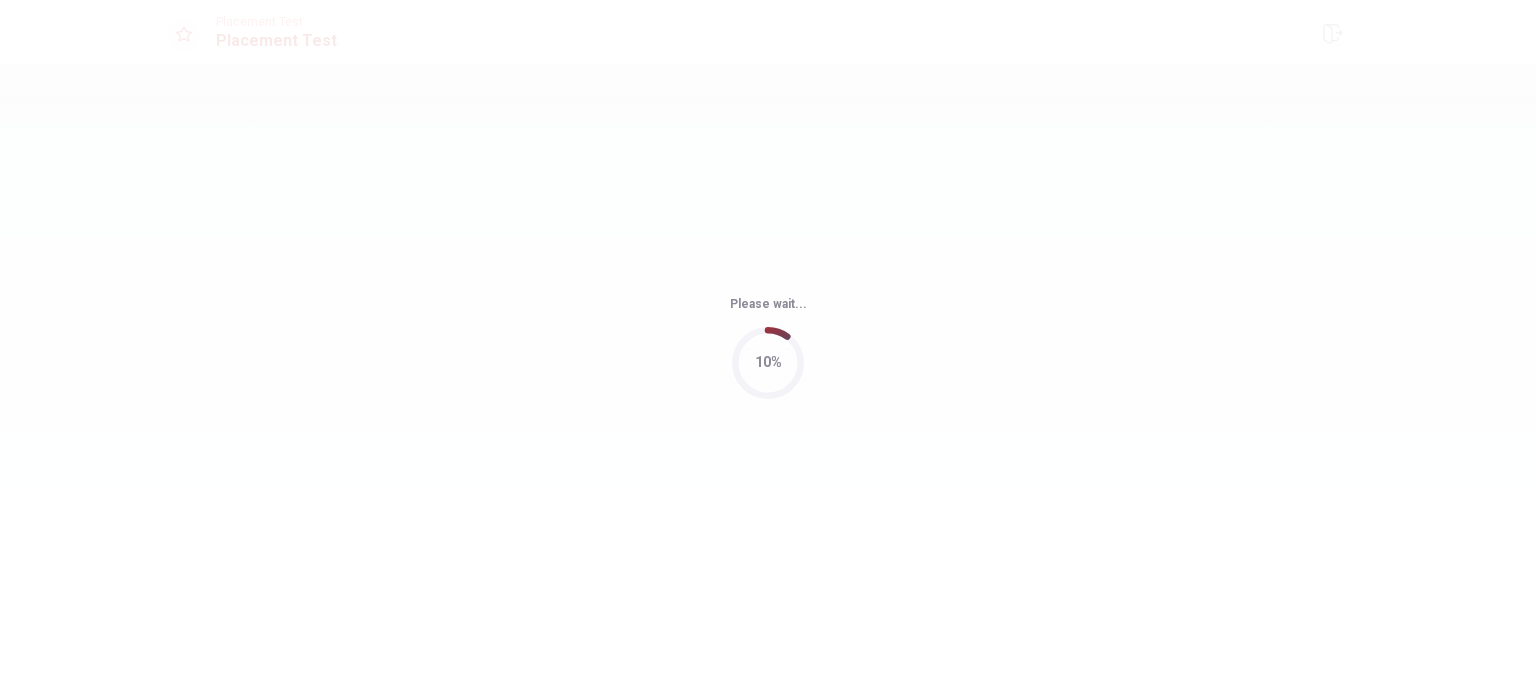 scroll, scrollTop: 0, scrollLeft: 0, axis: both 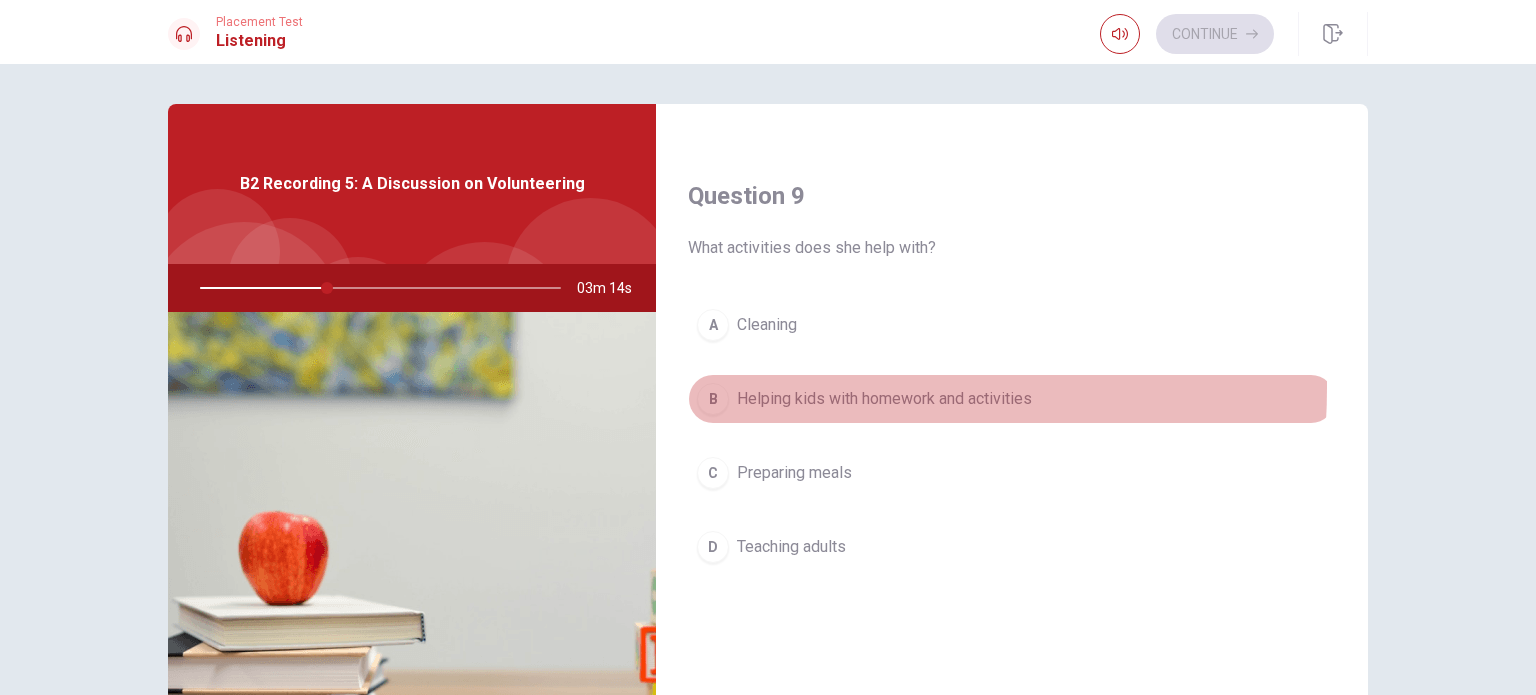 click on "B" at bounding box center (713, 399) 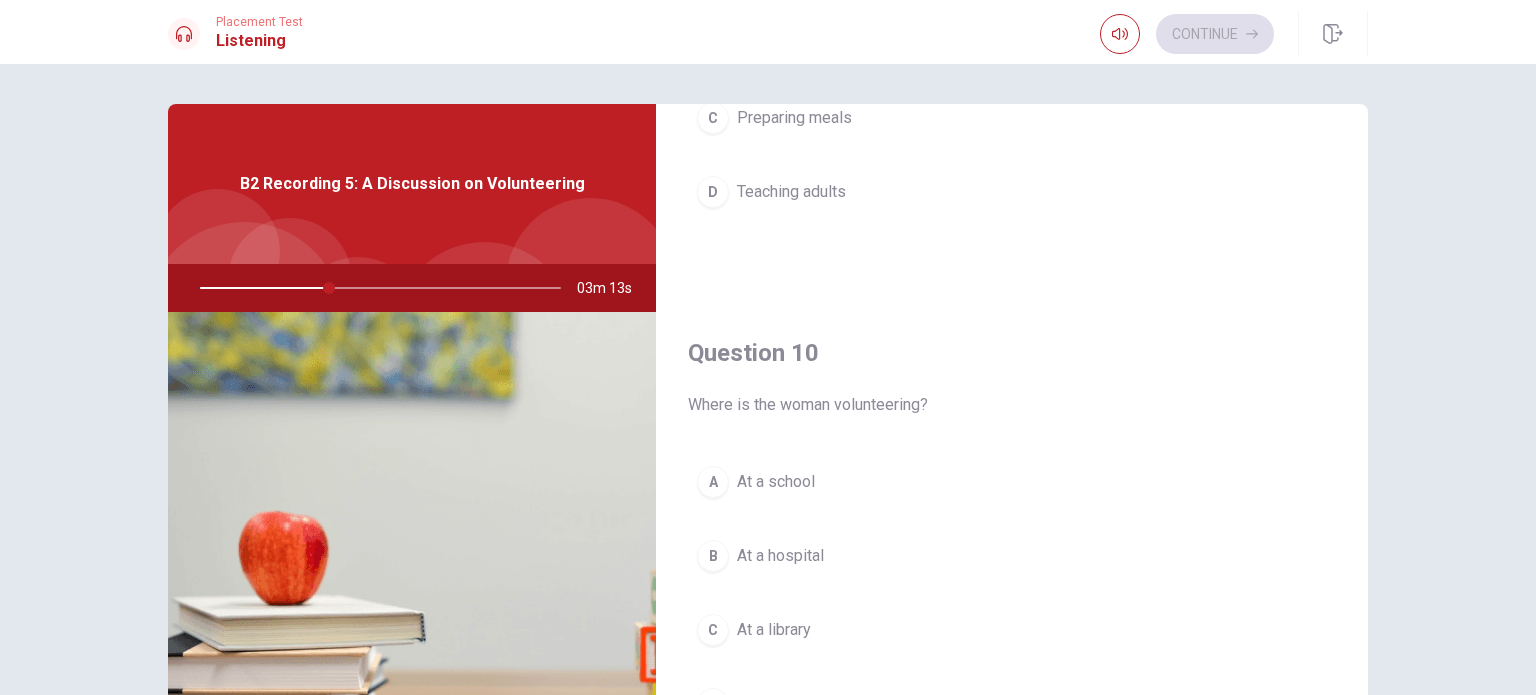 scroll, scrollTop: 1856, scrollLeft: 0, axis: vertical 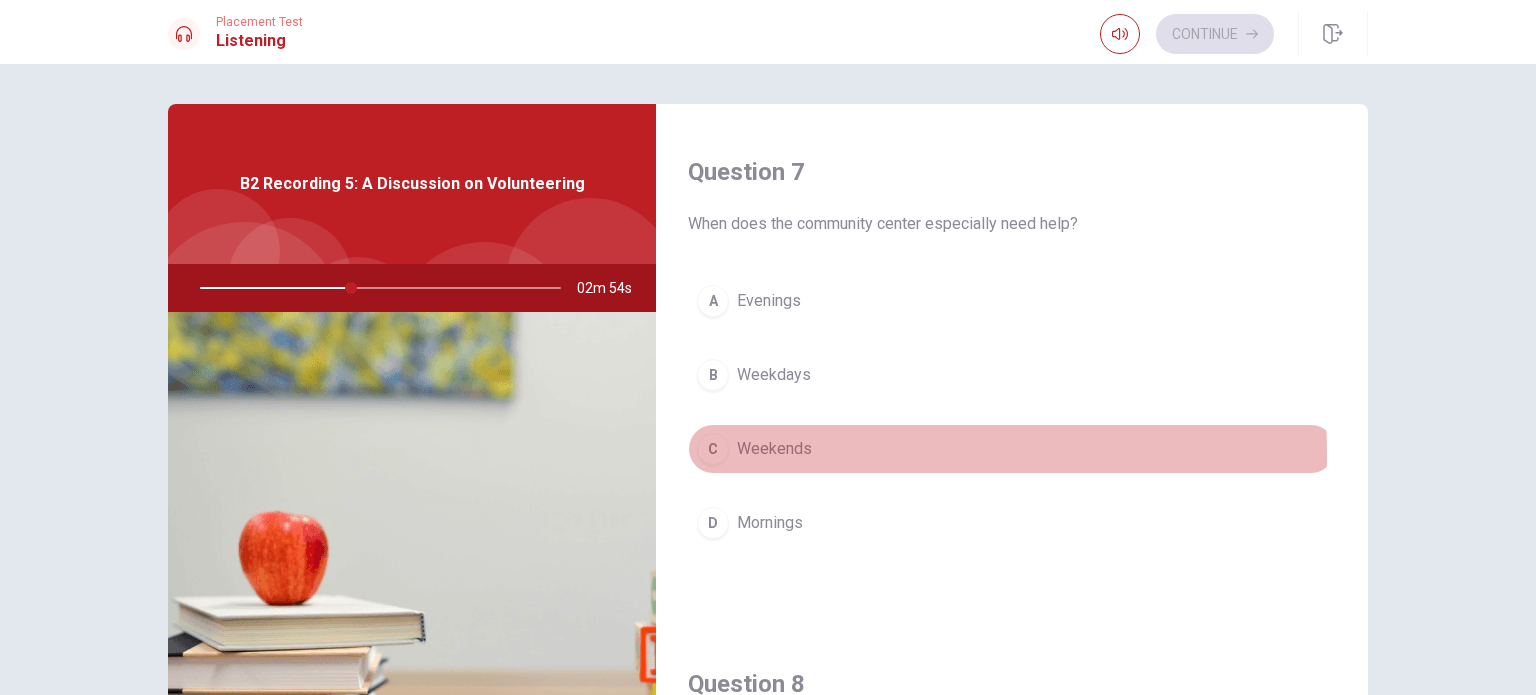 drag, startPoint x: 709, startPoint y: 451, endPoint x: 724, endPoint y: 443, distance: 17 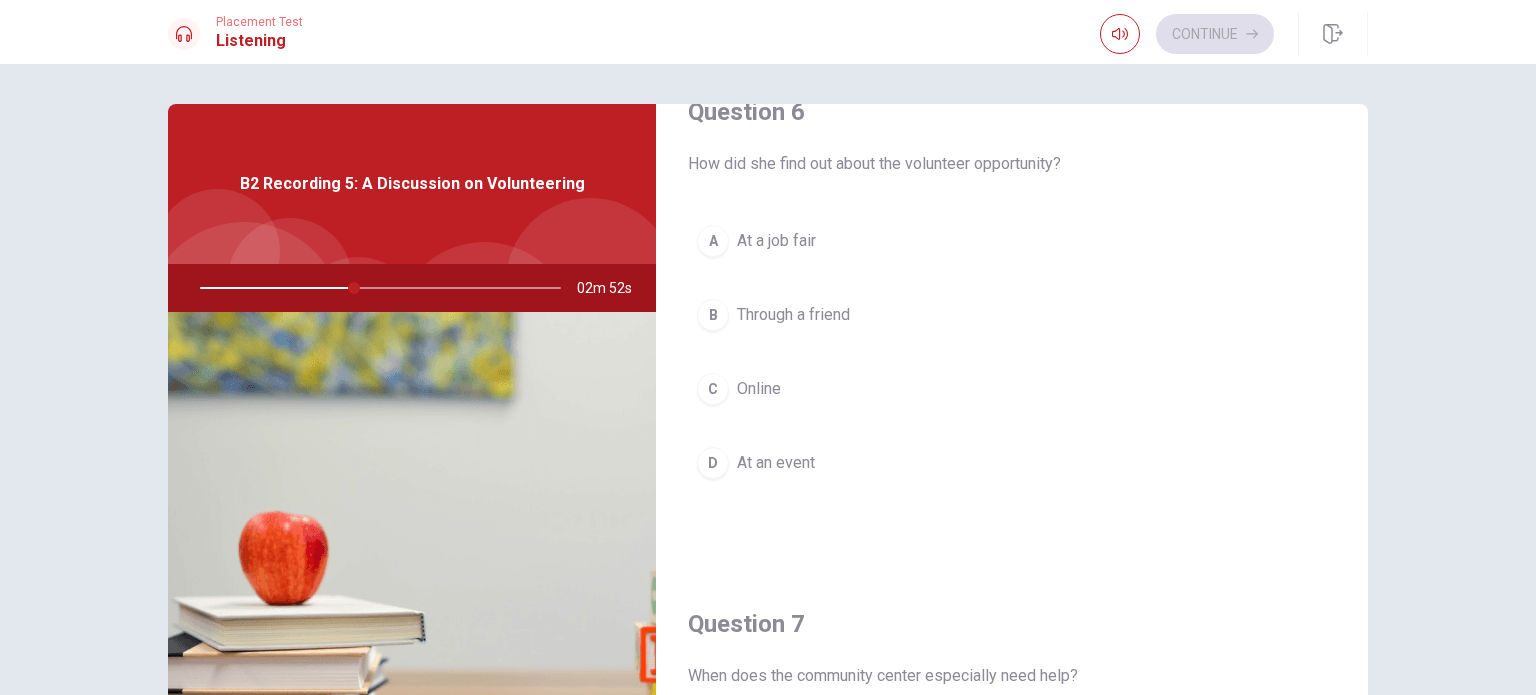 scroll, scrollTop: 0, scrollLeft: 0, axis: both 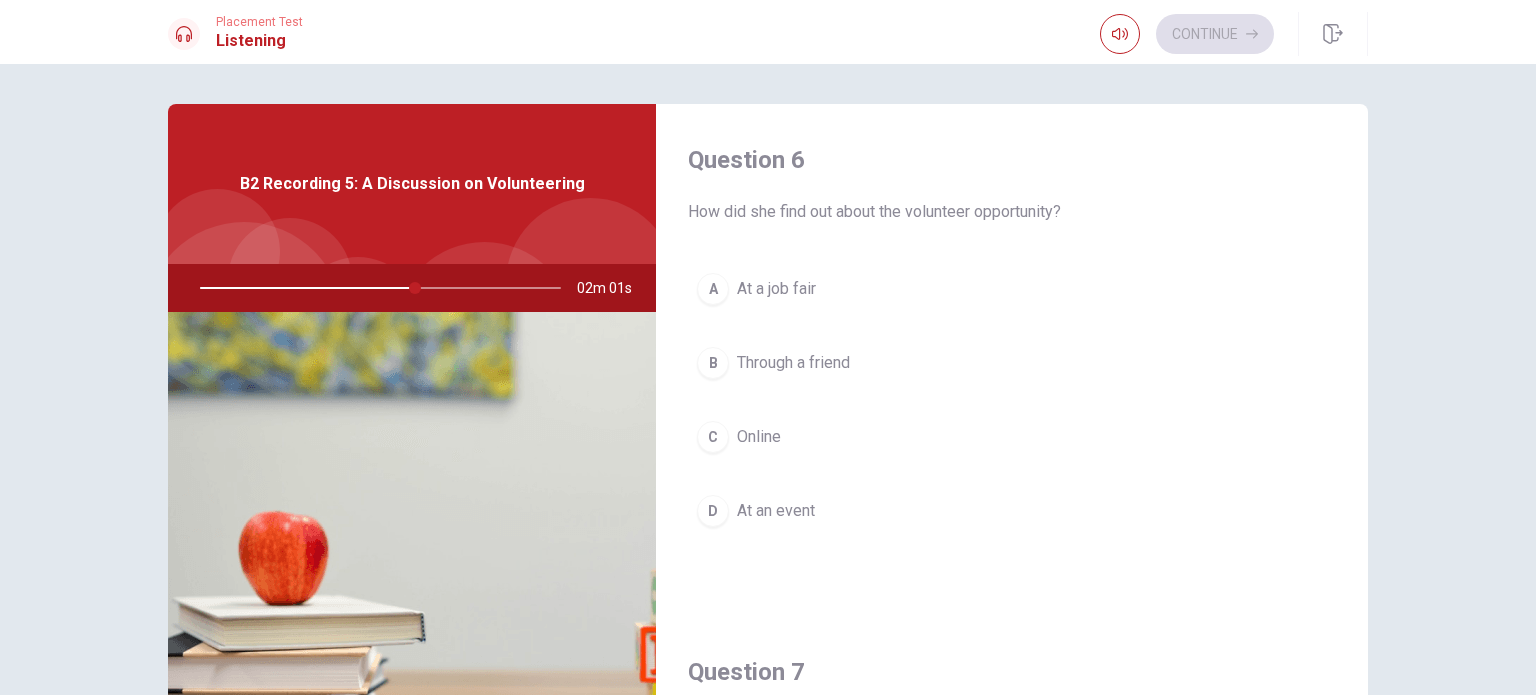 click on "C" at bounding box center (713, 437) 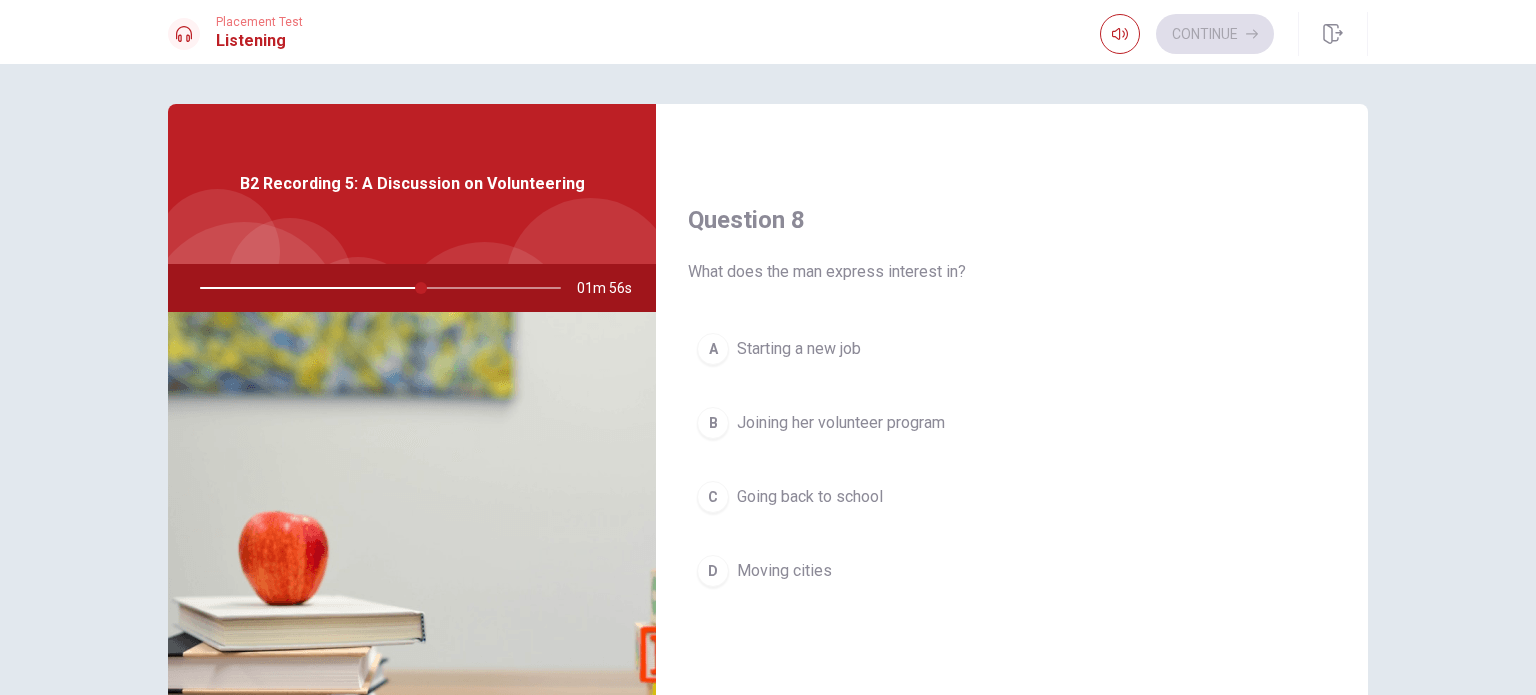 scroll, scrollTop: 1000, scrollLeft: 0, axis: vertical 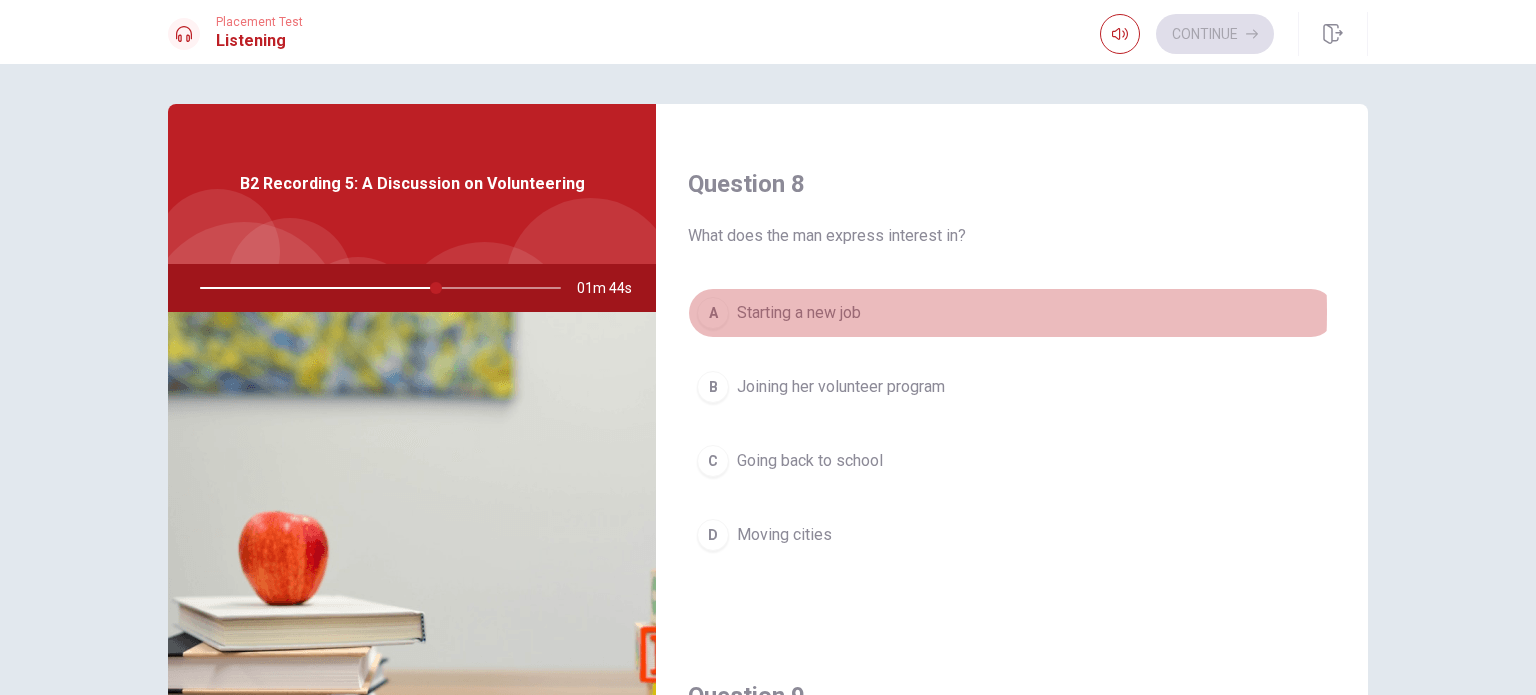 click on "Starting a new job" at bounding box center (799, 313) 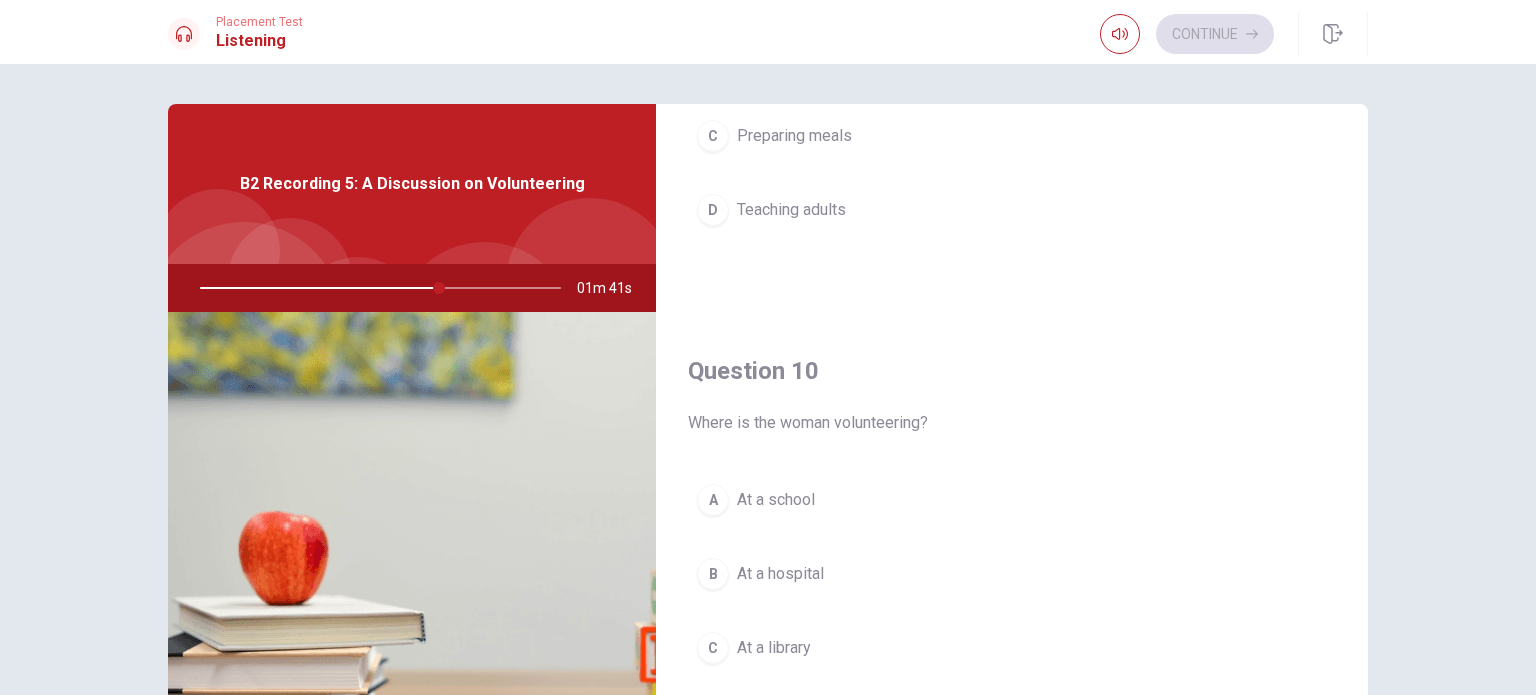 scroll, scrollTop: 1856, scrollLeft: 0, axis: vertical 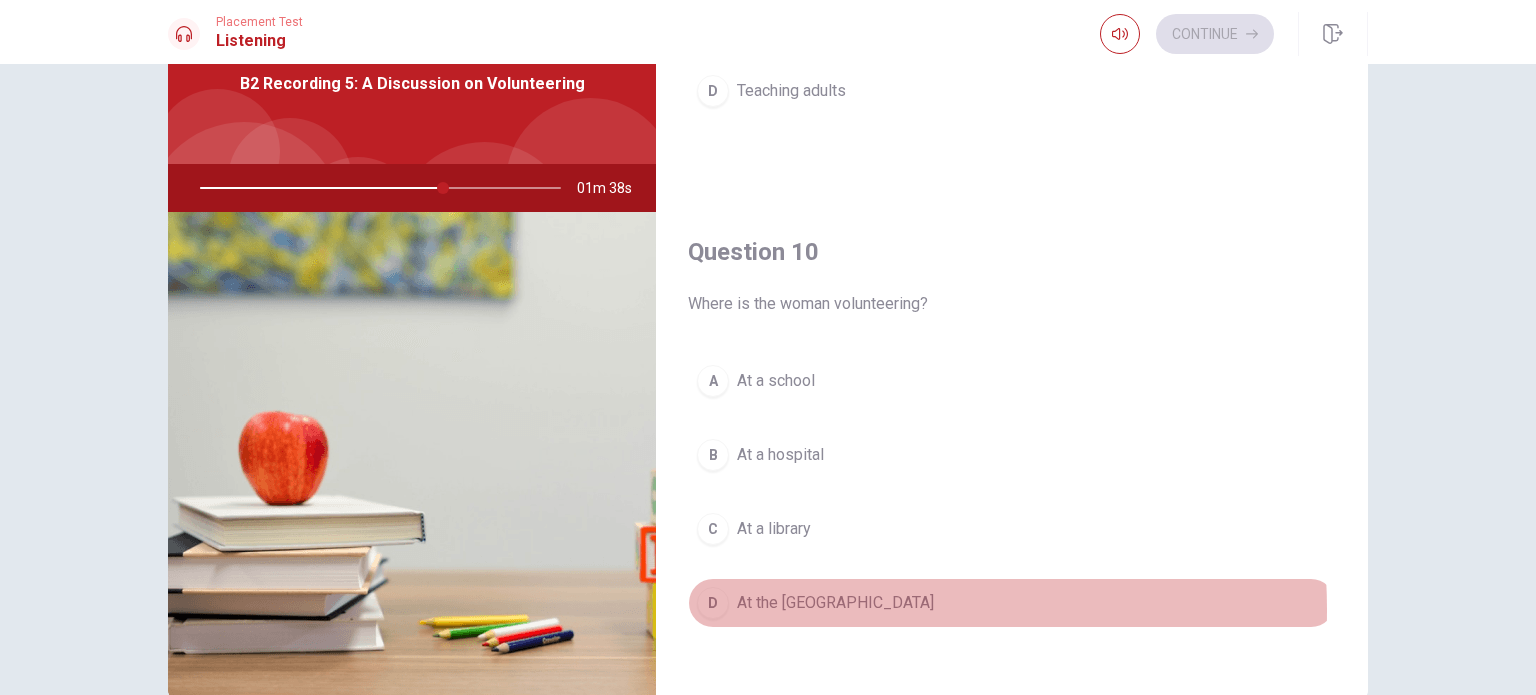 click on "At the [GEOGRAPHIC_DATA]" at bounding box center [835, 603] 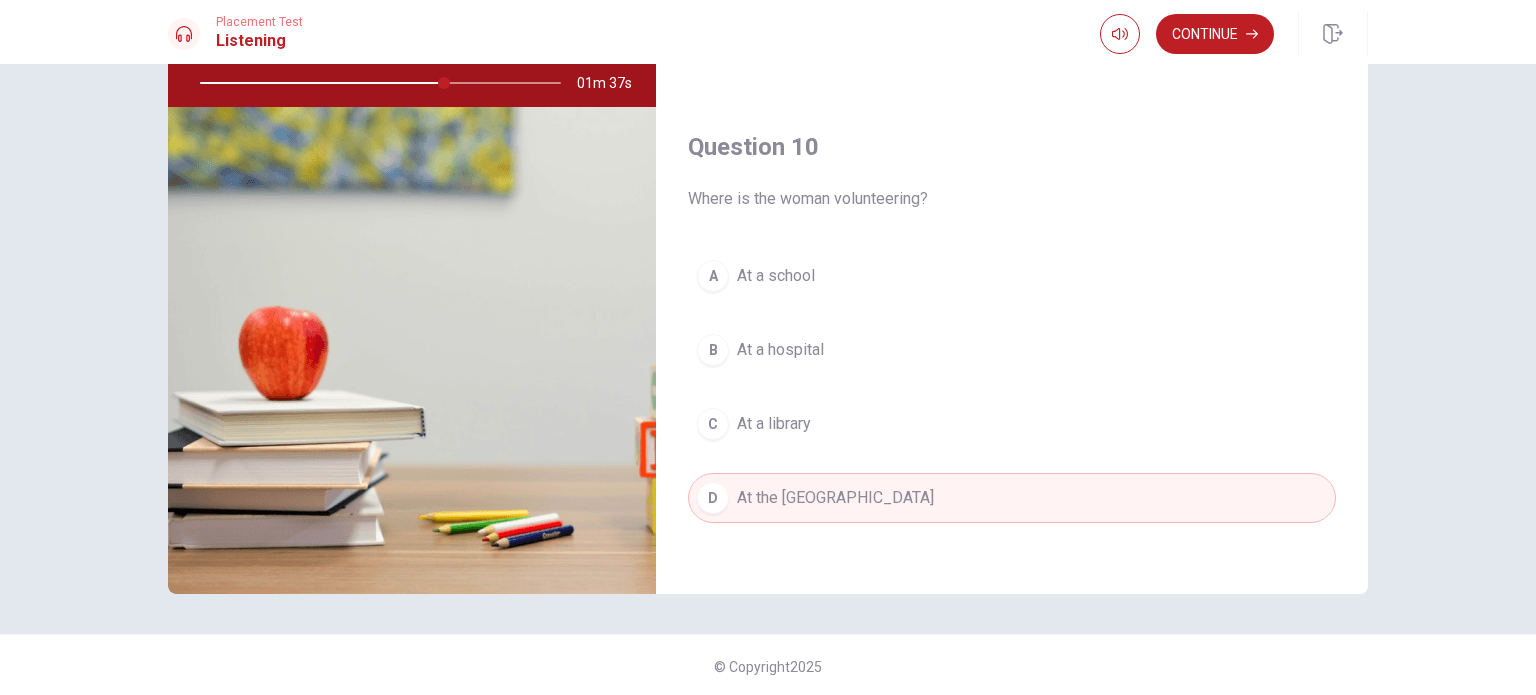 scroll, scrollTop: 208, scrollLeft: 0, axis: vertical 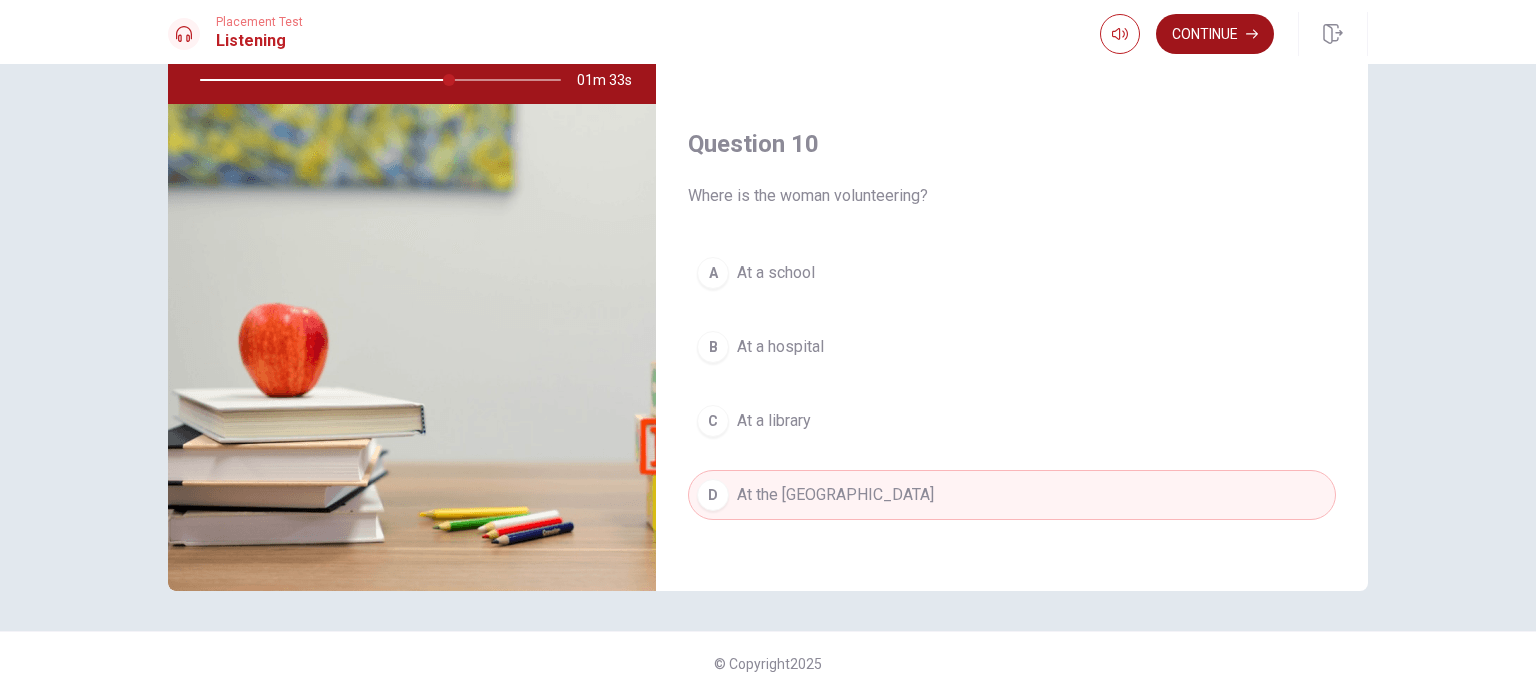 click on "Continue" at bounding box center [1215, 34] 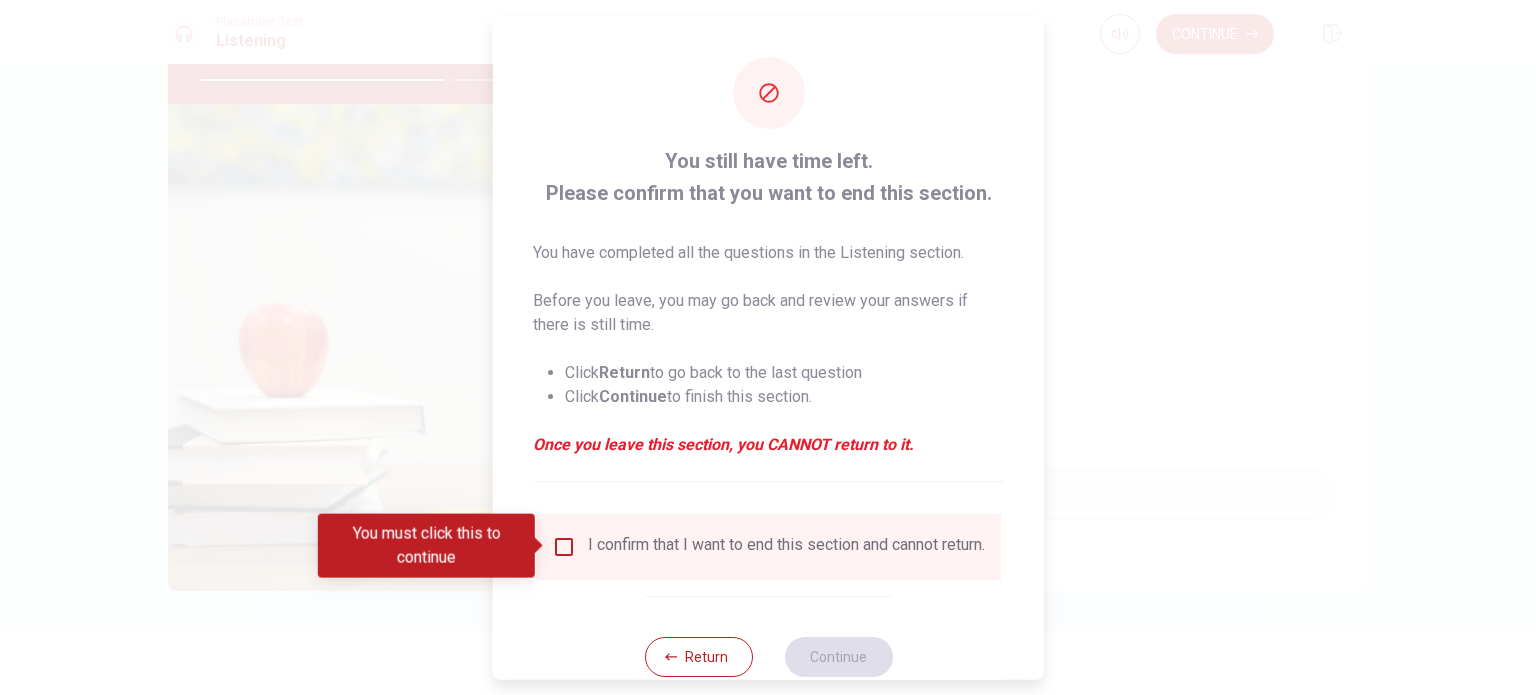 click on "I confirm that I want to end this section and cannot return." at bounding box center (768, 546) 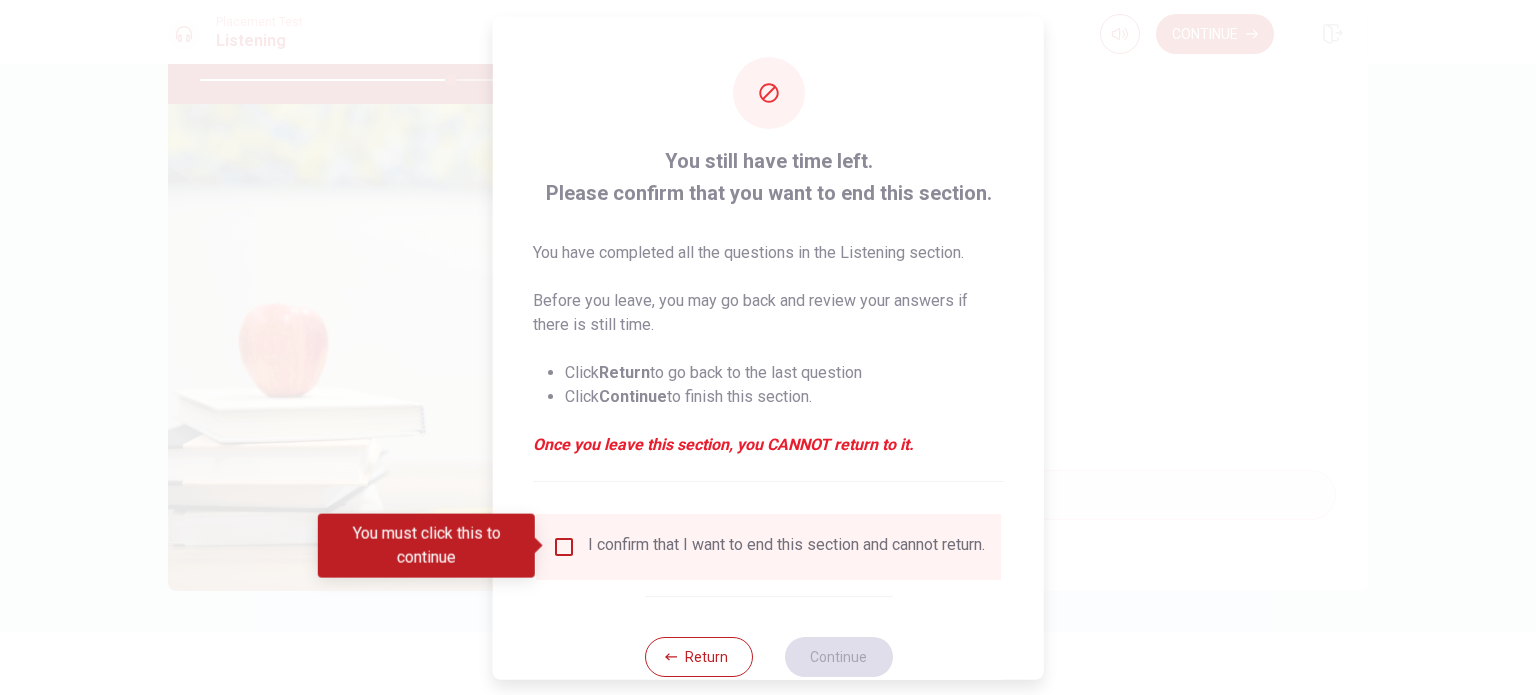 click at bounding box center [564, 546] 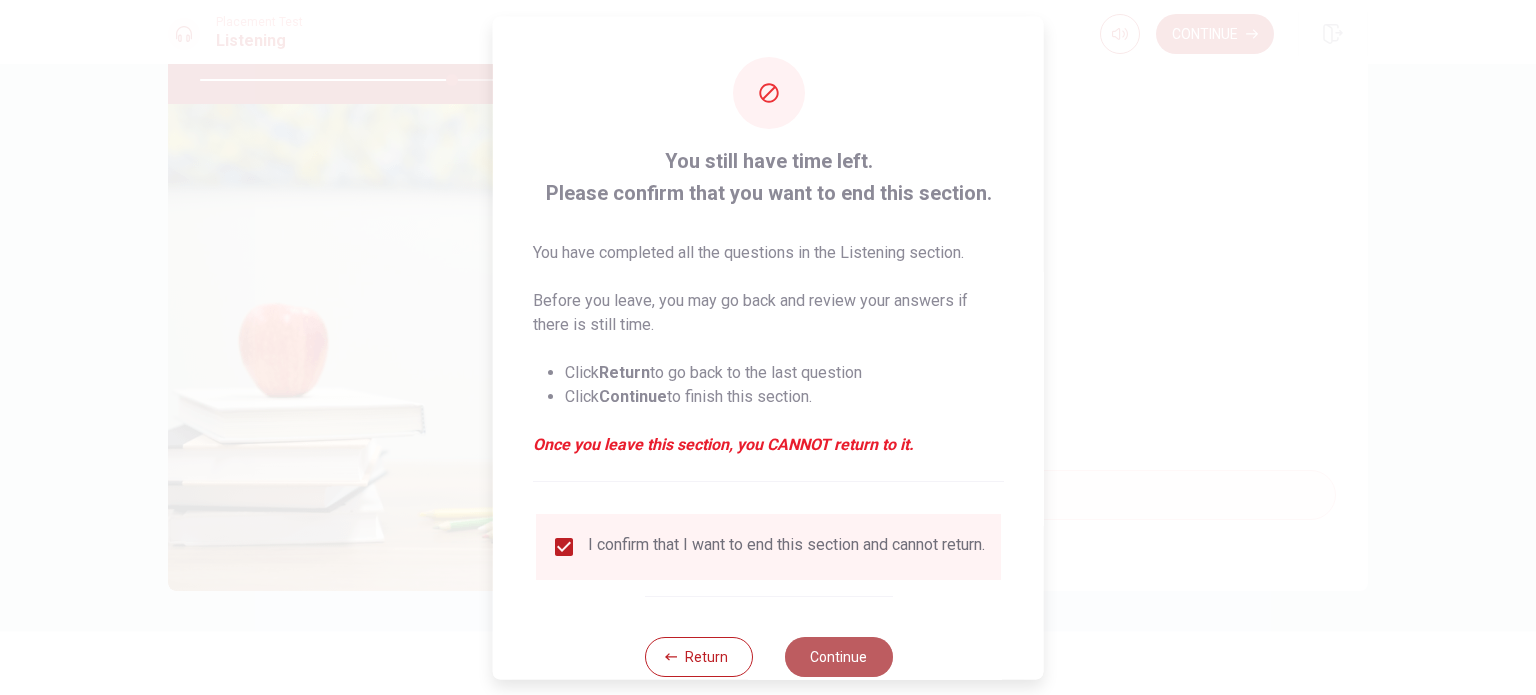 click on "Continue" at bounding box center (838, 656) 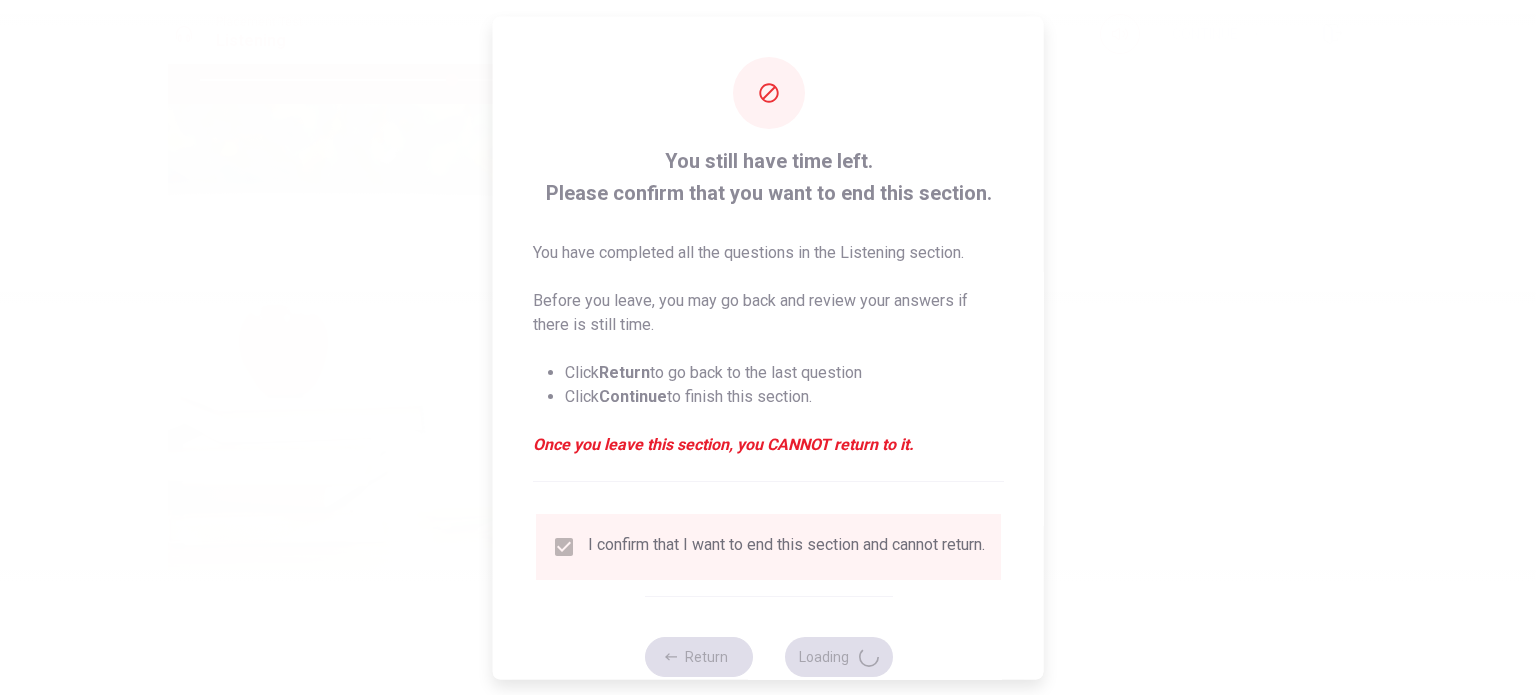 type on "70" 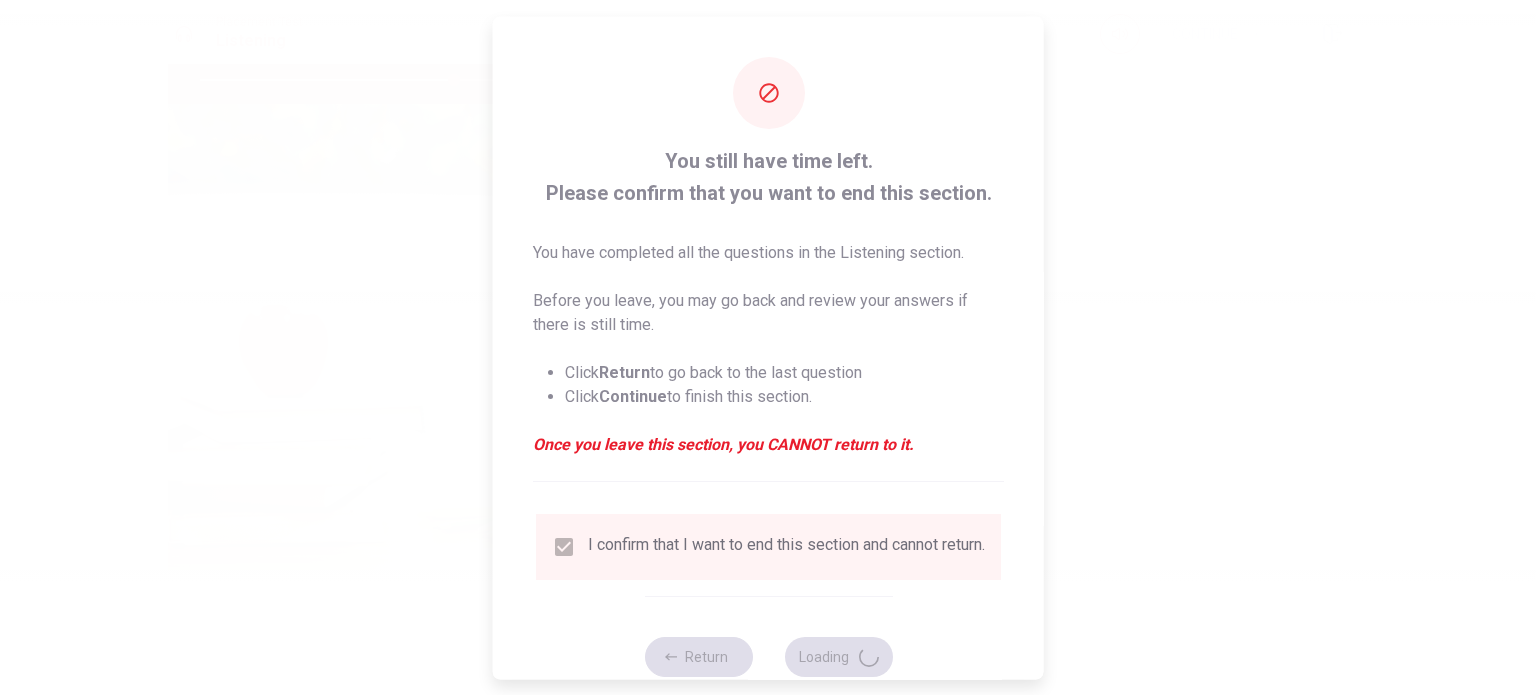 scroll, scrollTop: 0, scrollLeft: 0, axis: both 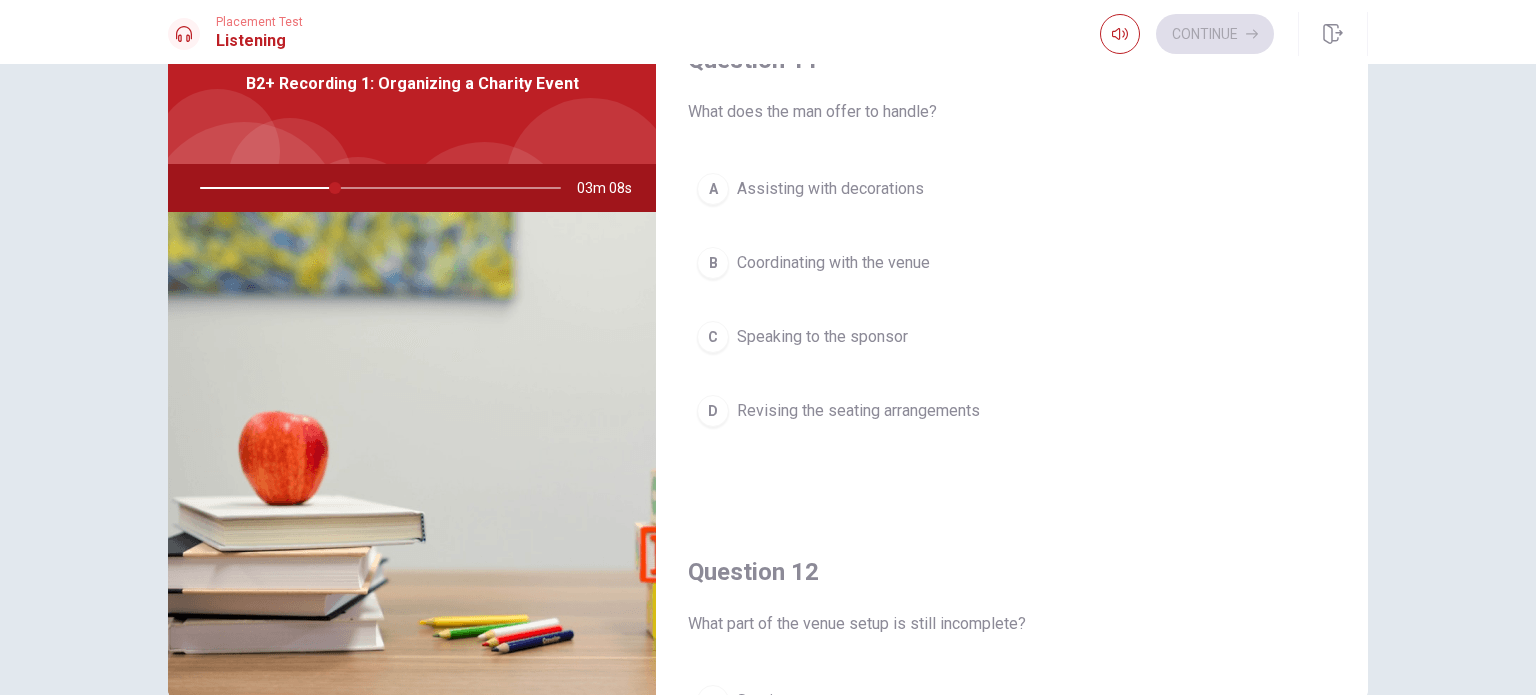 click on "C Speaking to the sponsor" at bounding box center (1012, 337) 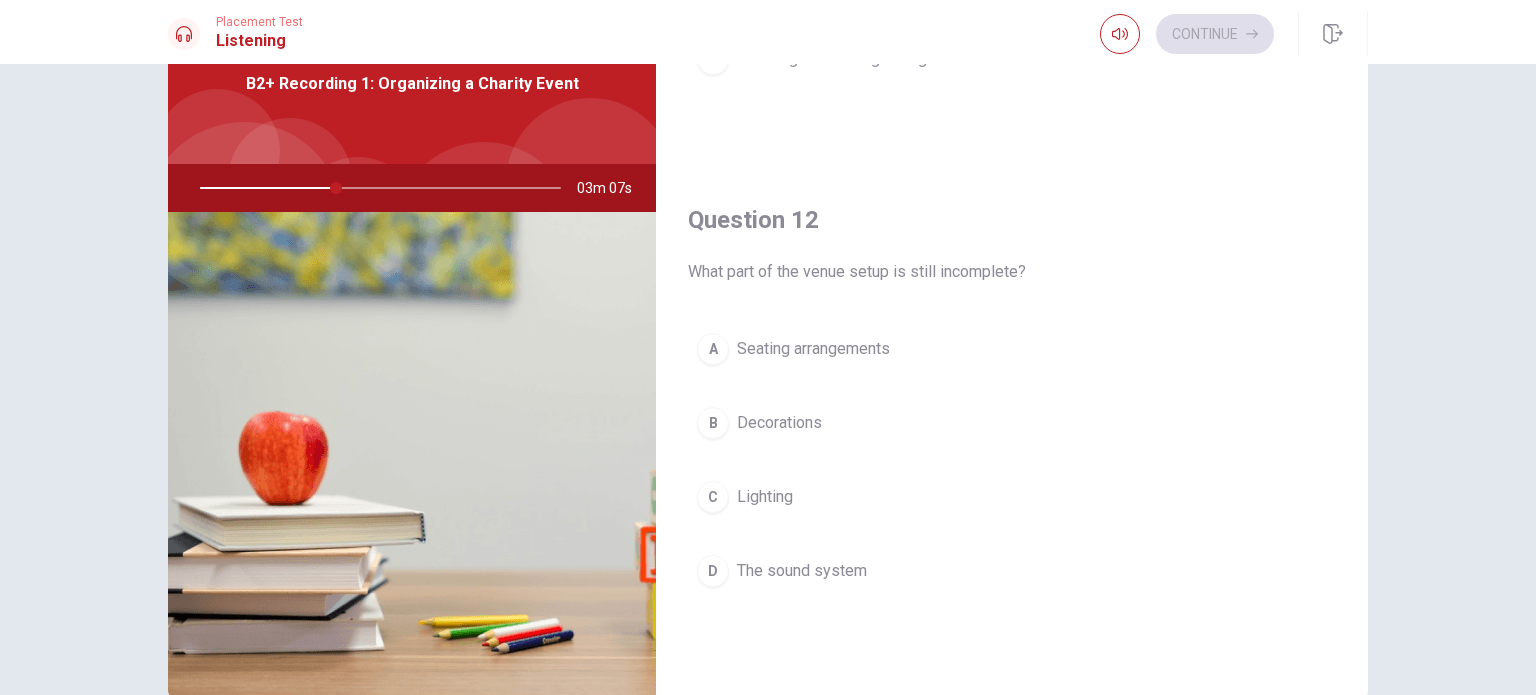 scroll, scrollTop: 400, scrollLeft: 0, axis: vertical 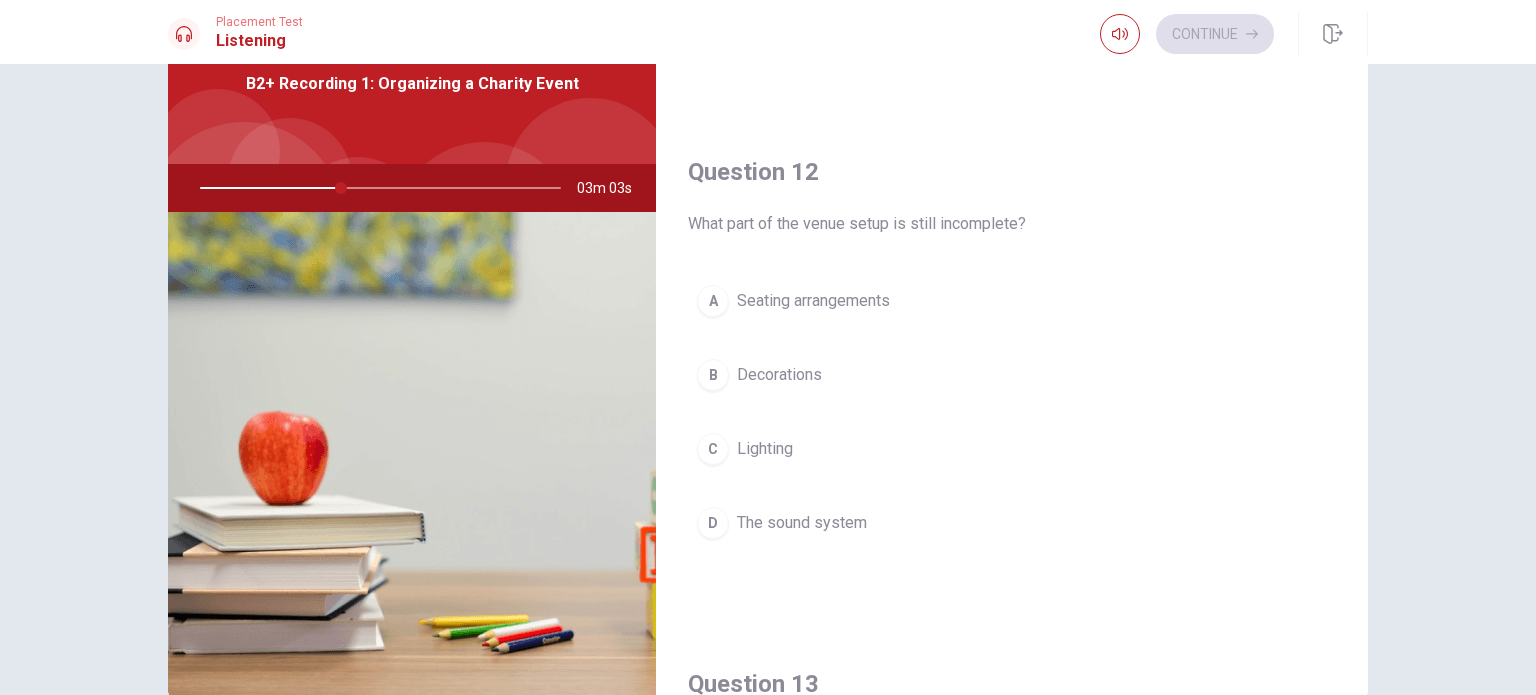 click on "Decorations" at bounding box center [779, 375] 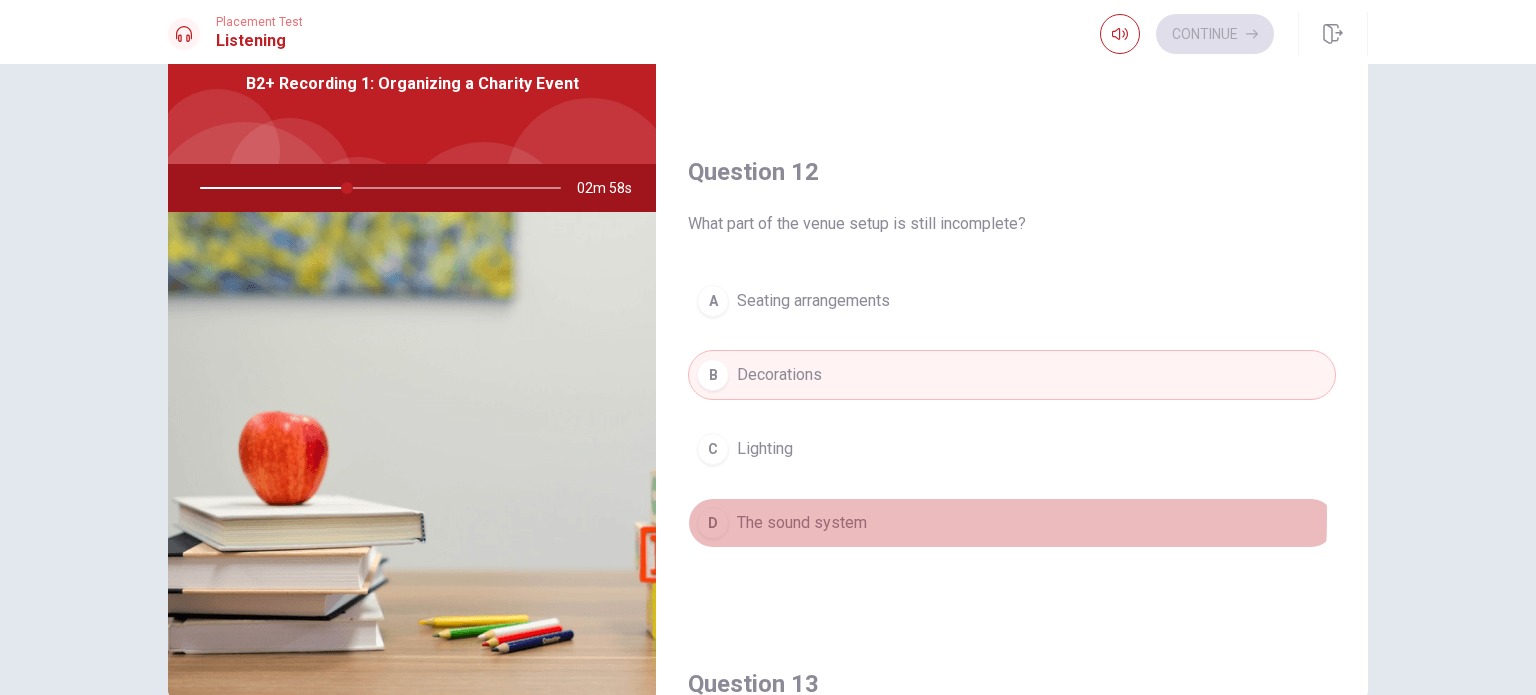 click on "D The sound system" at bounding box center (1012, 523) 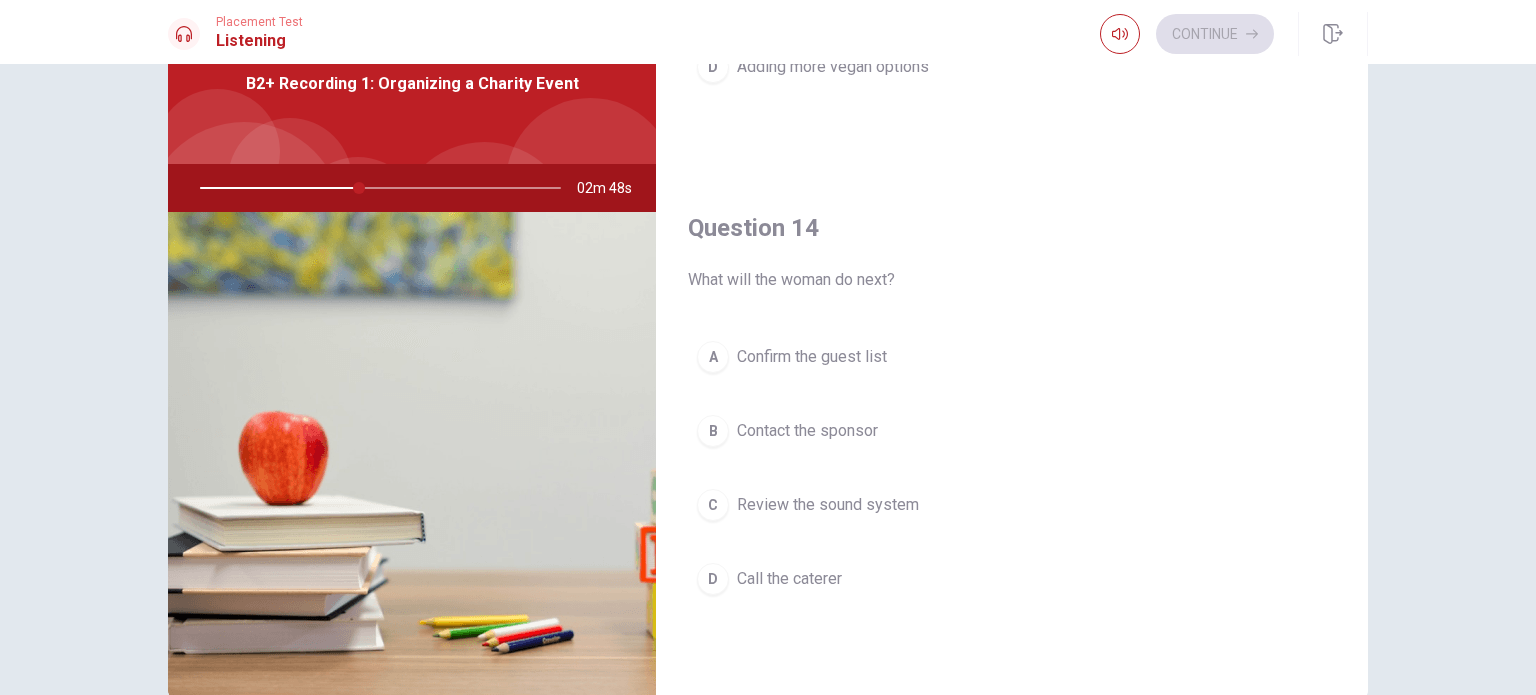 scroll, scrollTop: 1400, scrollLeft: 0, axis: vertical 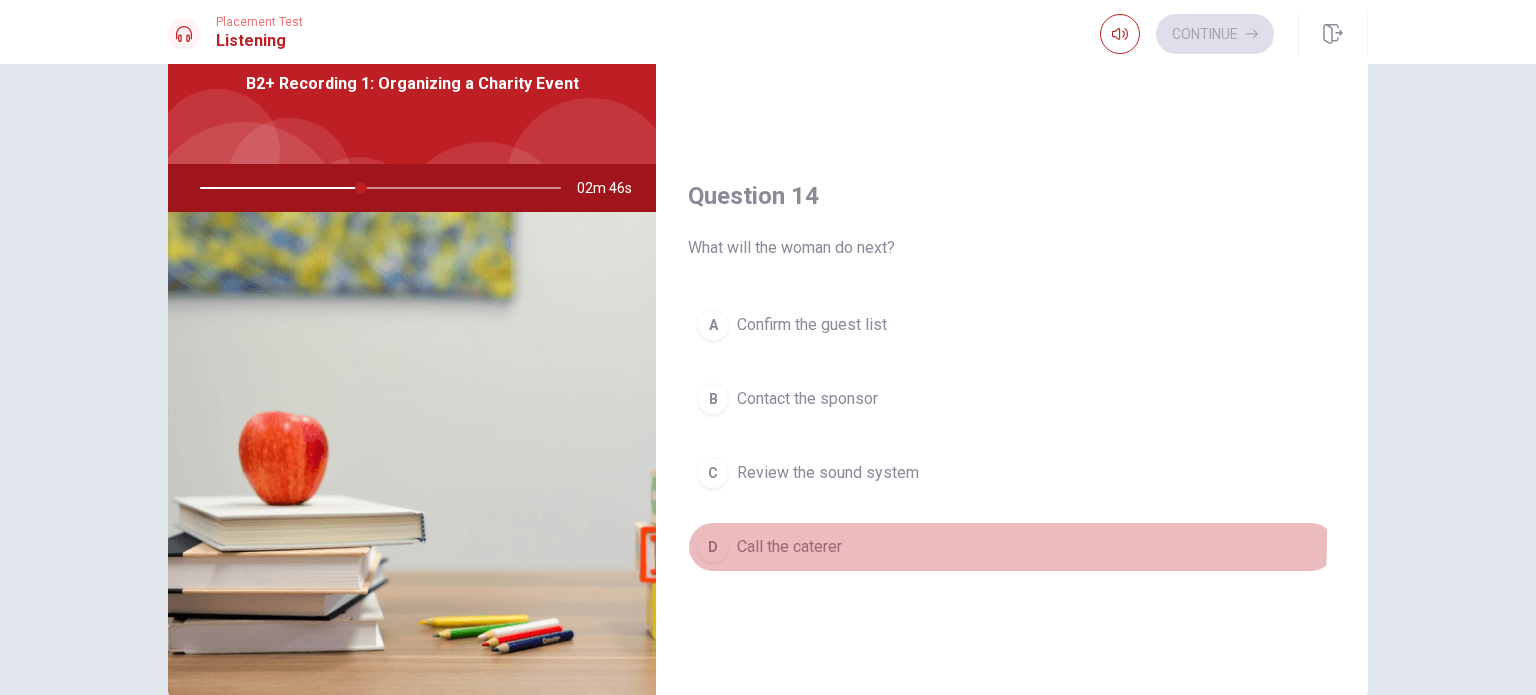 click on "Call the caterer" at bounding box center (789, 547) 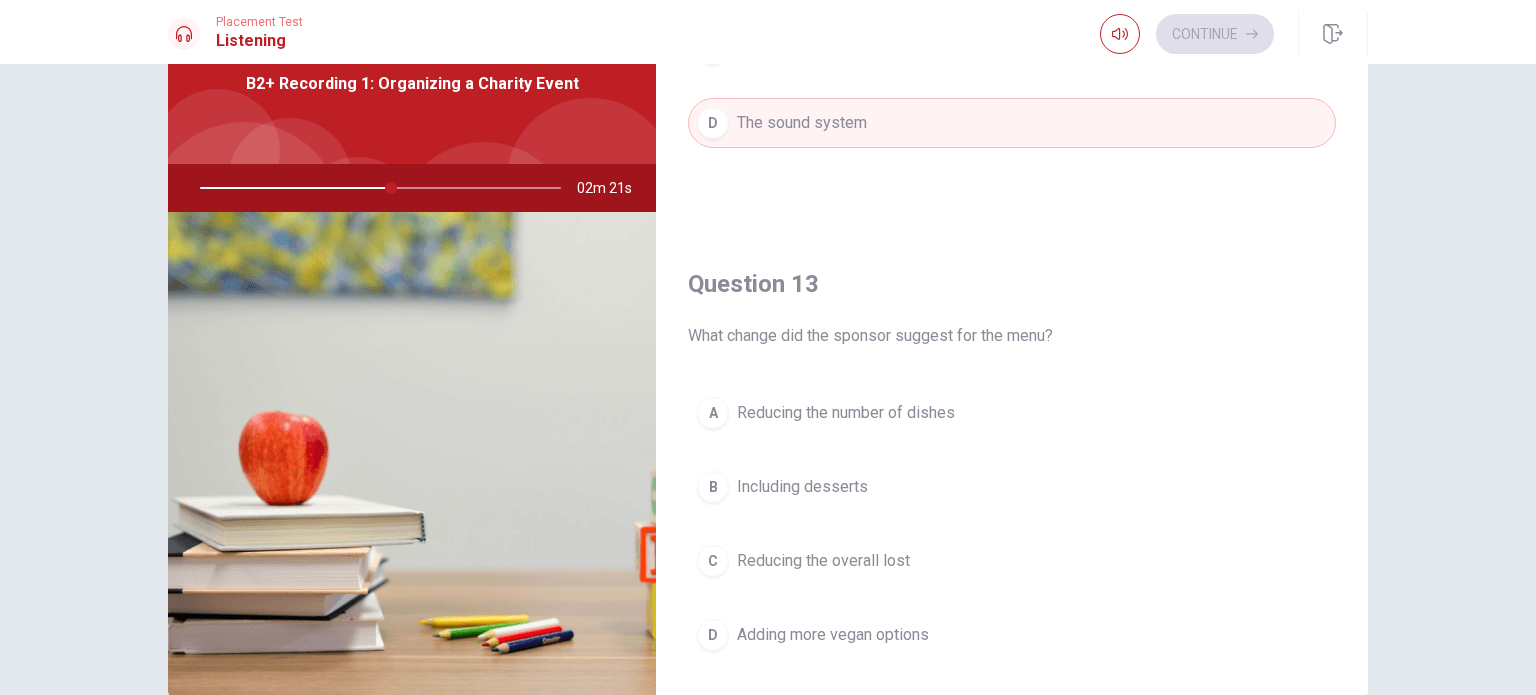 scroll, scrollTop: 900, scrollLeft: 0, axis: vertical 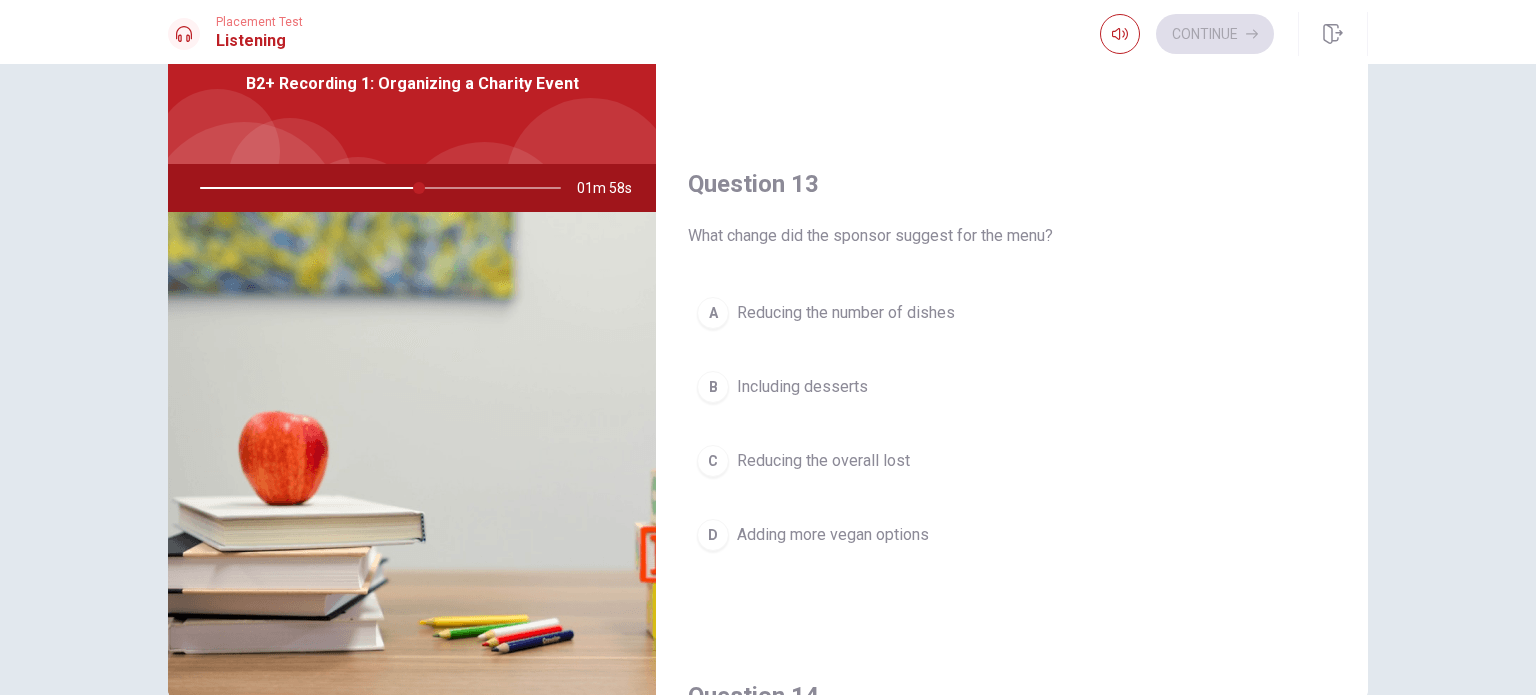 click on "Adding more vegan options" at bounding box center [833, 535] 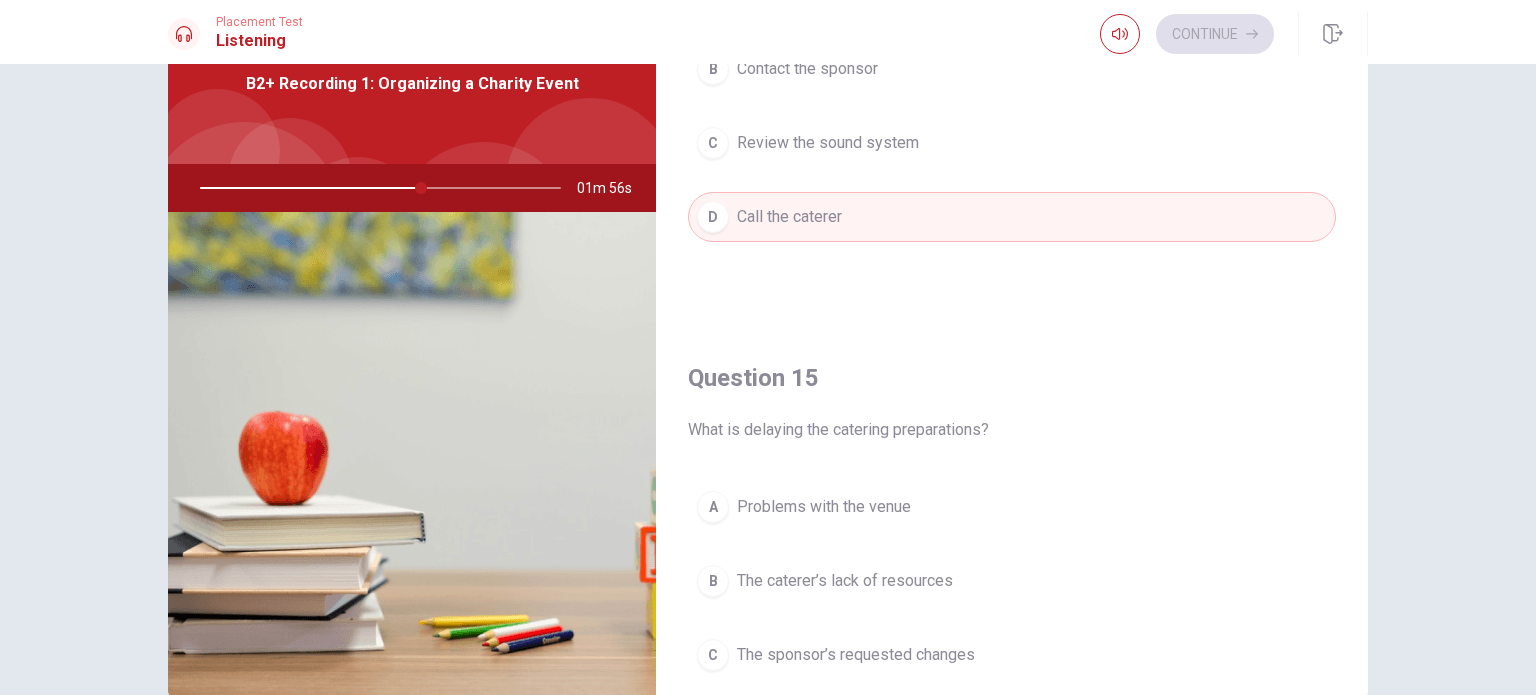 scroll, scrollTop: 1856, scrollLeft: 0, axis: vertical 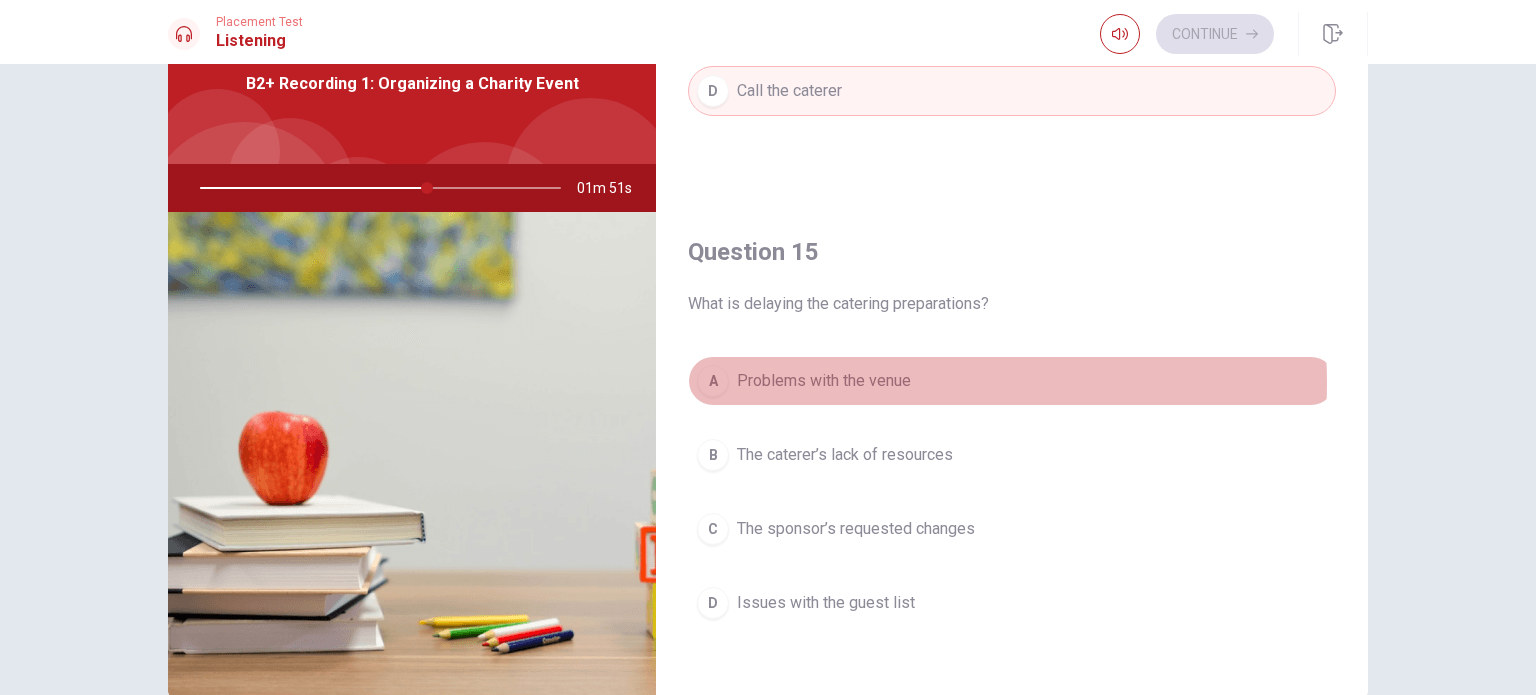 click on "Problems with the venue" at bounding box center [824, 381] 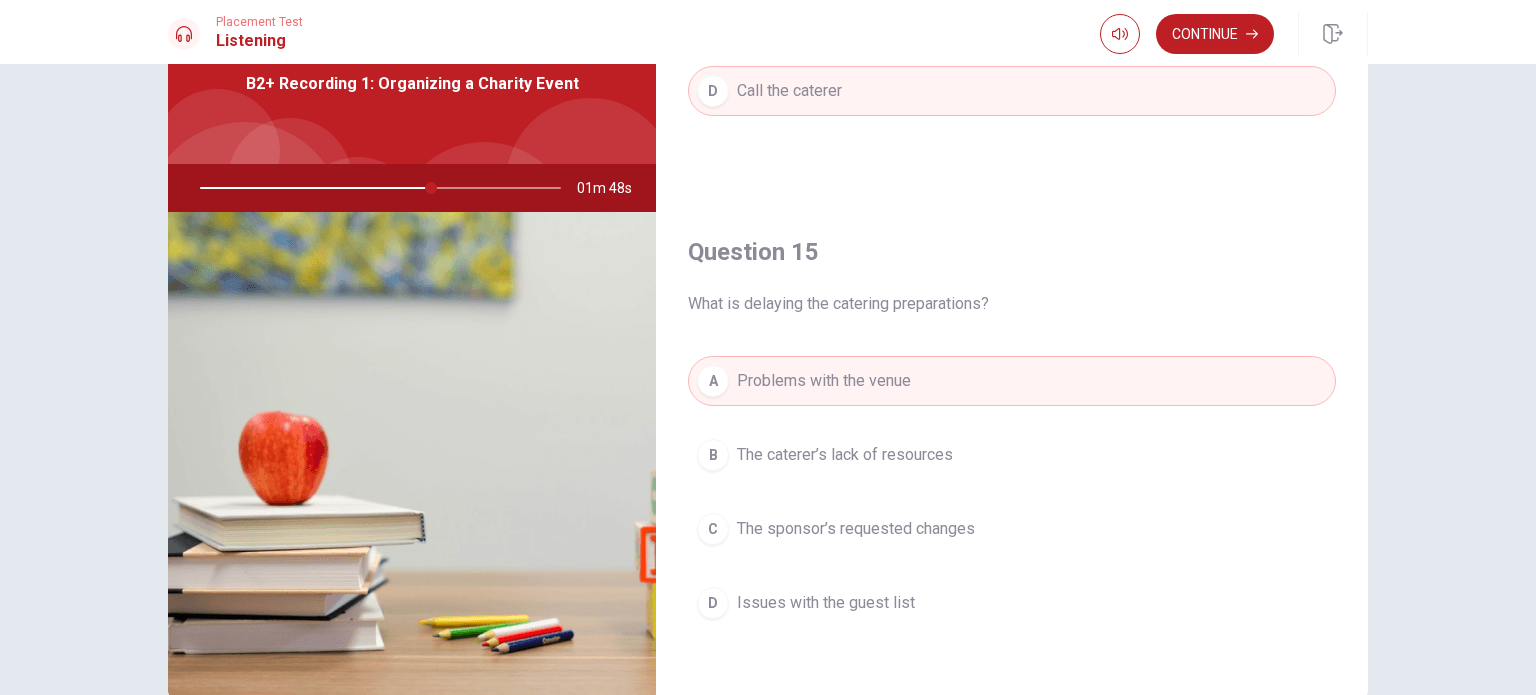 scroll, scrollTop: 1356, scrollLeft: 0, axis: vertical 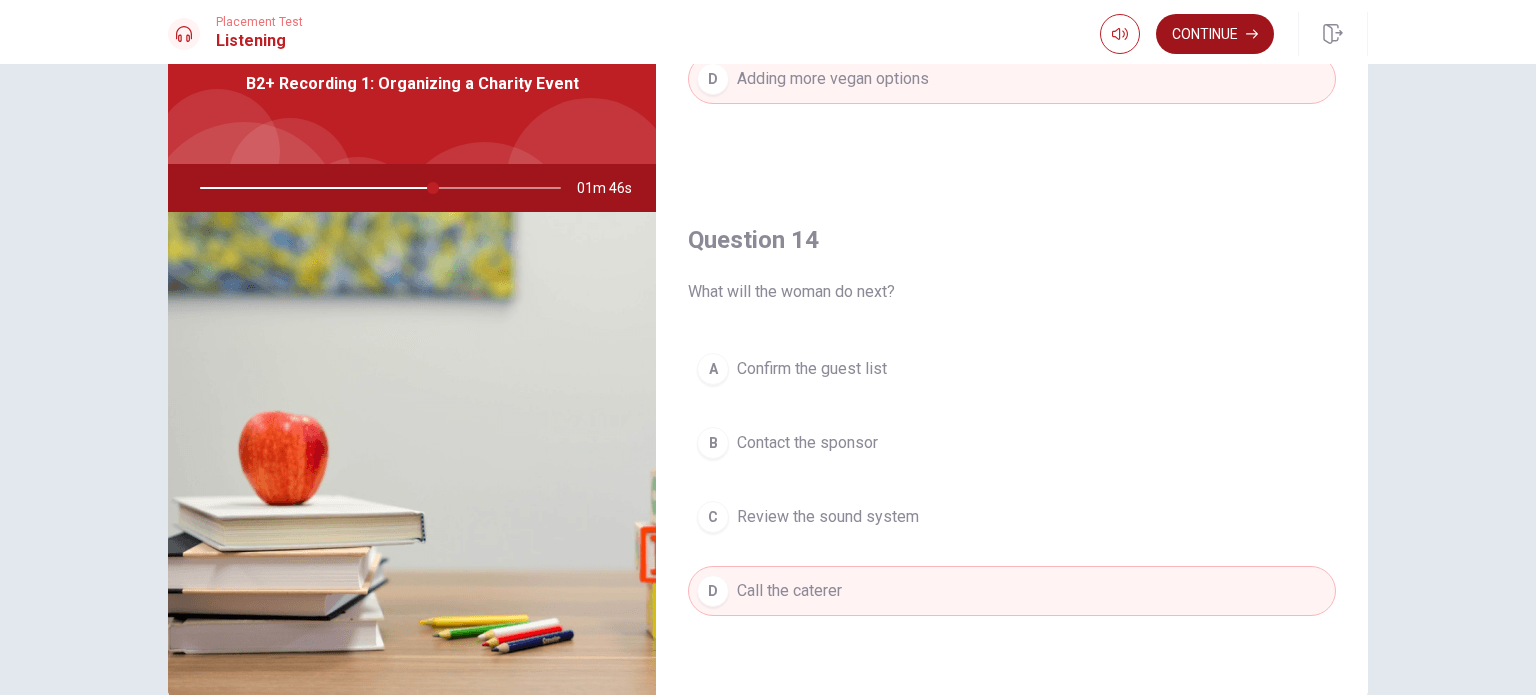 click on "Continue" at bounding box center [1215, 34] 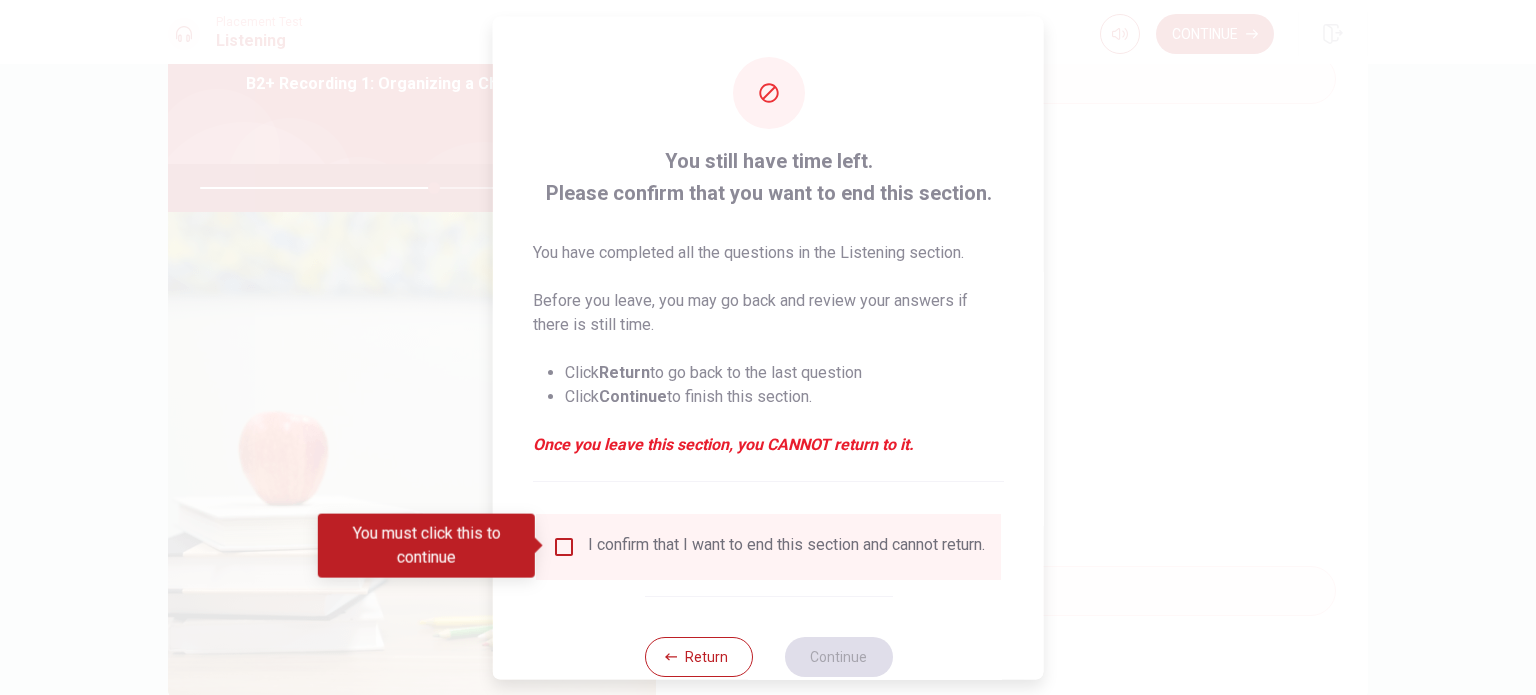 click at bounding box center [564, 546] 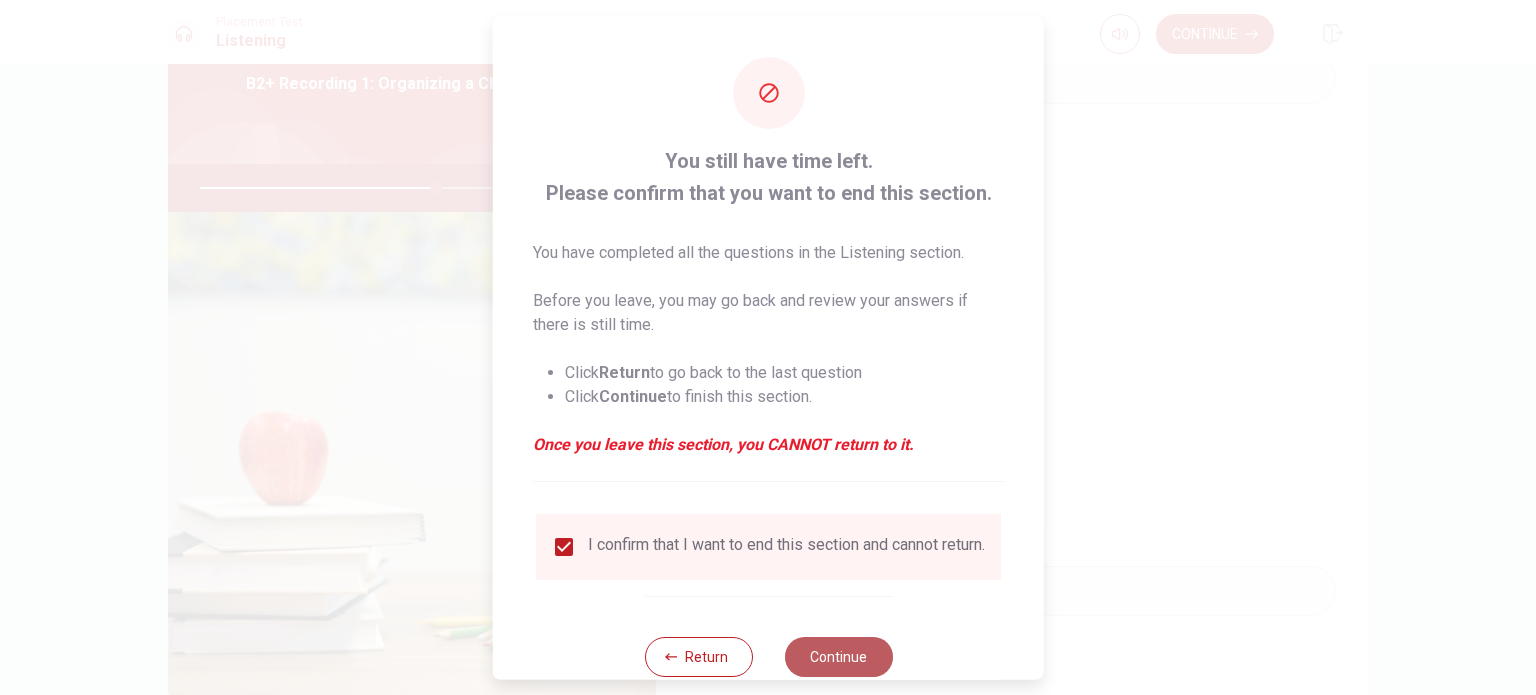 click on "Continue" at bounding box center [838, 656] 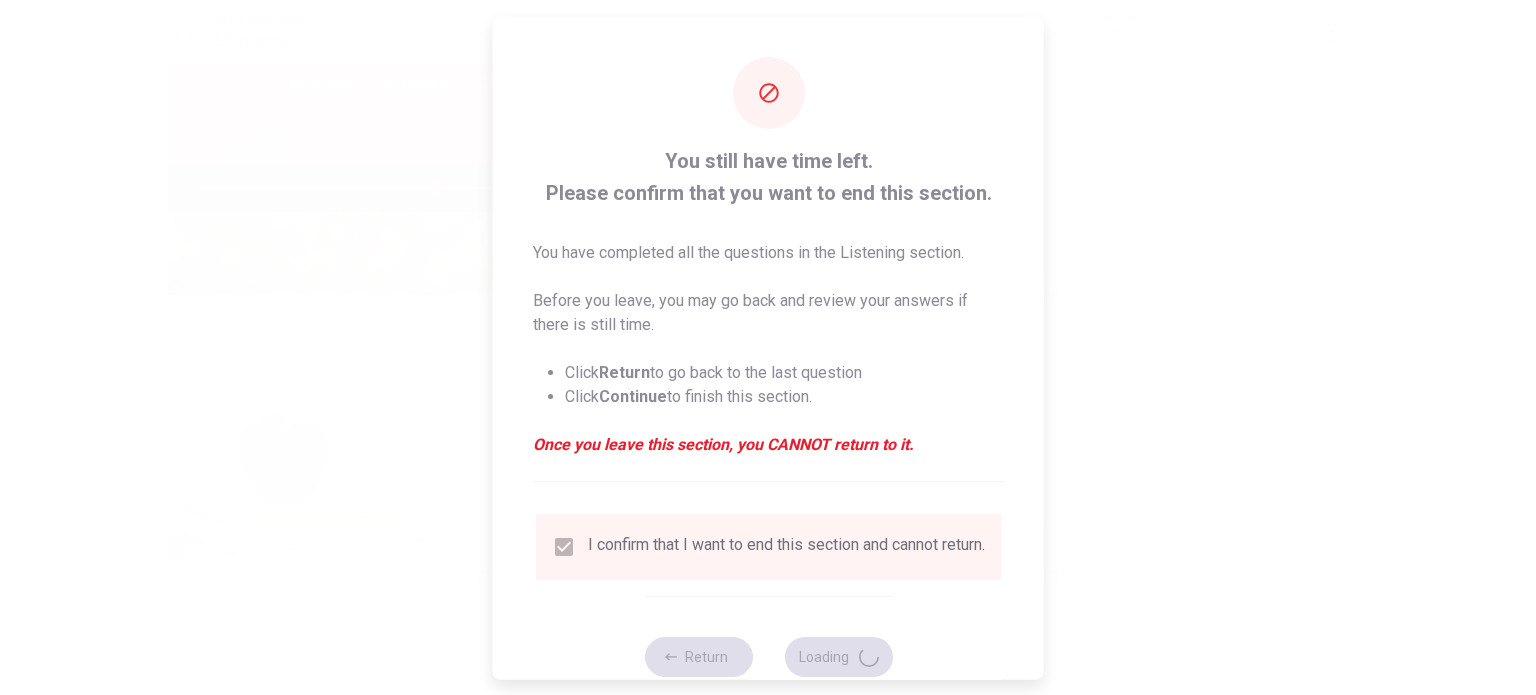 type on "66" 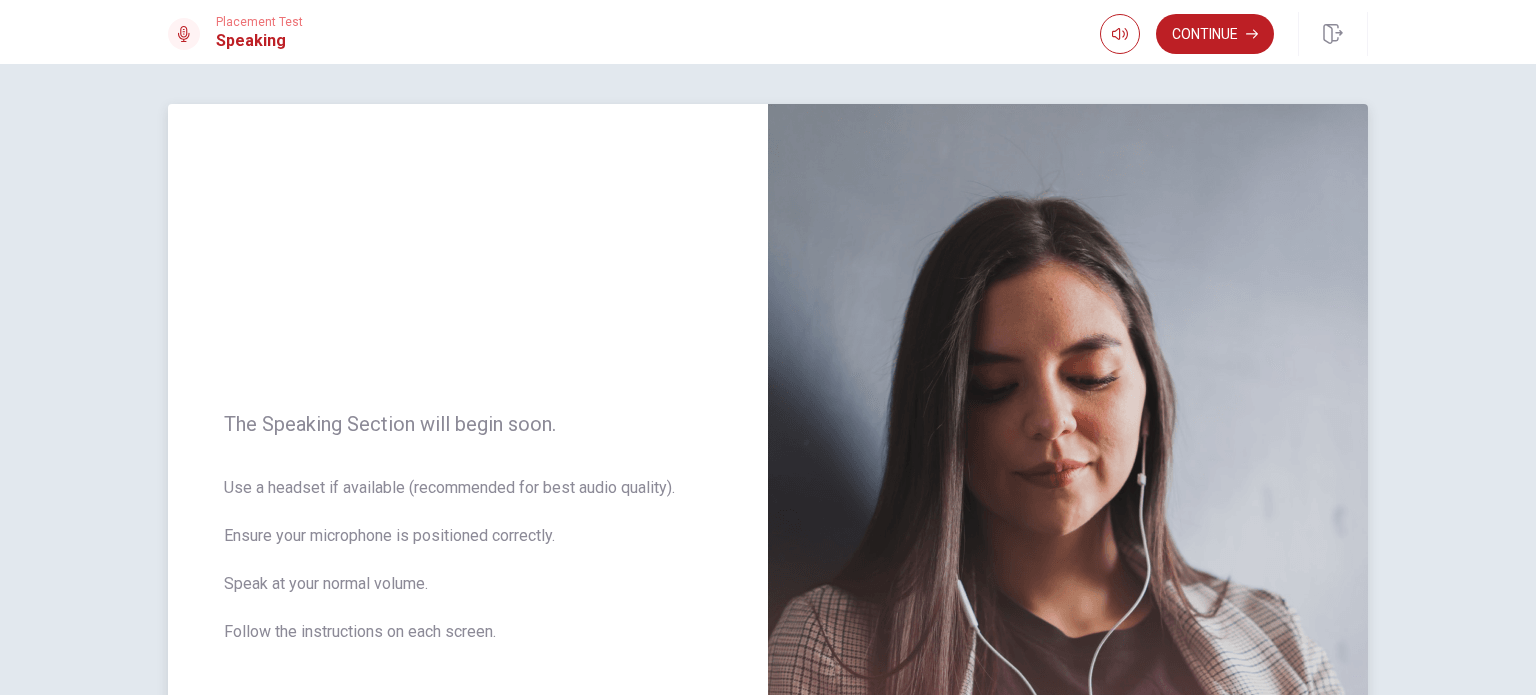 scroll, scrollTop: 100, scrollLeft: 0, axis: vertical 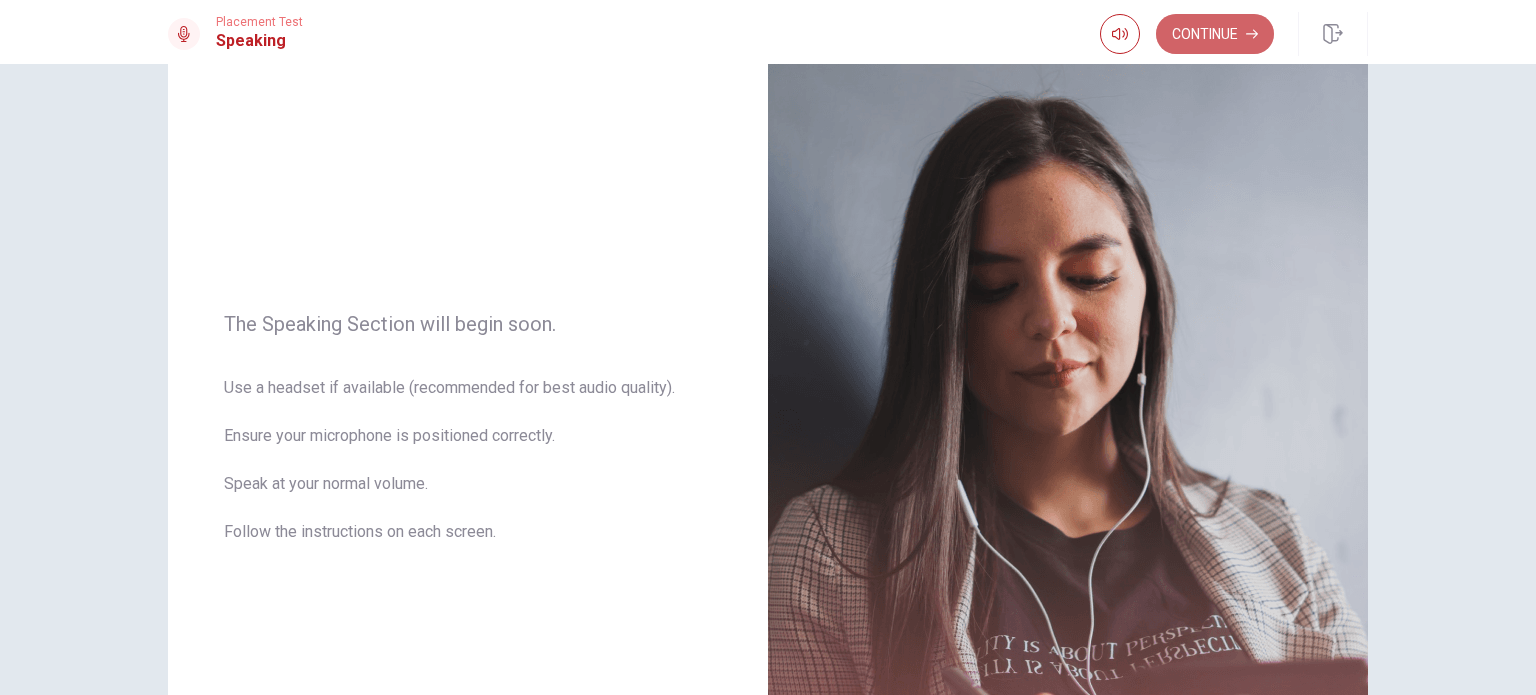 click on "Continue" at bounding box center [1215, 34] 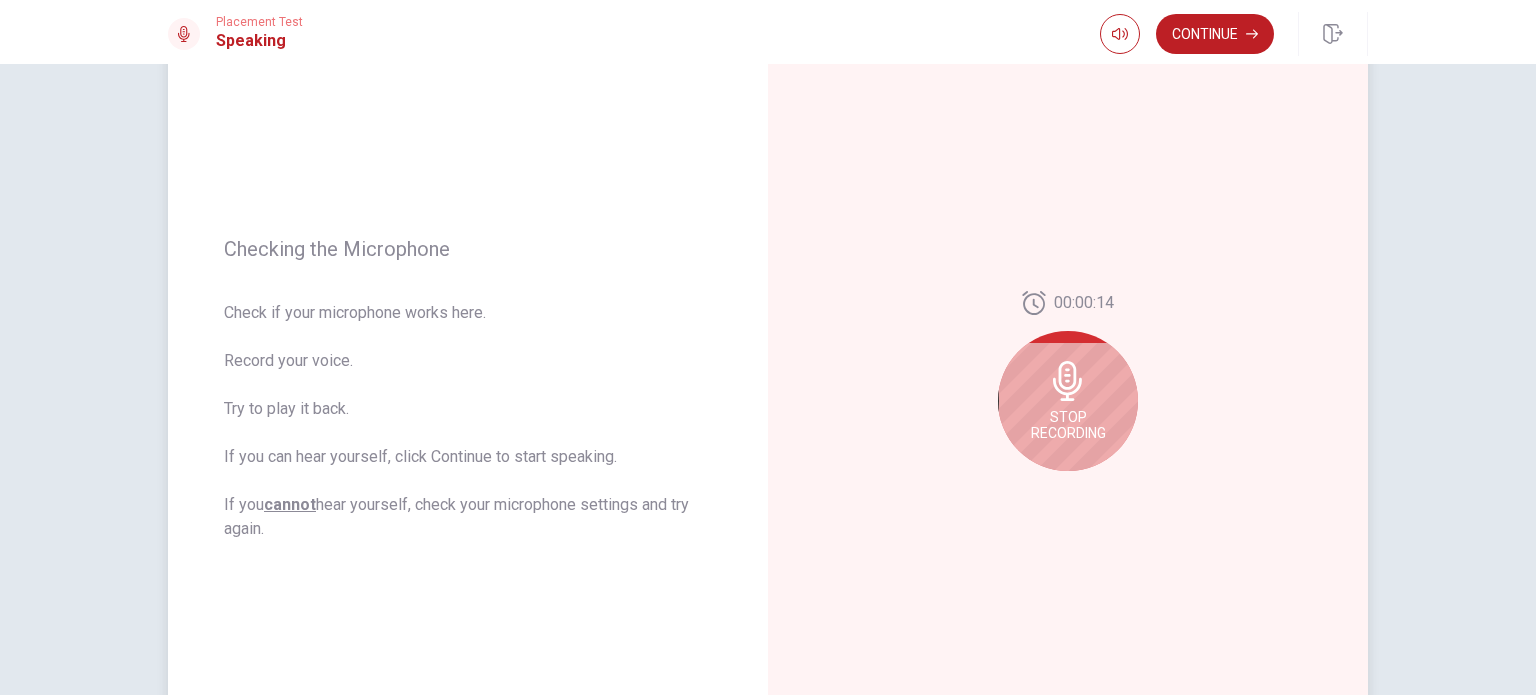 scroll, scrollTop: 200, scrollLeft: 0, axis: vertical 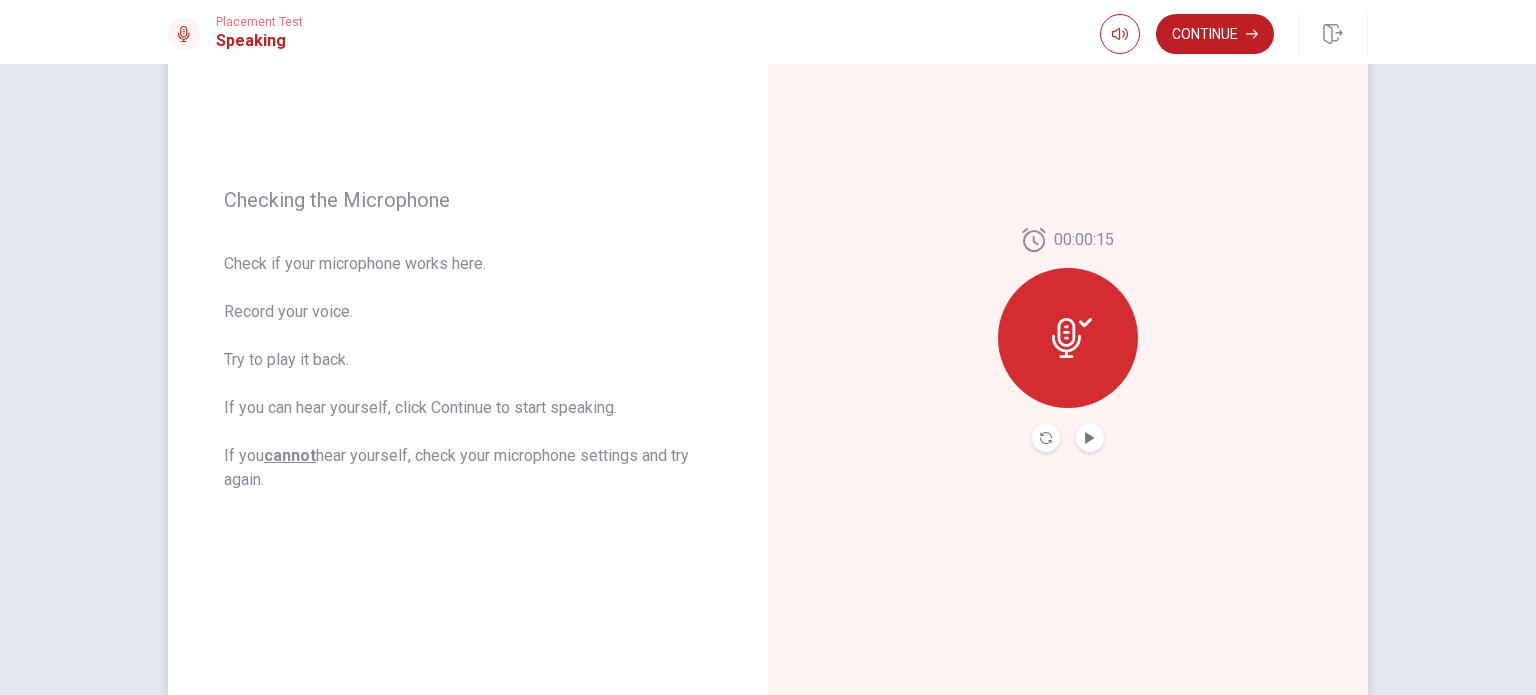 click at bounding box center (1068, 338) 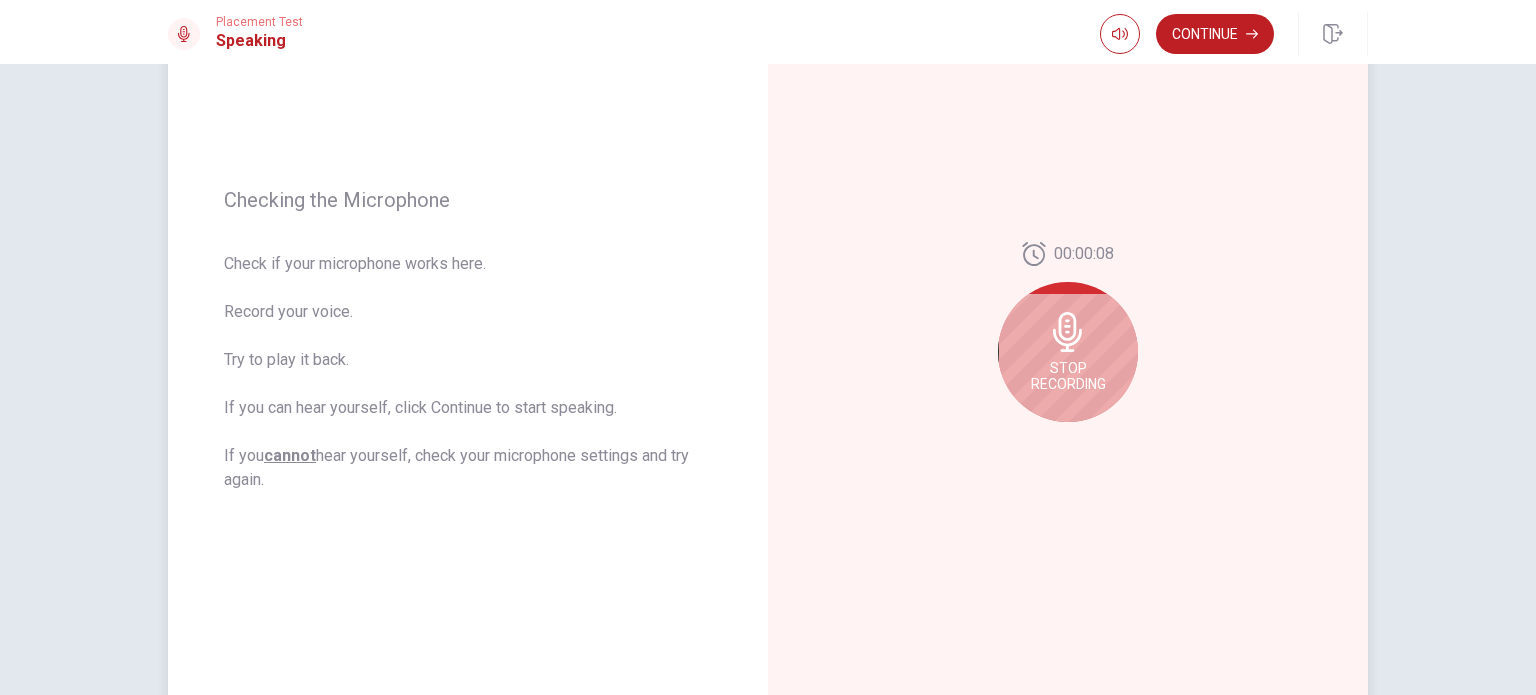 click on "Stop   Recording" at bounding box center [1068, 376] 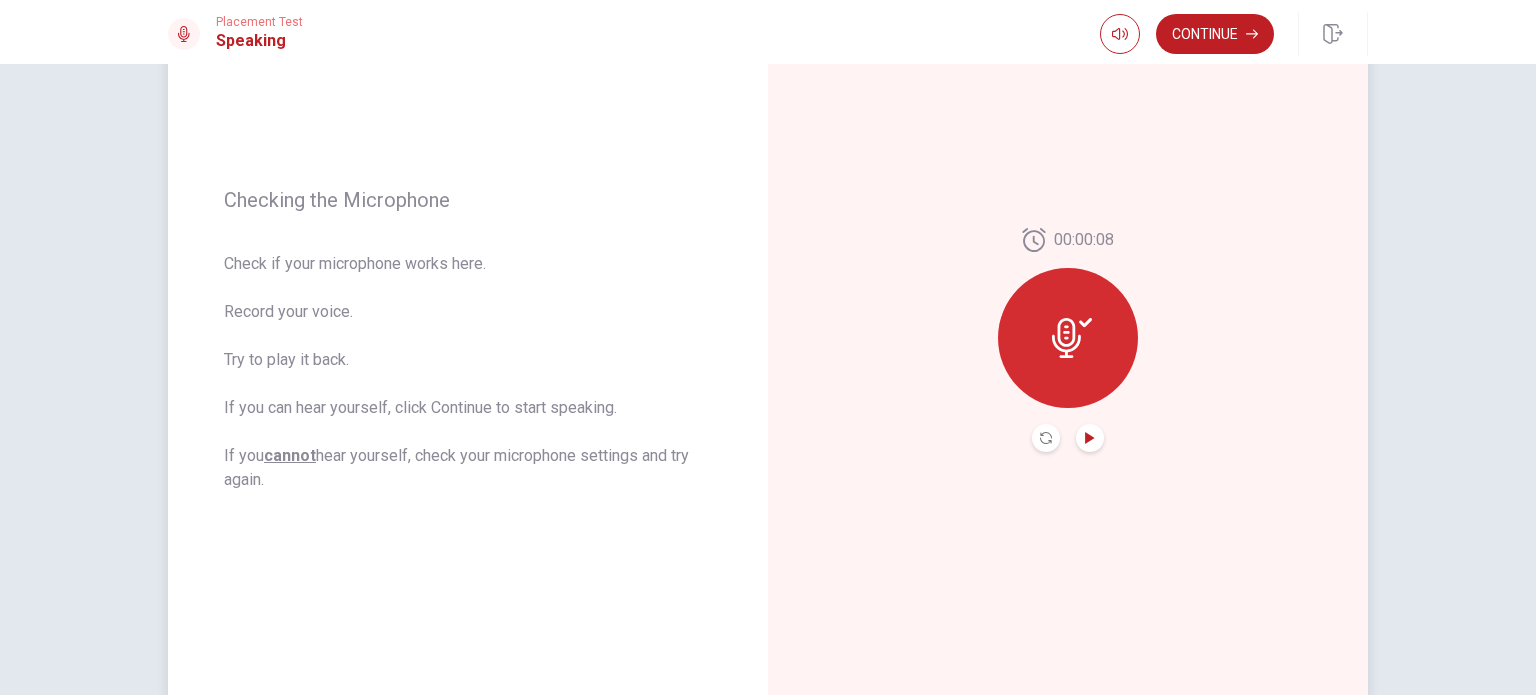 click 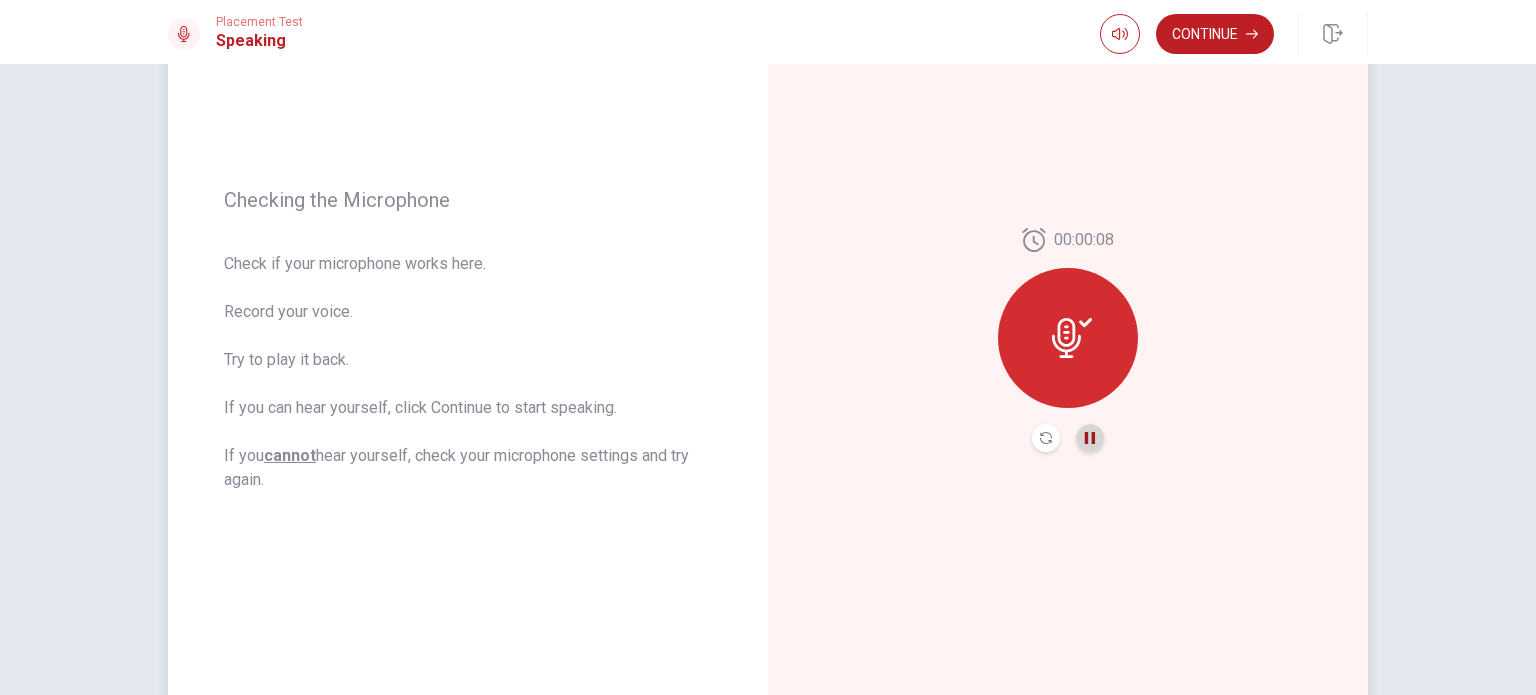 click 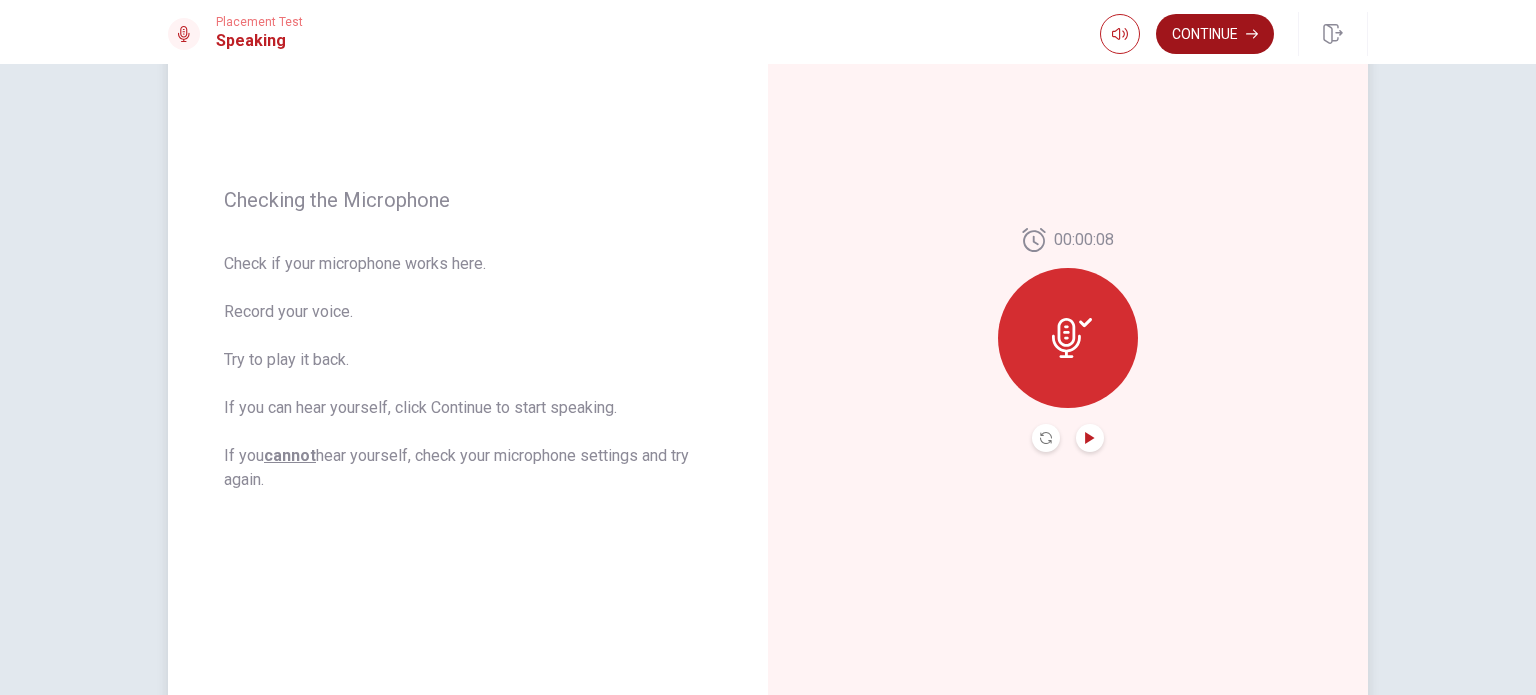 click on "Continue" at bounding box center [1215, 34] 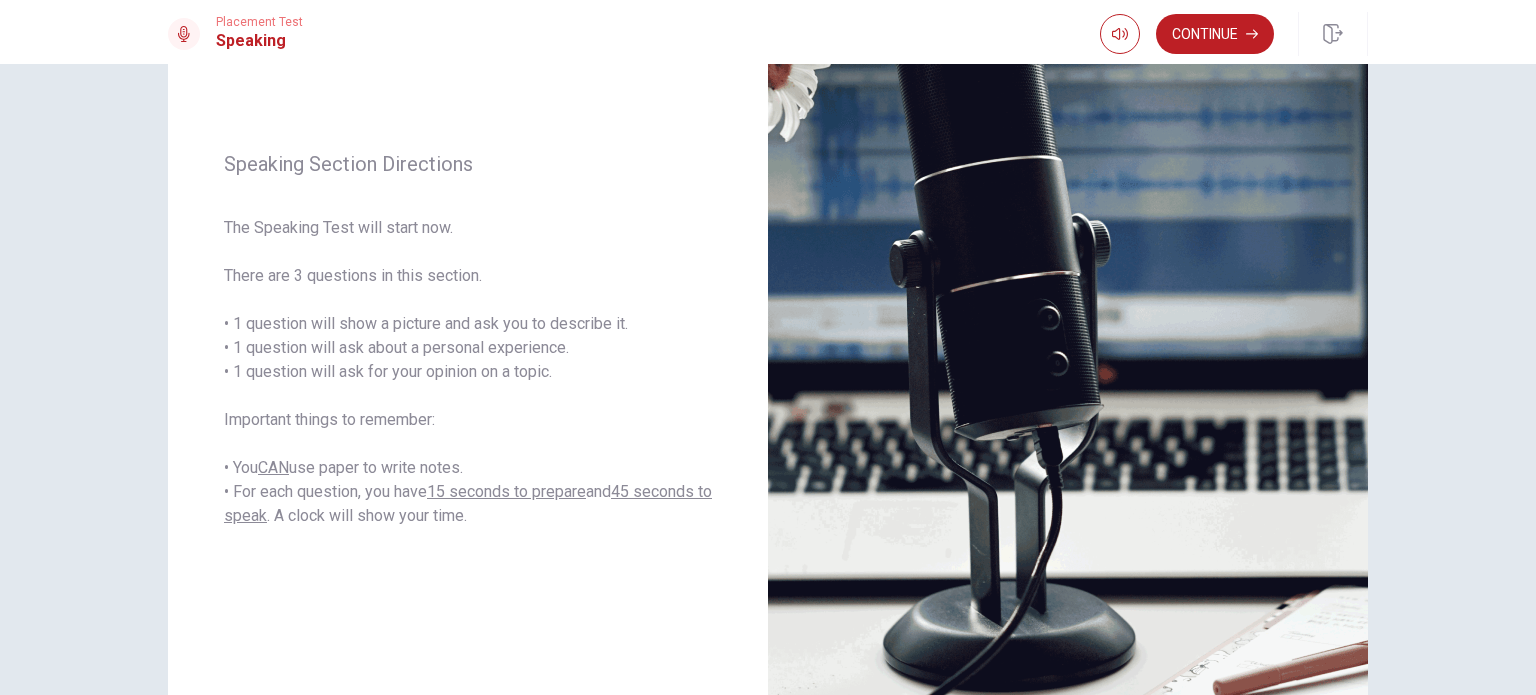 click on "Continue" at bounding box center [1215, 34] 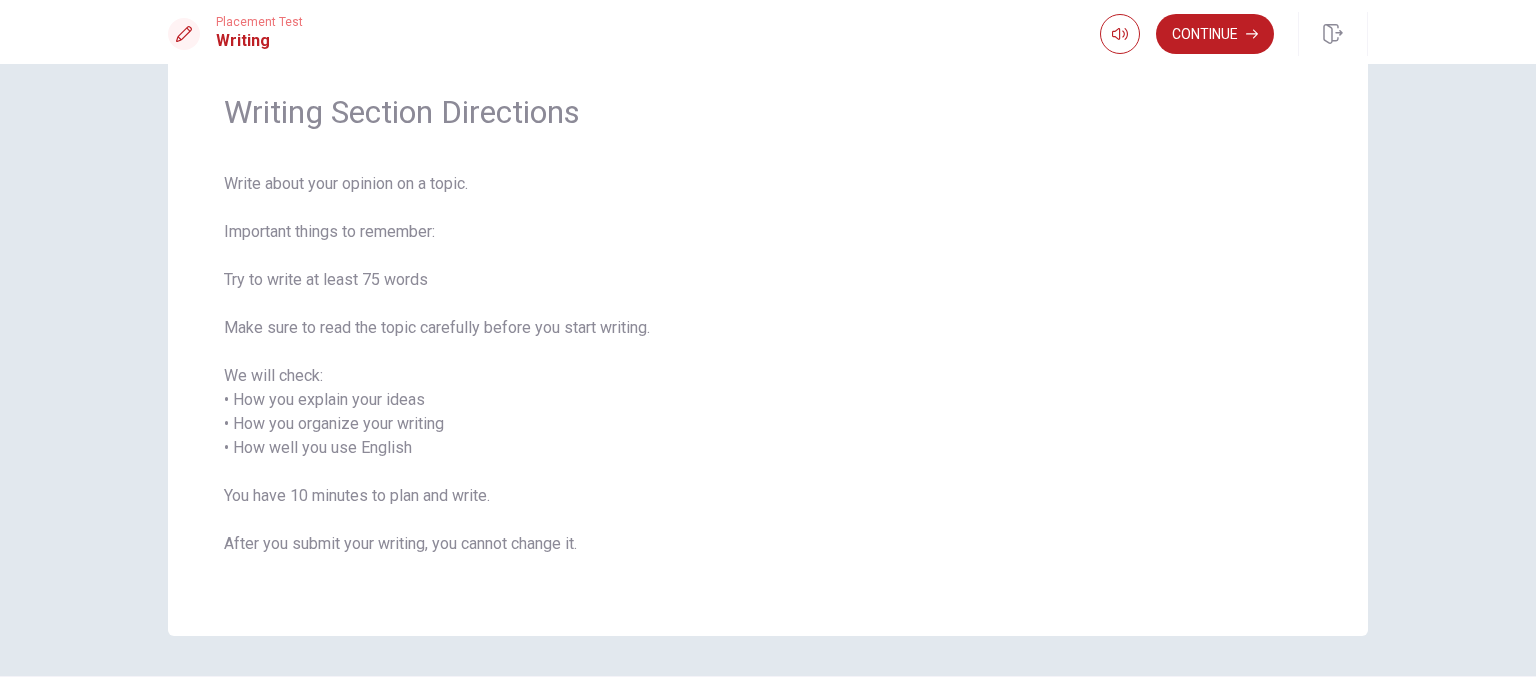scroll, scrollTop: 100, scrollLeft: 0, axis: vertical 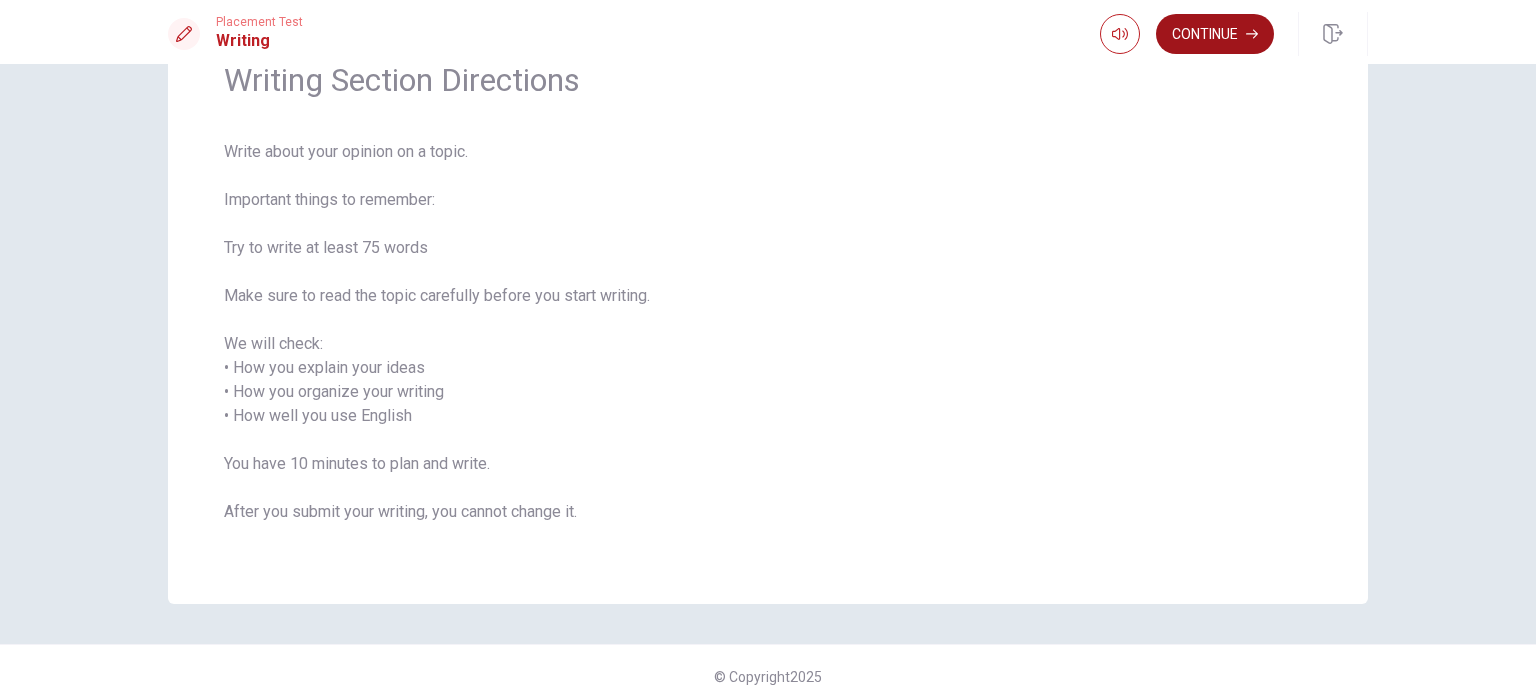 click on "Continue" at bounding box center (1215, 34) 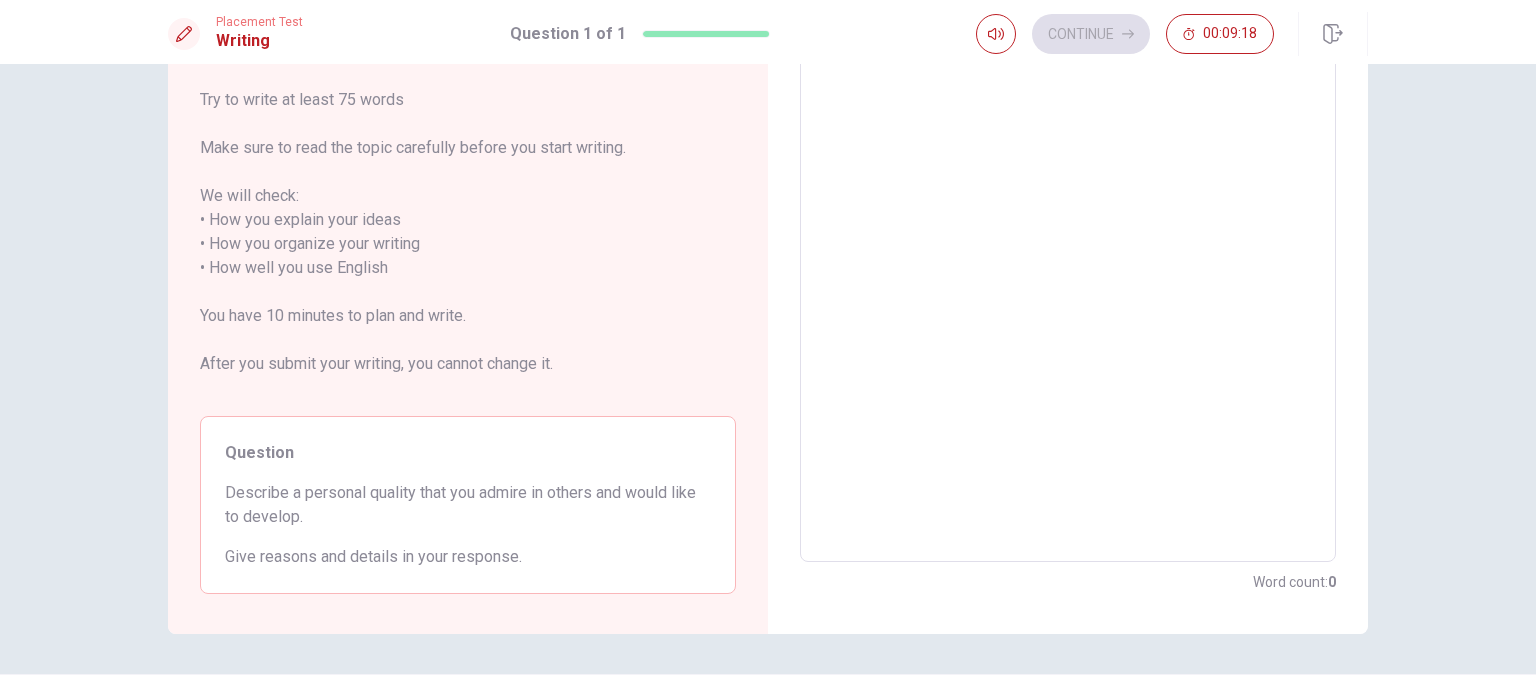 scroll, scrollTop: 0, scrollLeft: 0, axis: both 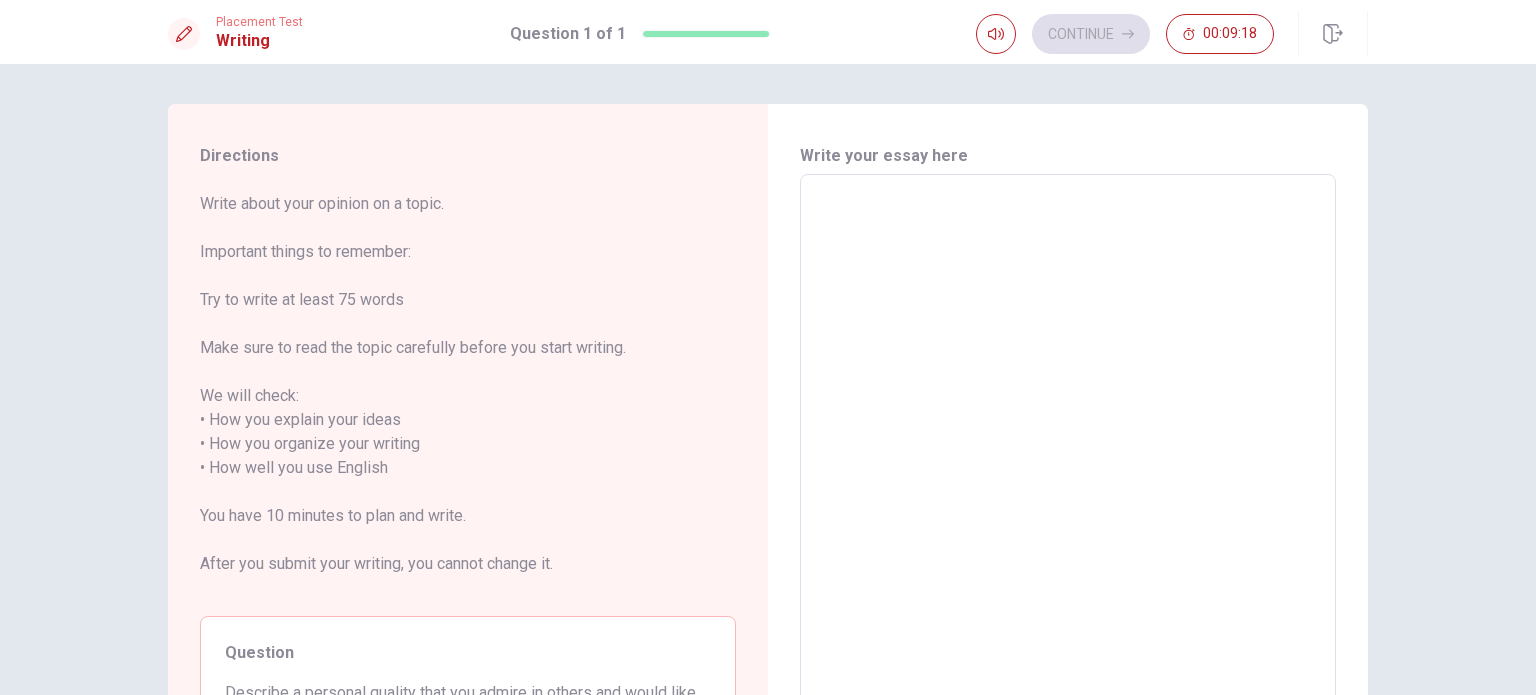 click at bounding box center [1068, 468] 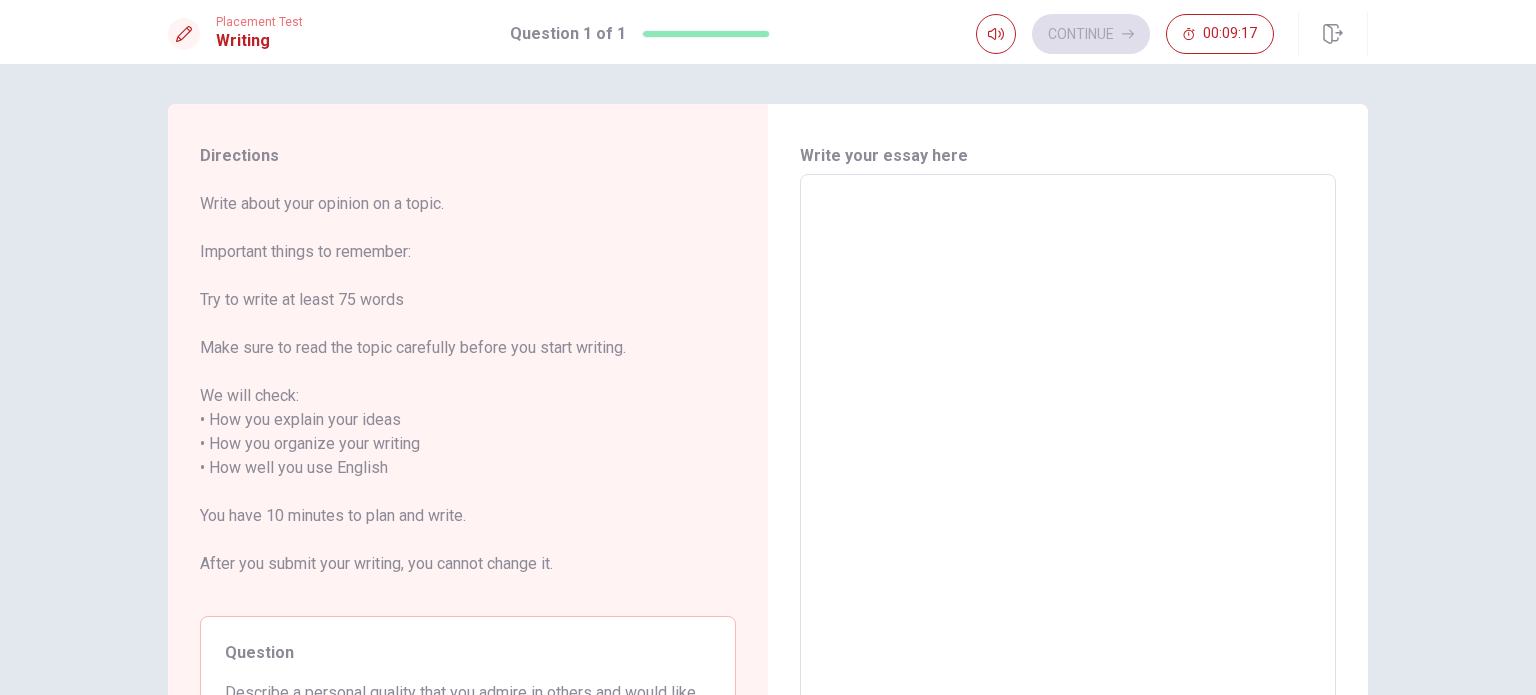 scroll, scrollTop: 100, scrollLeft: 0, axis: vertical 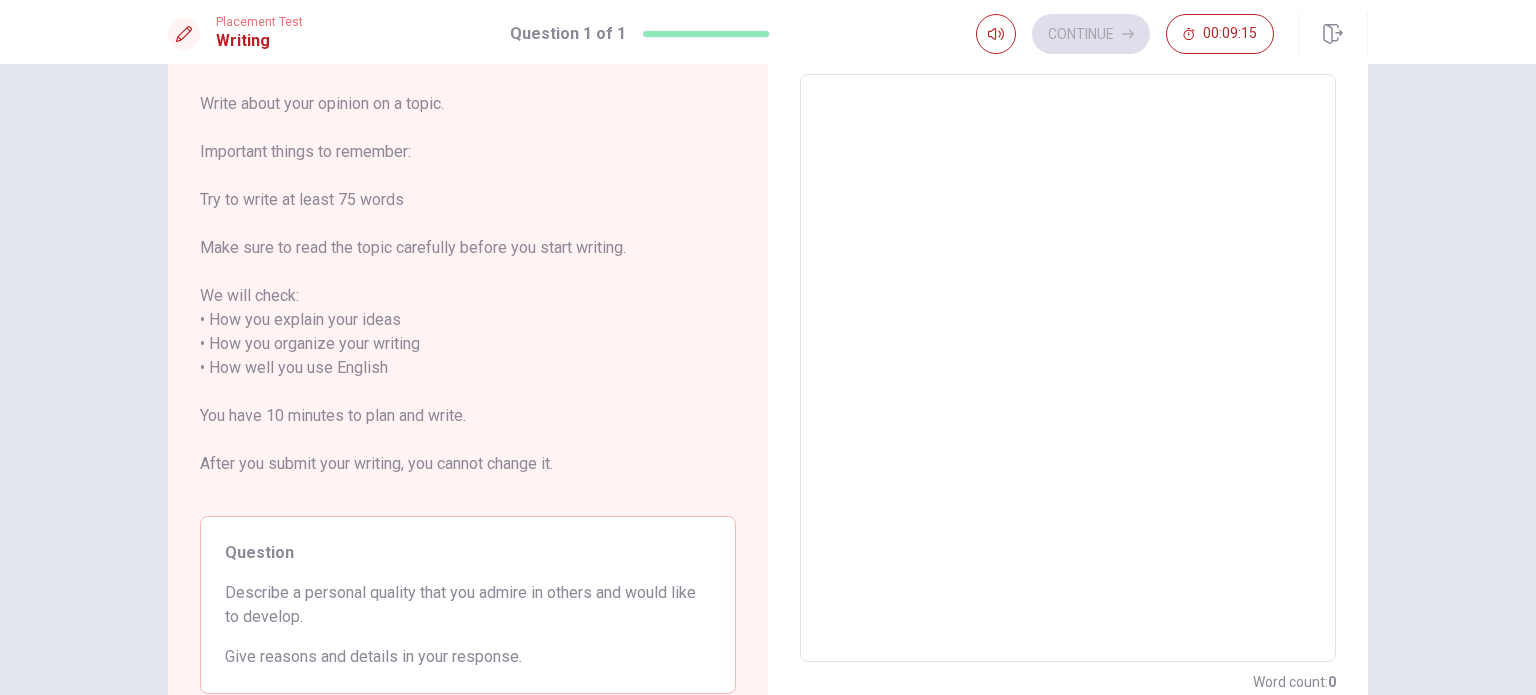 type on "d" 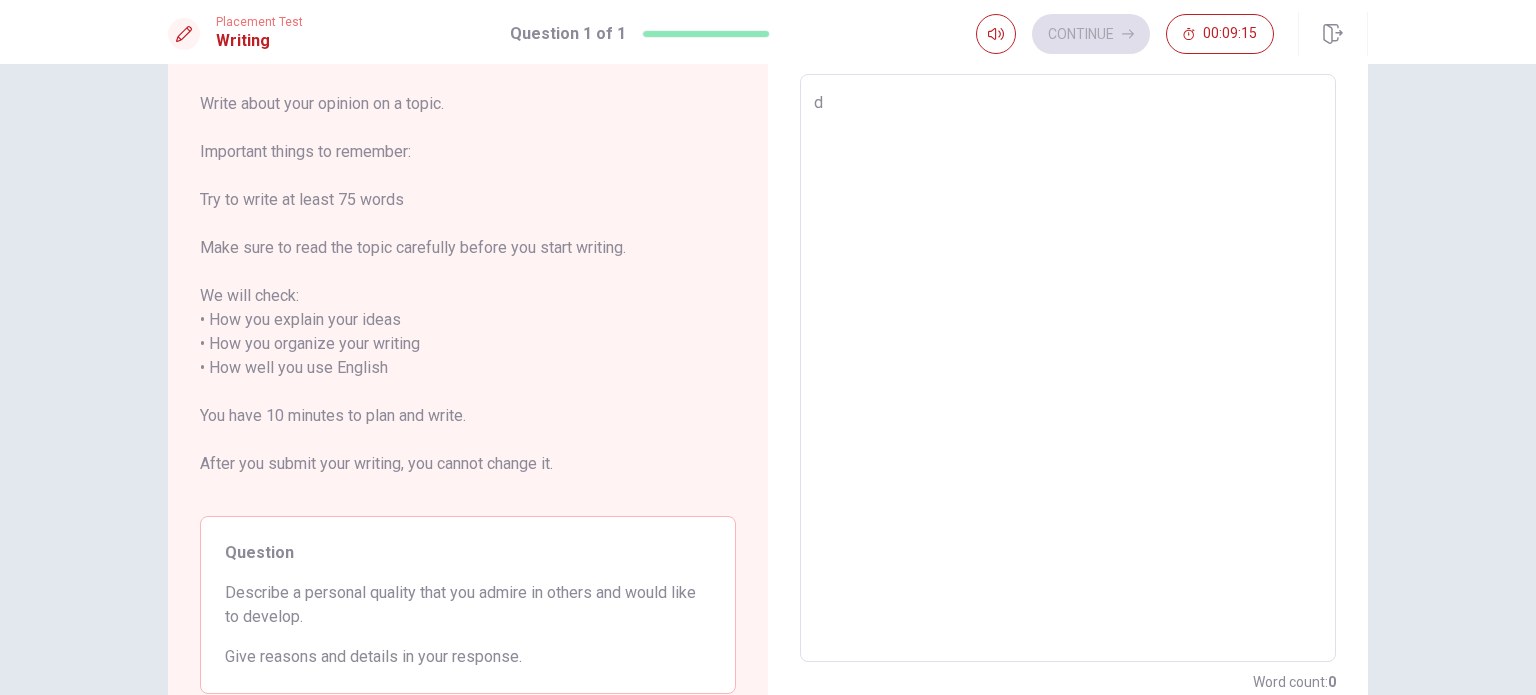type on "x" 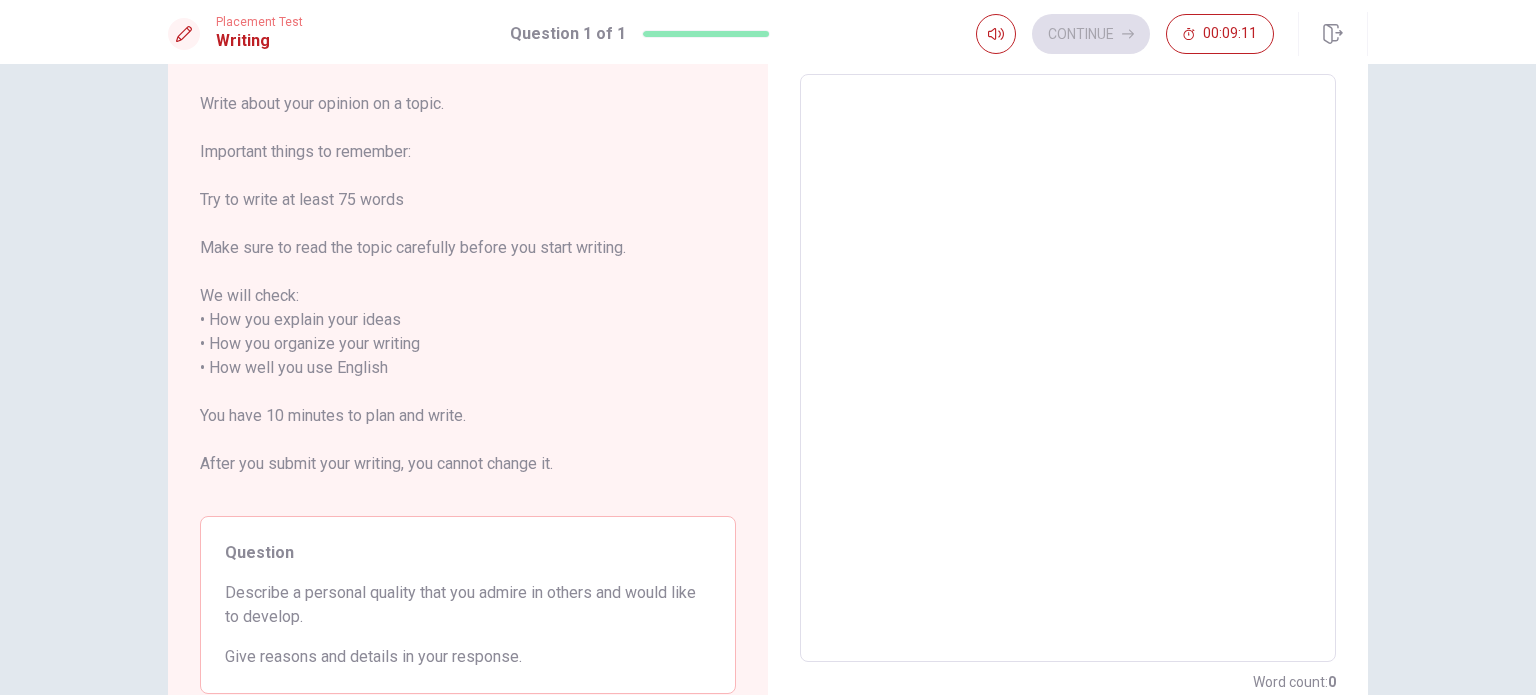 type on "I" 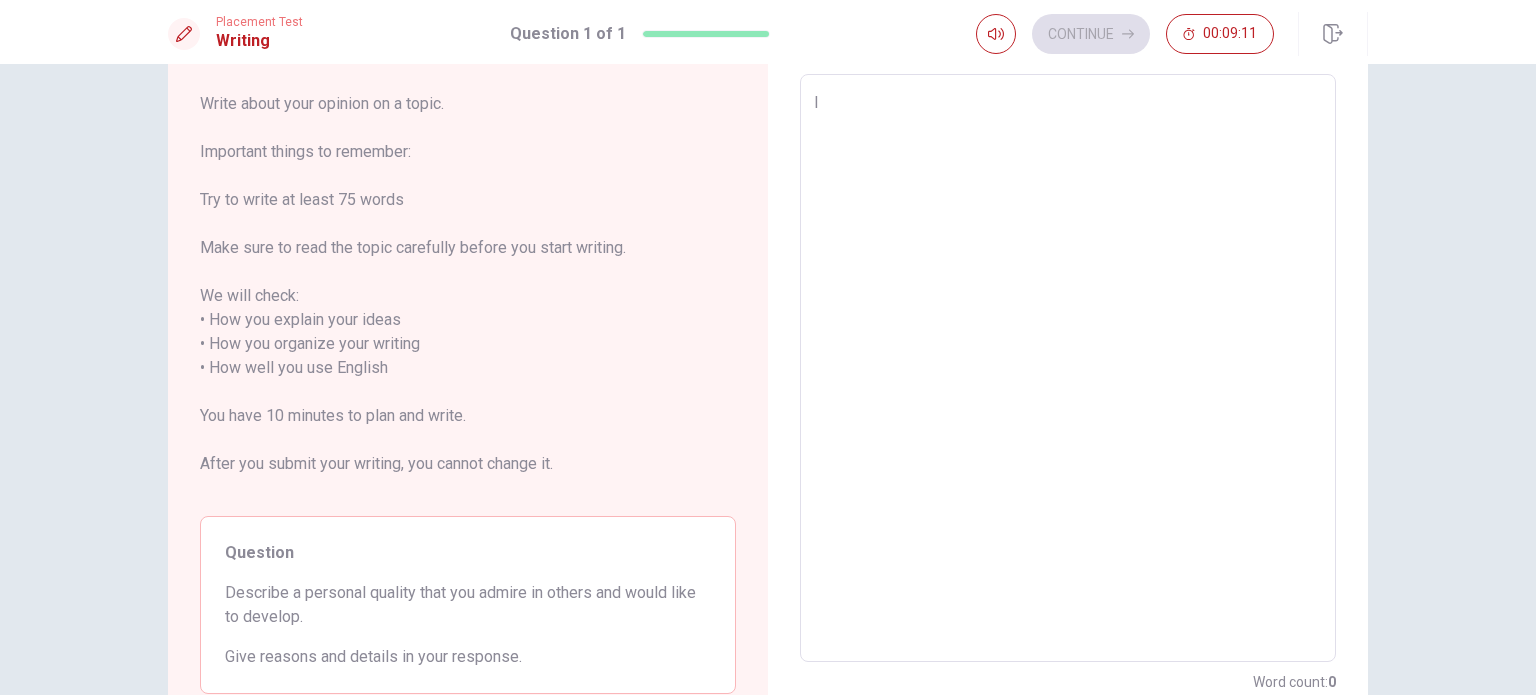 type on "x" 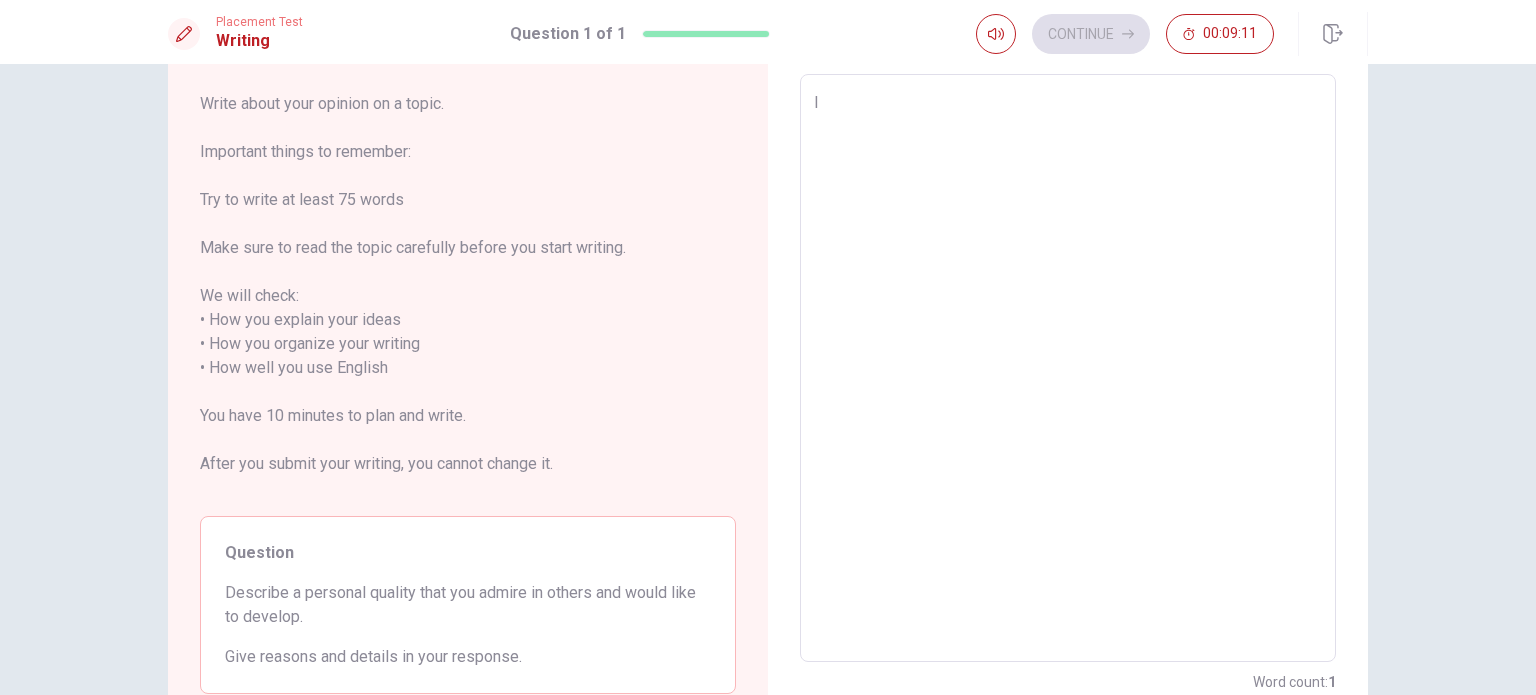 type on "I" 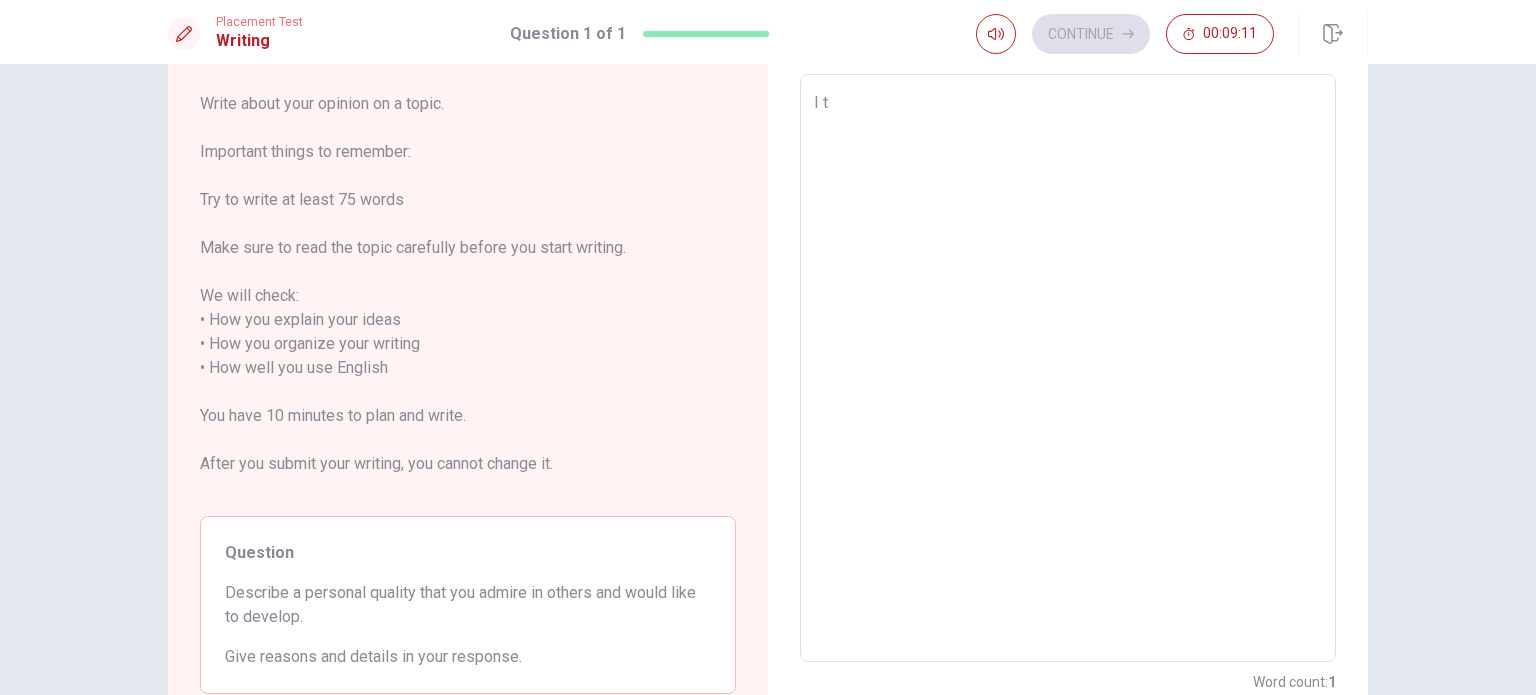 type on "I th" 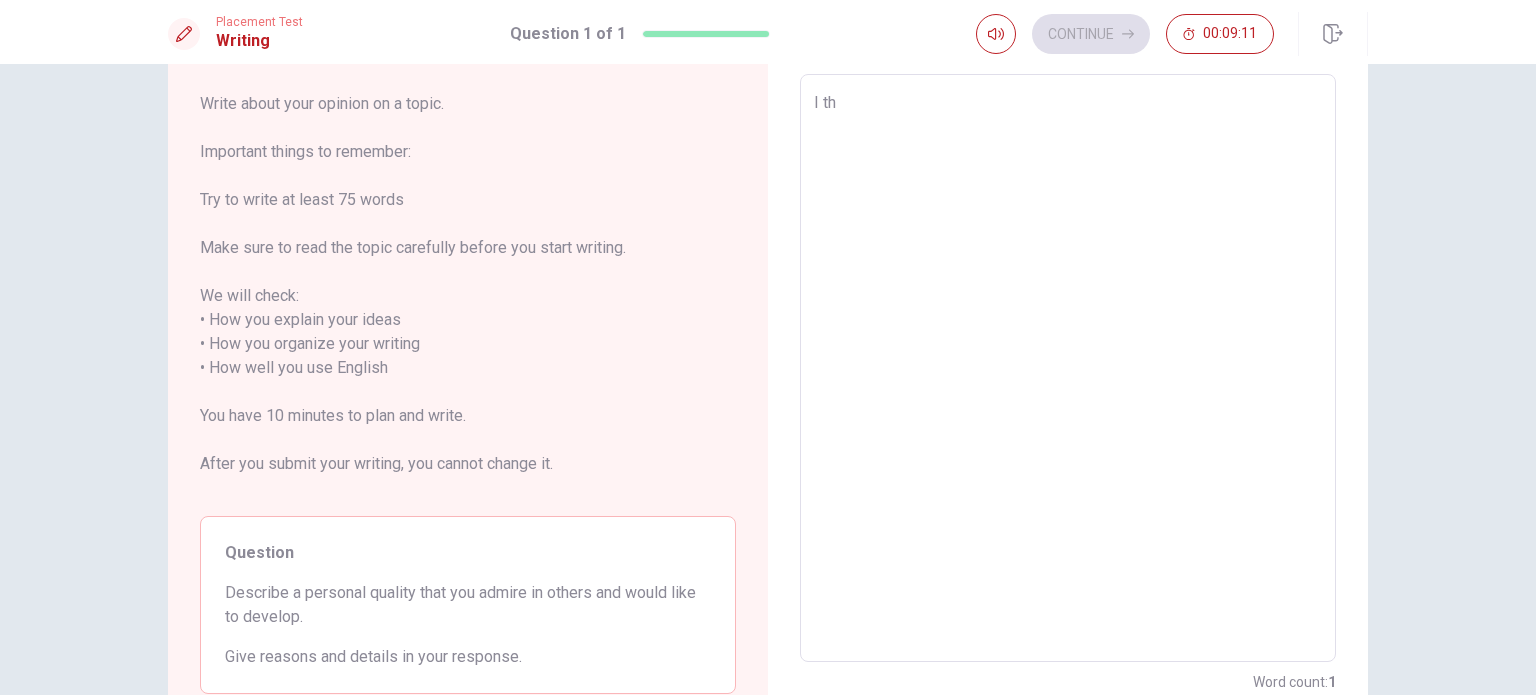 type on "x" 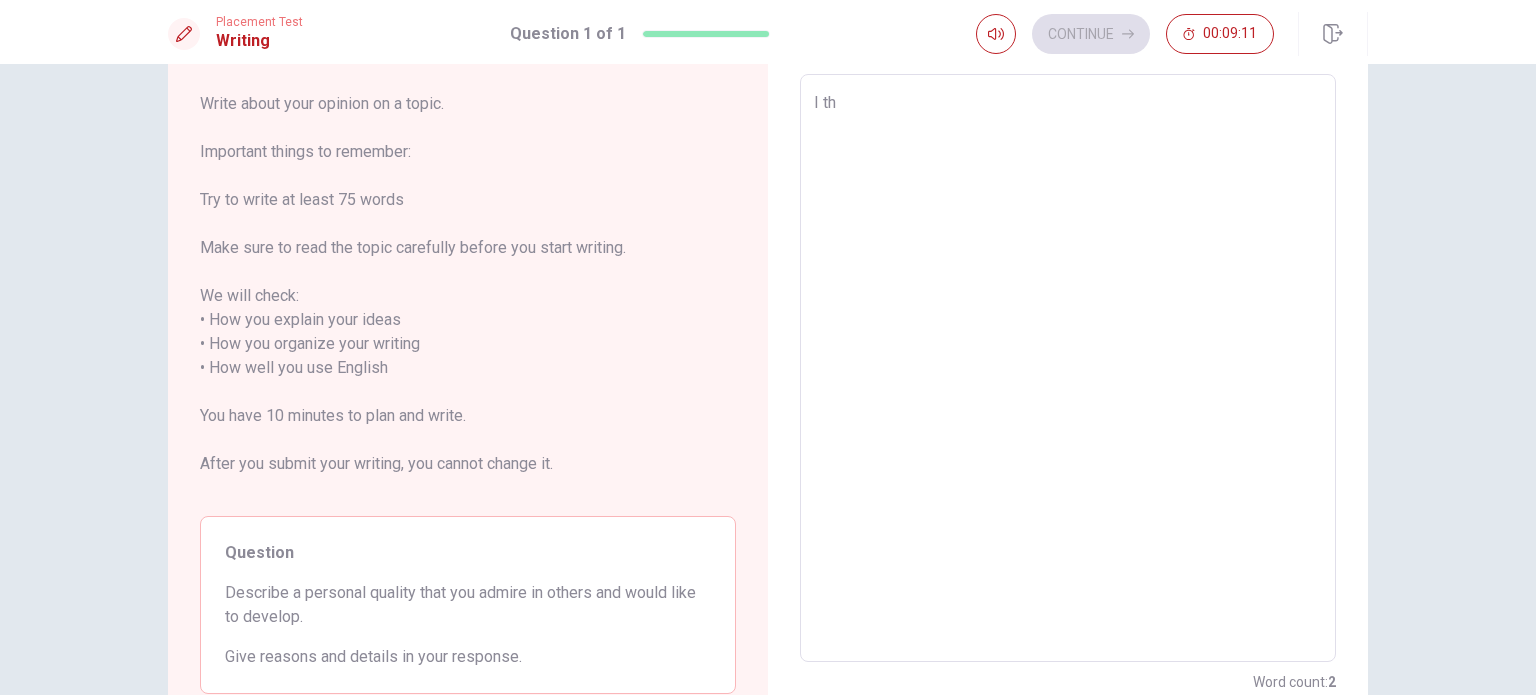 type on "I thi" 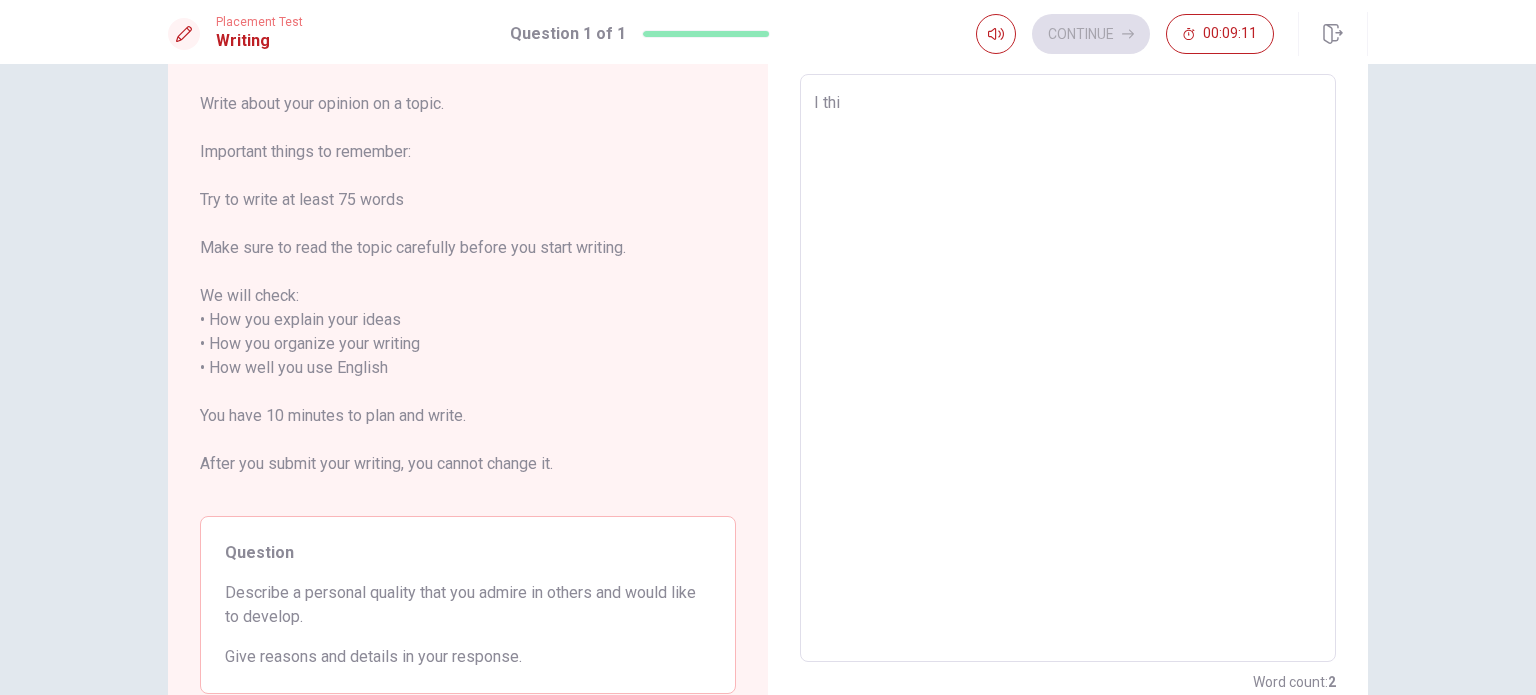 type on "x" 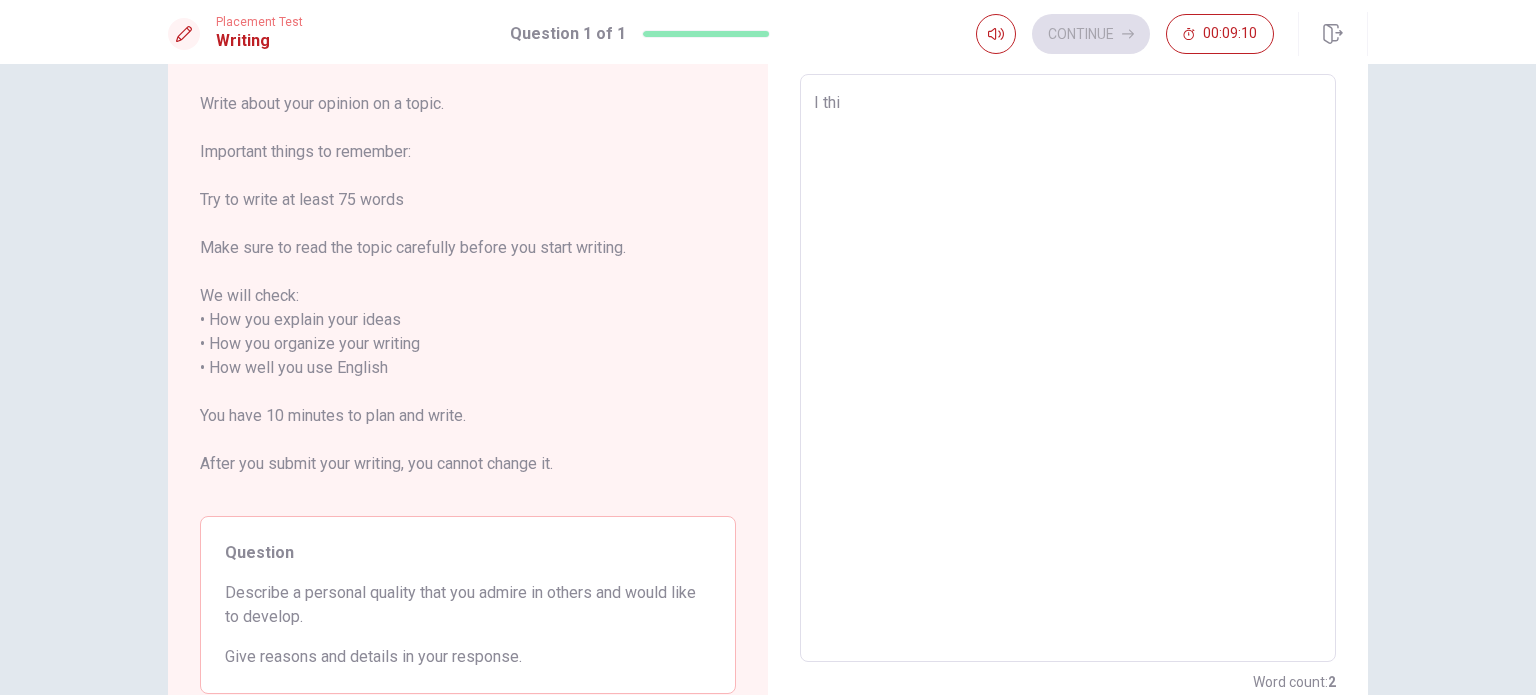 type on "I thin" 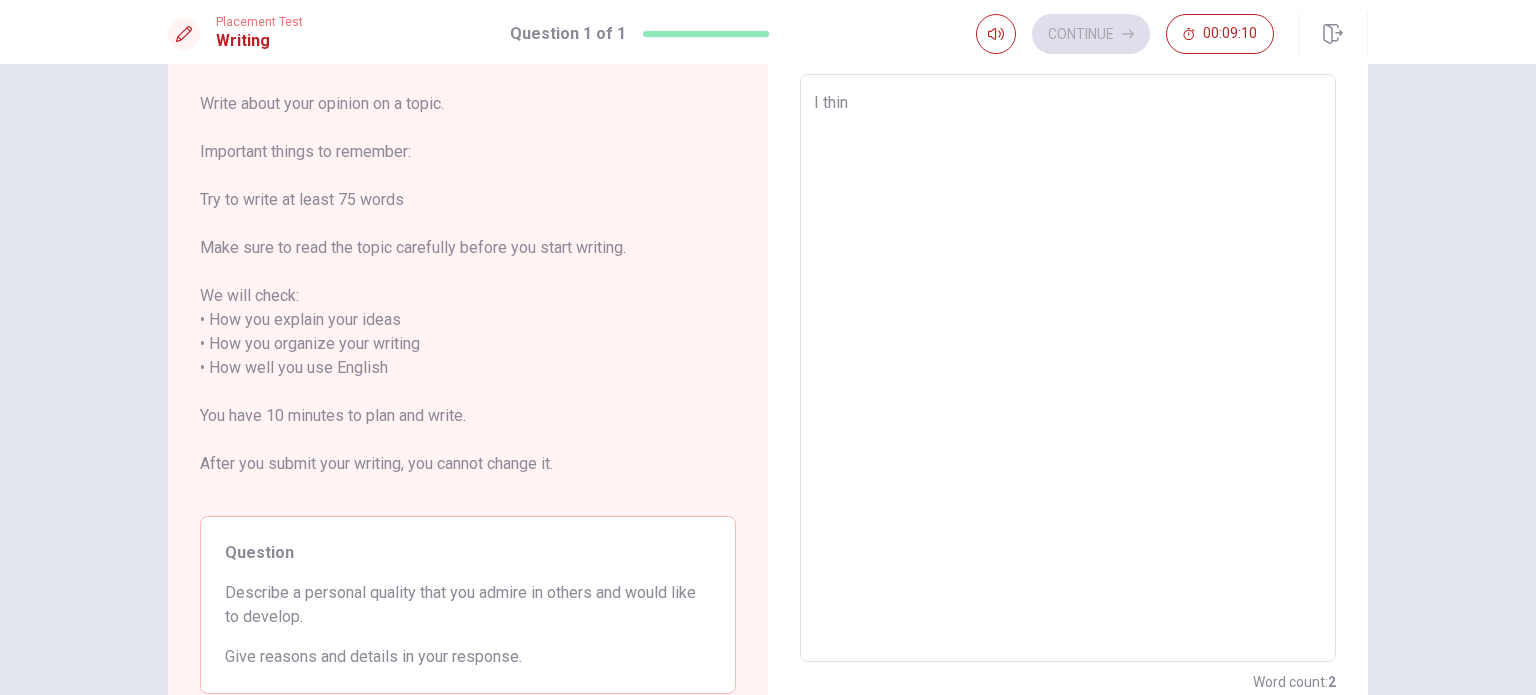 type on "x" 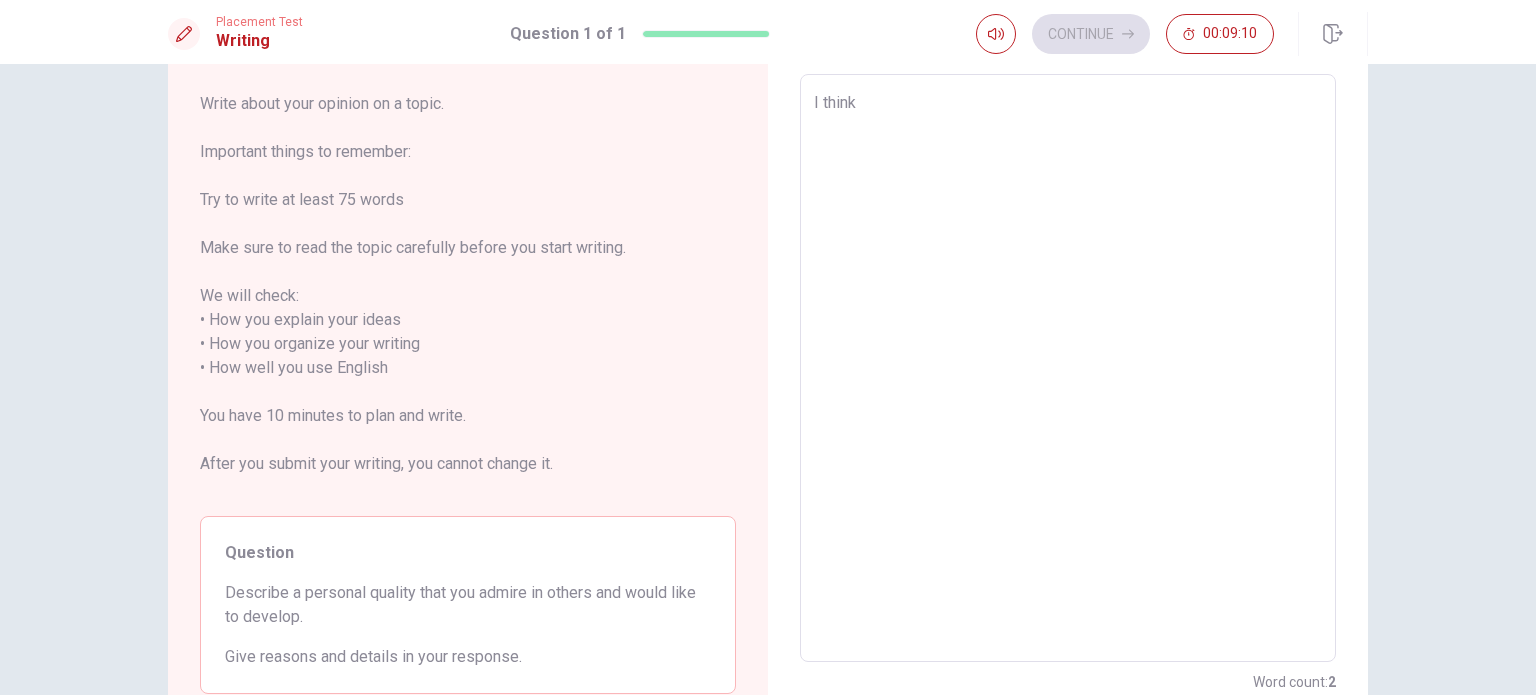 type on "x" 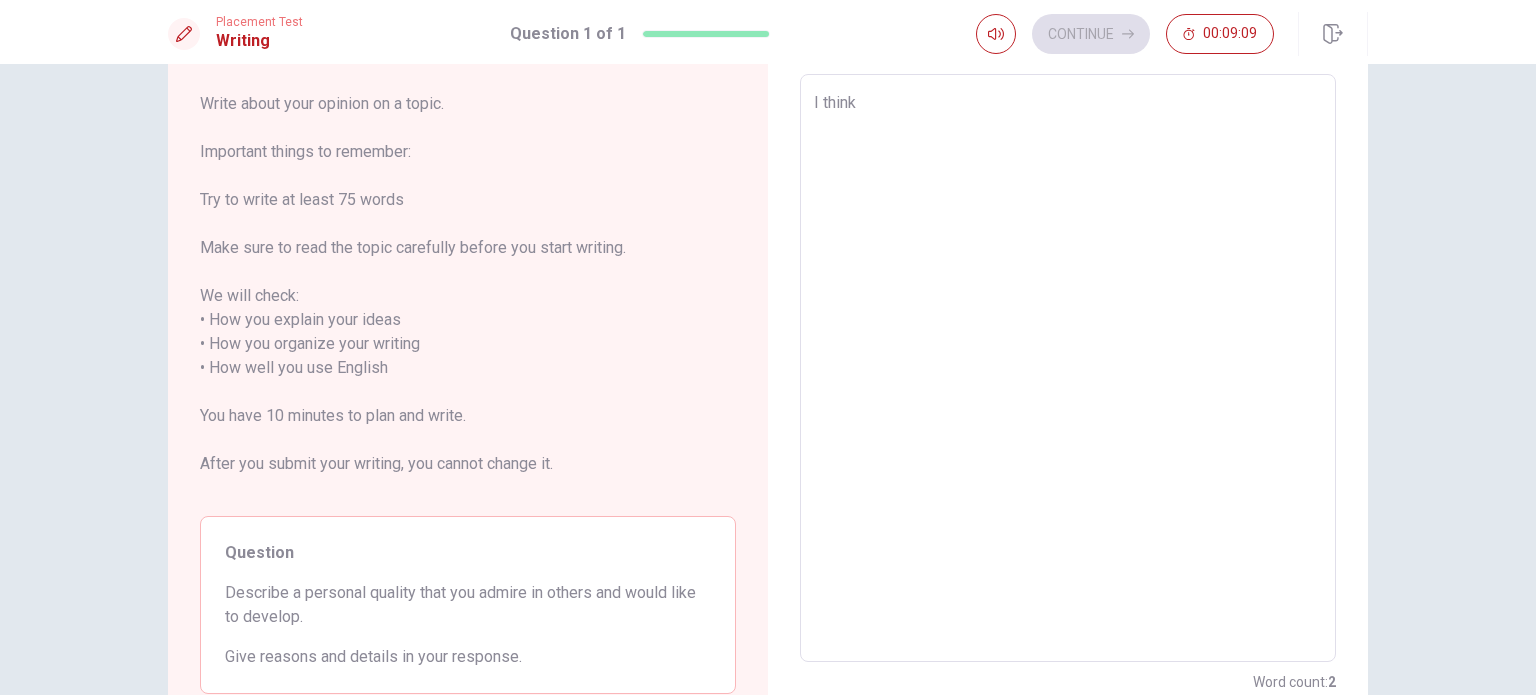 type on "I think I" 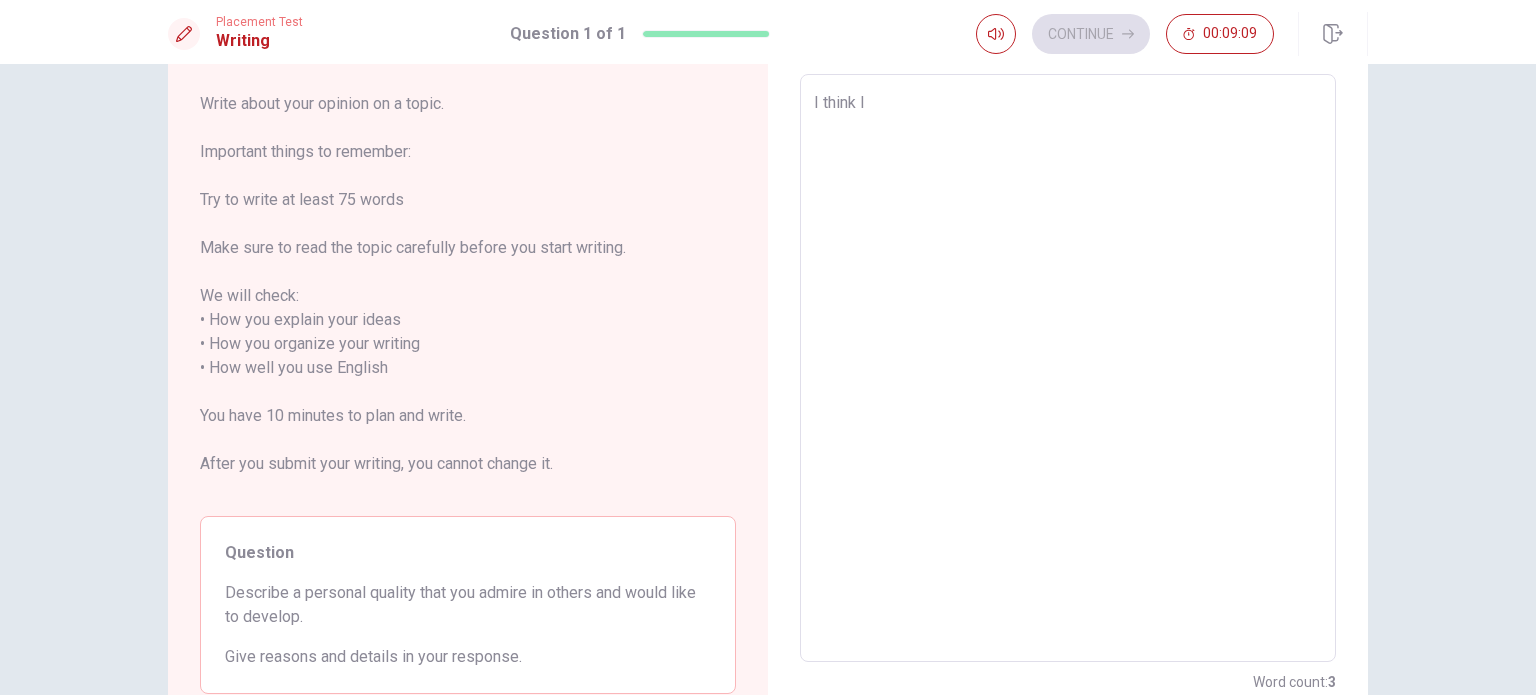 type on "x" 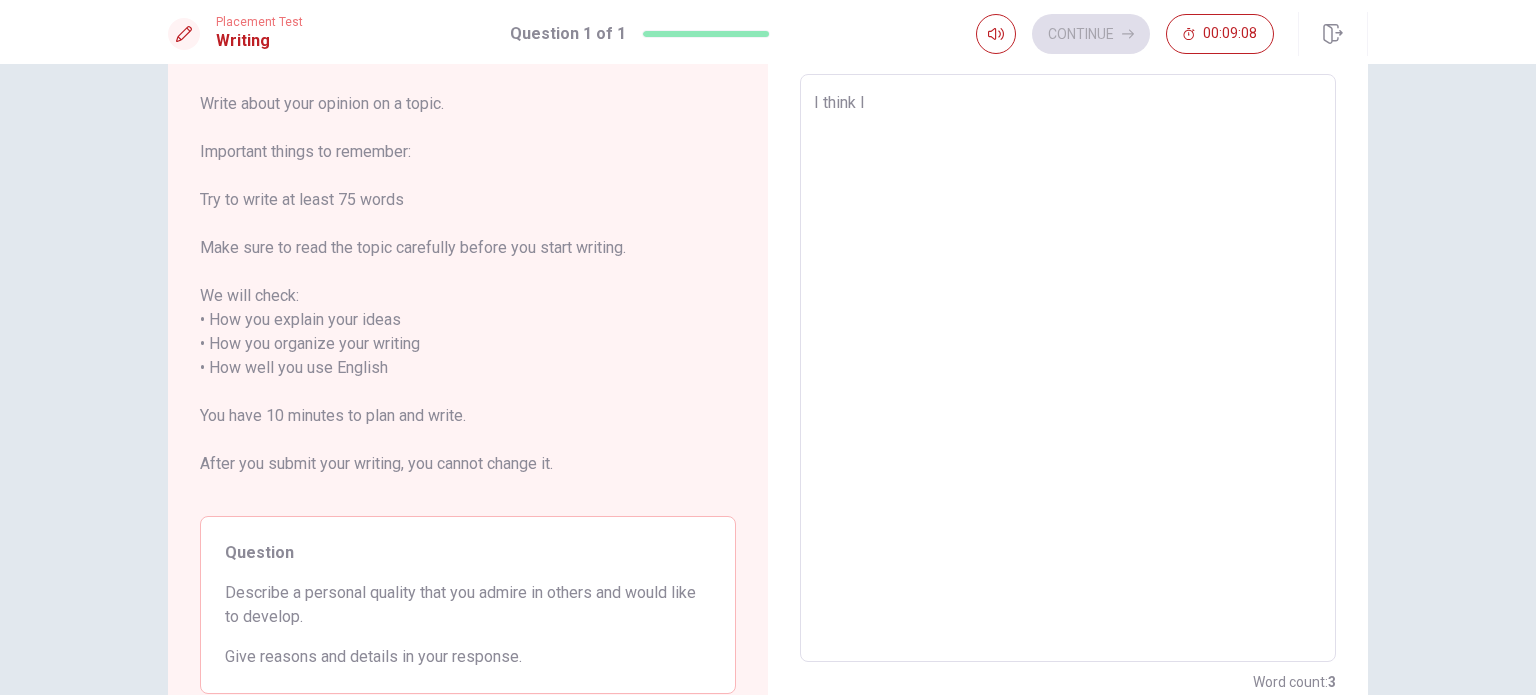 type on "I think I'" 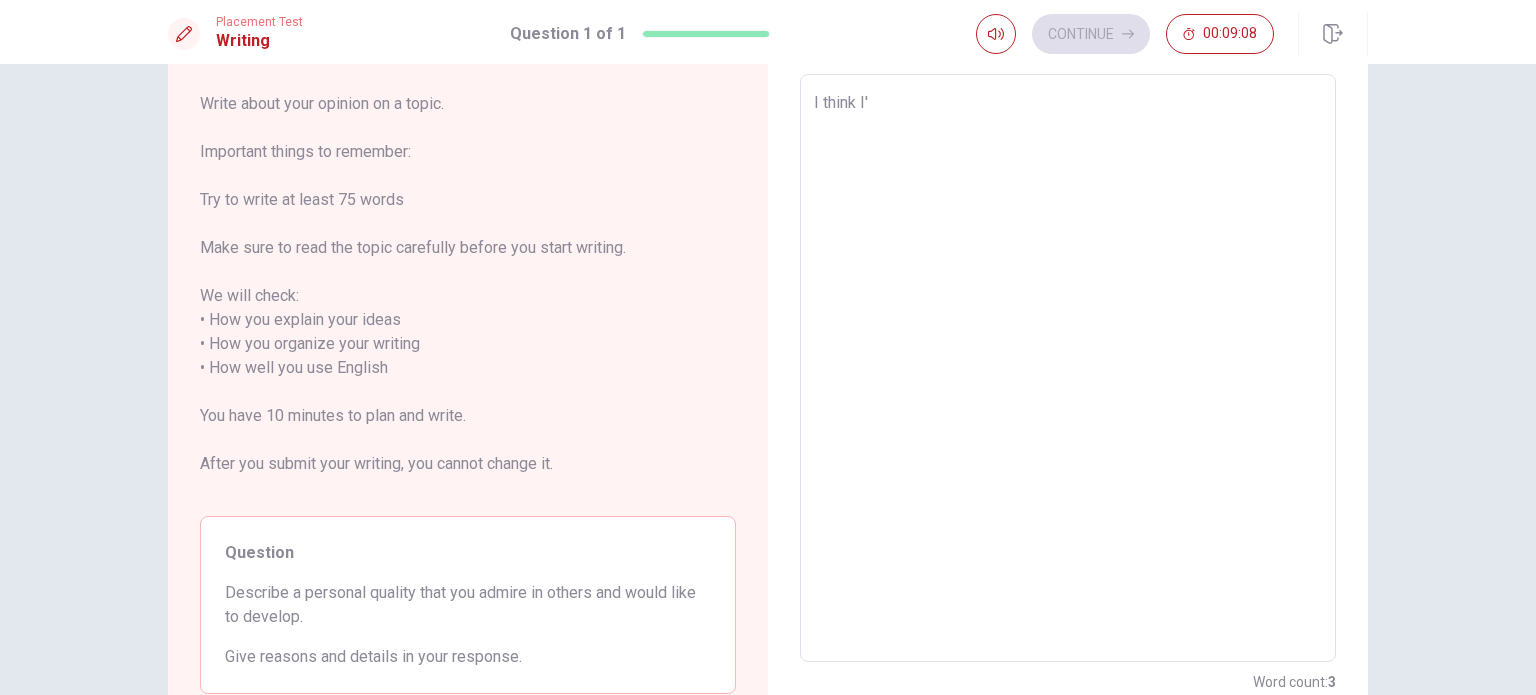 type on "x" 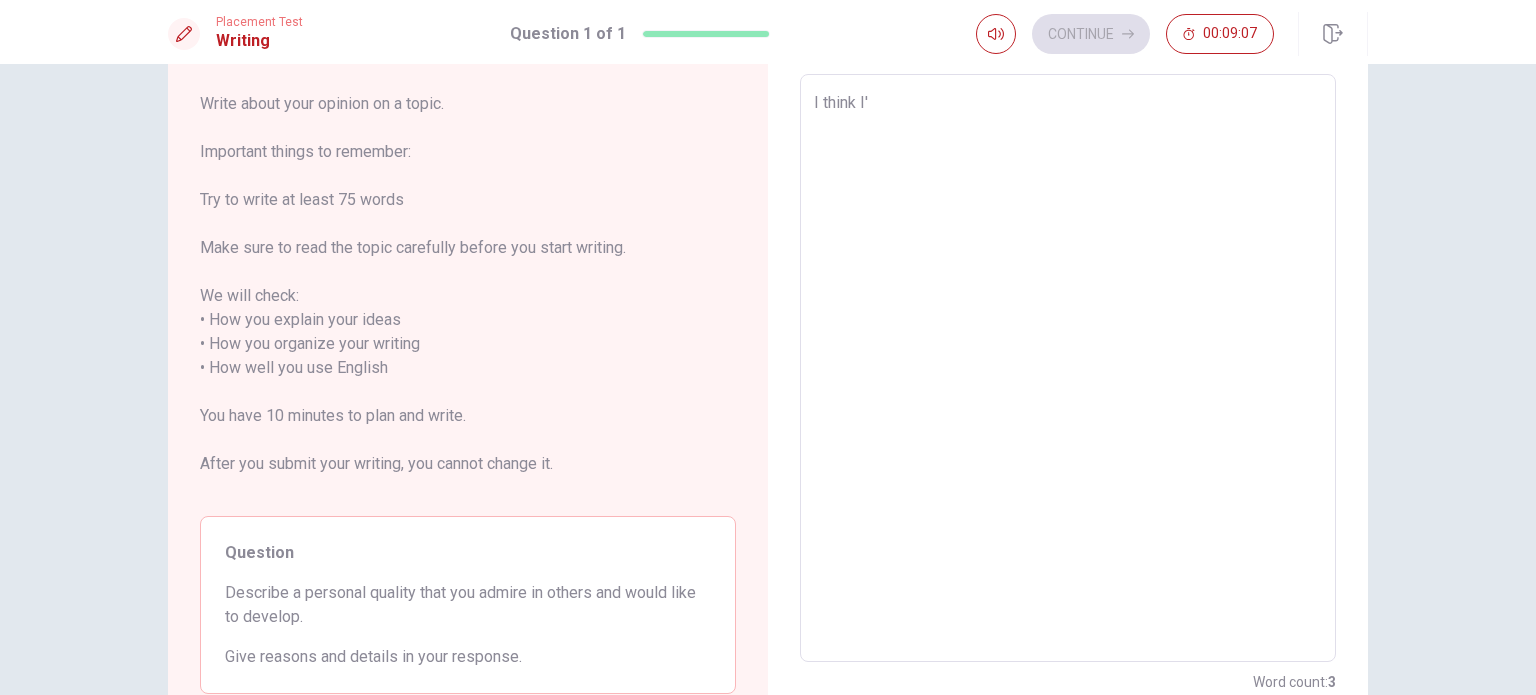 type on "I think I'm" 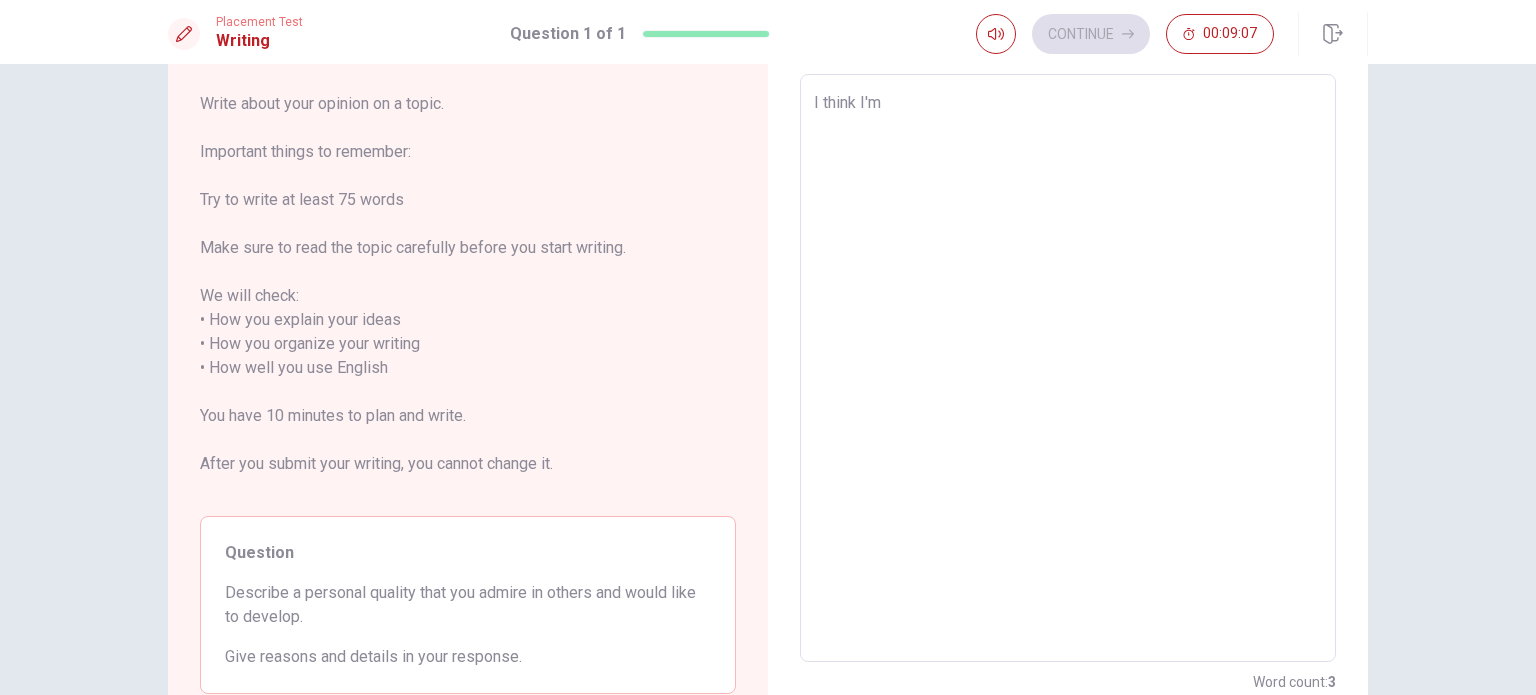 type on "x" 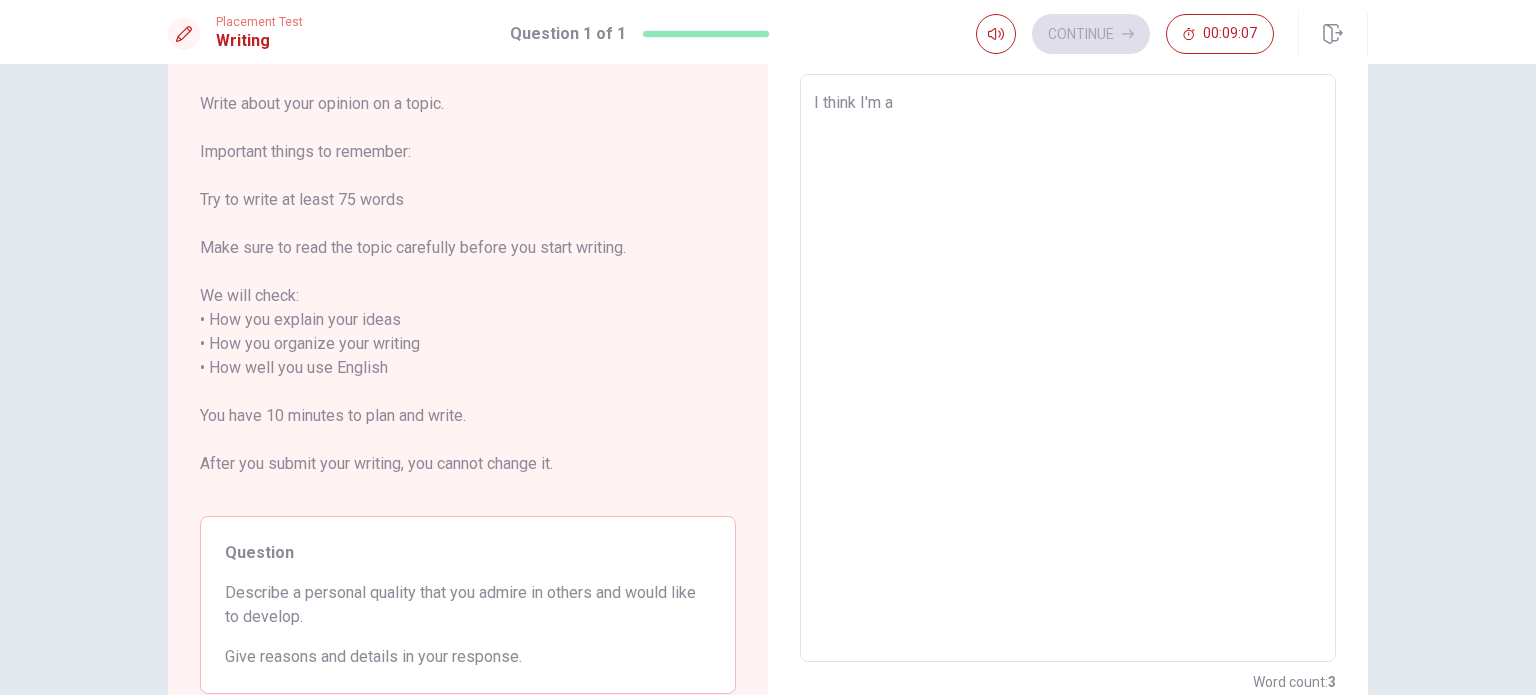 type on "x" 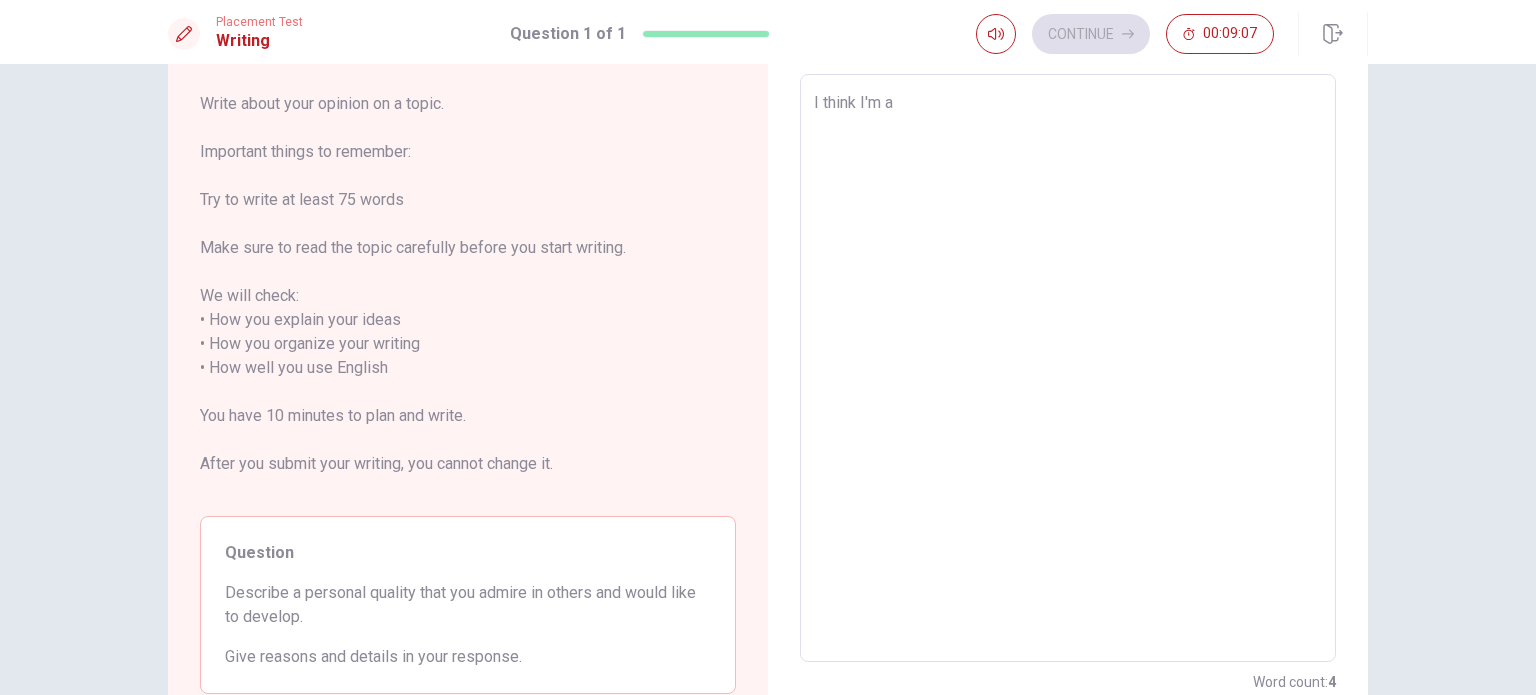 type on "x" 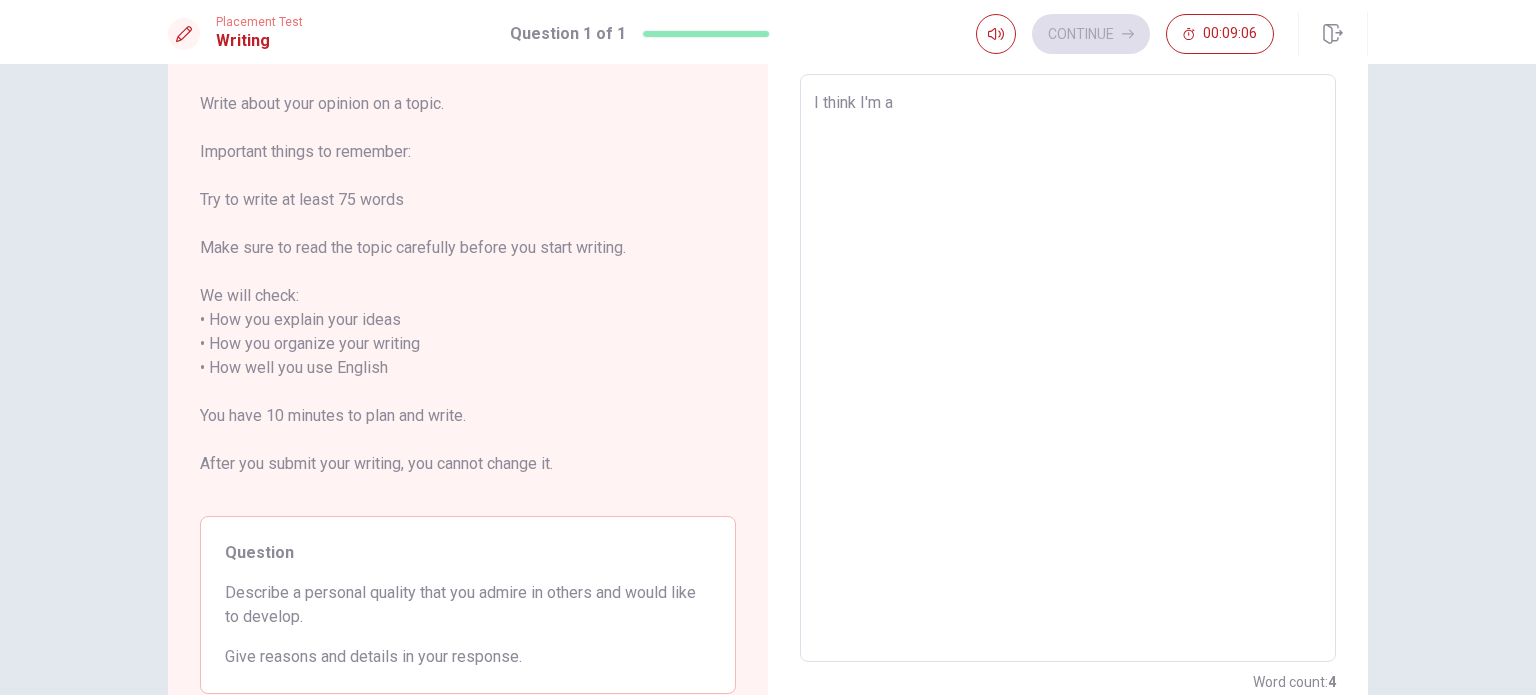 type on "I think I'm a h" 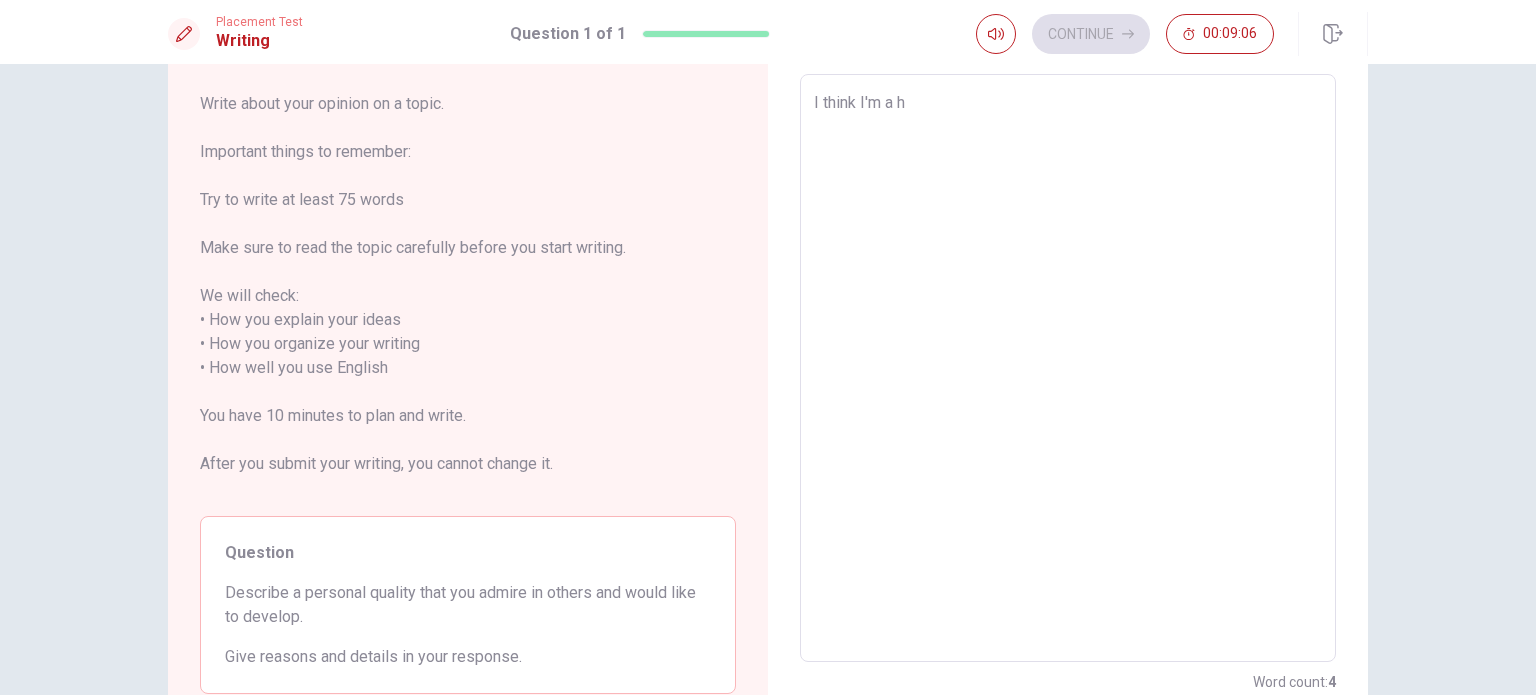 type on "x" 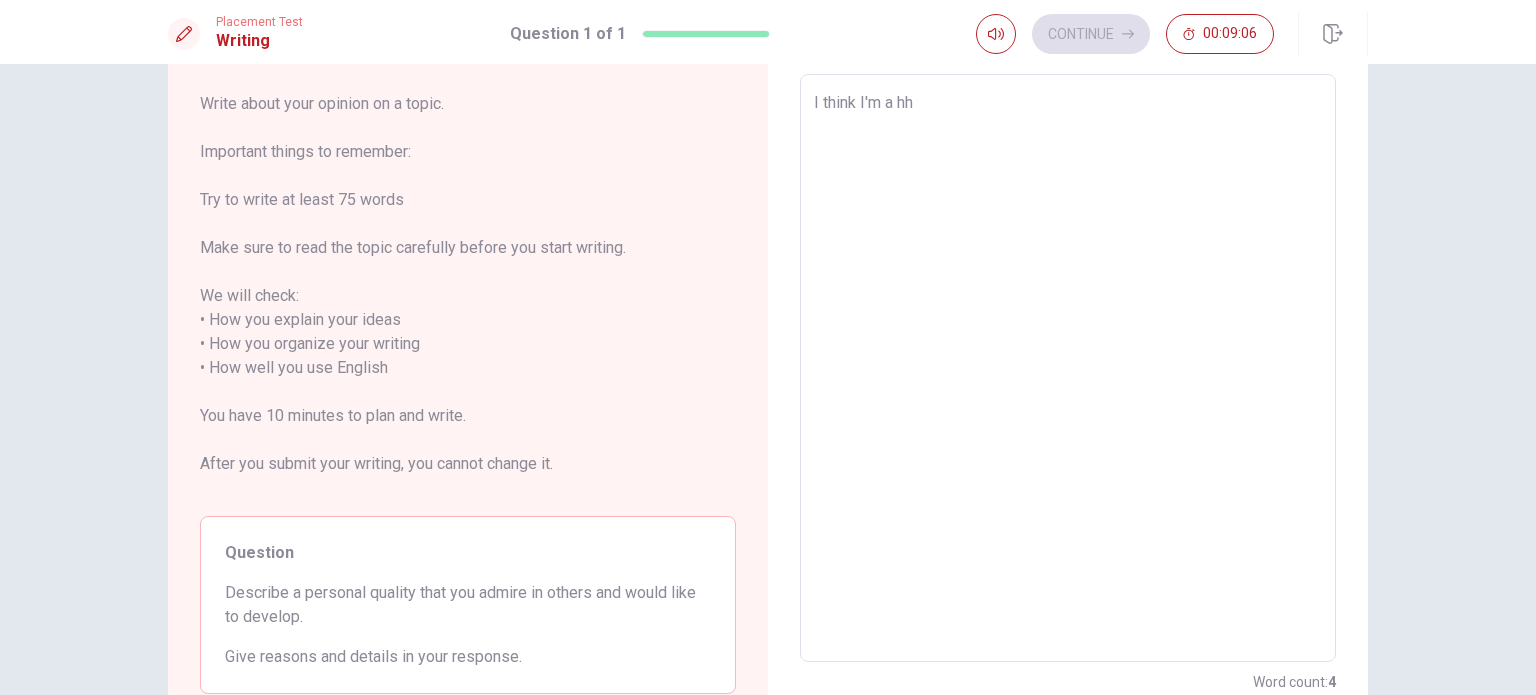 type on "x" 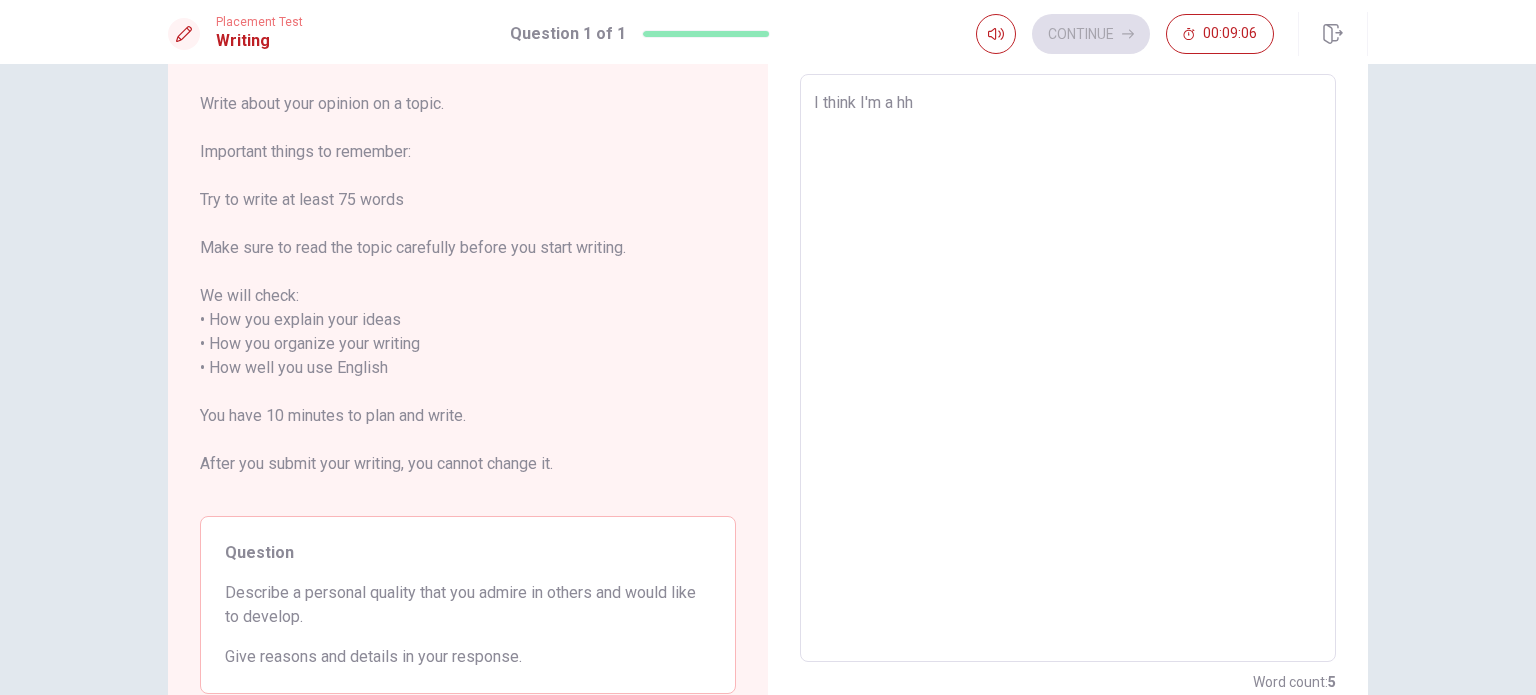 type on "I think I'm a h" 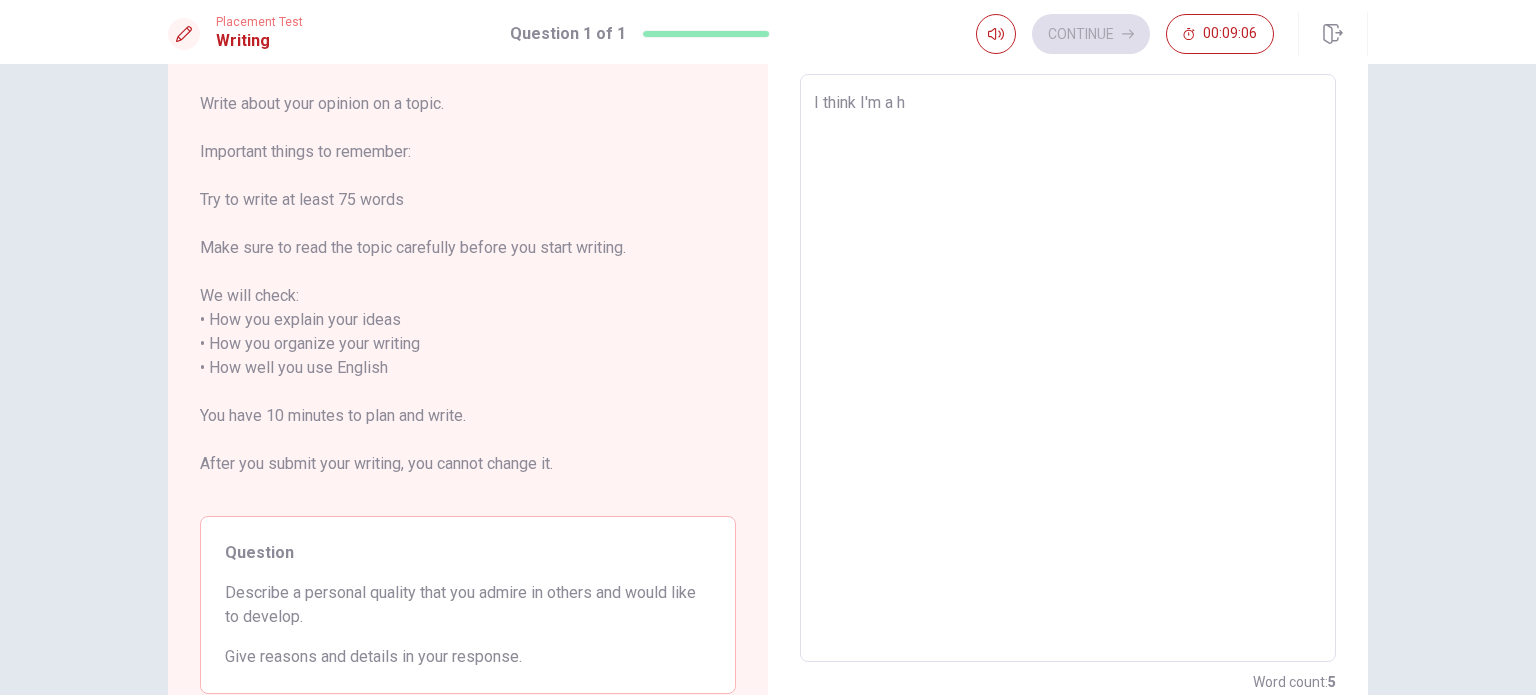 type on "x" 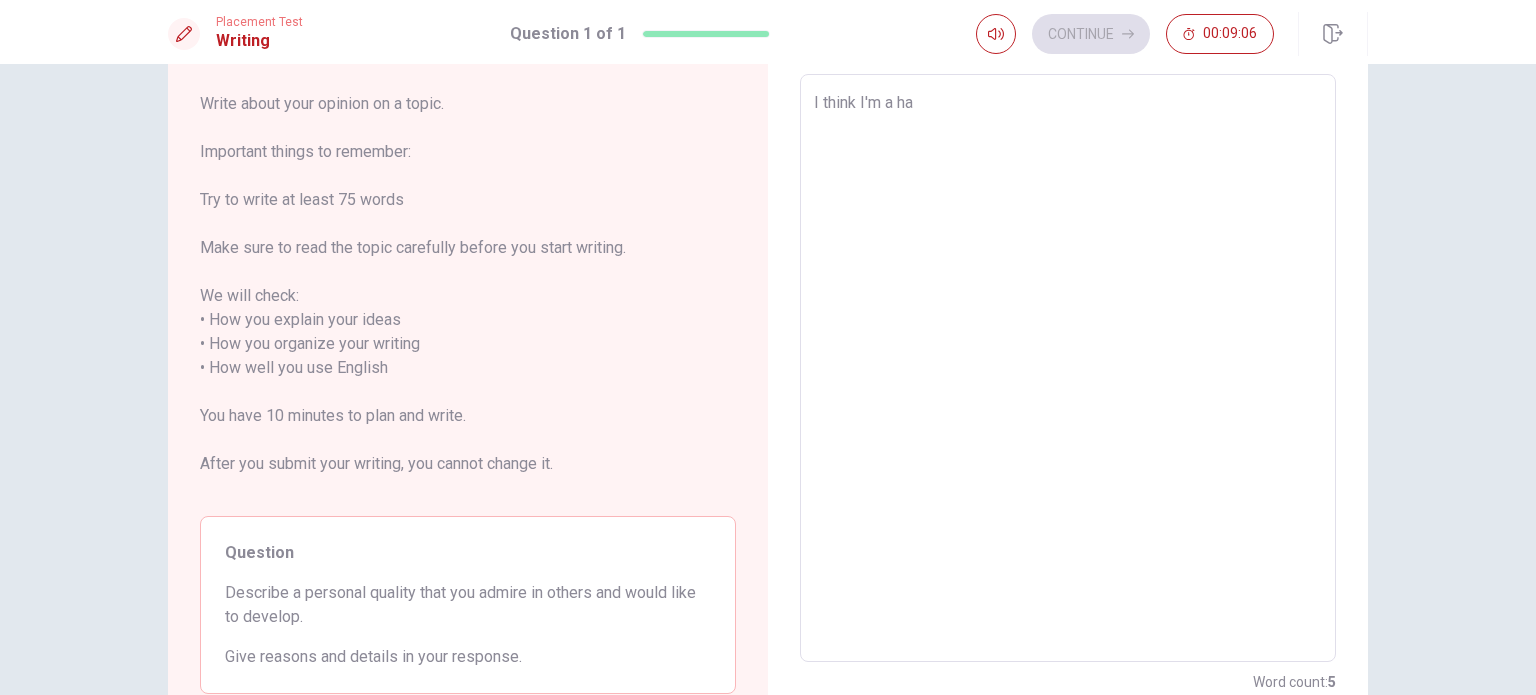 type on "x" 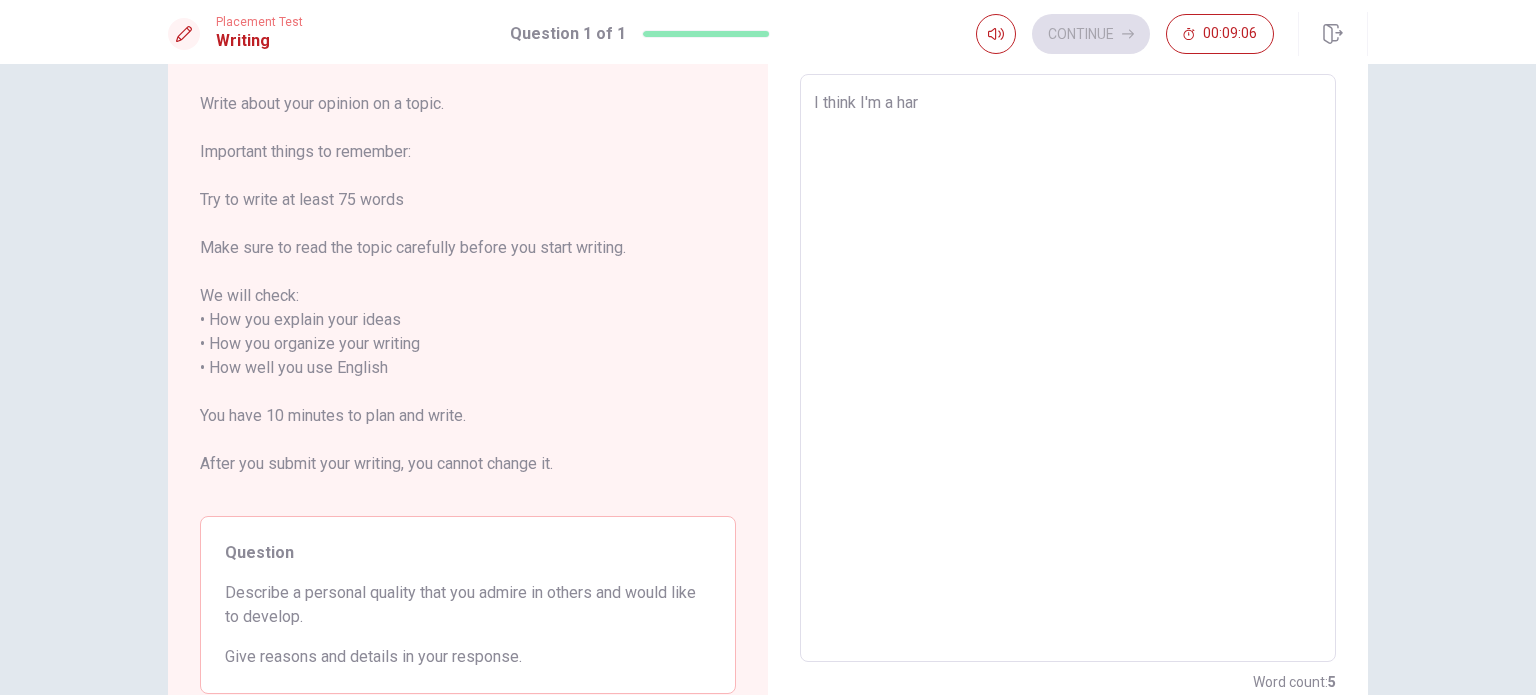 type on "x" 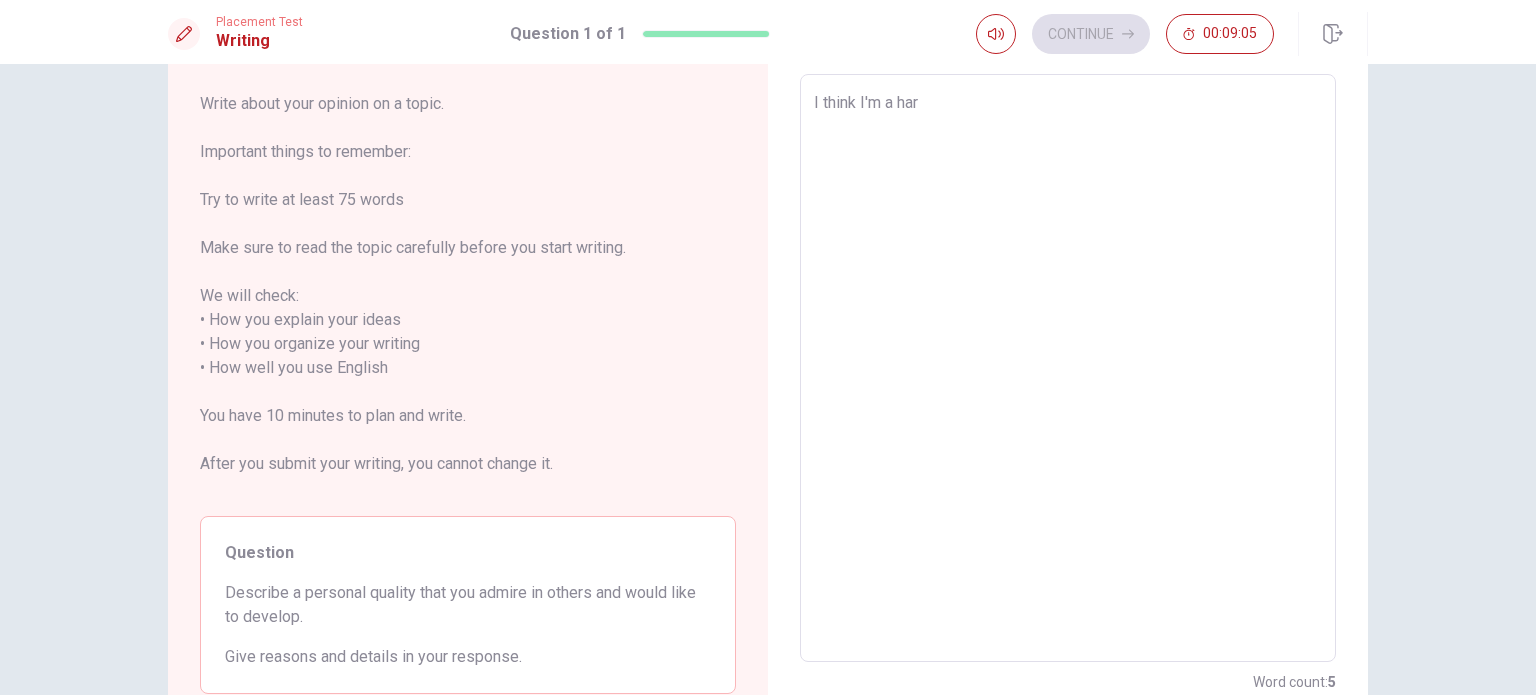 type on "I think I'm a hard" 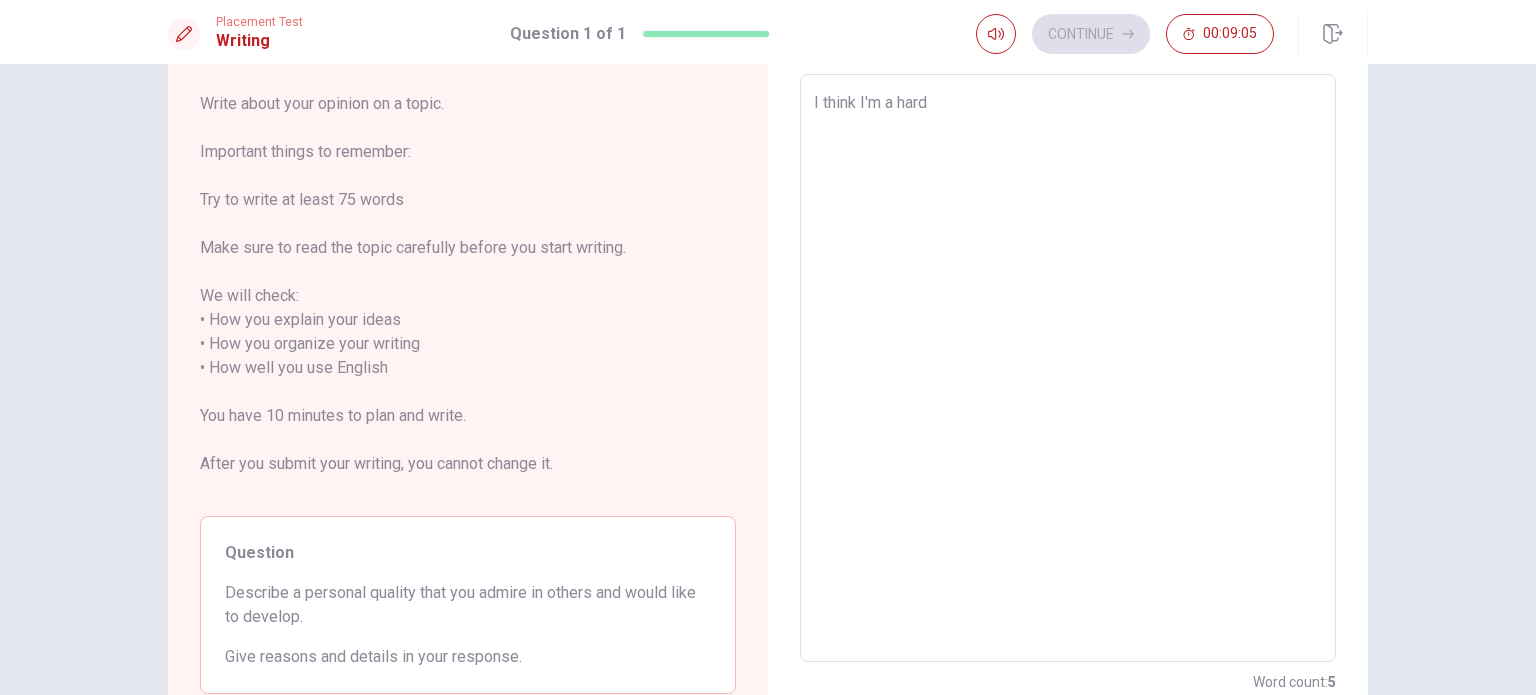 type on "x" 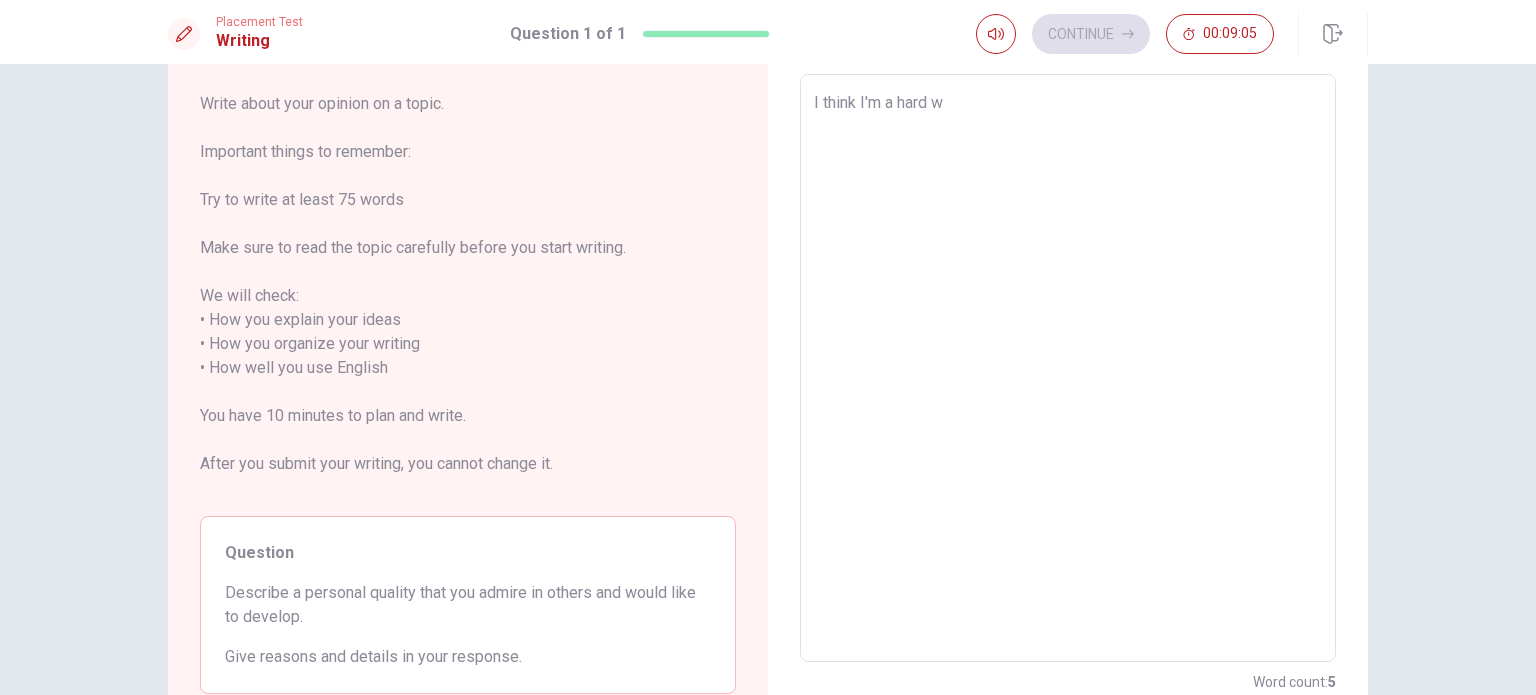 type on "x" 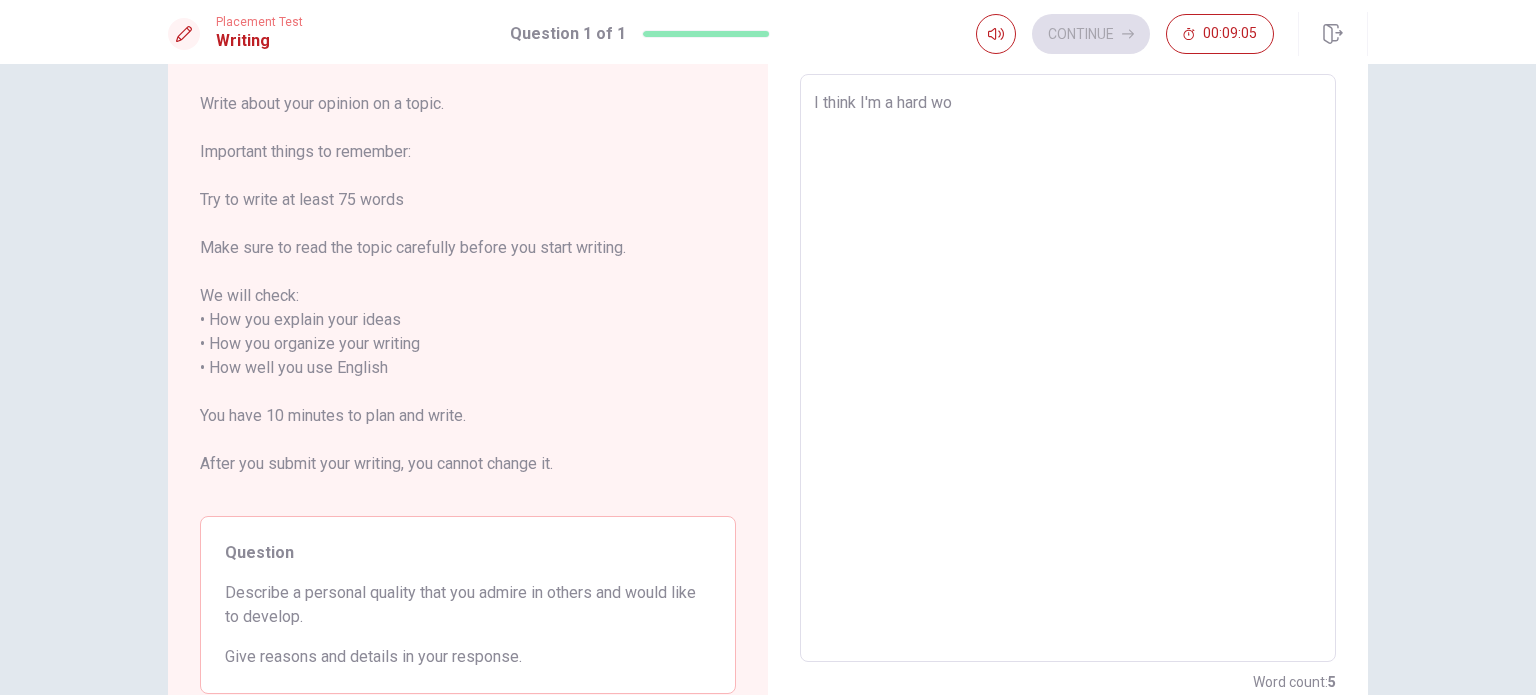 type on "x" 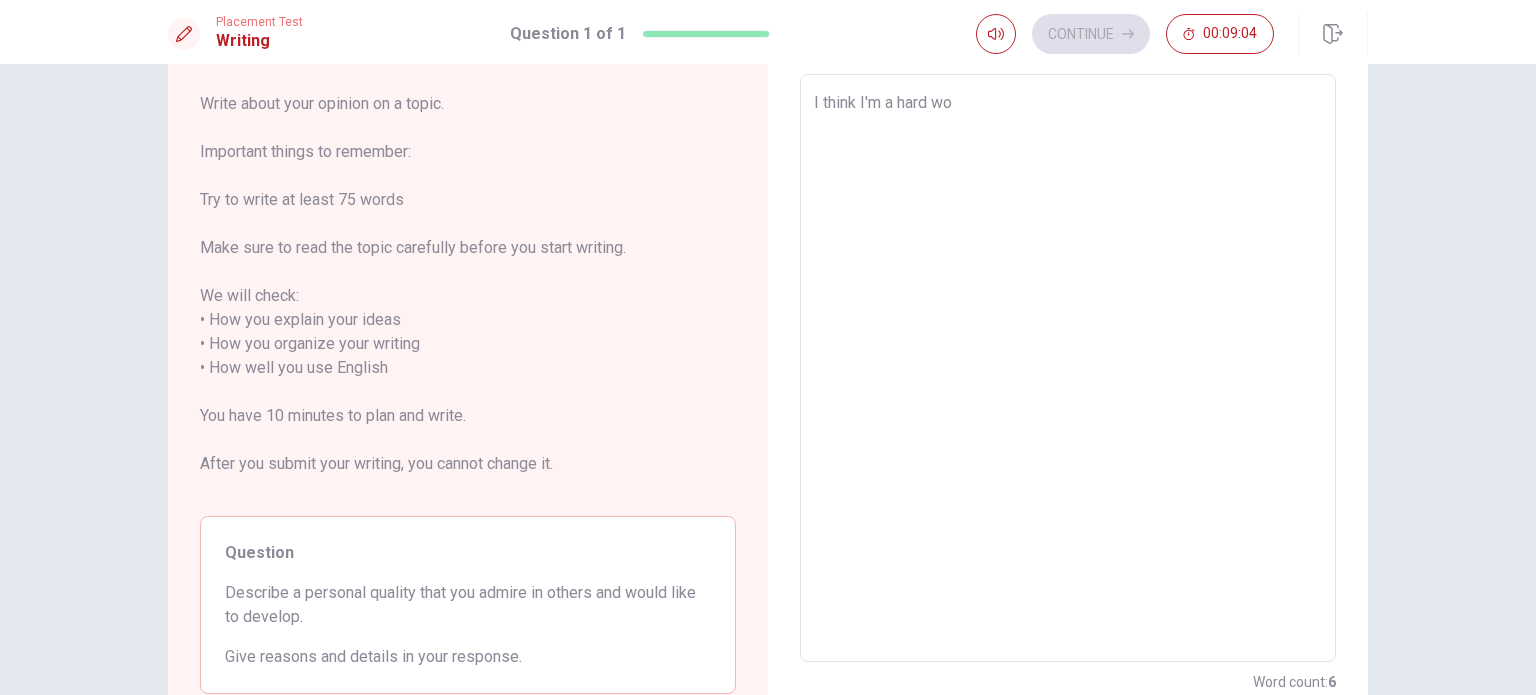 type on "I think I'm a hard wor" 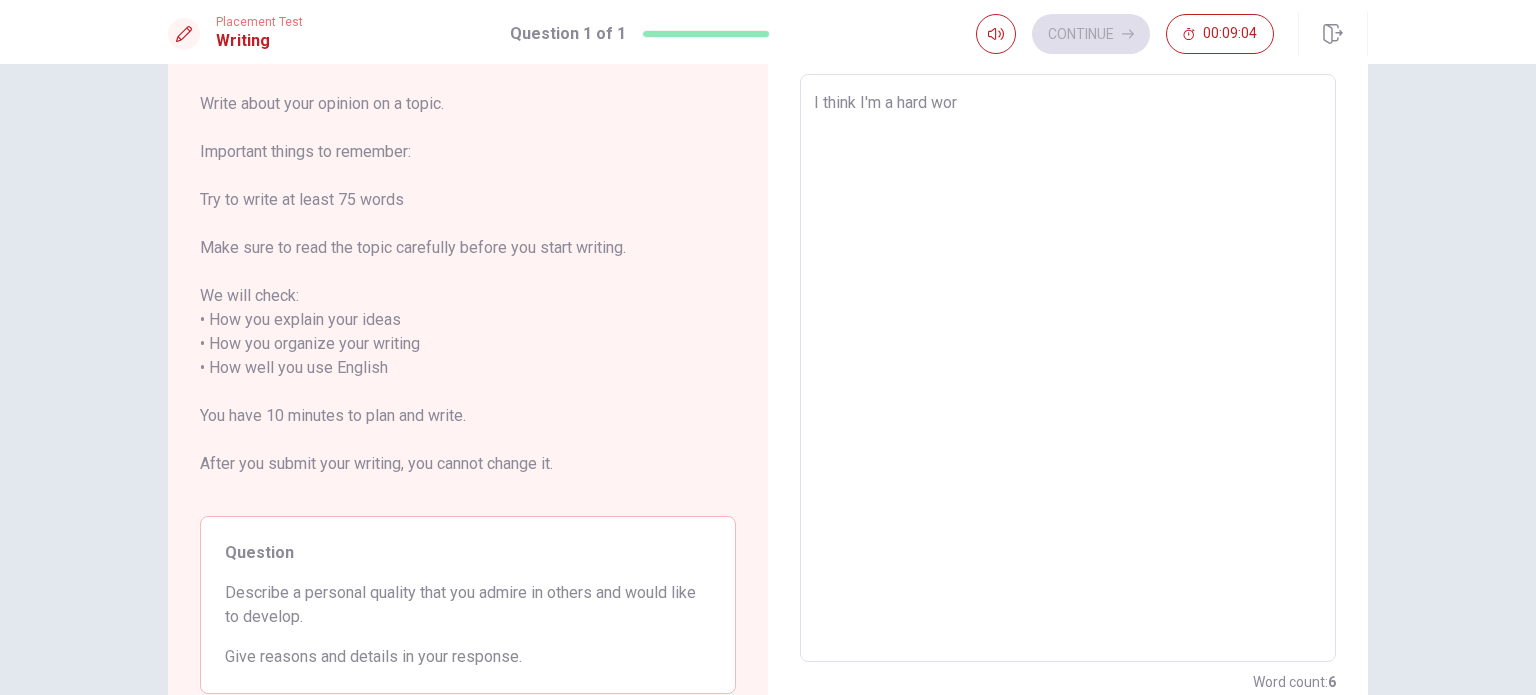 type on "x" 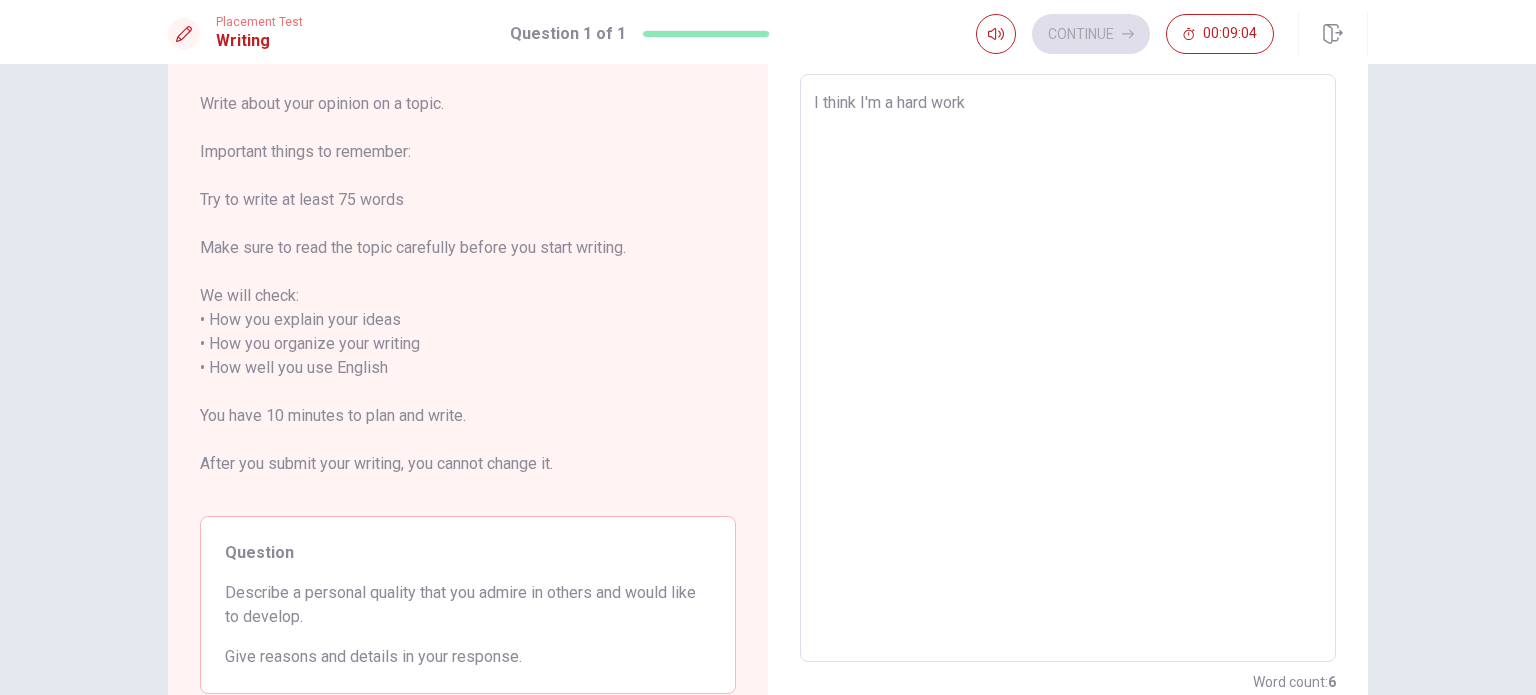 type on "x" 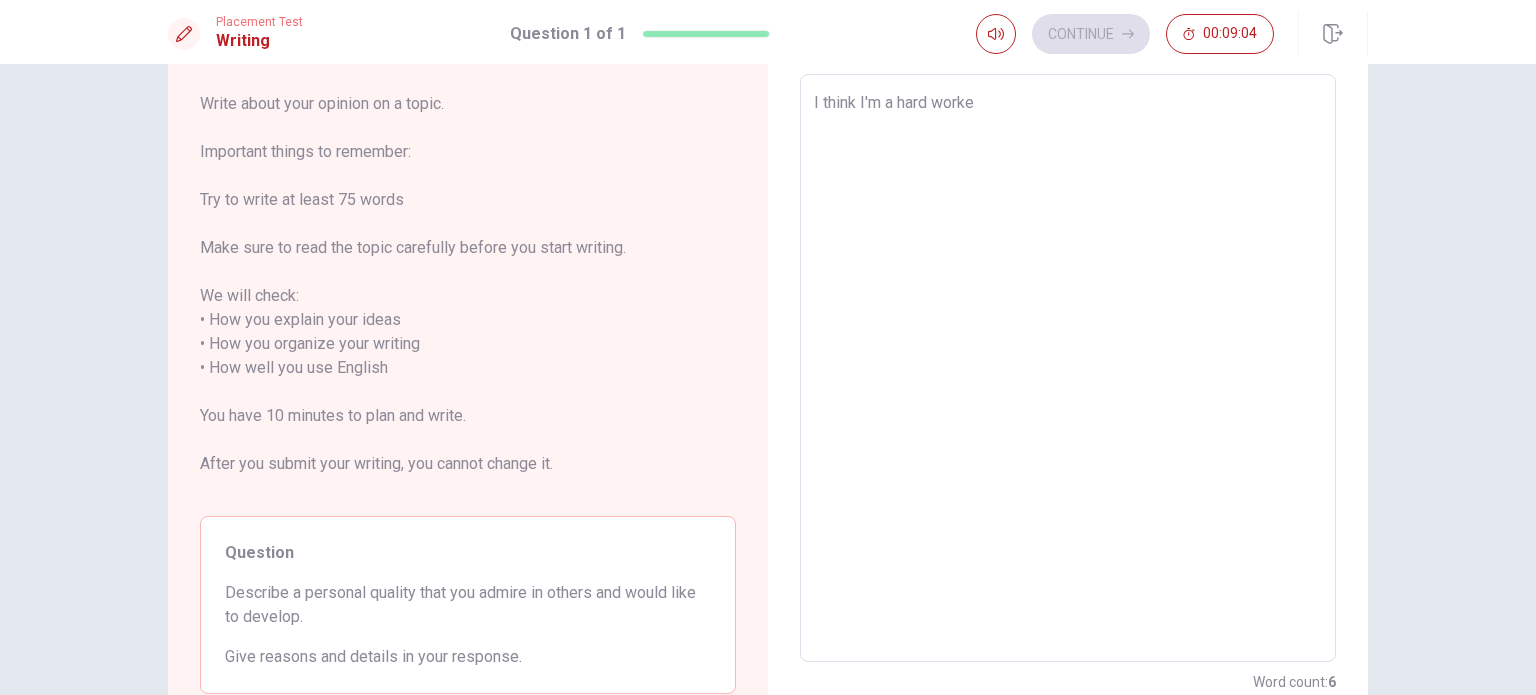 type on "x" 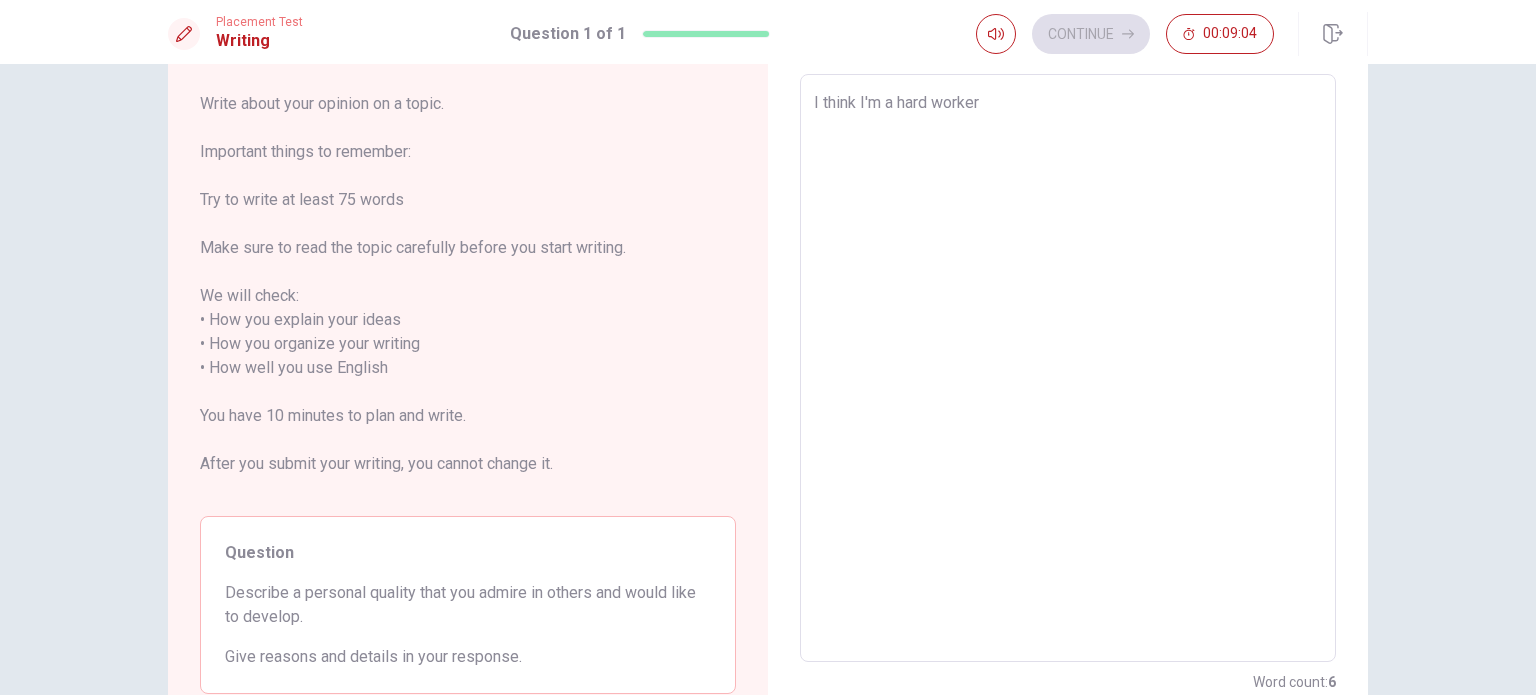 type on "x" 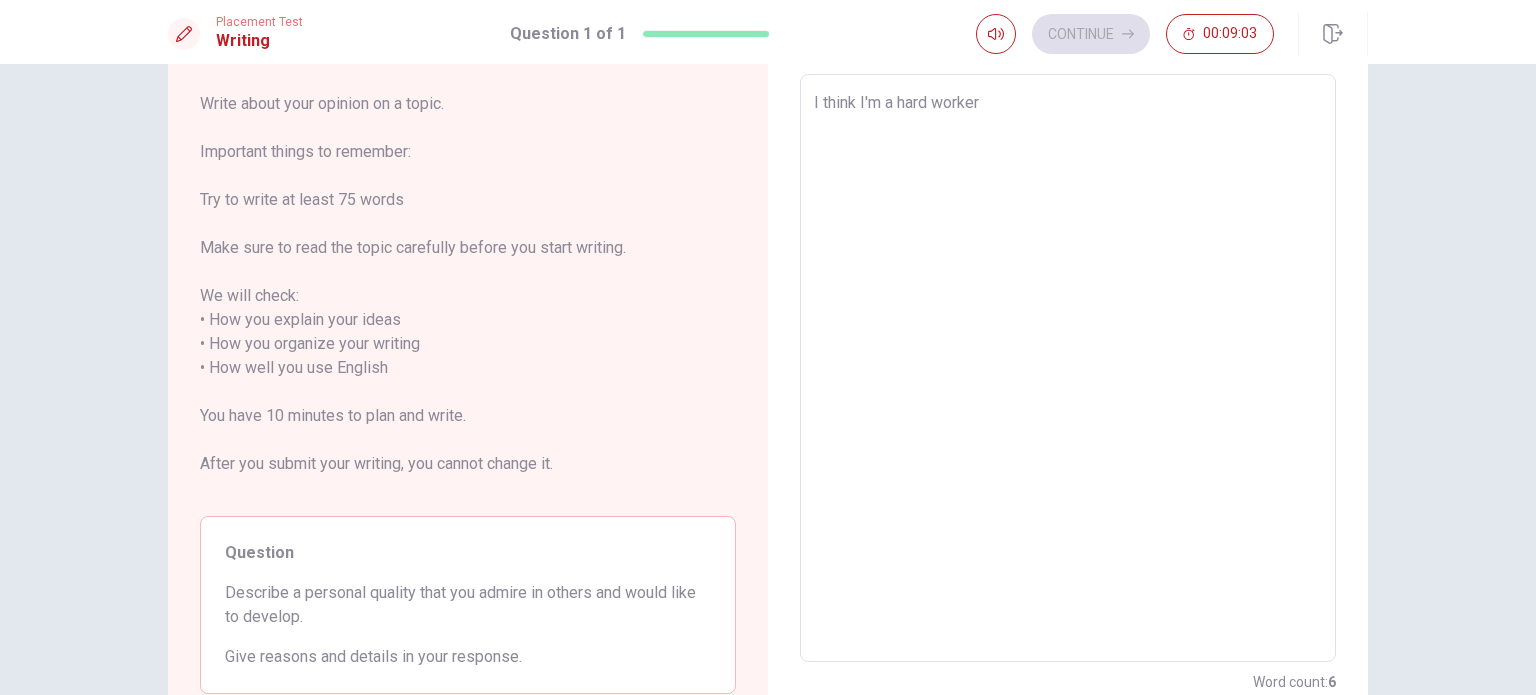 type on "I think I'm a hard worker." 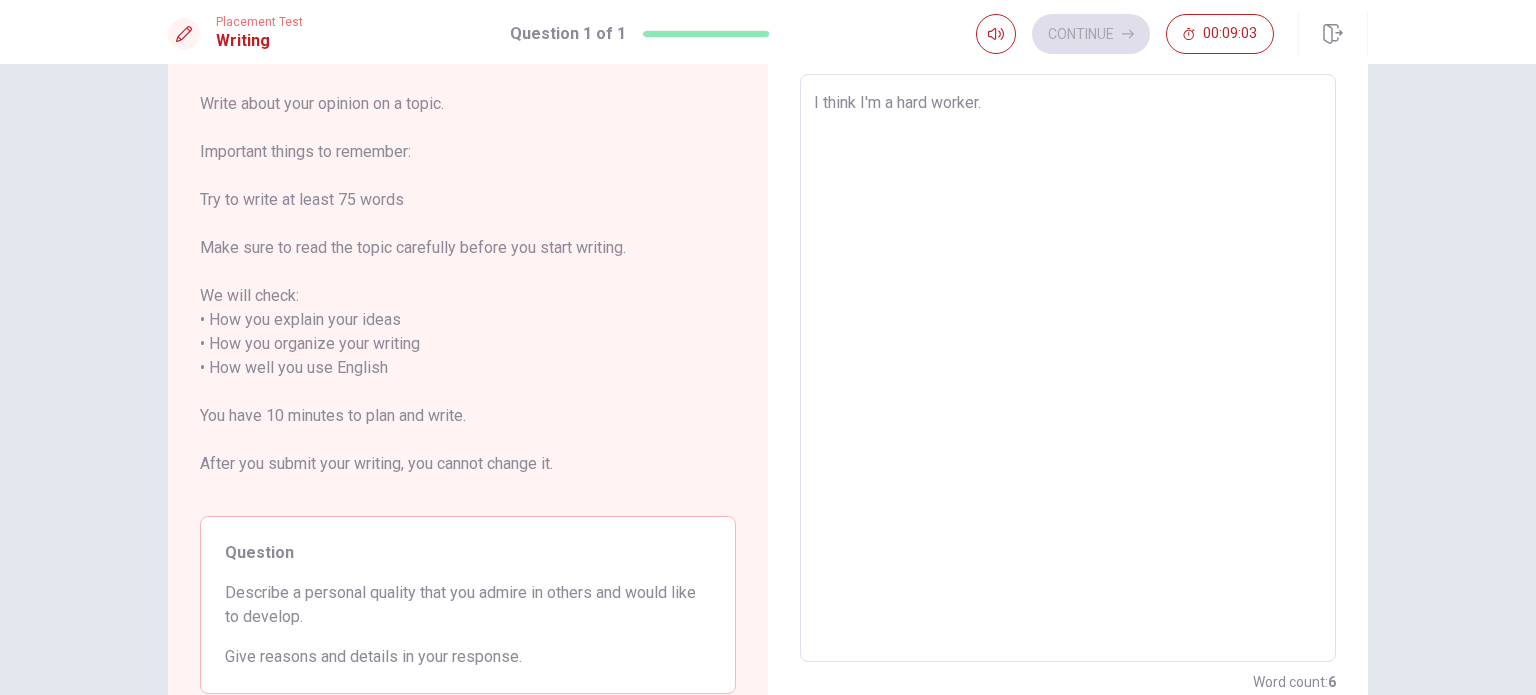type on "x" 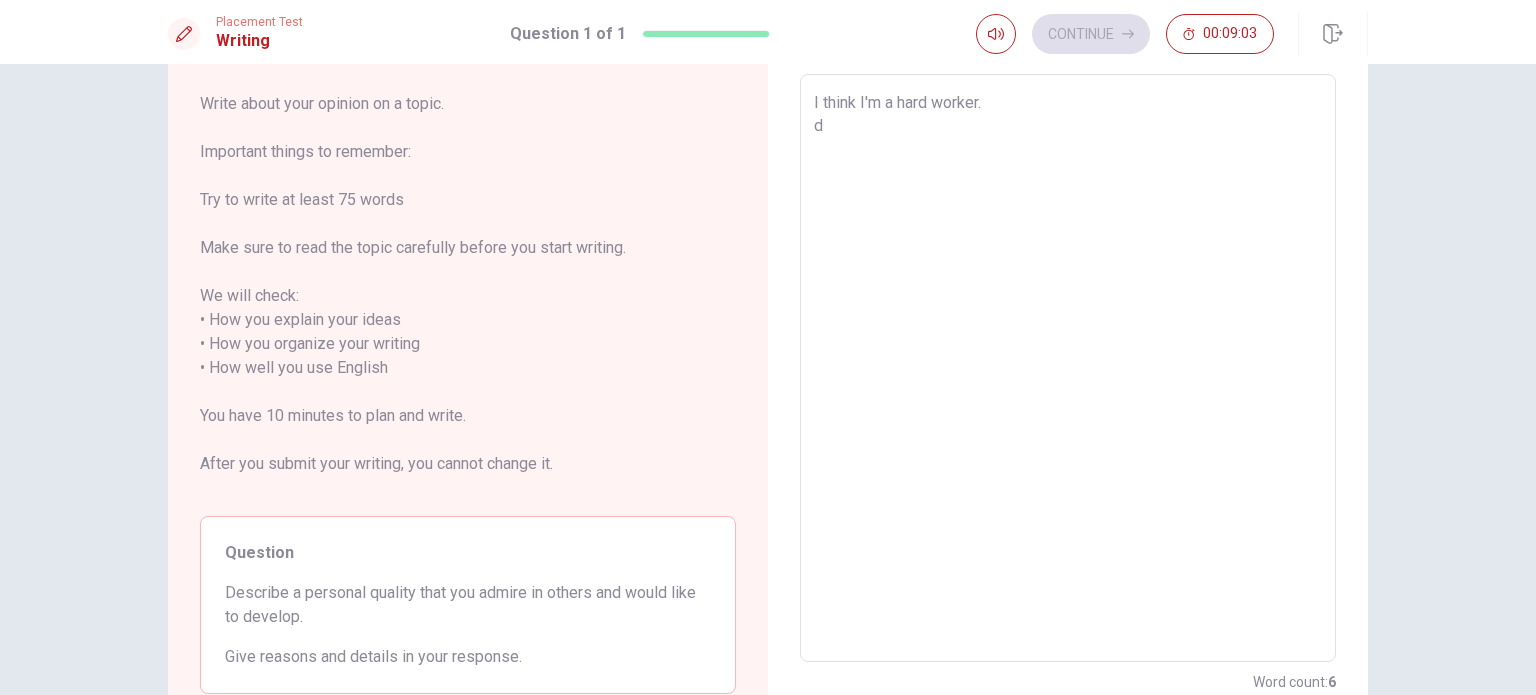type on "x" 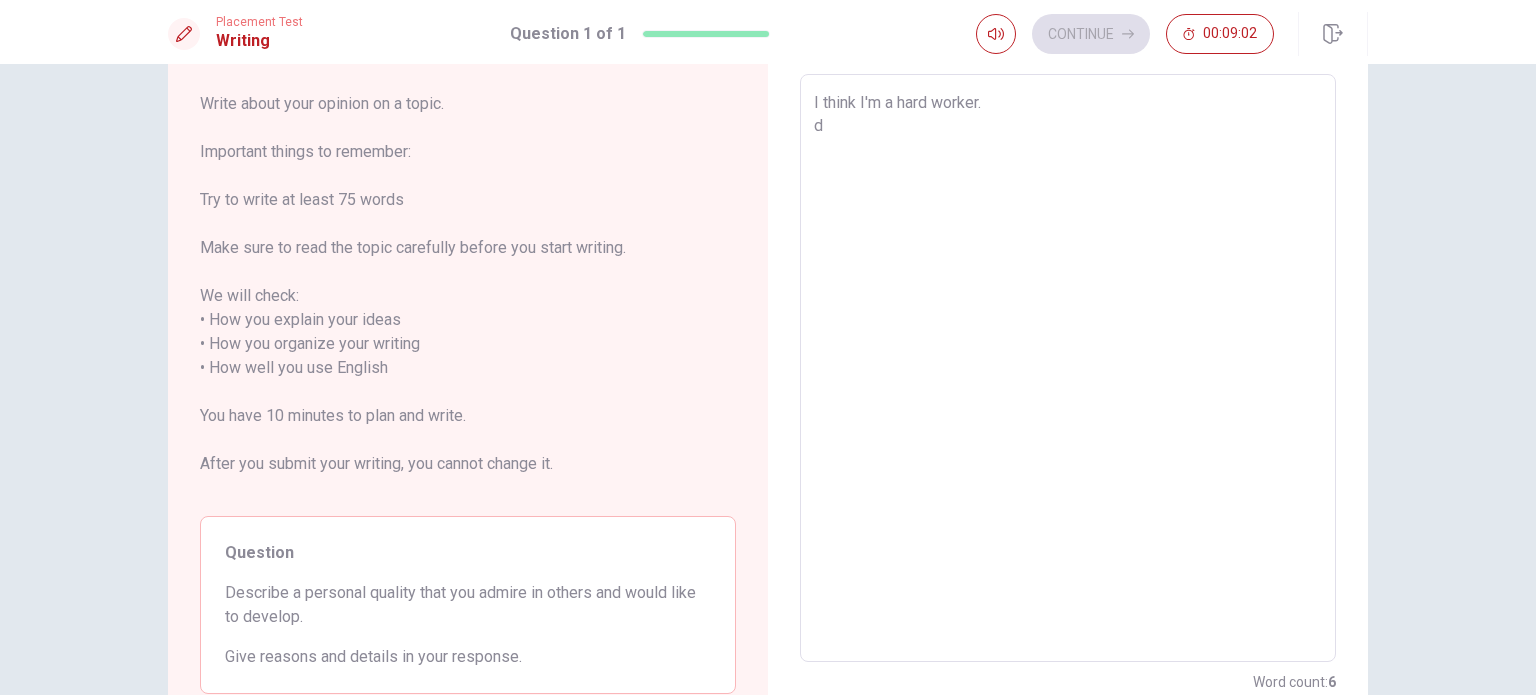 type on "I think I'm a hard worker." 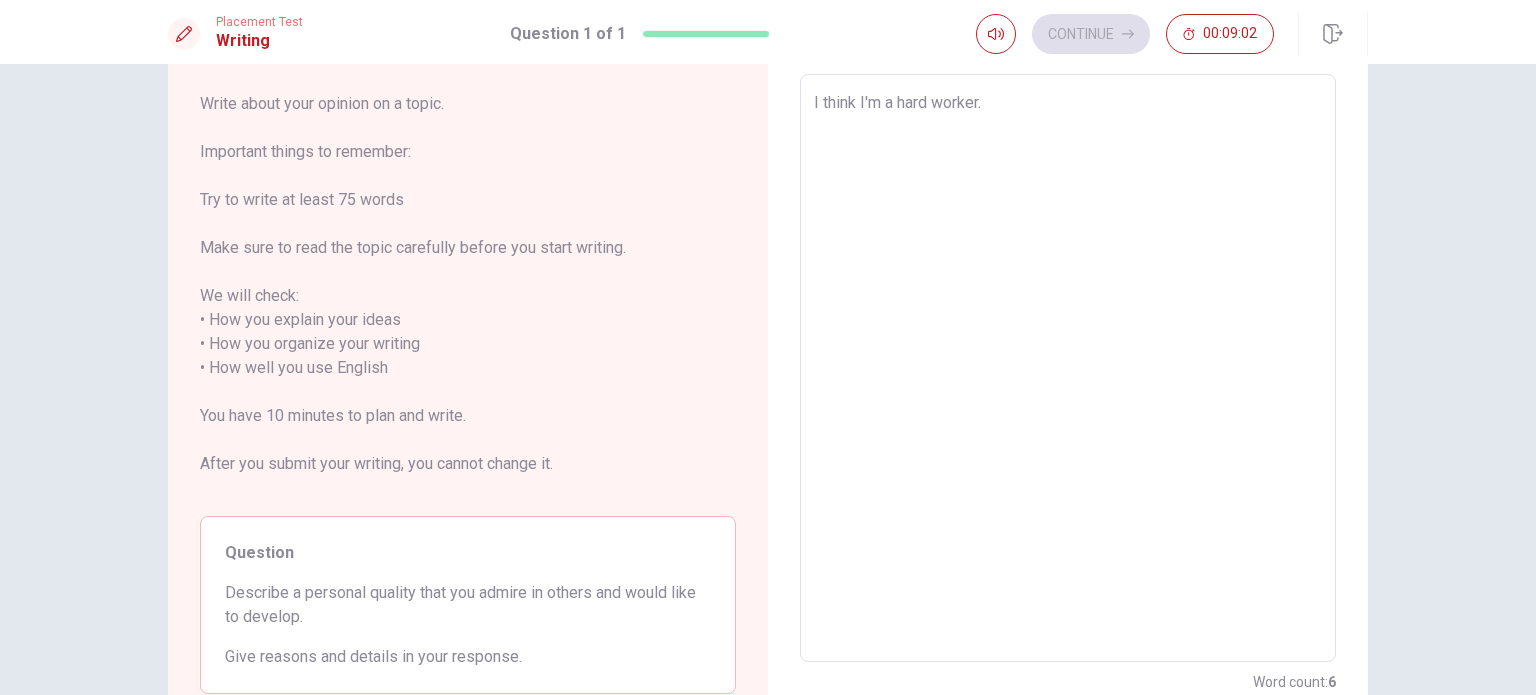type on "x" 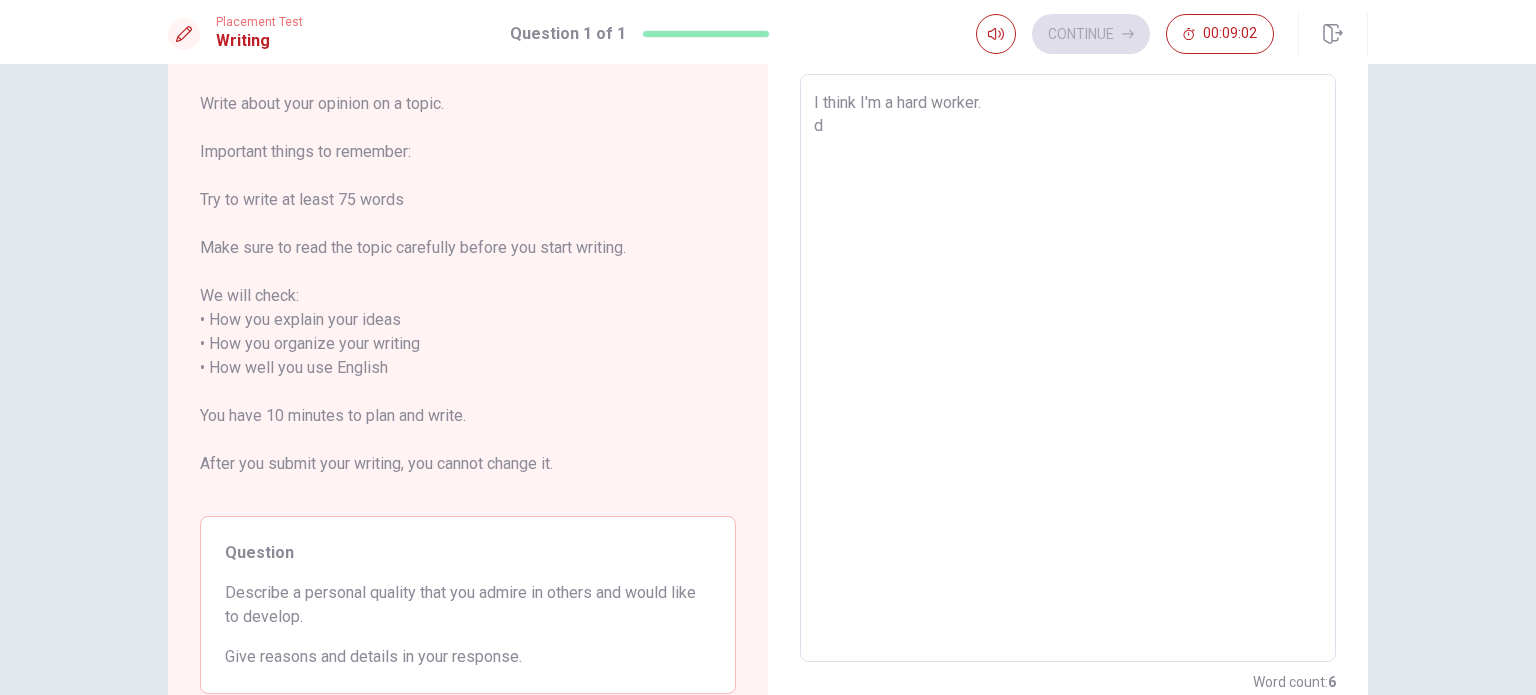 type on "x" 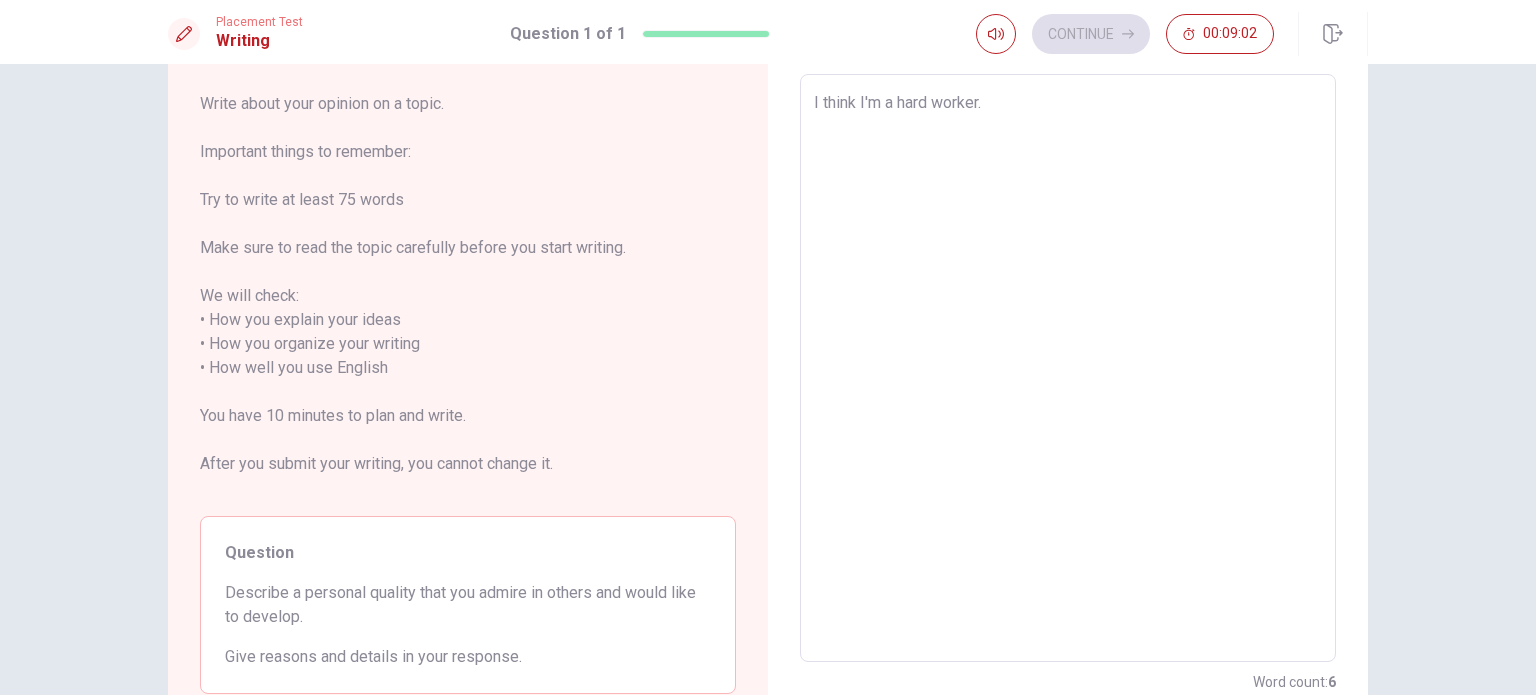 type on "x" 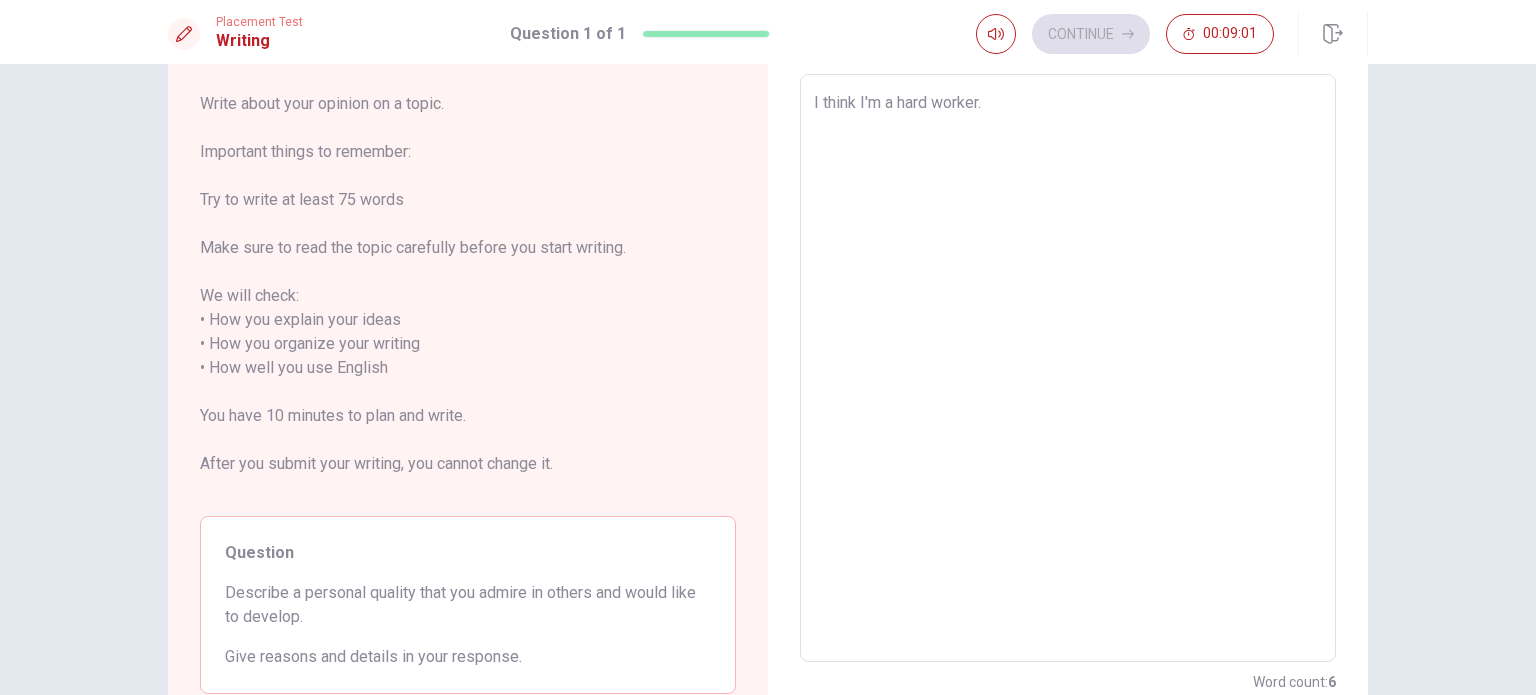 type on "I think I'm a hard worker.
b" 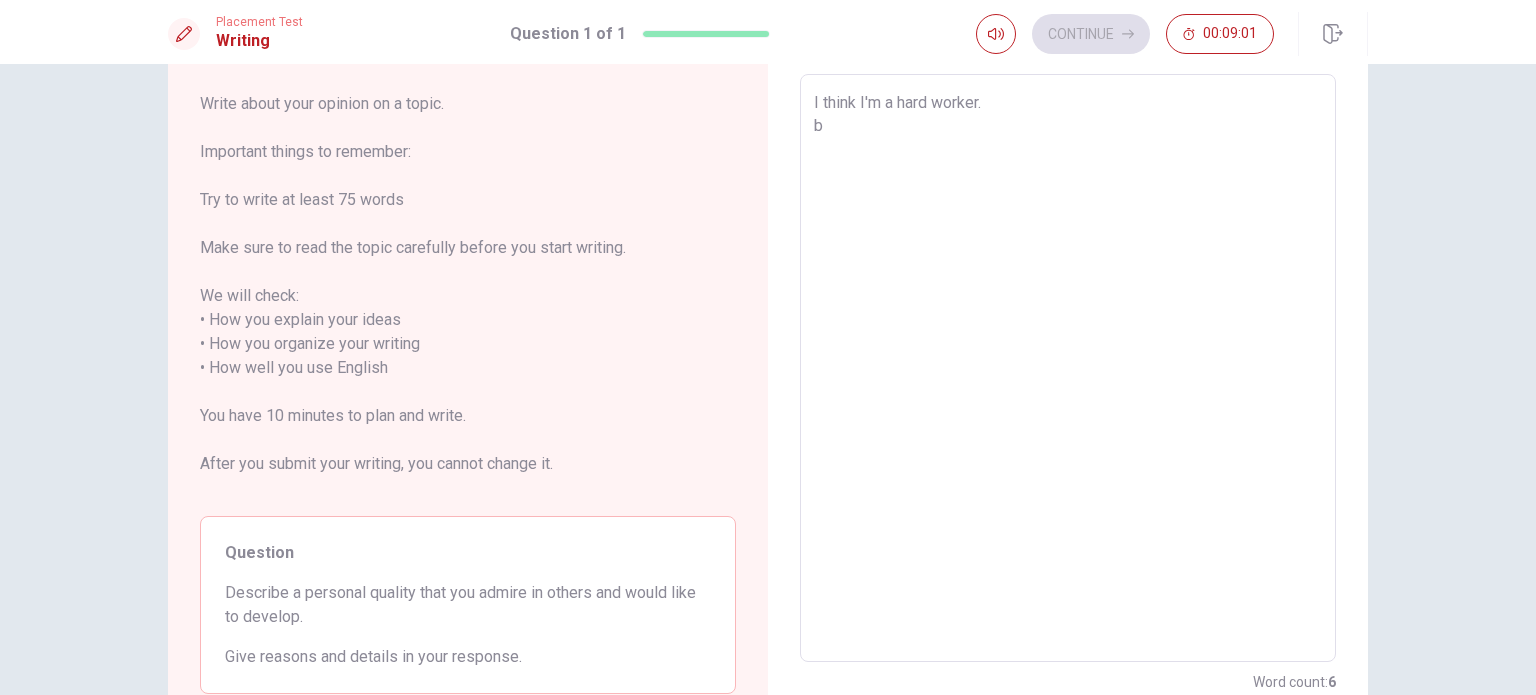 type on "x" 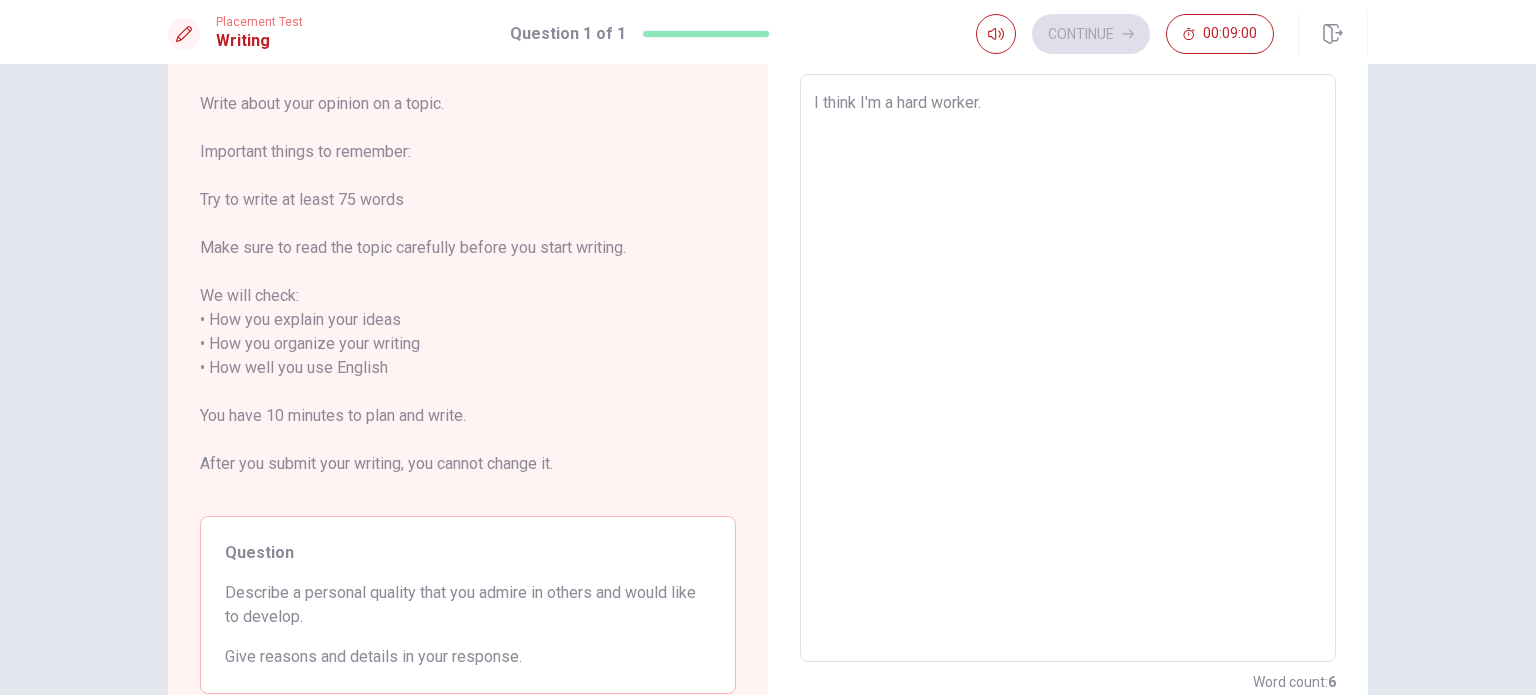 type on "x" 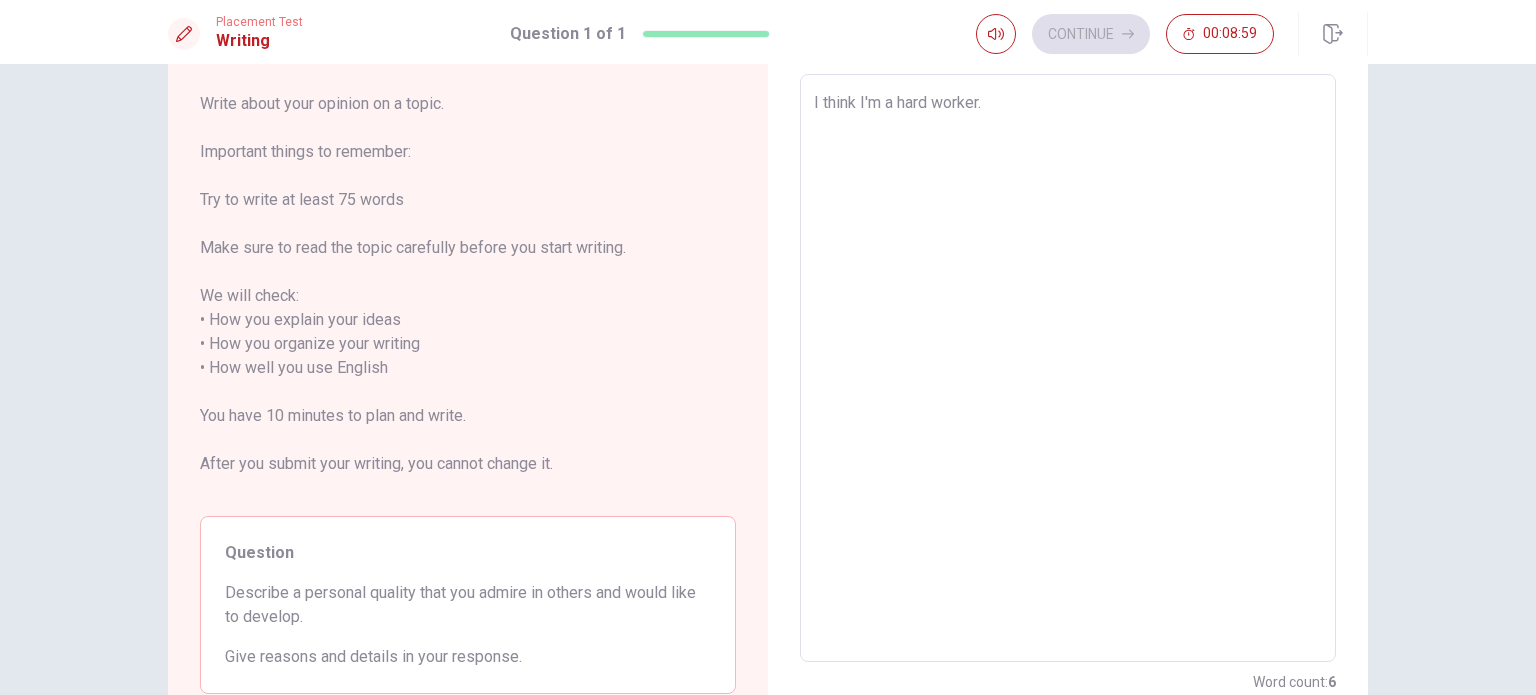type on "I think I'm a hard worker.
i" 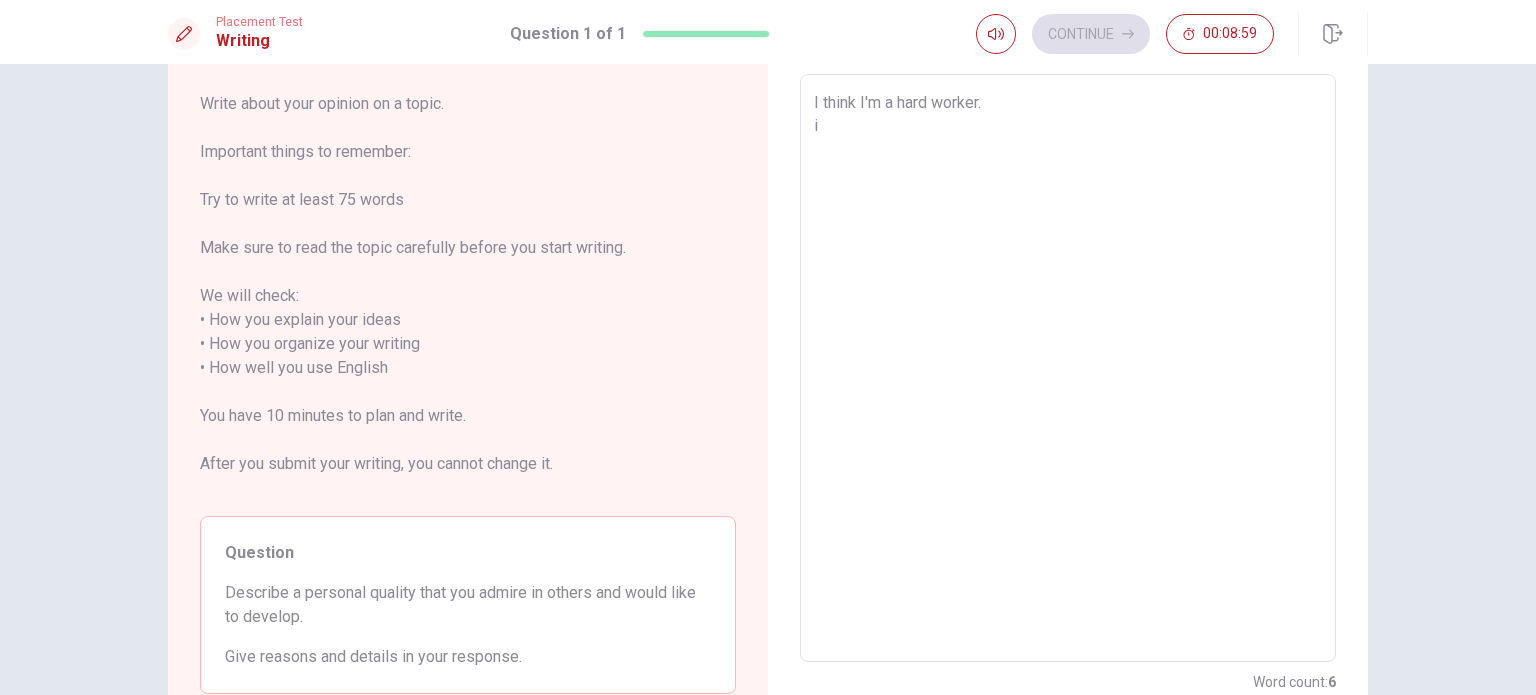 type on "x" 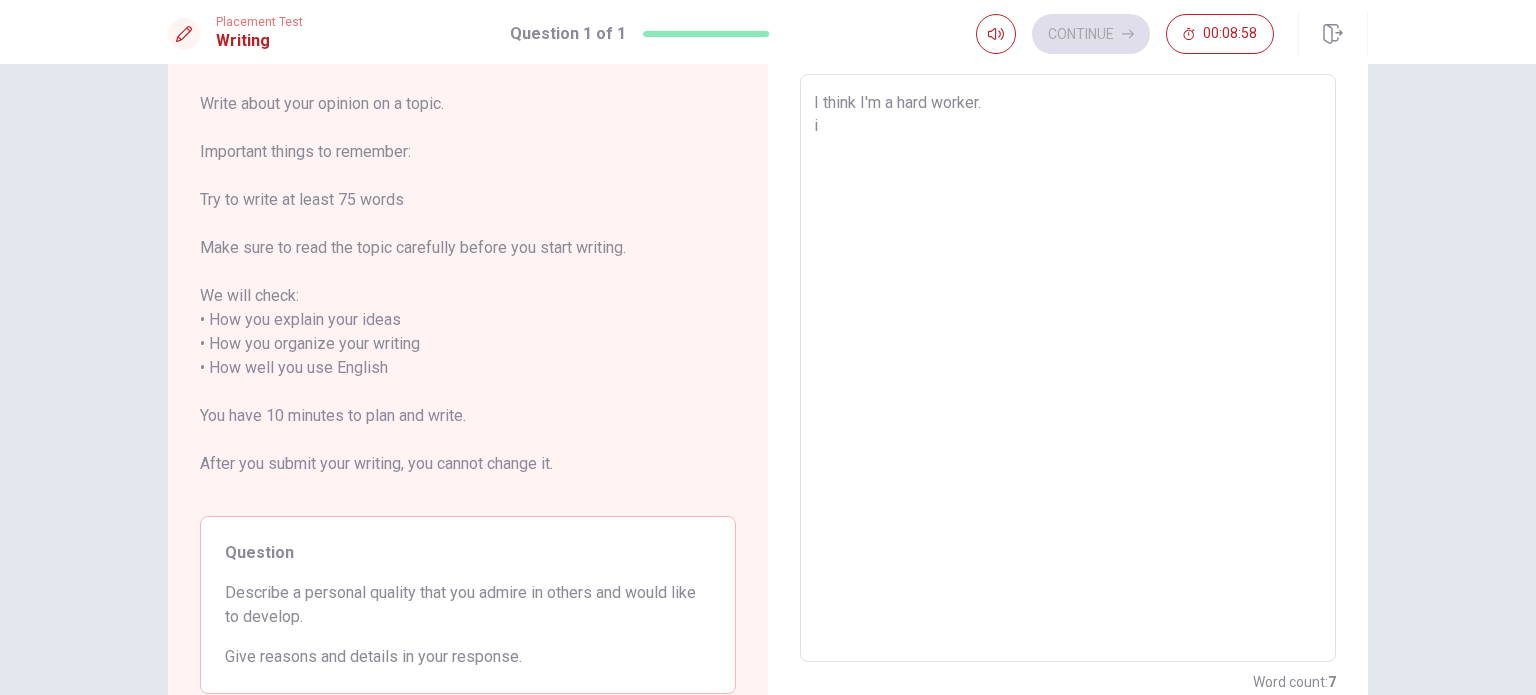 type on "I think I'm a hard worker.
it" 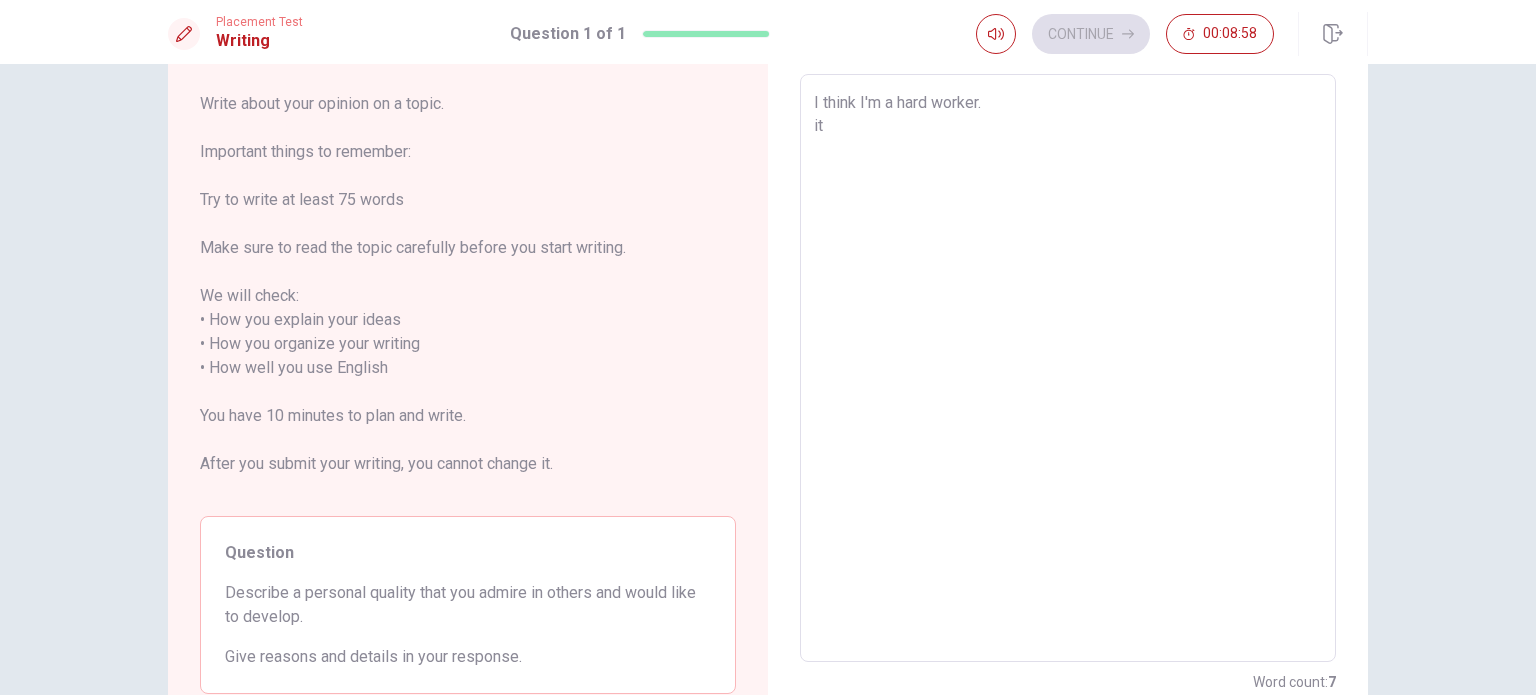 type on "x" 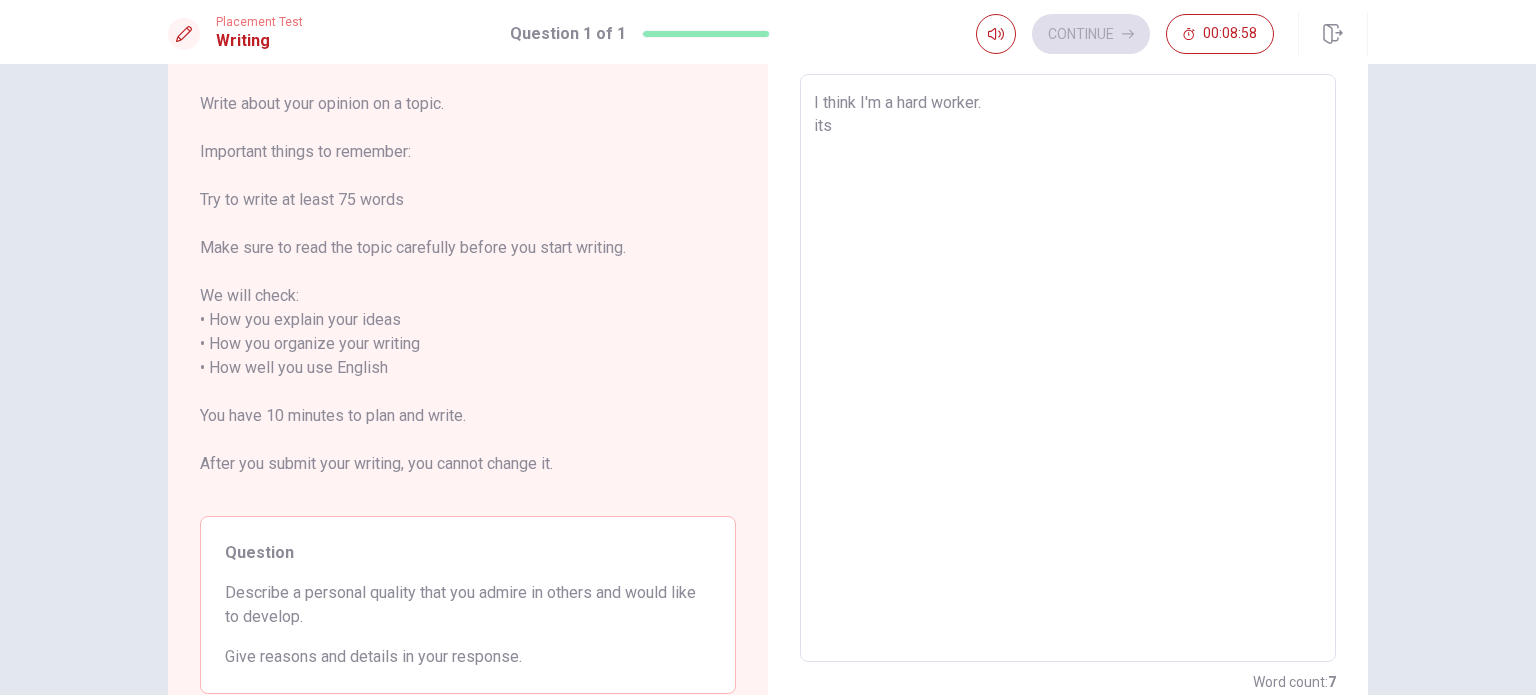 type on "x" 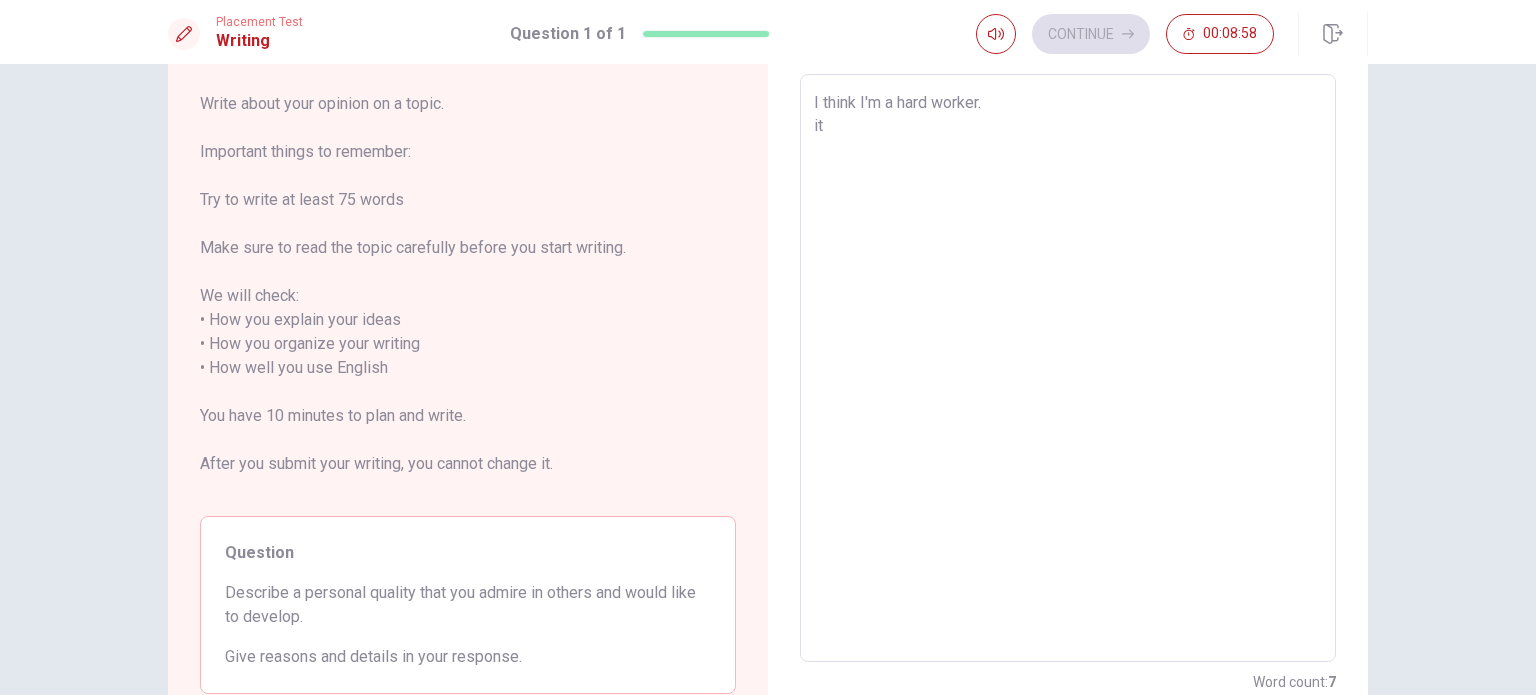 type on "x" 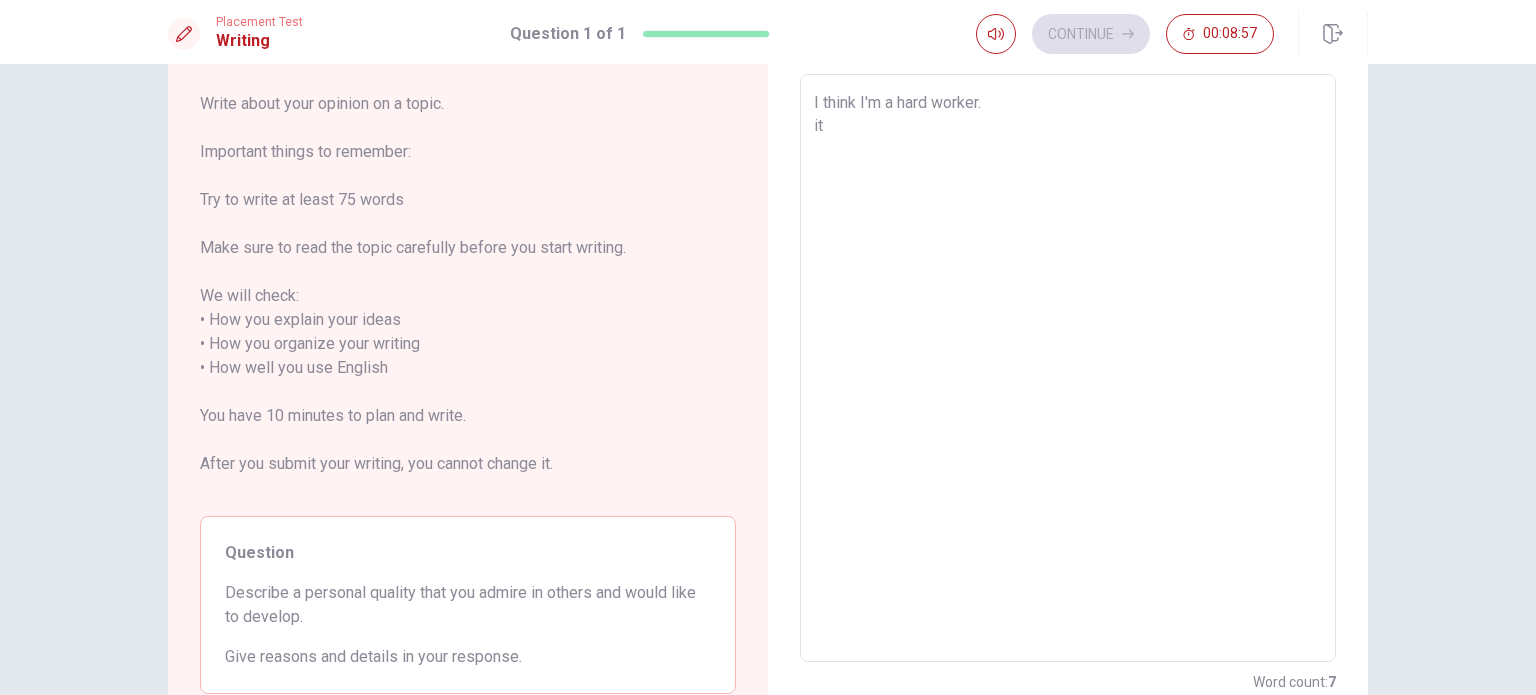 type on "I think I'm a hard worker.
it'" 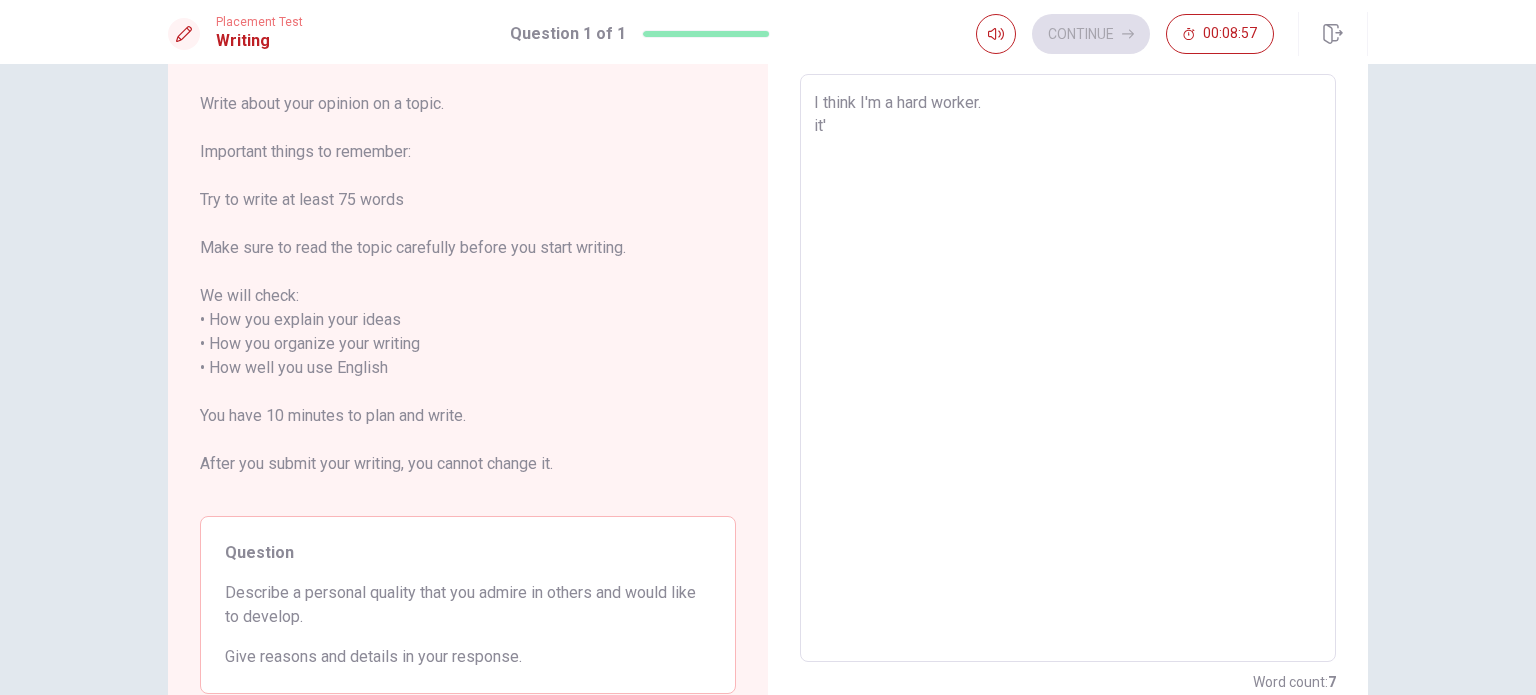type on "x" 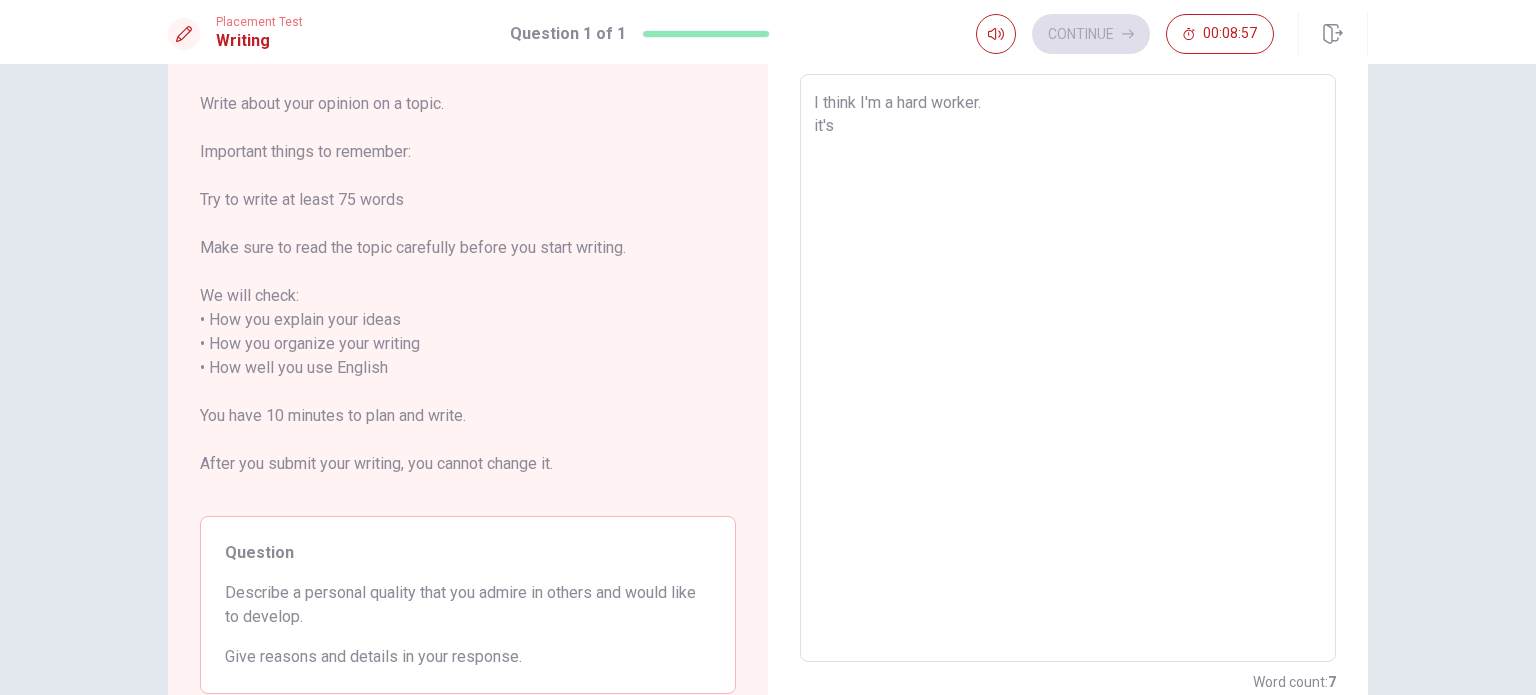 type on "x" 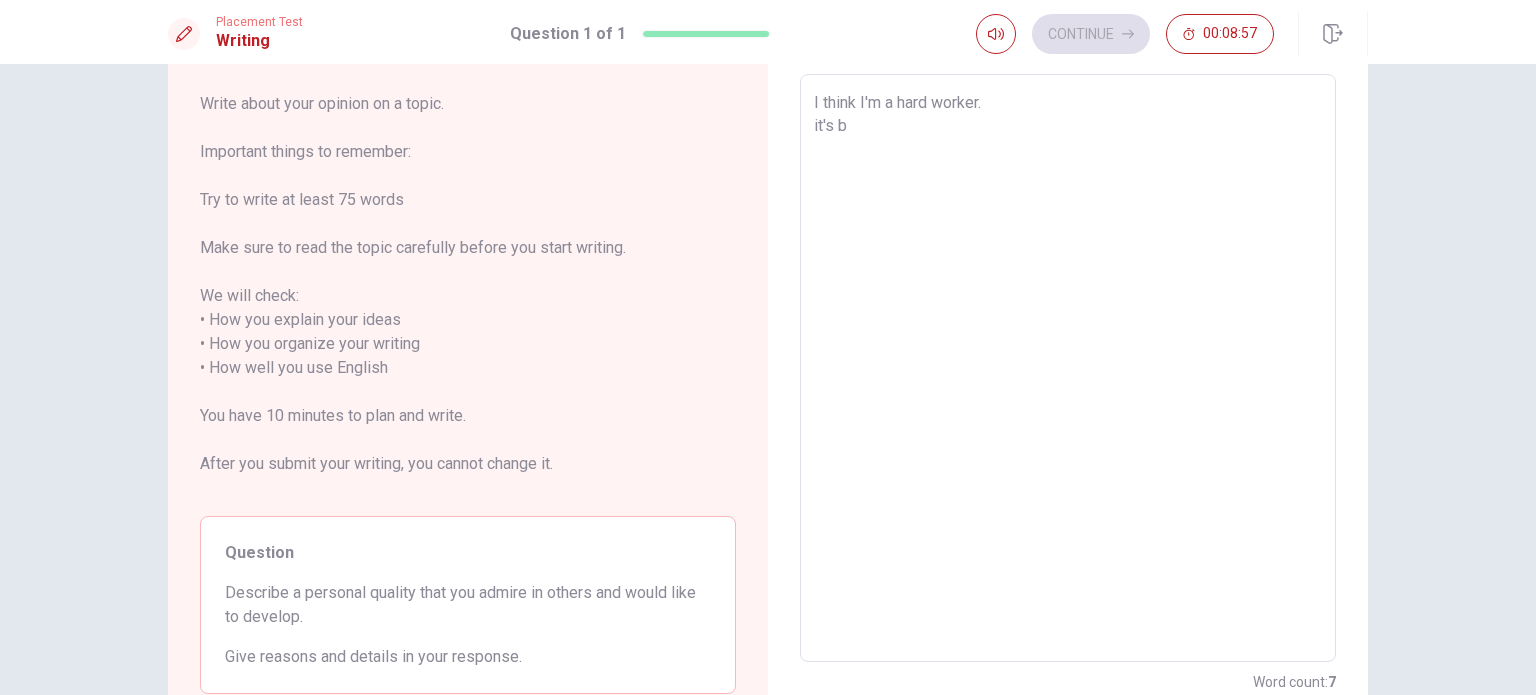 type on "x" 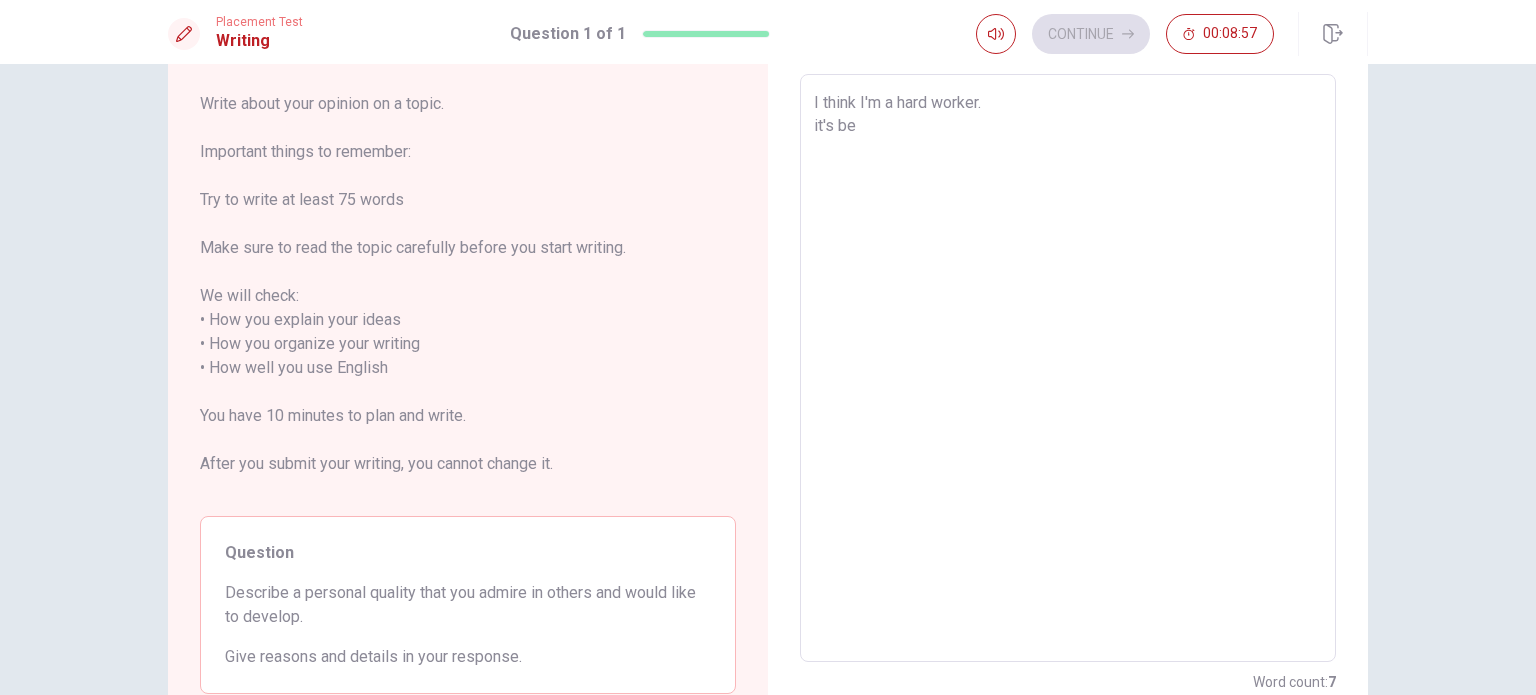 type on "x" 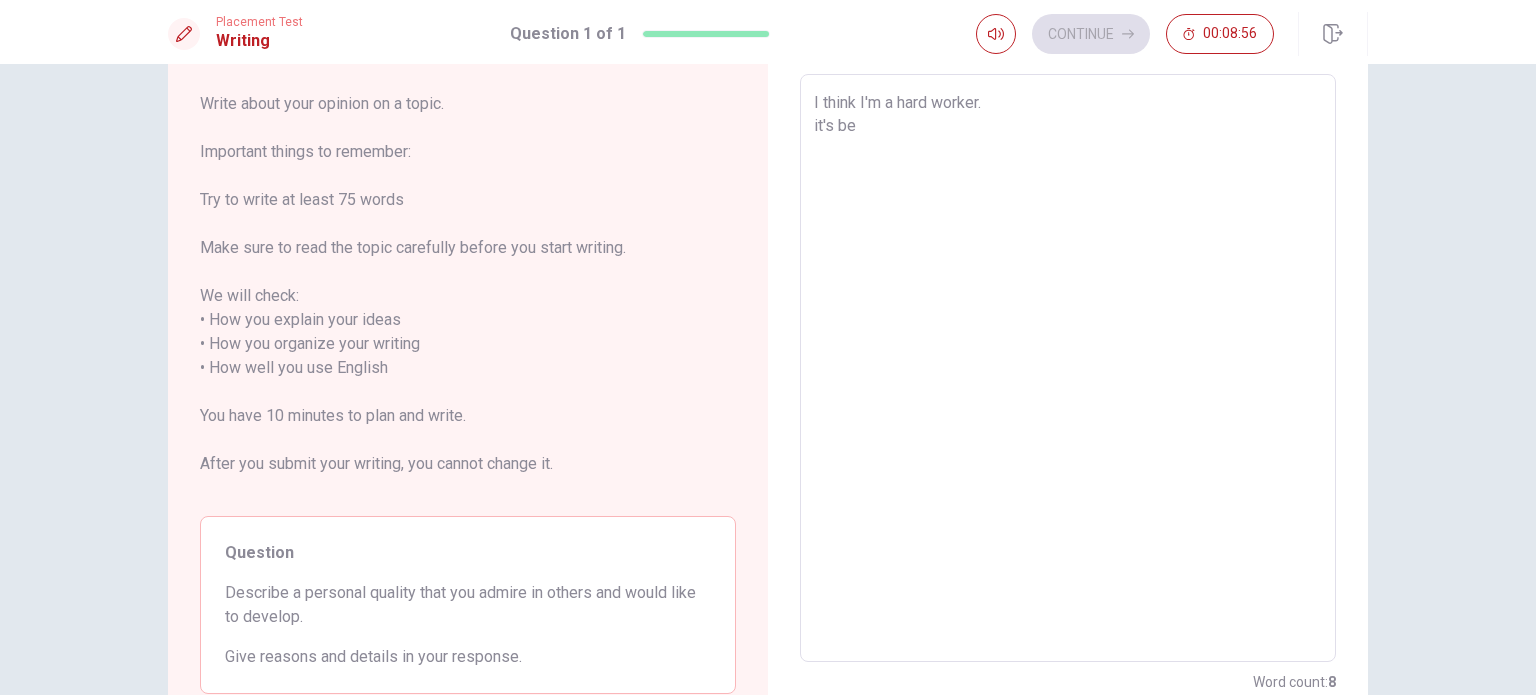 type on "I think I'm a hard worker.
it's bec" 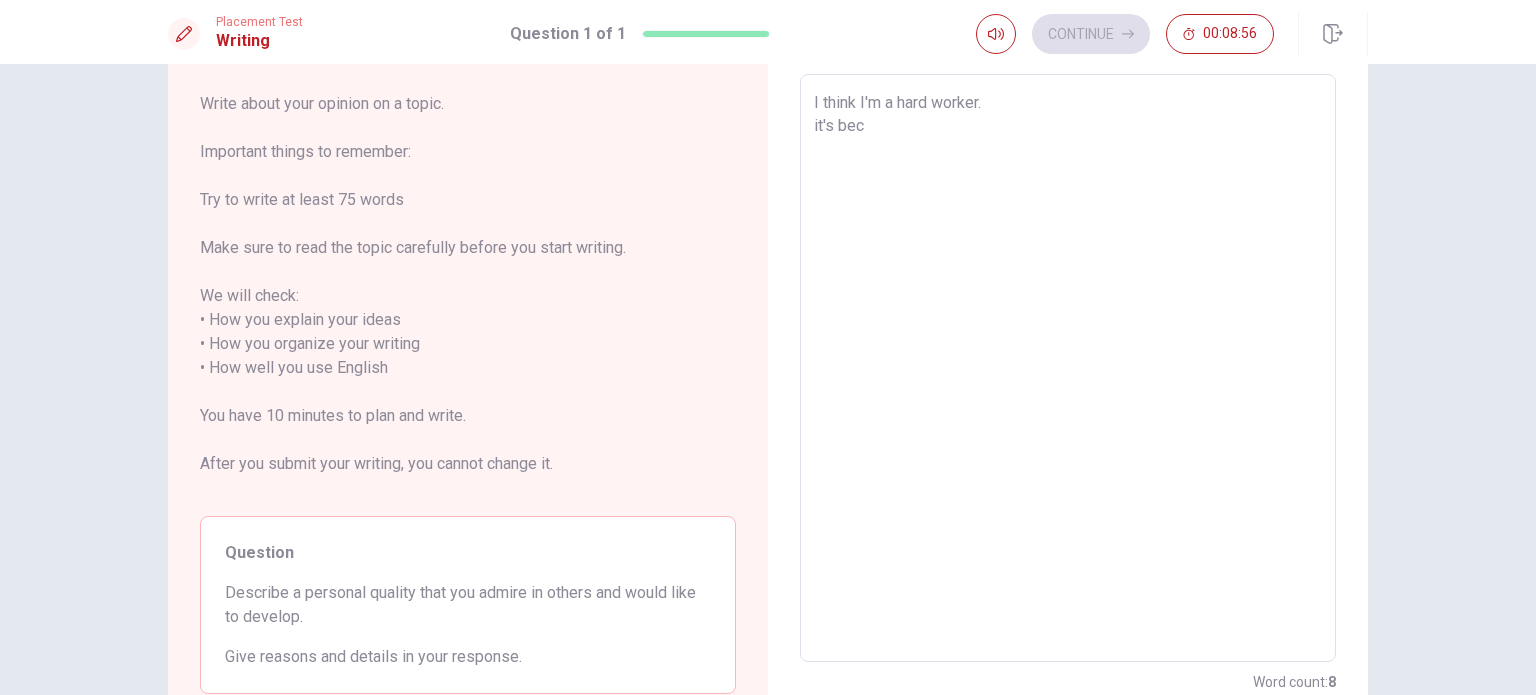 type on "x" 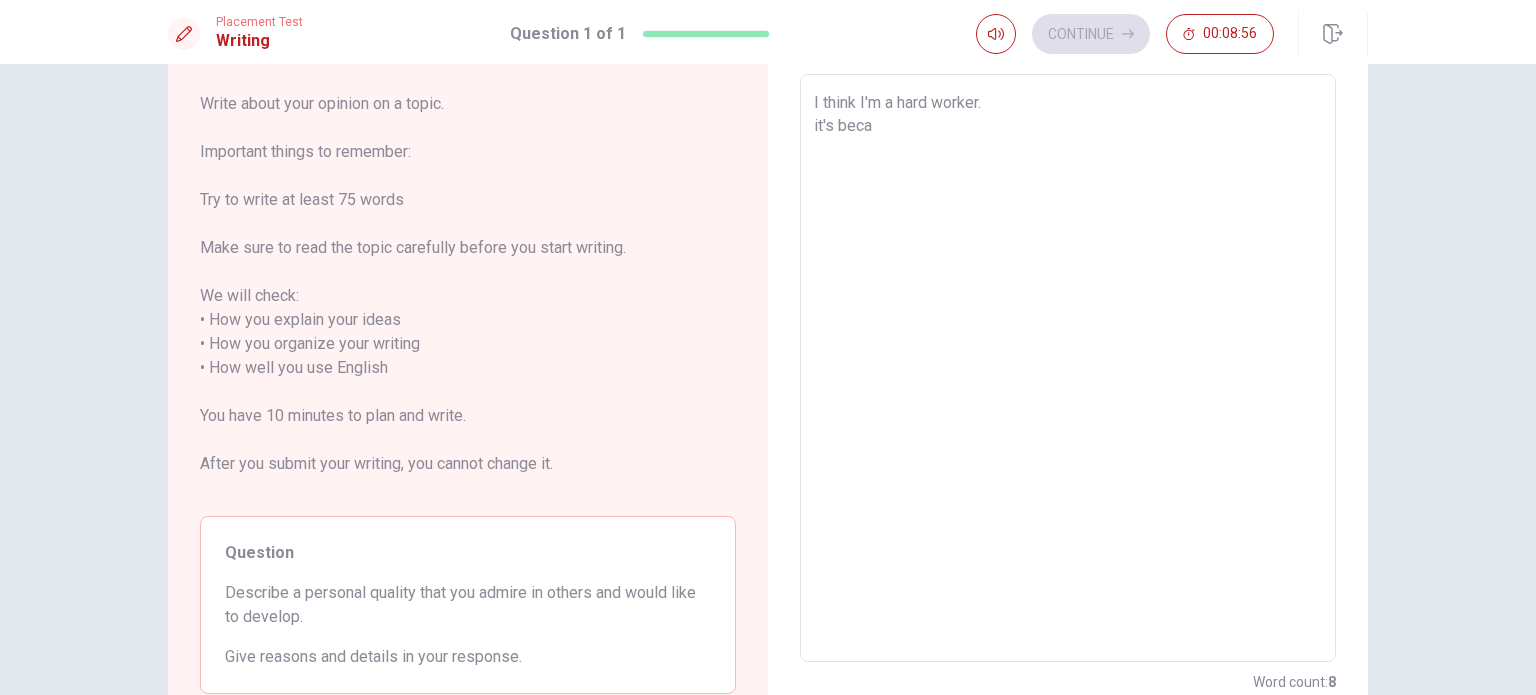type on "x" 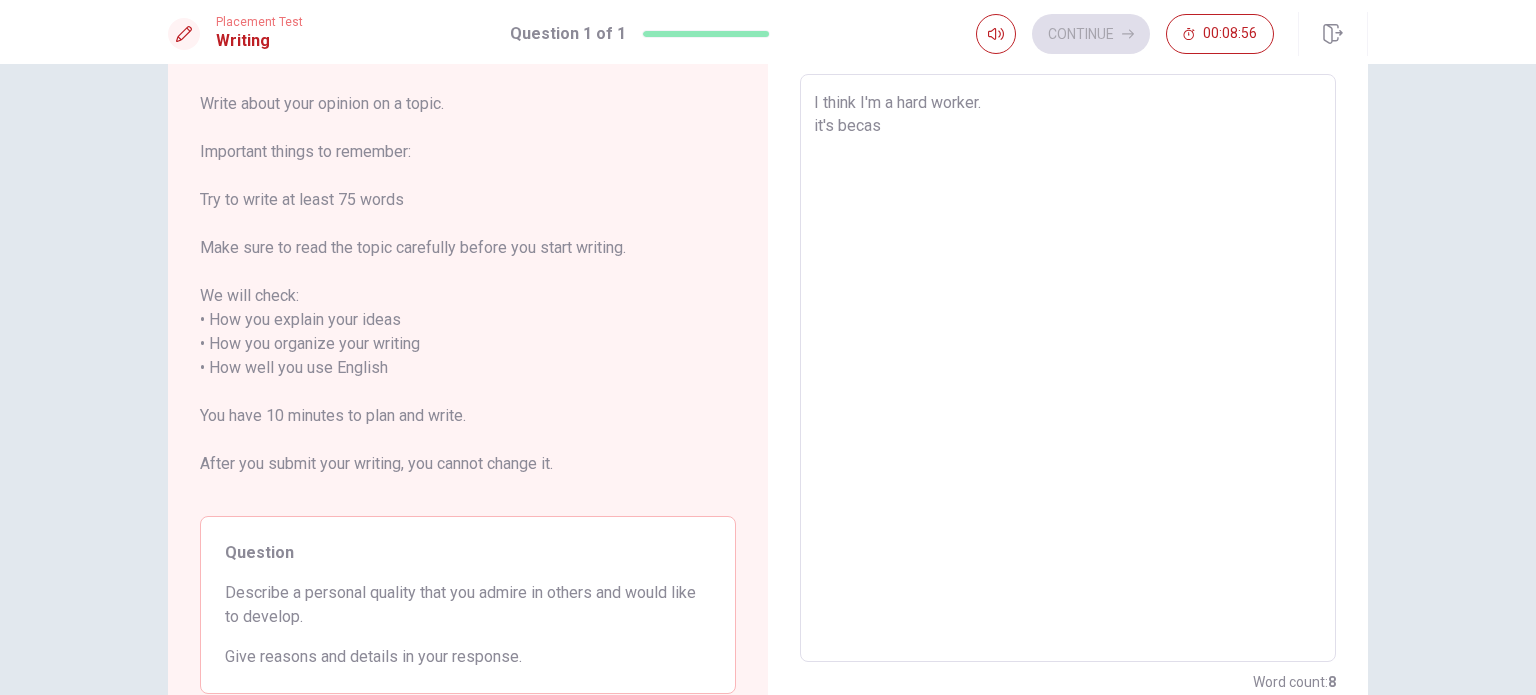 type on "x" 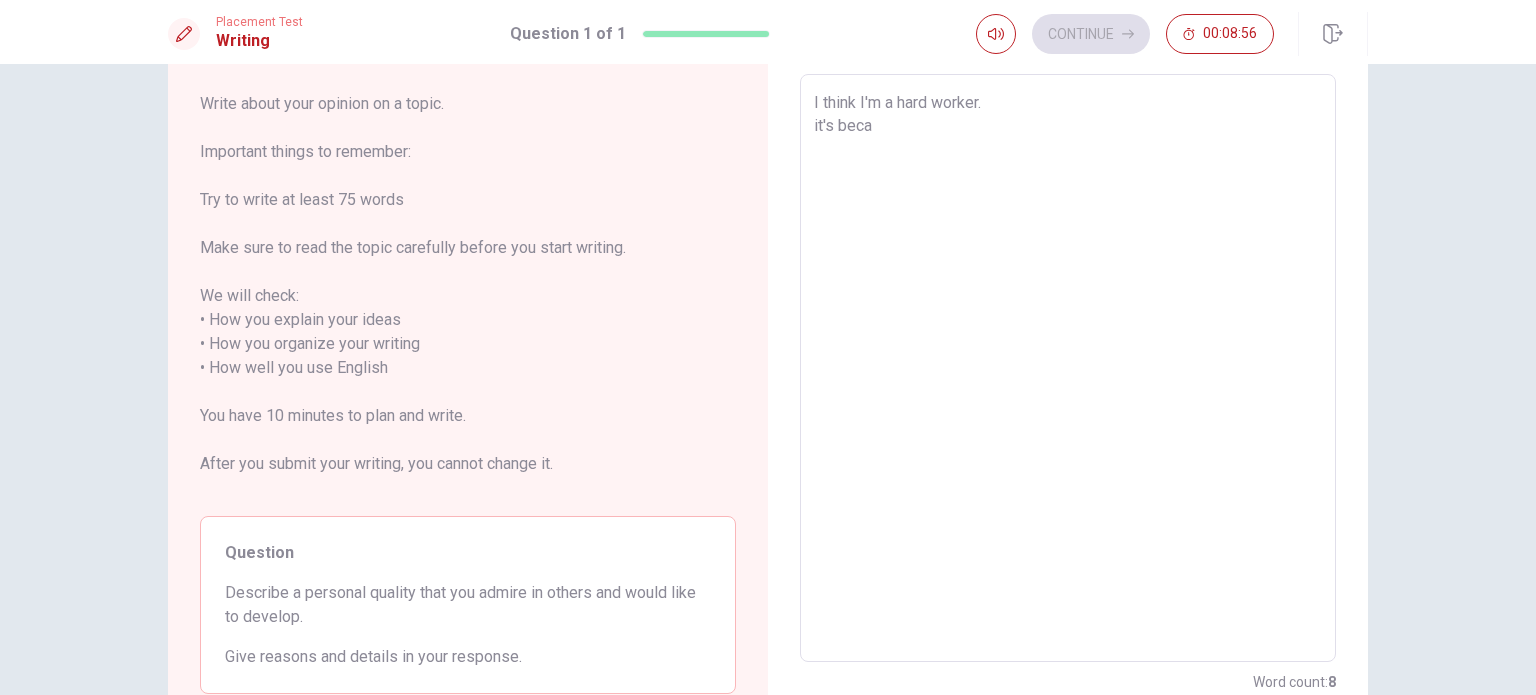 type on "x" 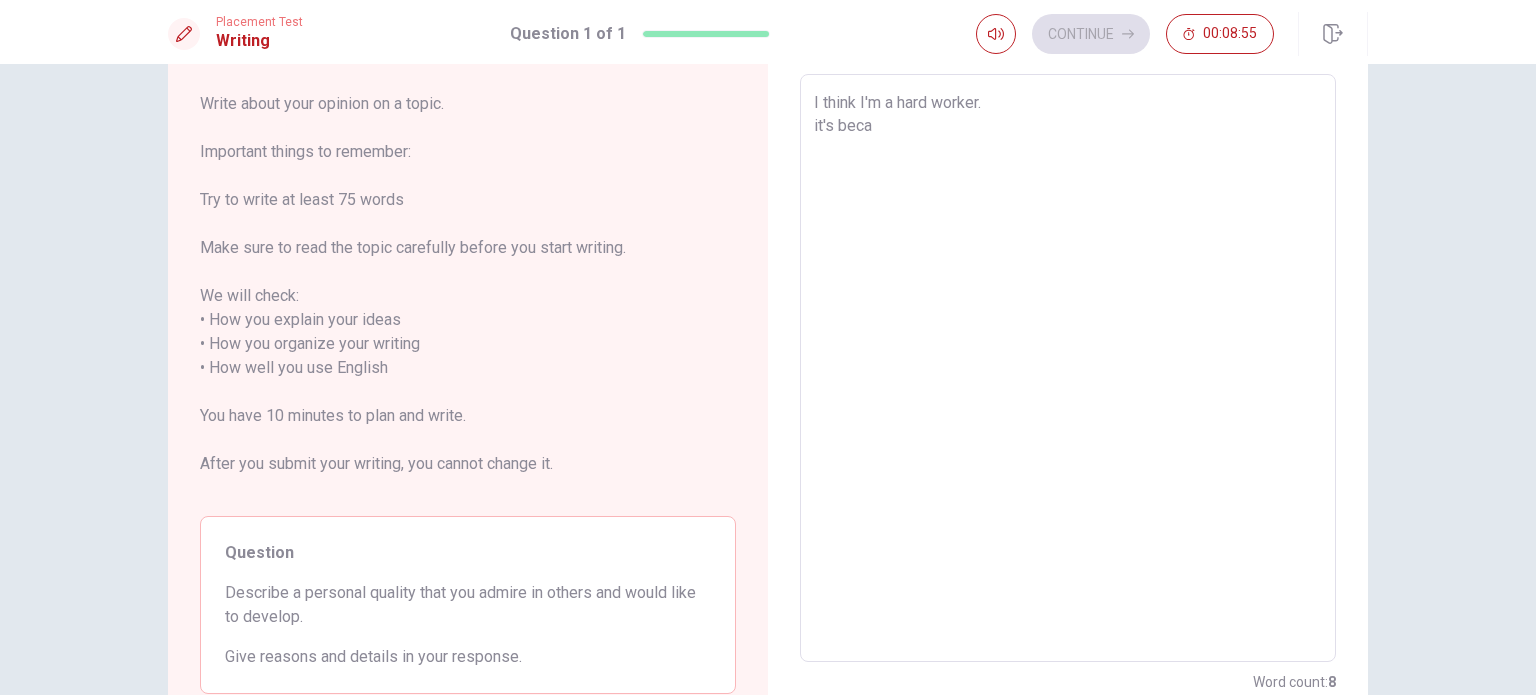 type on "I think I'm a hard worker.
it's becaa" 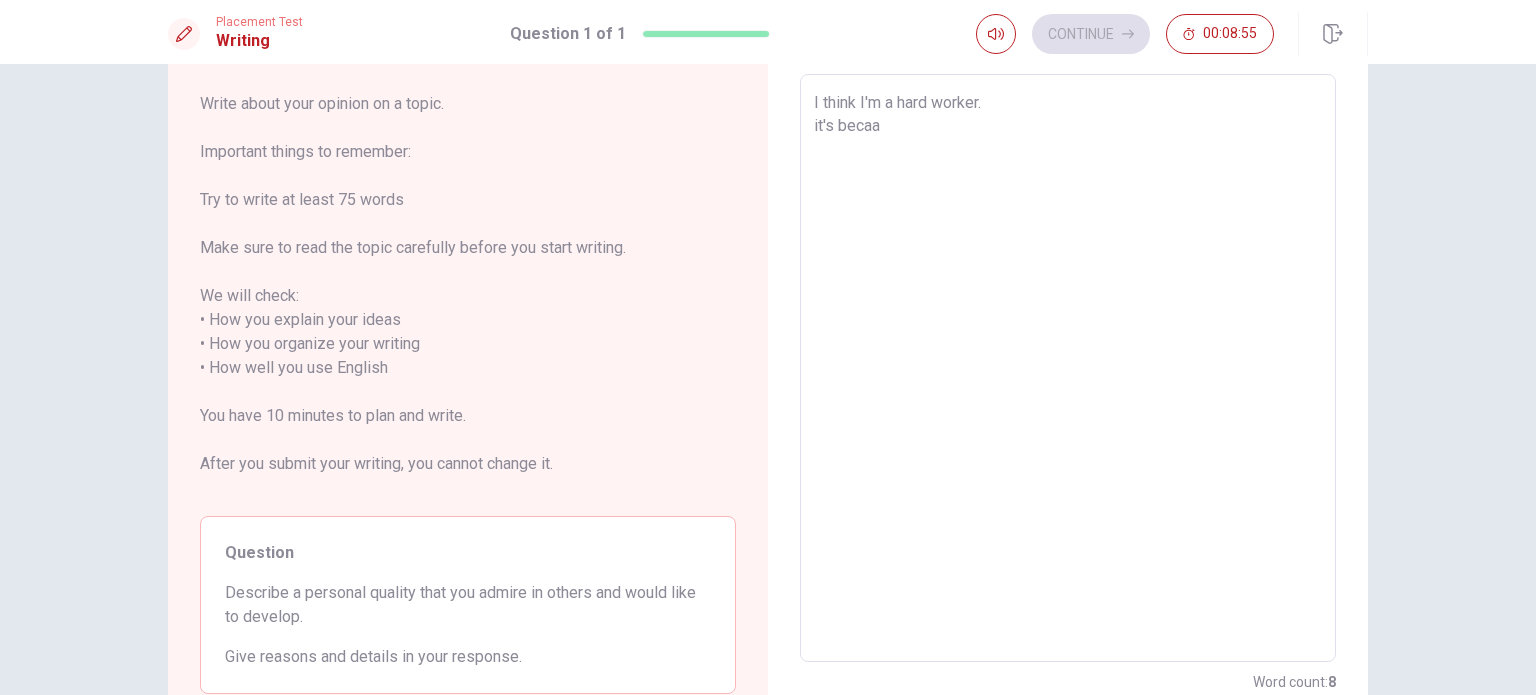 type on "x" 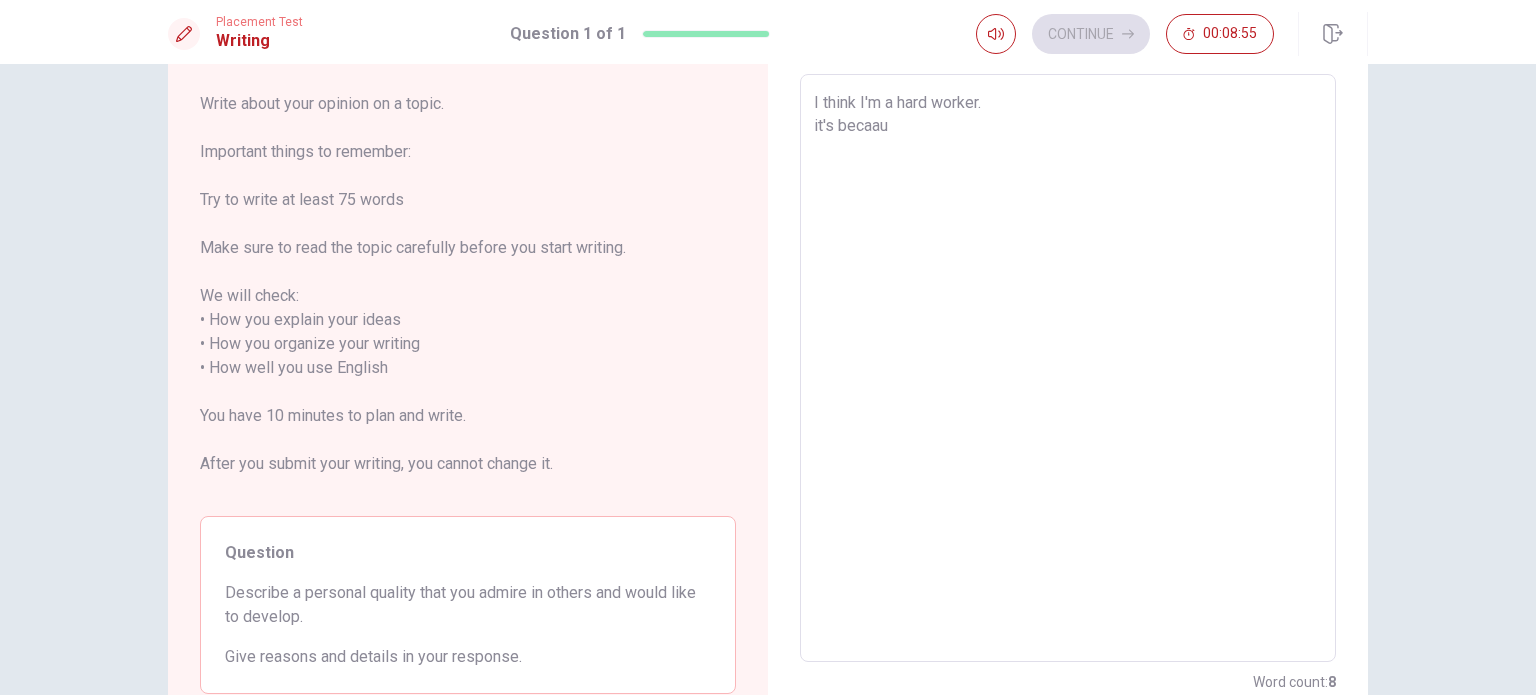 type on "x" 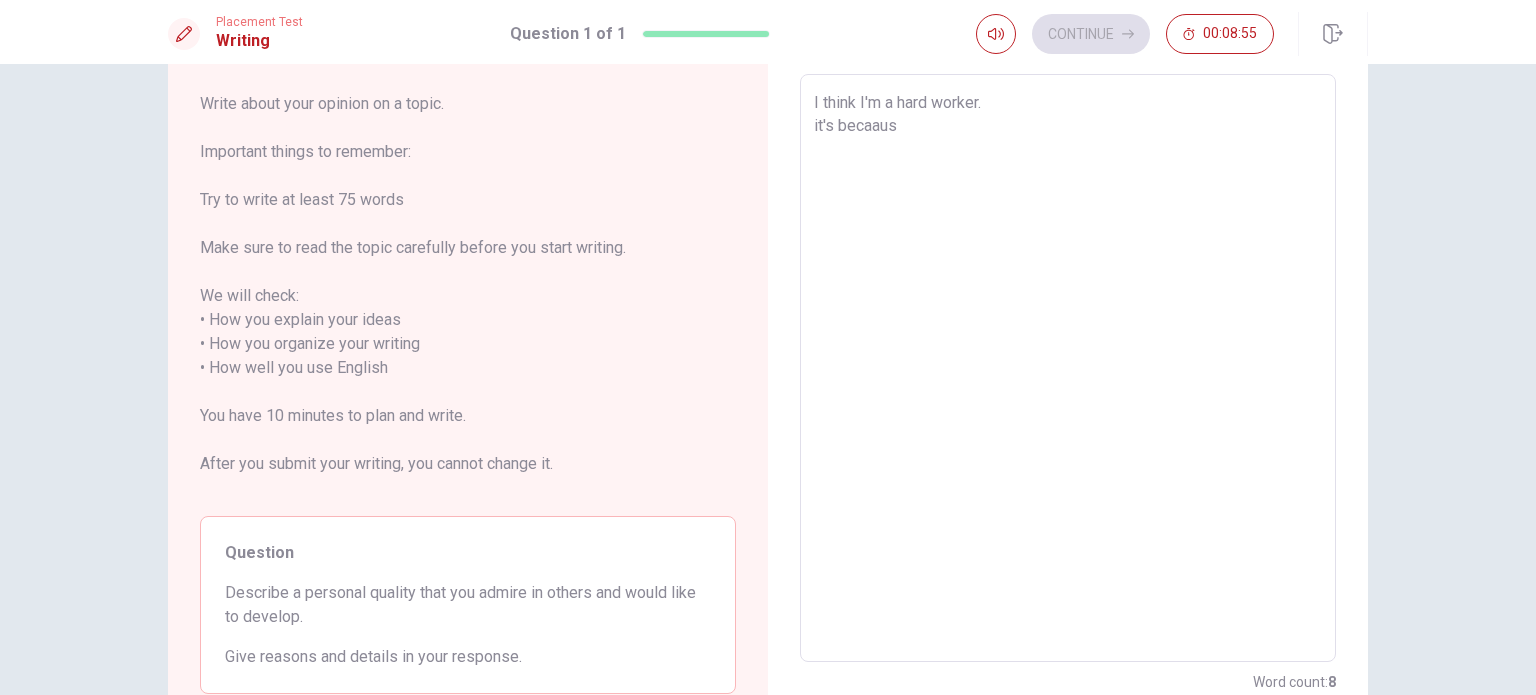 type on "x" 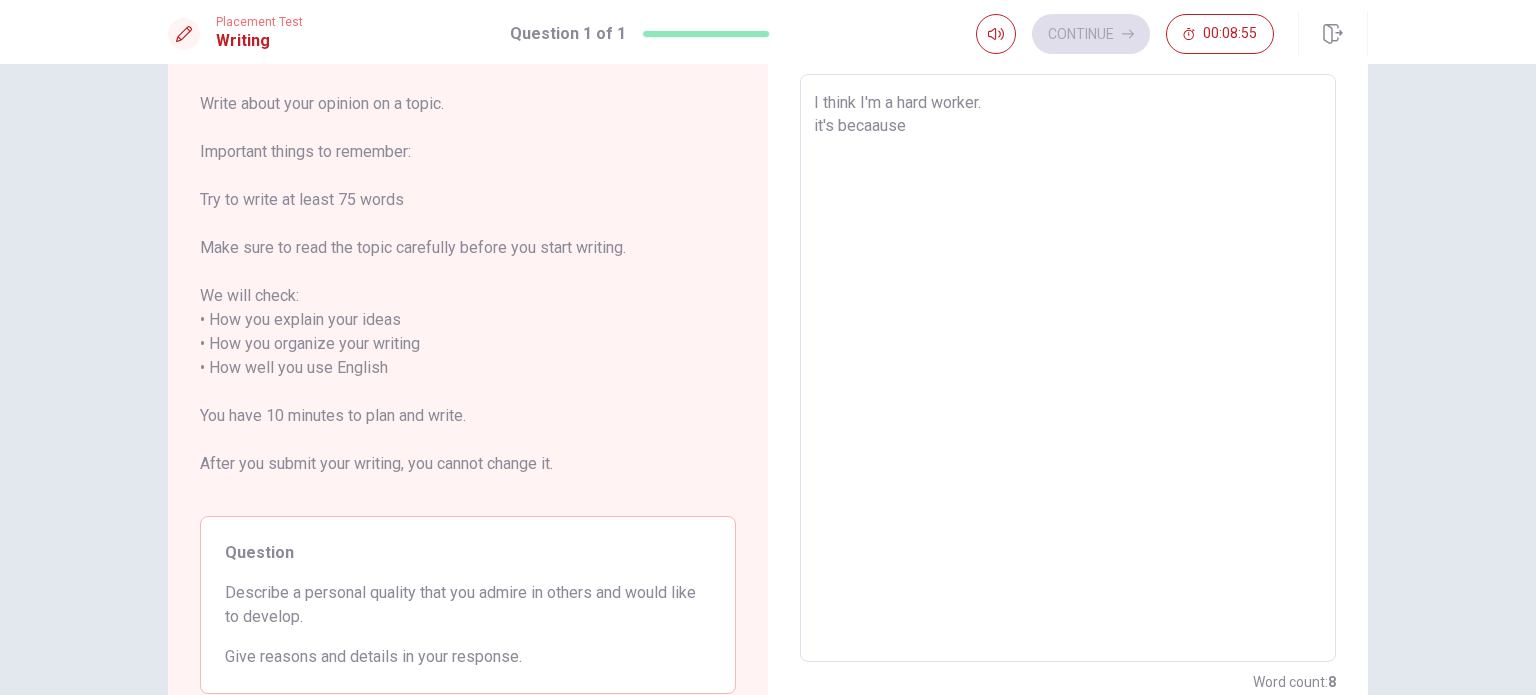 type on "x" 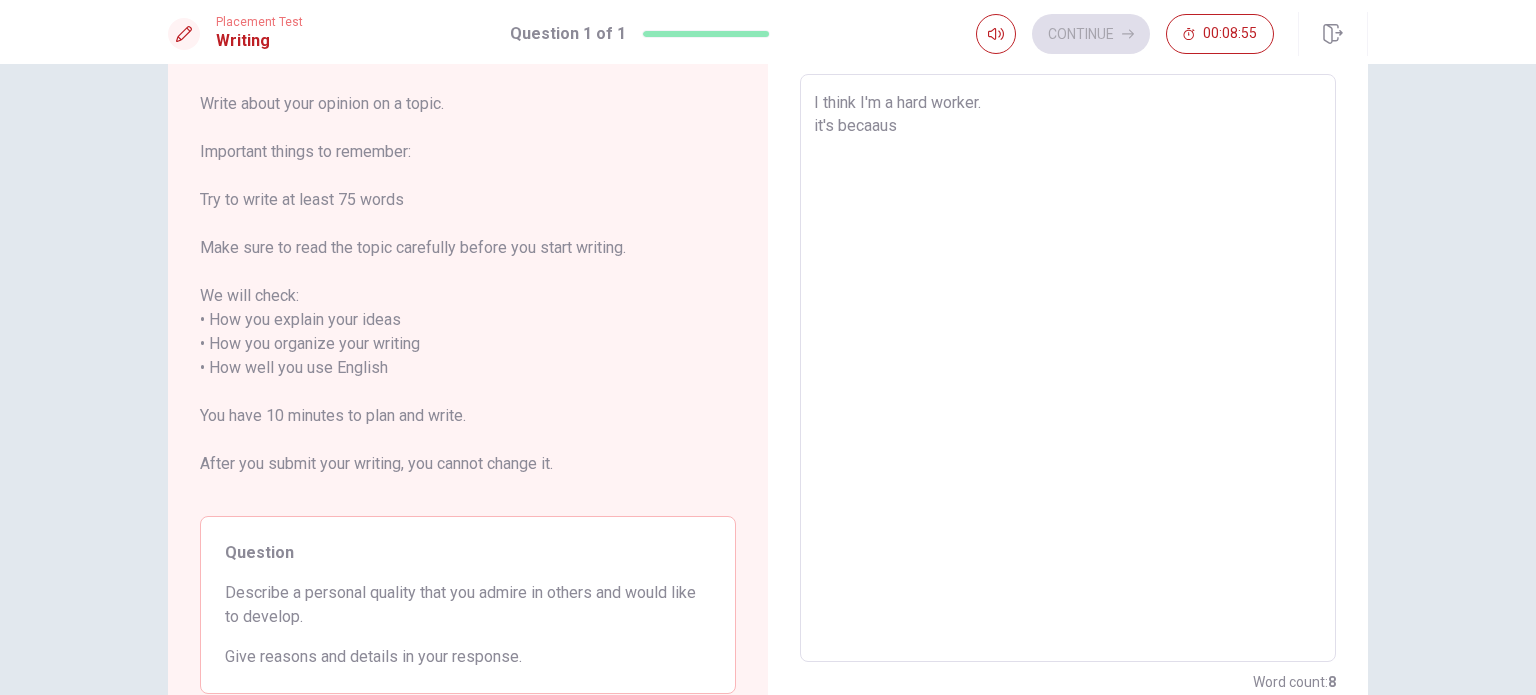 type on "x" 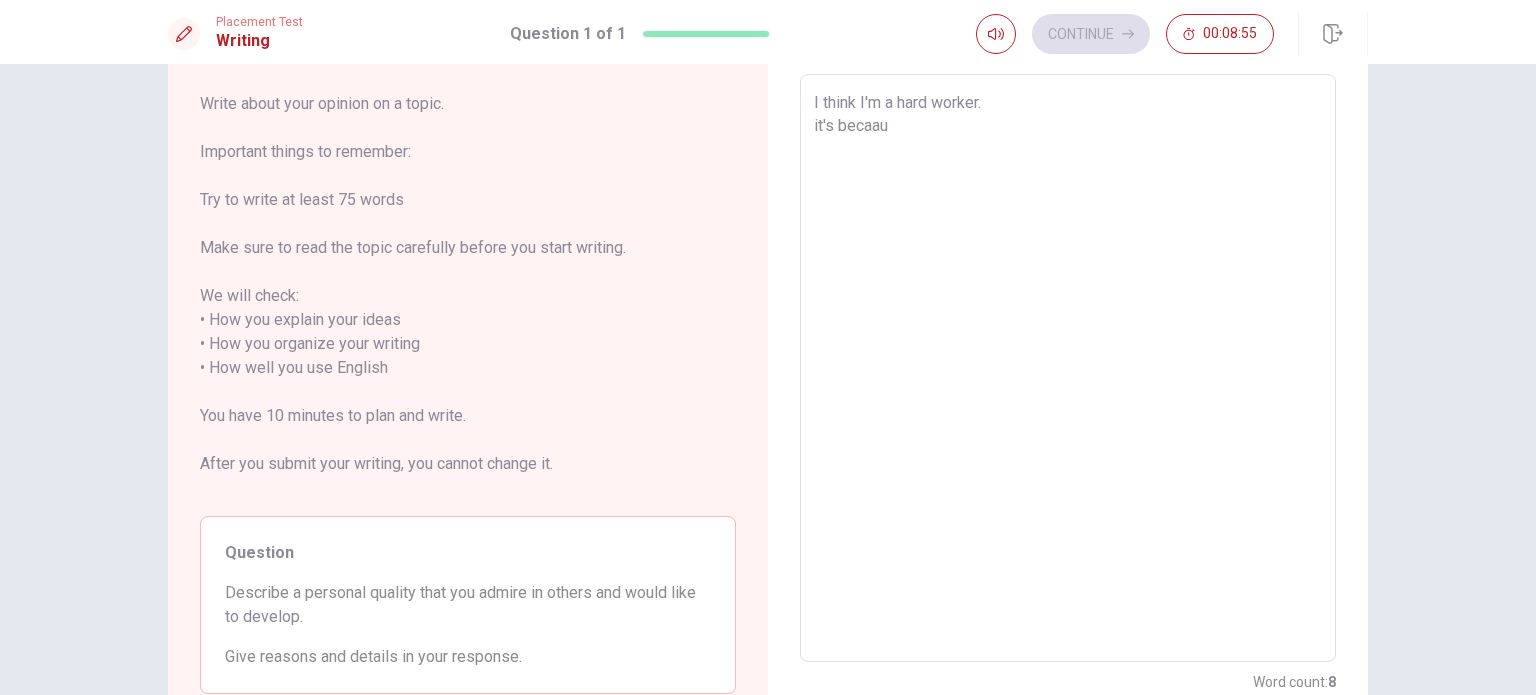 type on "x" 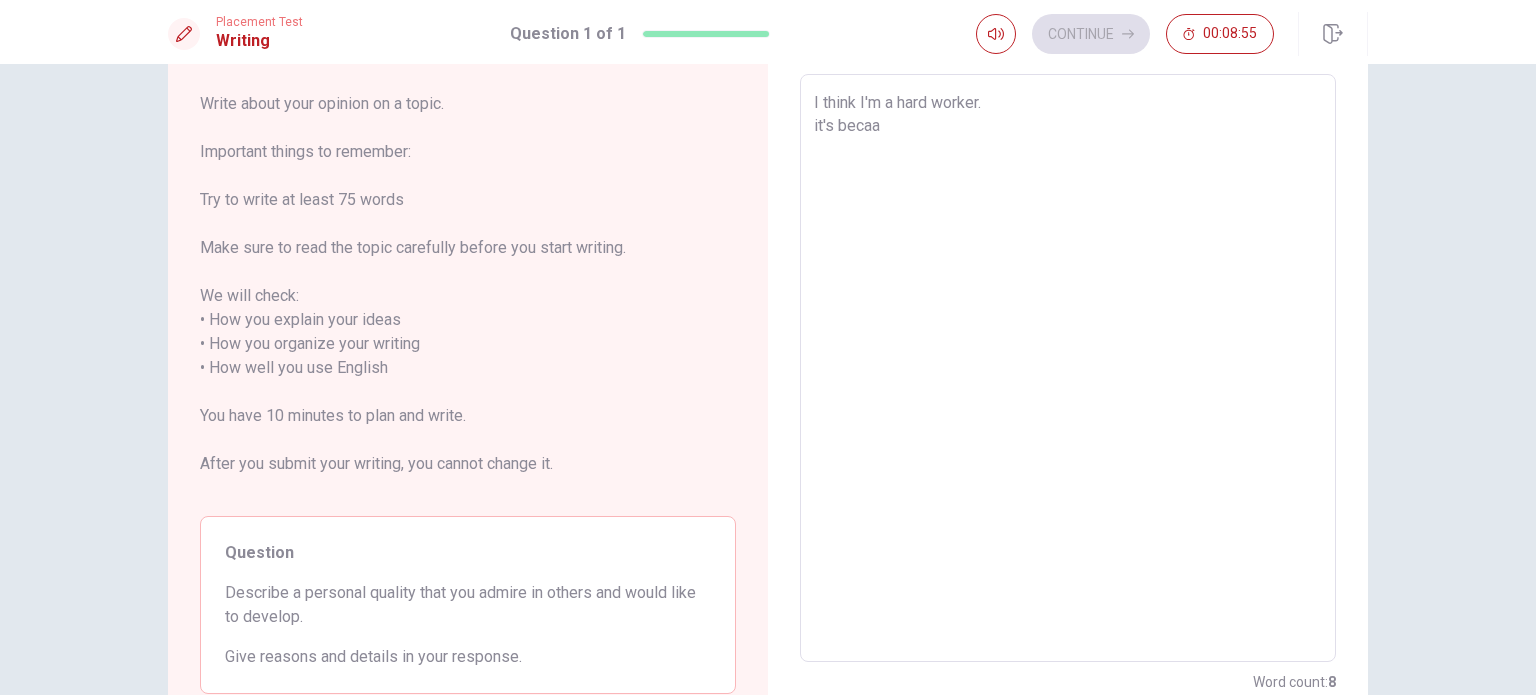 type on "x" 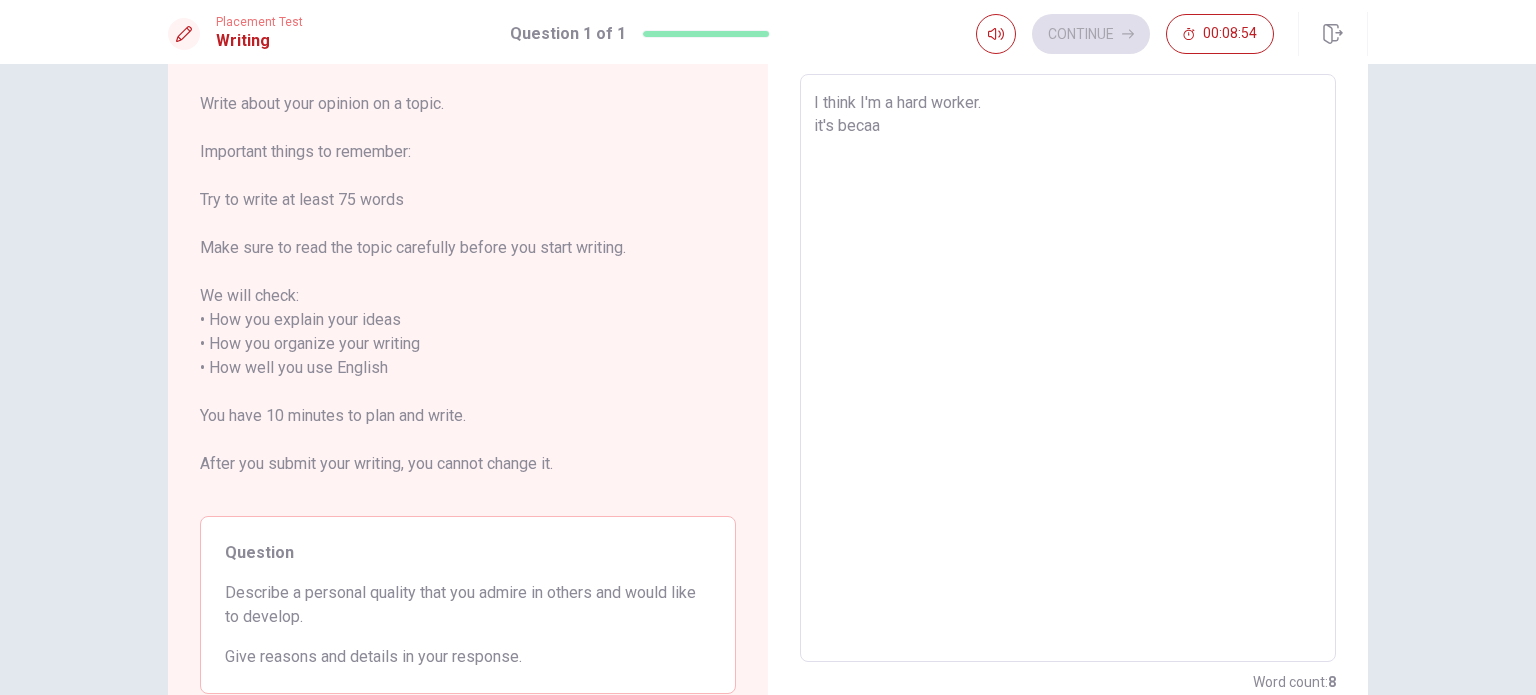 type on "I think I'm a hard worker.
it's beca" 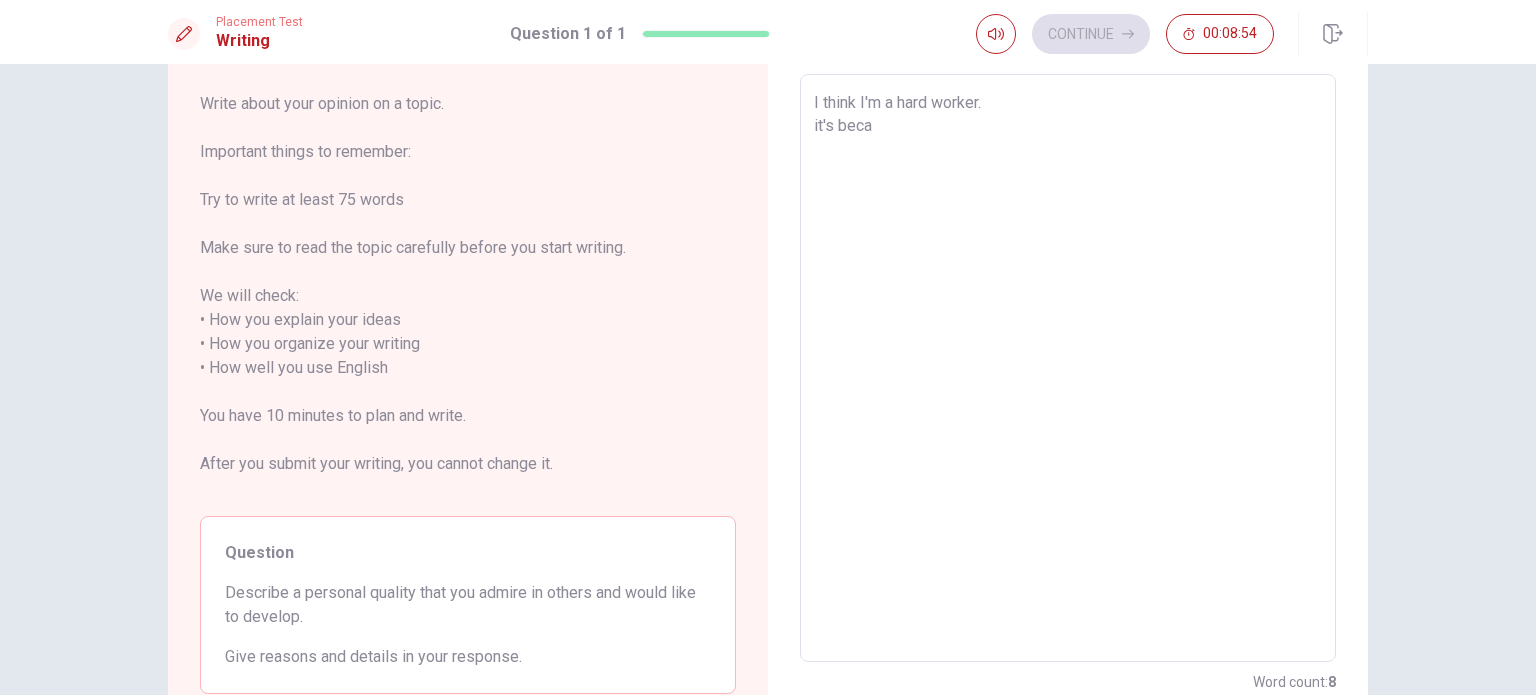 type on "x" 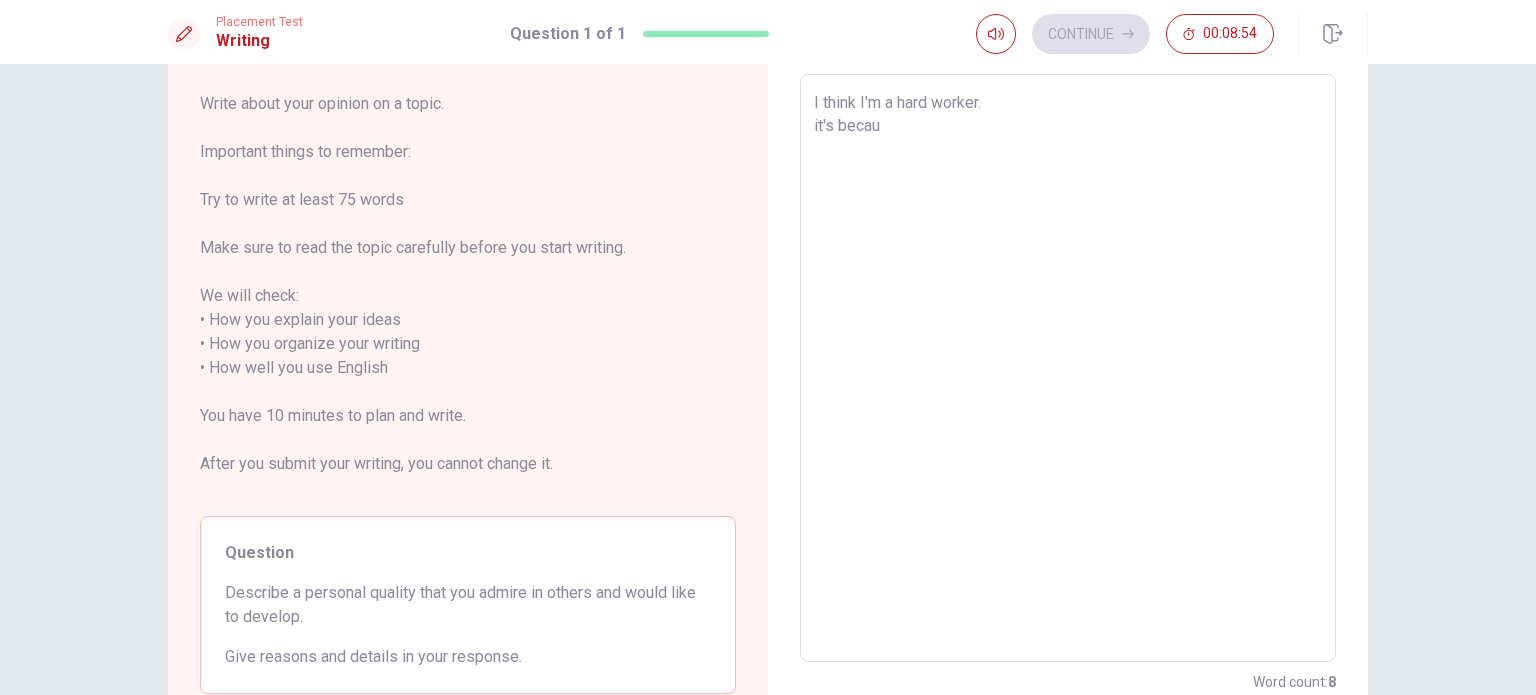 type on "x" 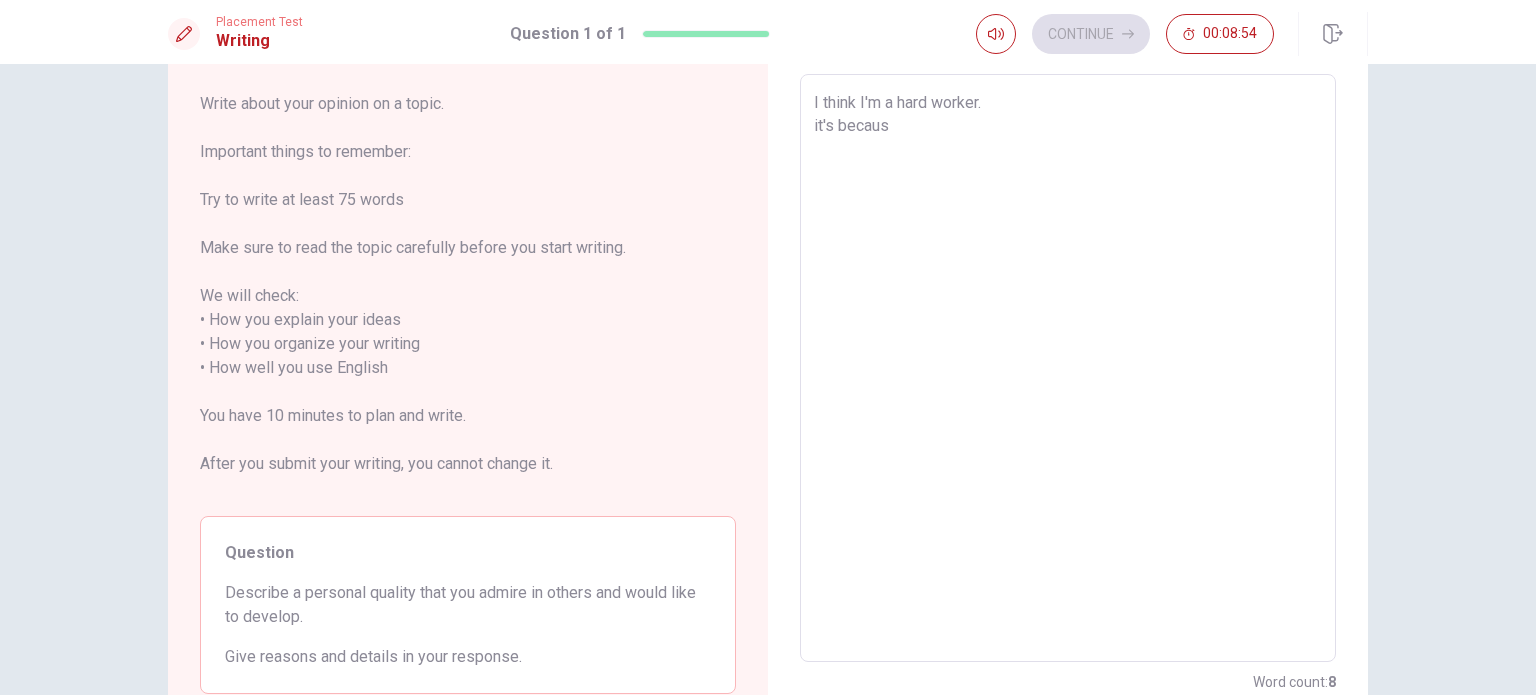 type on "x" 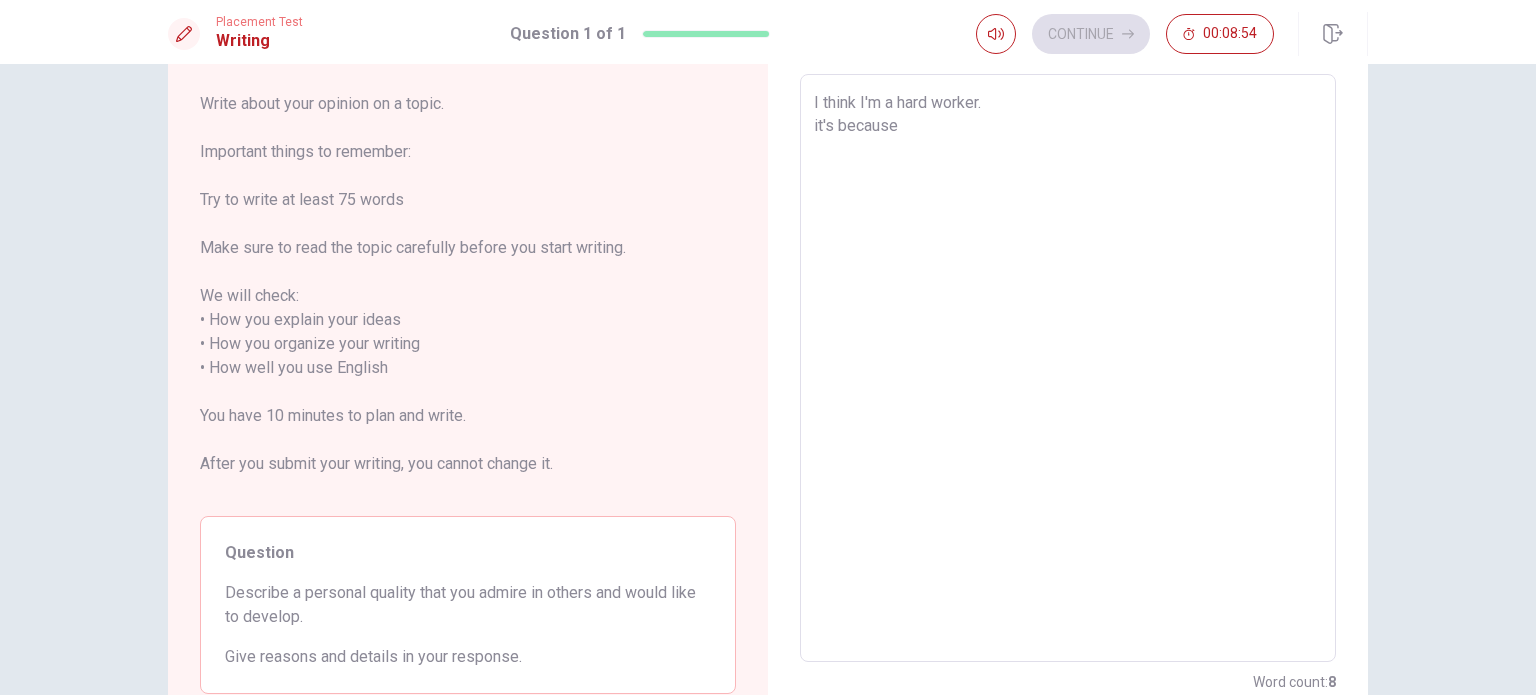 type on "I think I'm a hard worker.
it's because" 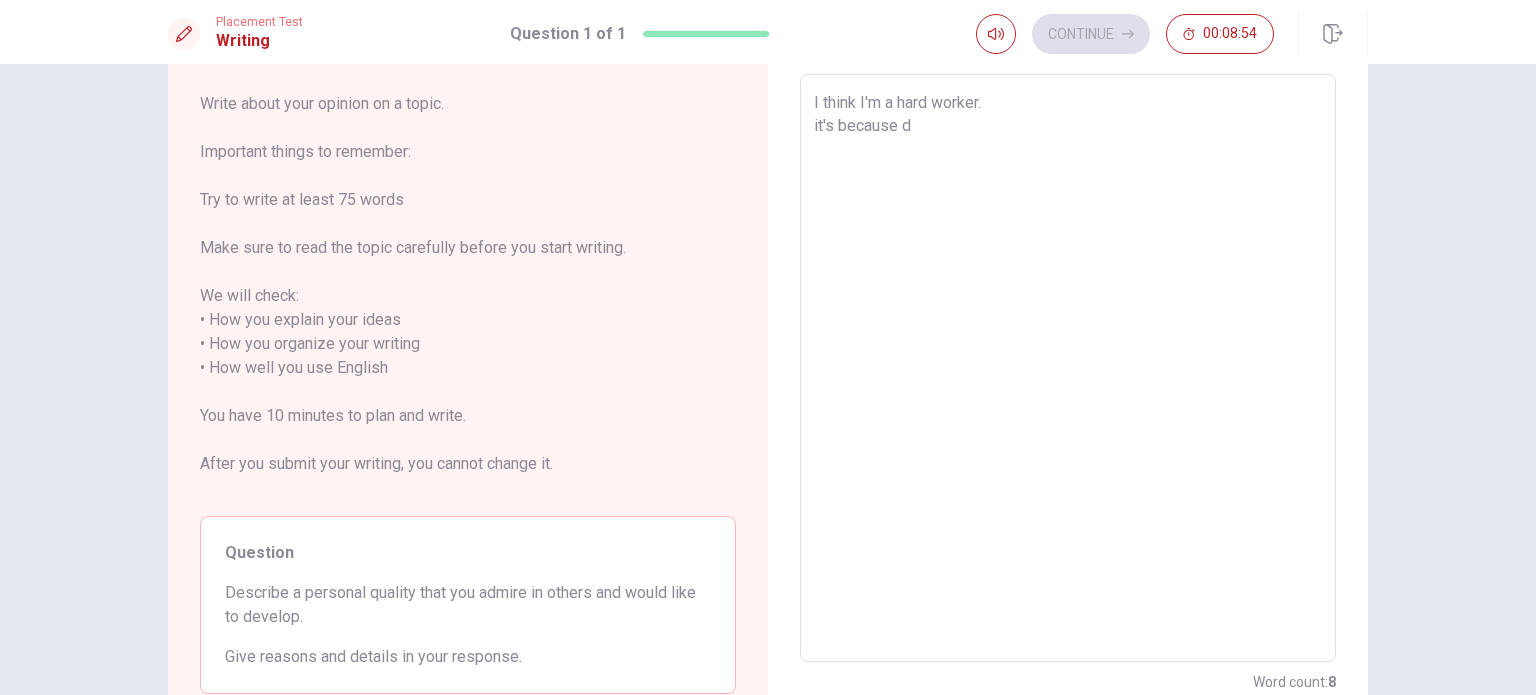 type on "x" 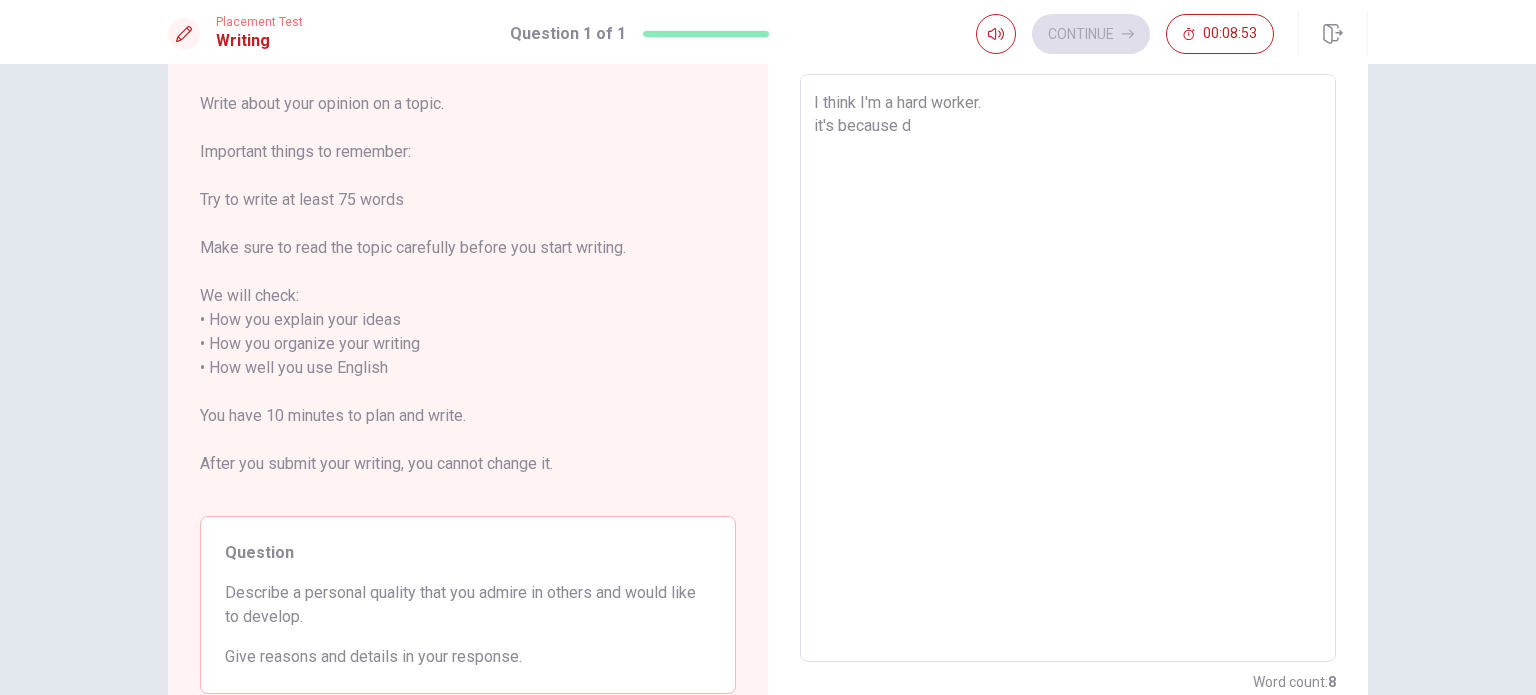 type on "I think I'm a hard worker.
it's because" 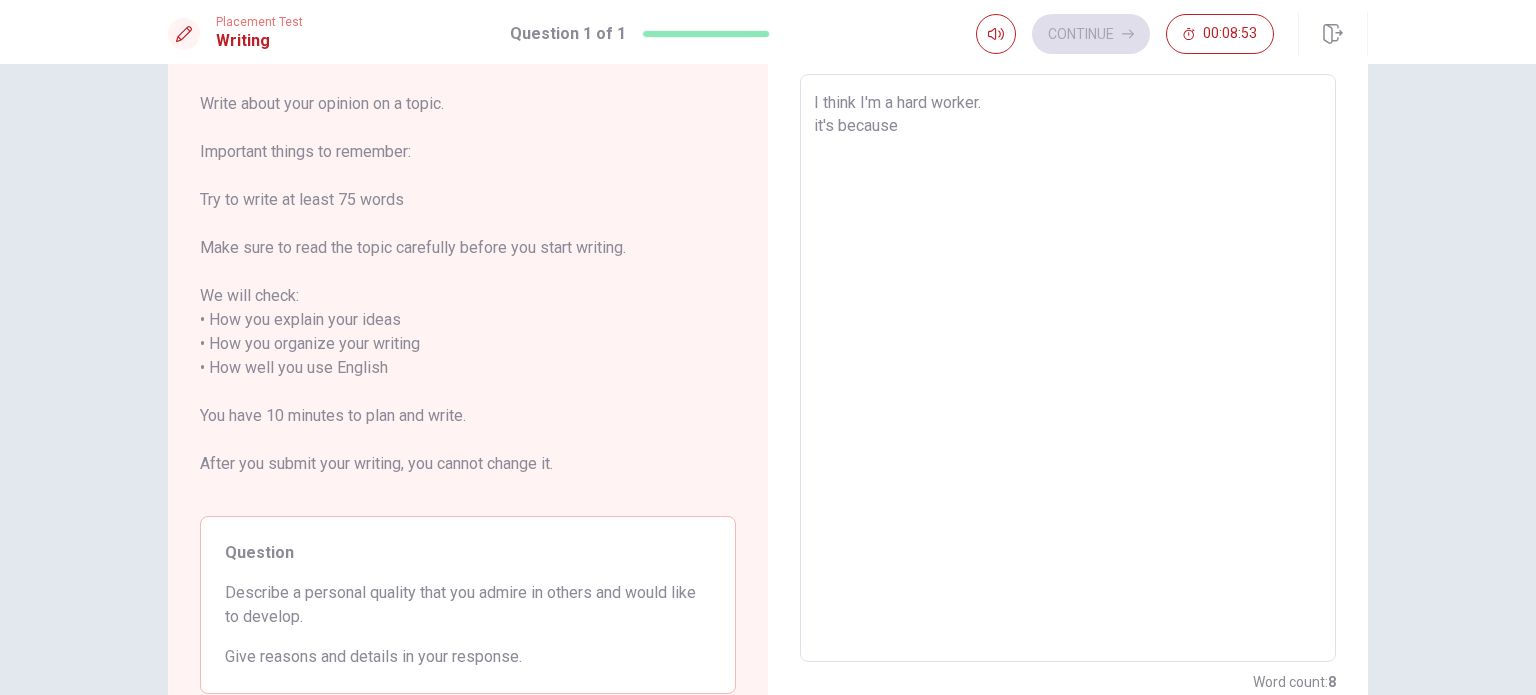 type on "x" 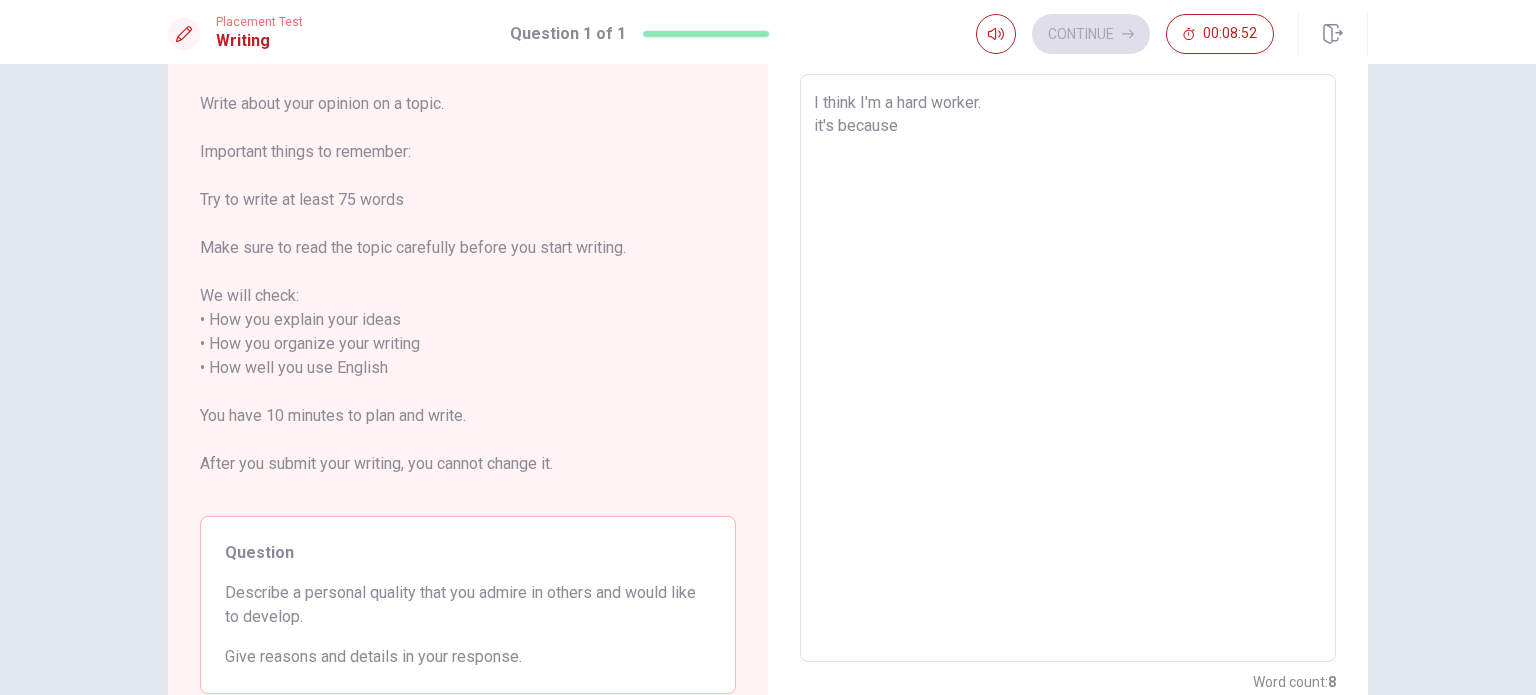 type on "I think I'm a hard worker.
it's because I" 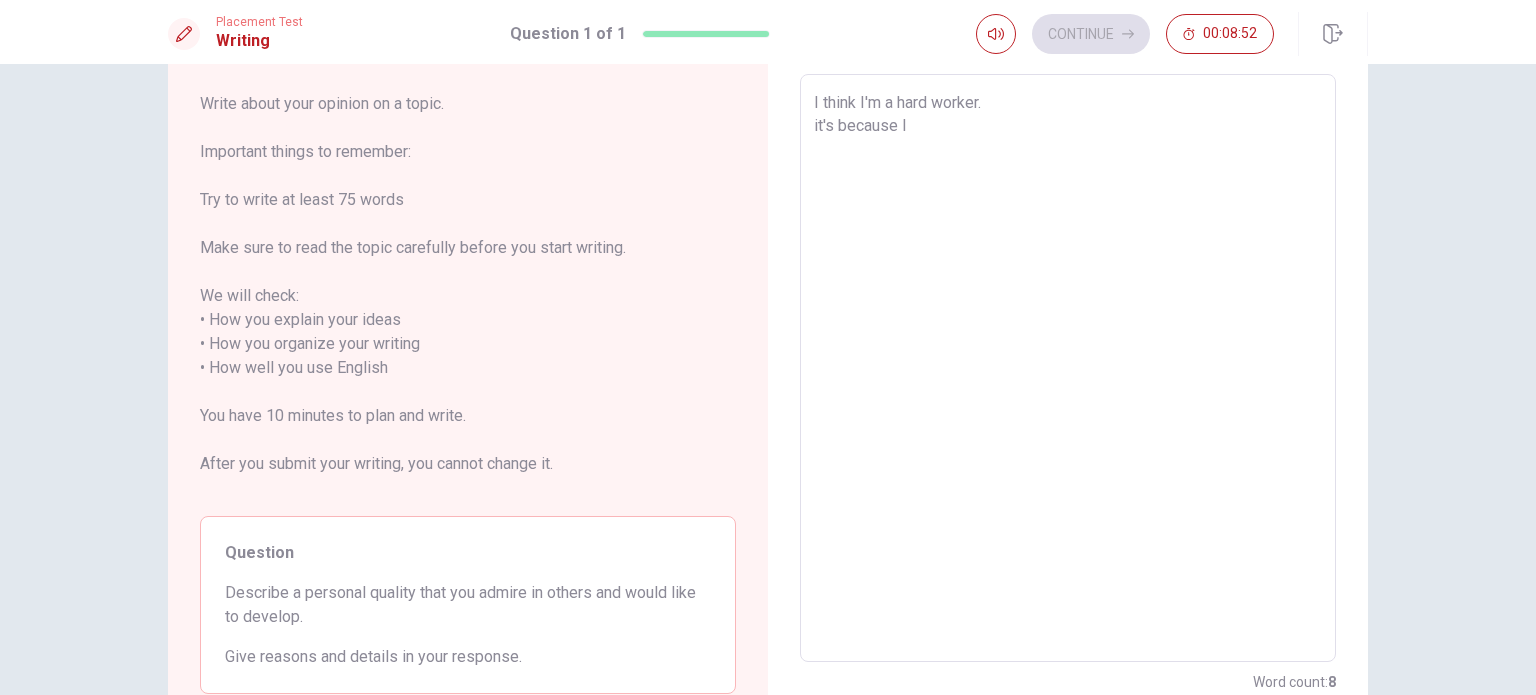 type on "x" 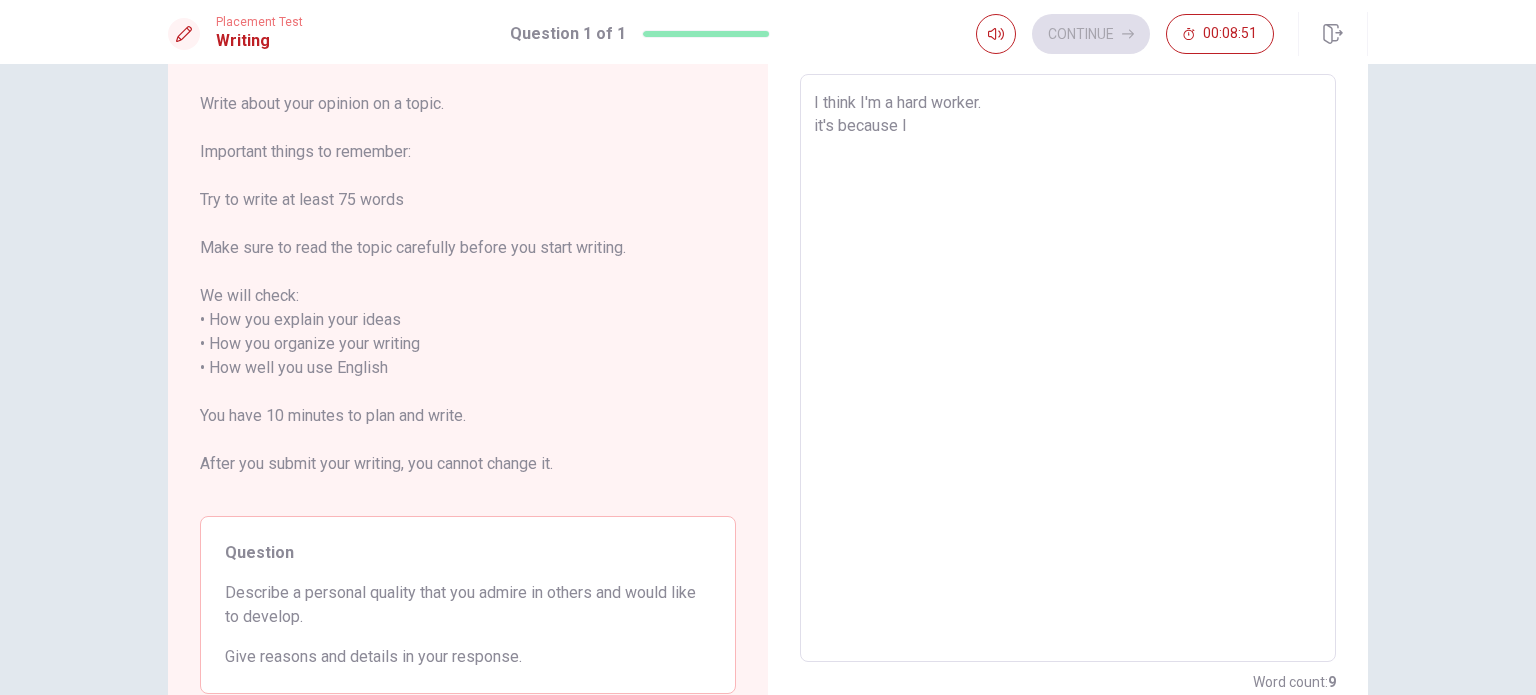 type on "I think I'm a hard worker.
it's because I" 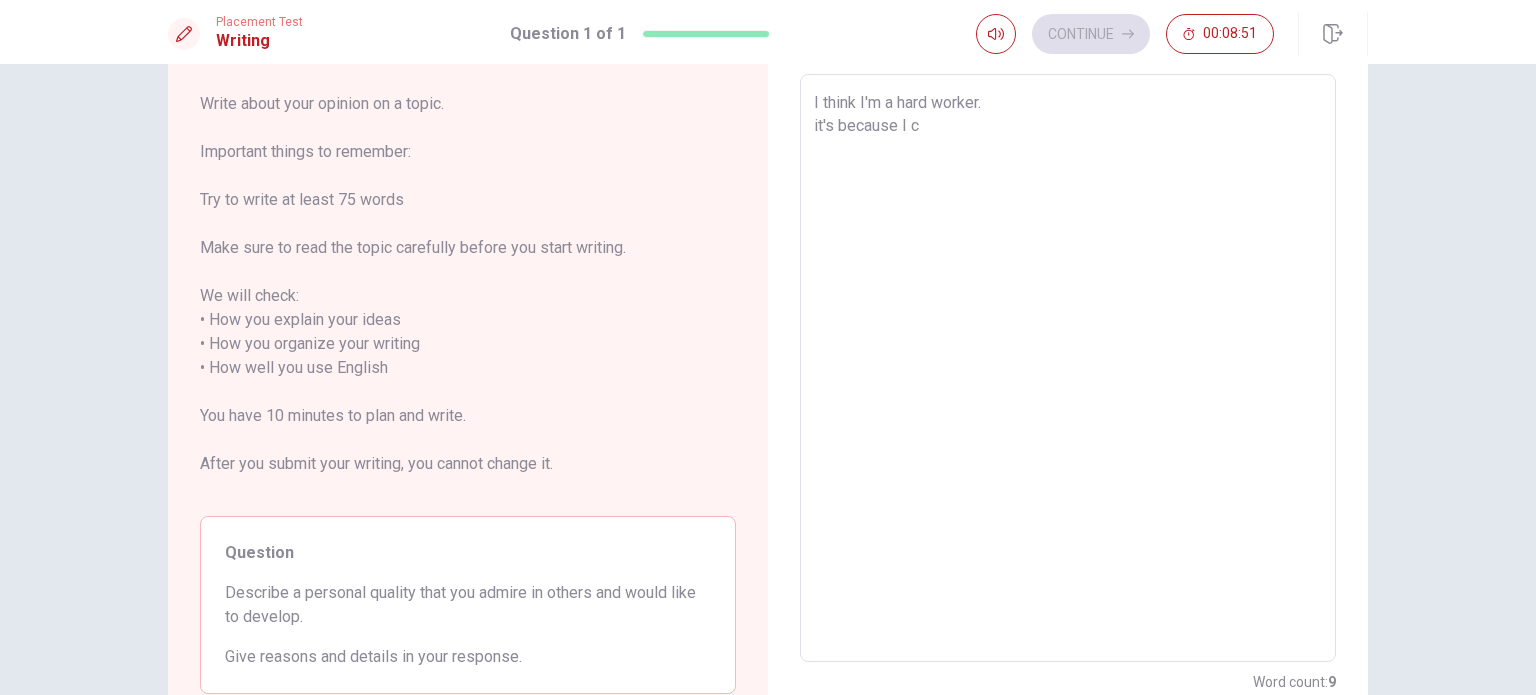 type on "x" 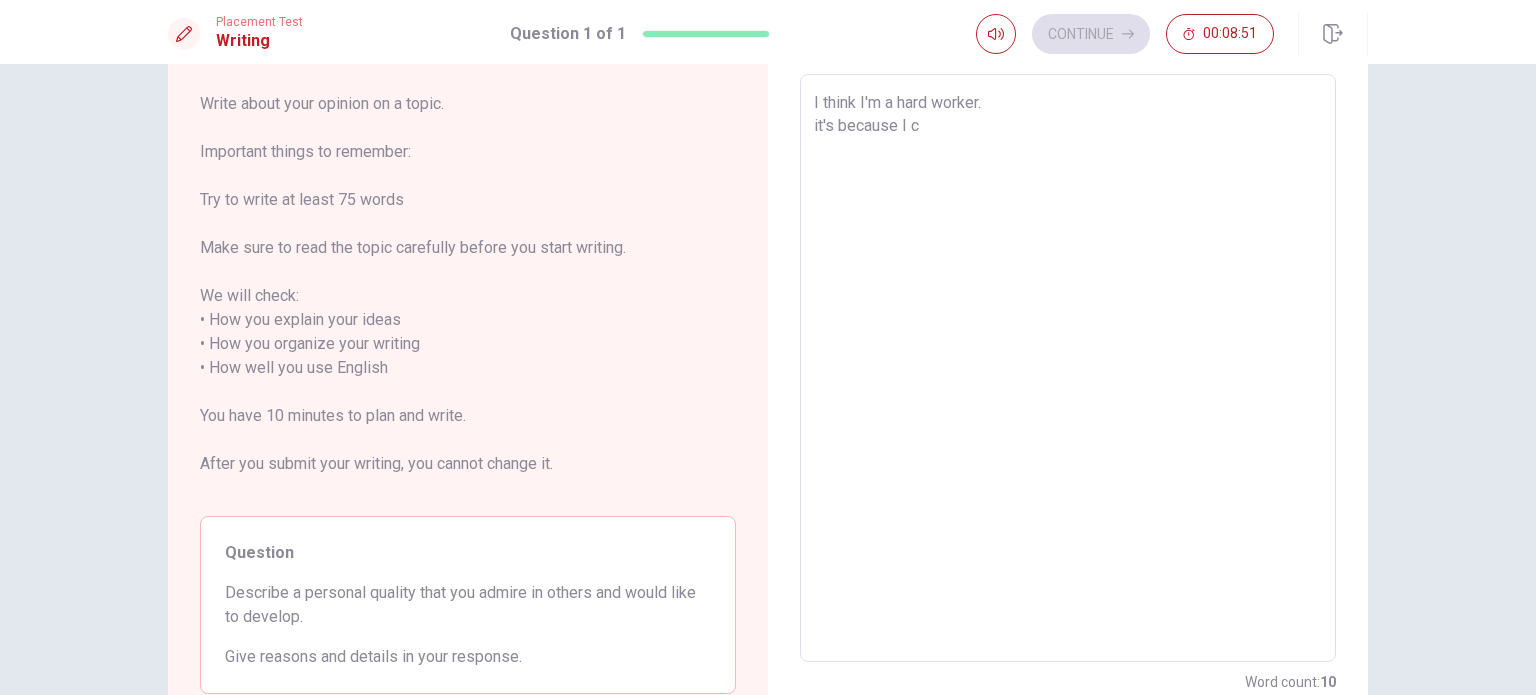 type on "I think I'm a hard worker.
it's because I" 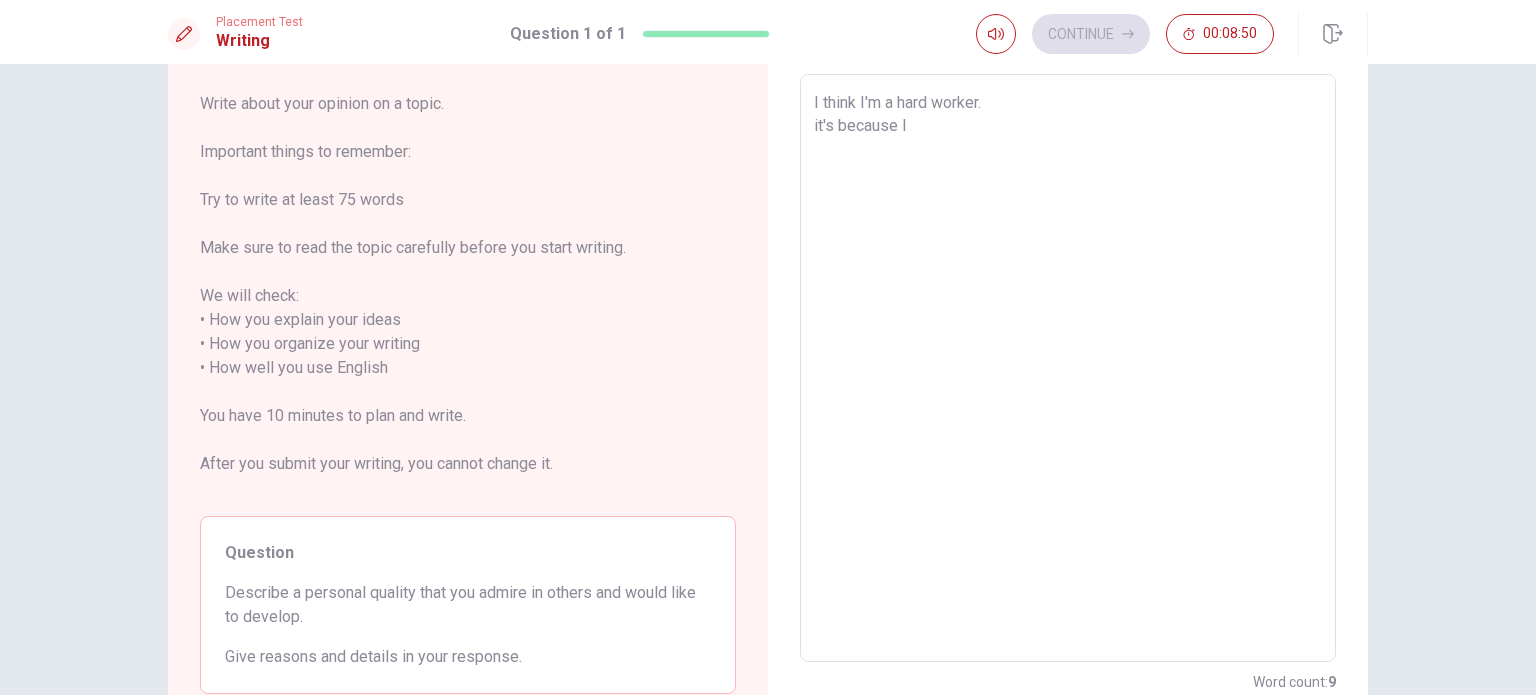 type on "x" 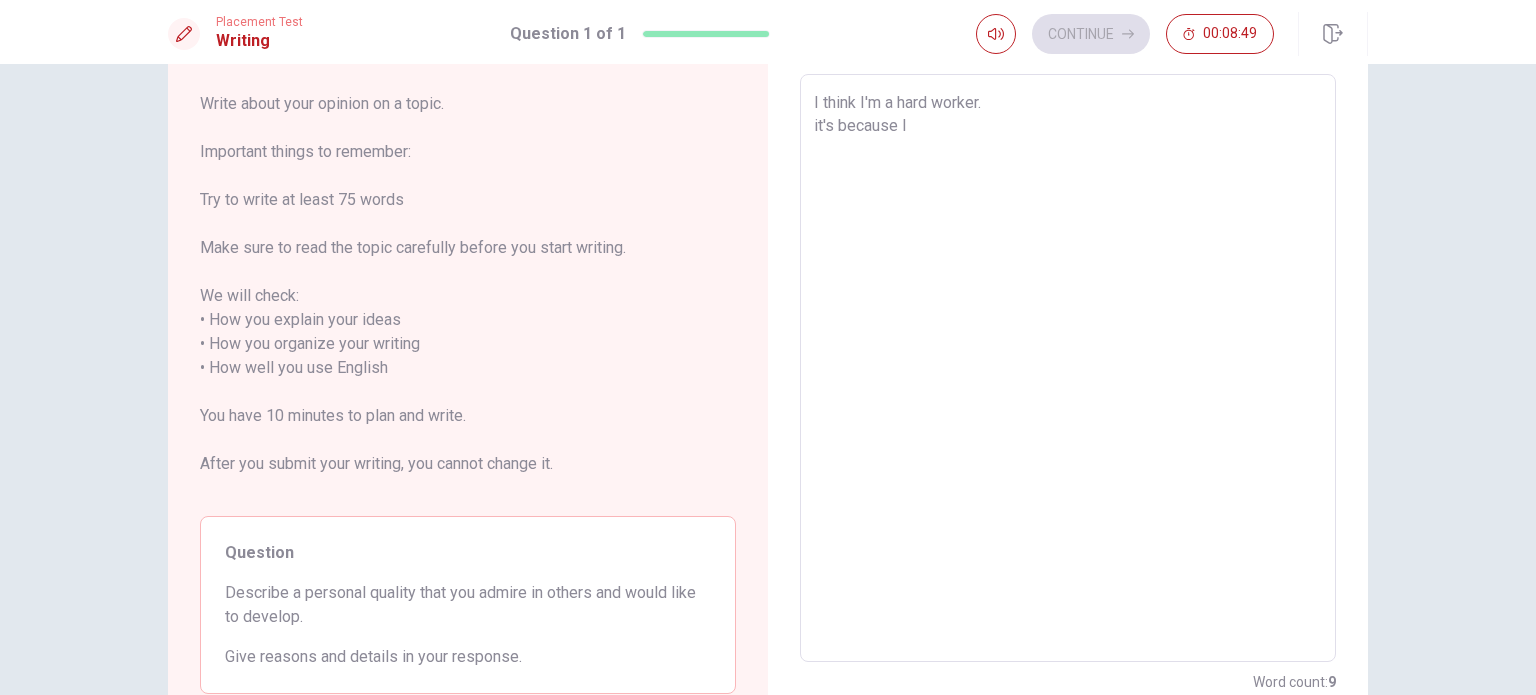 type on "I think I'm a hard worker.
it's because I d" 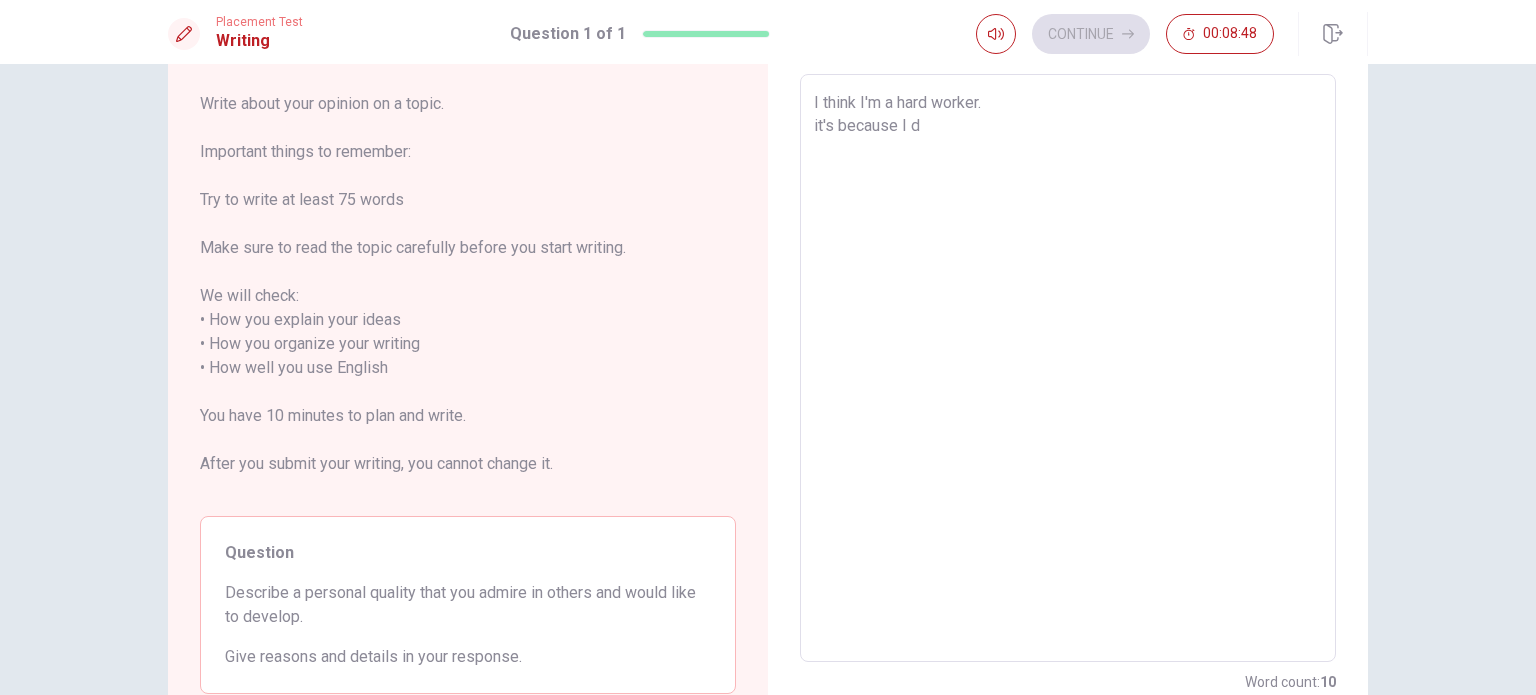type on "x" 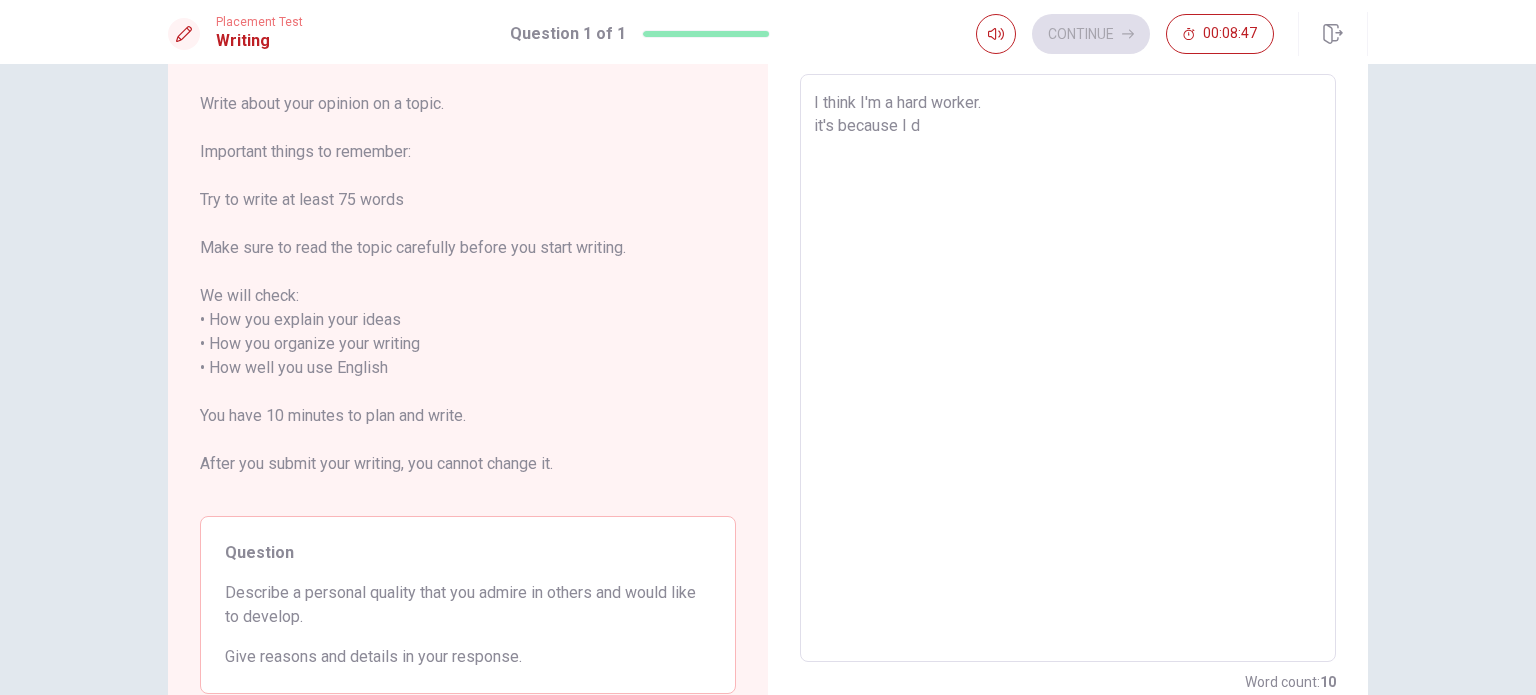 type on "I think I'm a hard worker.
it's because I do" 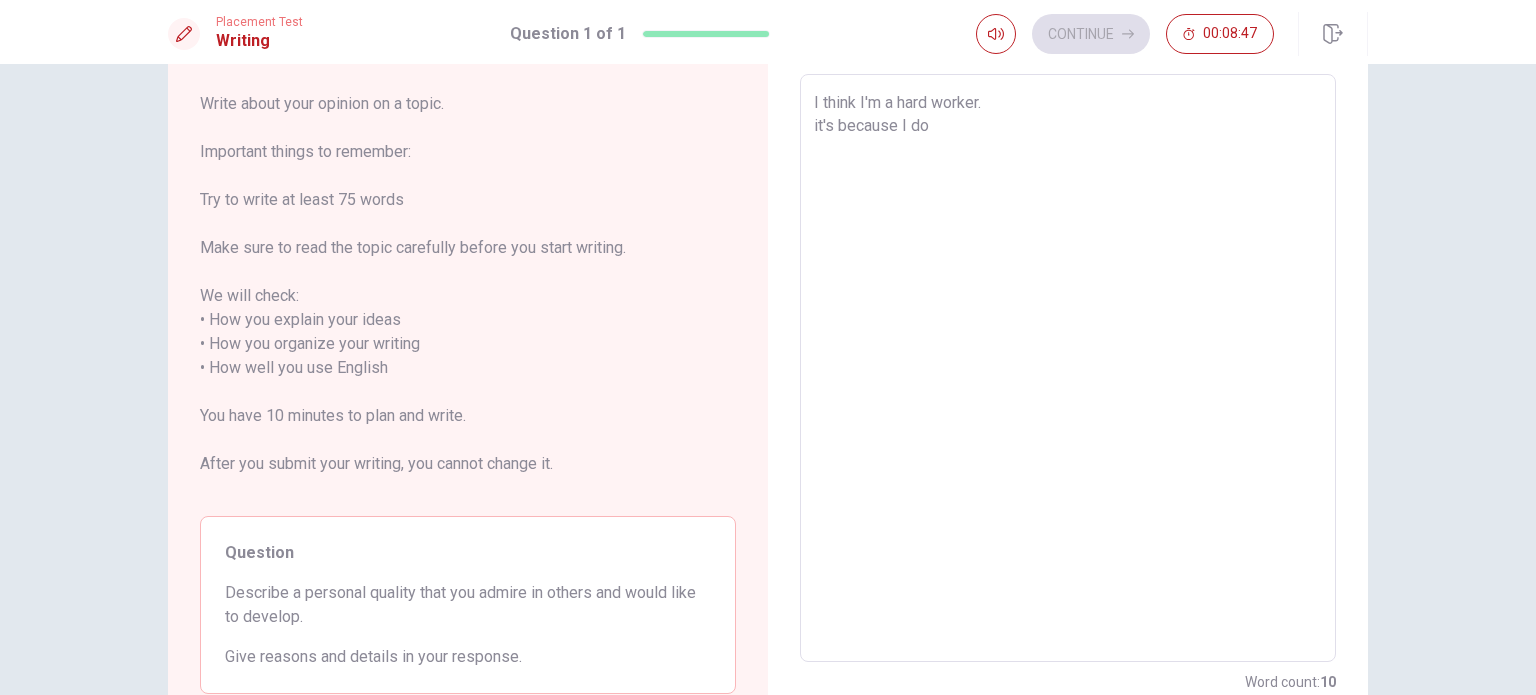 type on "x" 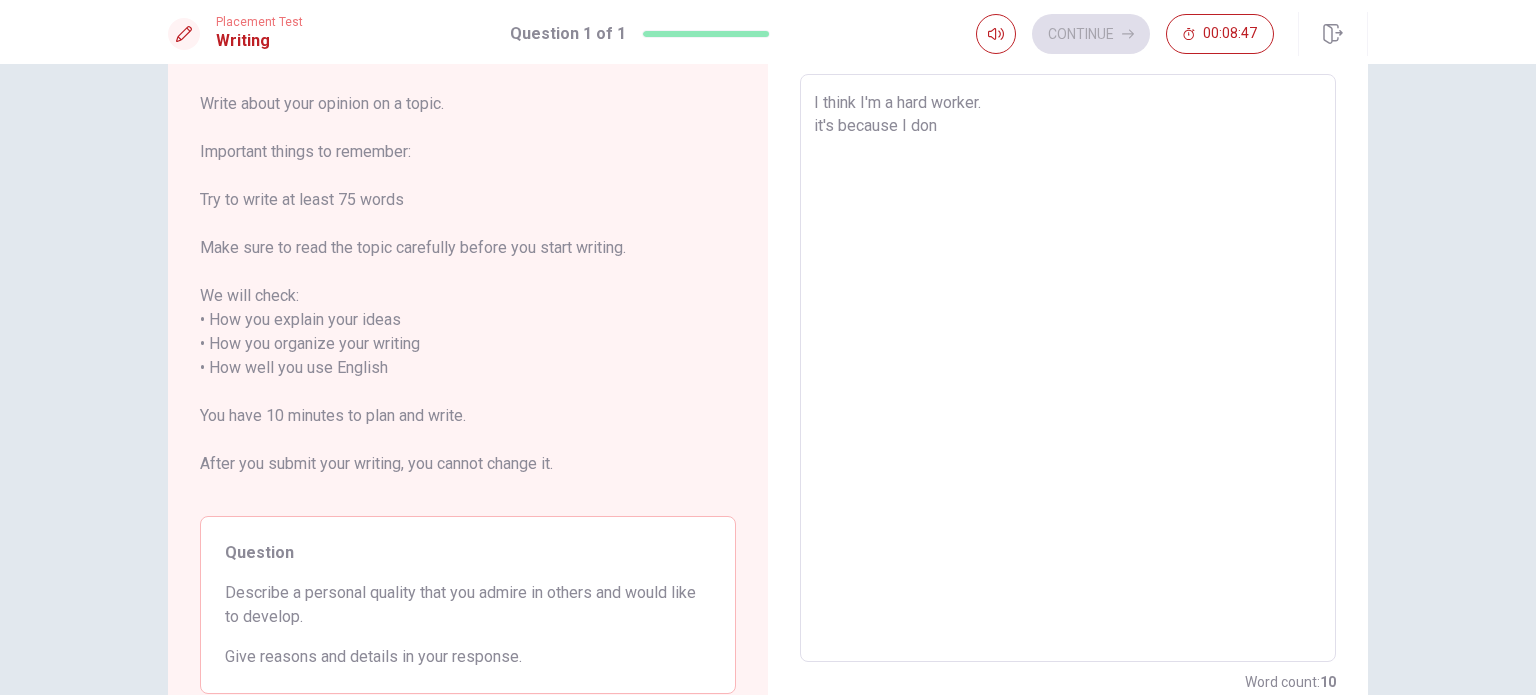 type on "x" 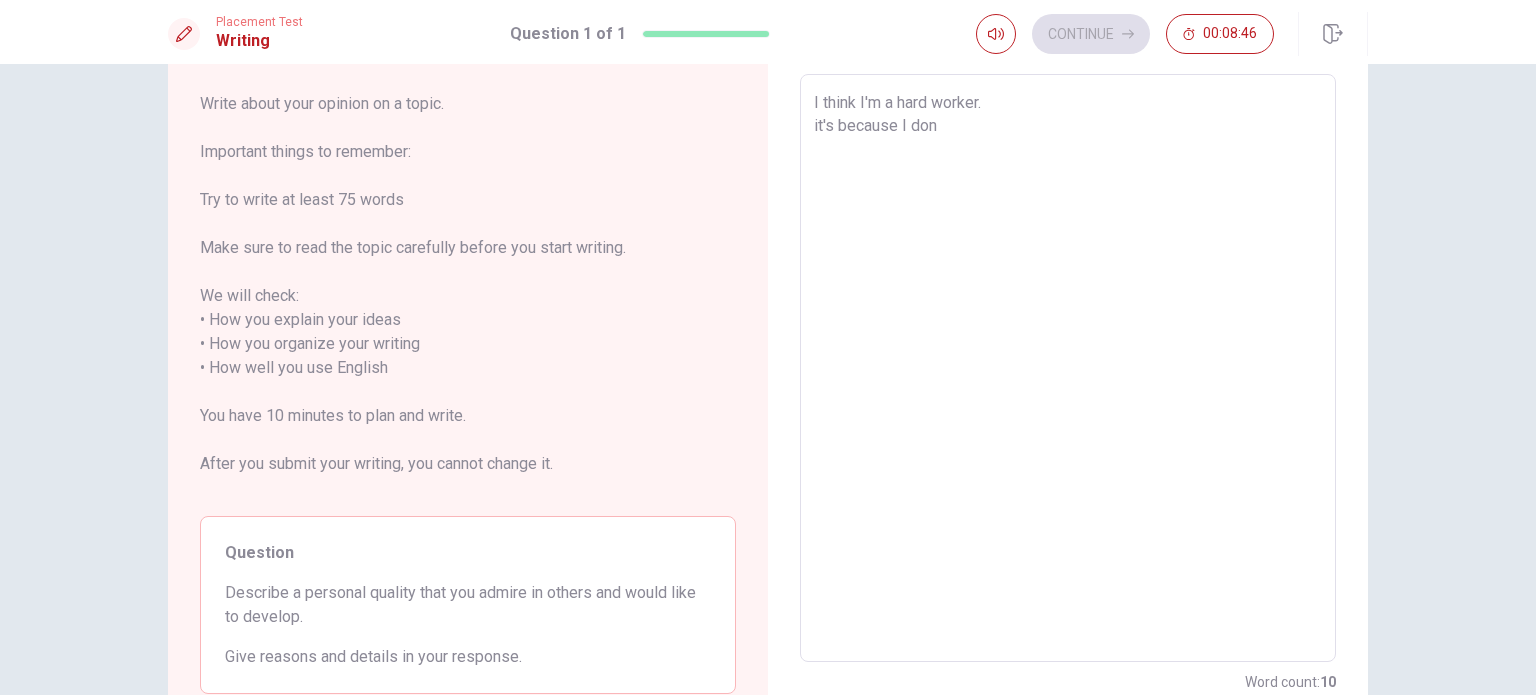 type on "I think I'm a hard worker.
it's because I don'" 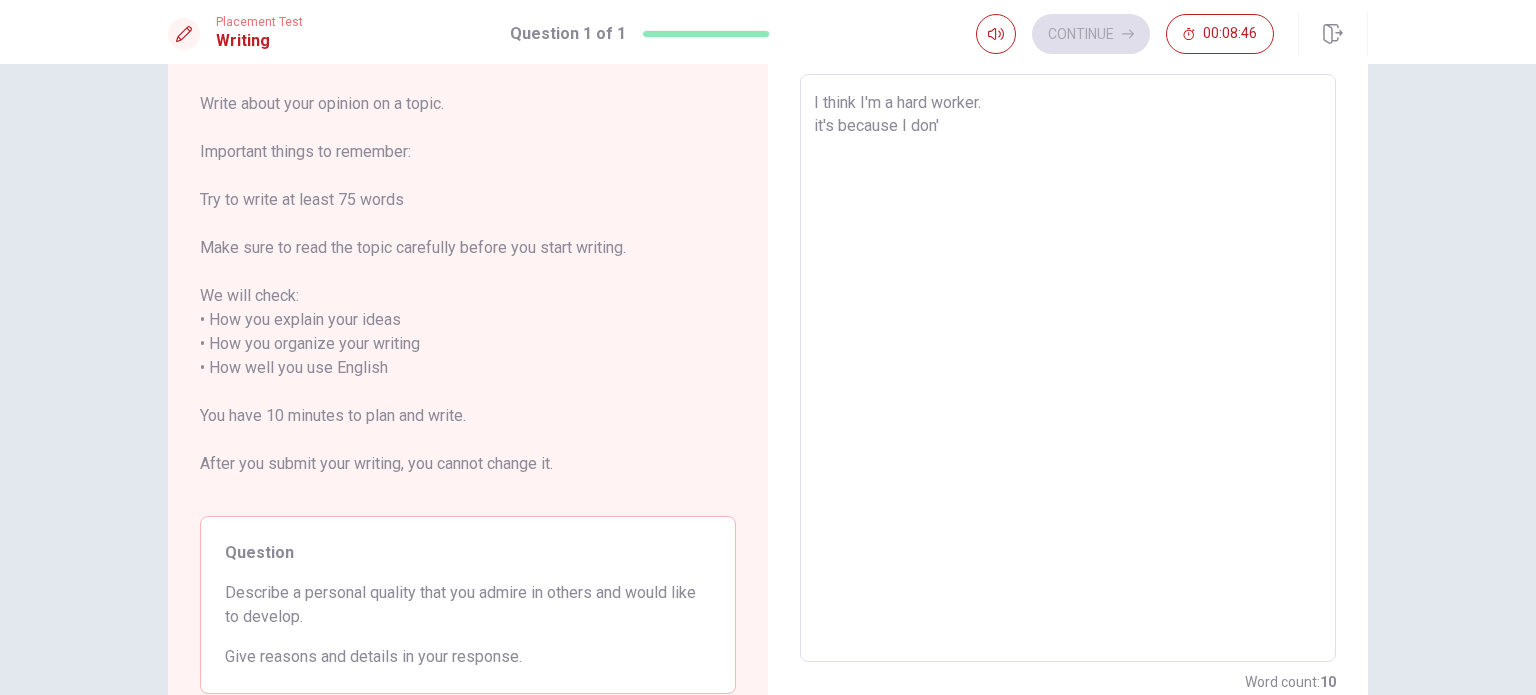 type on "x" 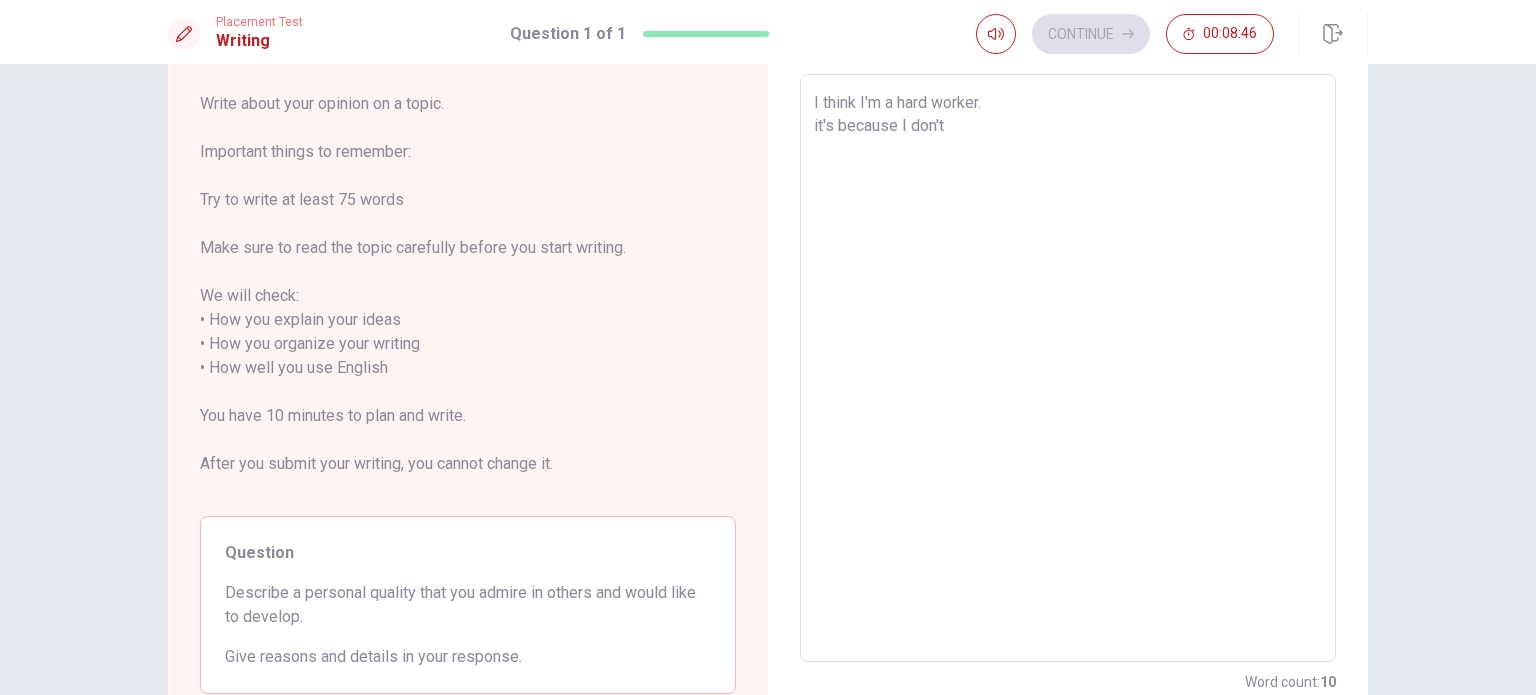 type on "x" 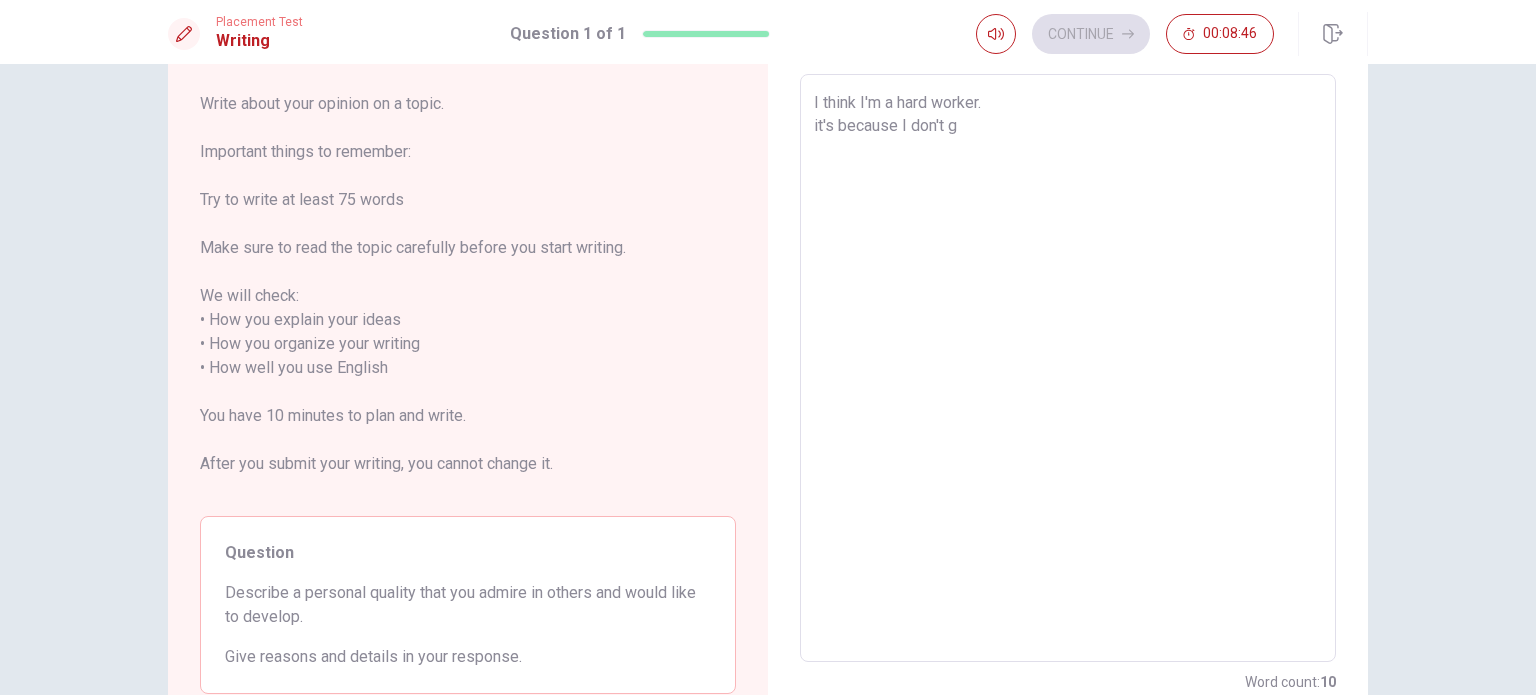 type on "x" 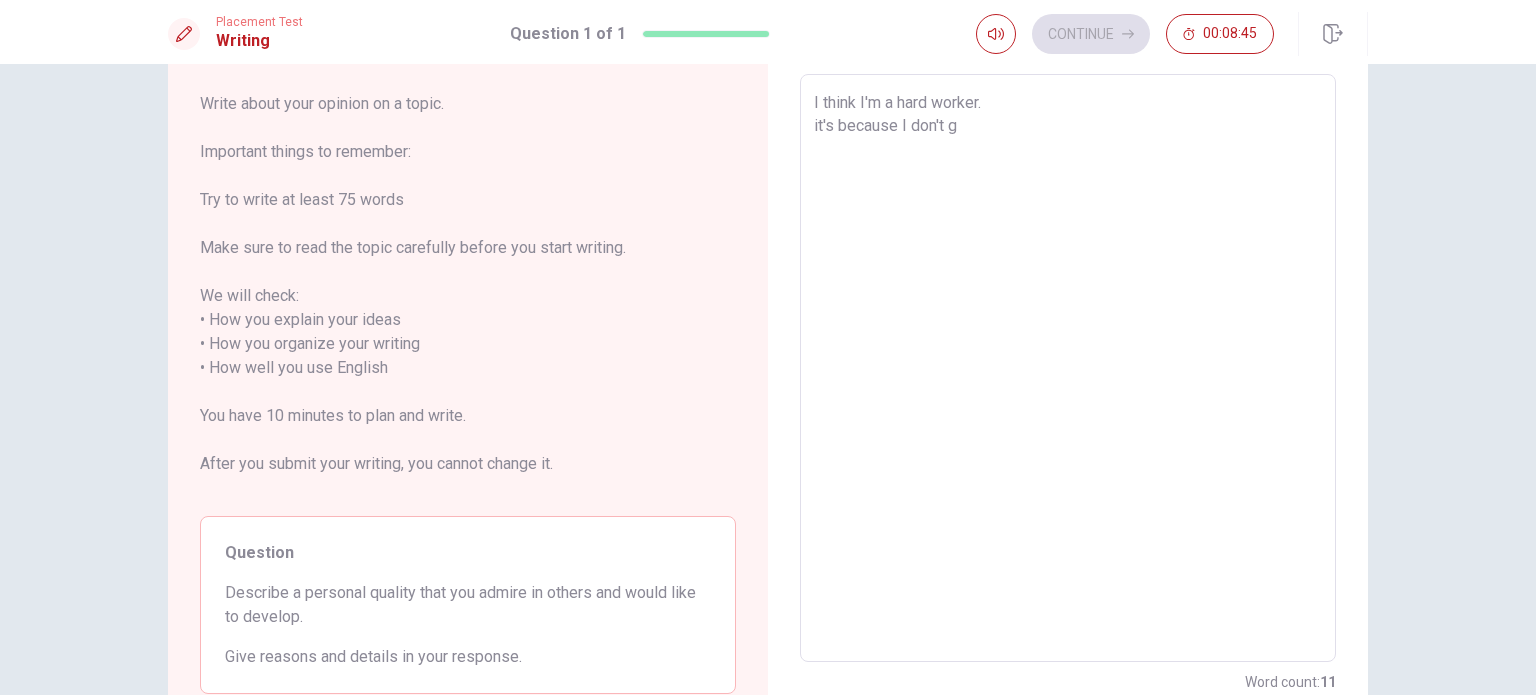 type on "I think I'm a hard worker.
it's because I don't gi" 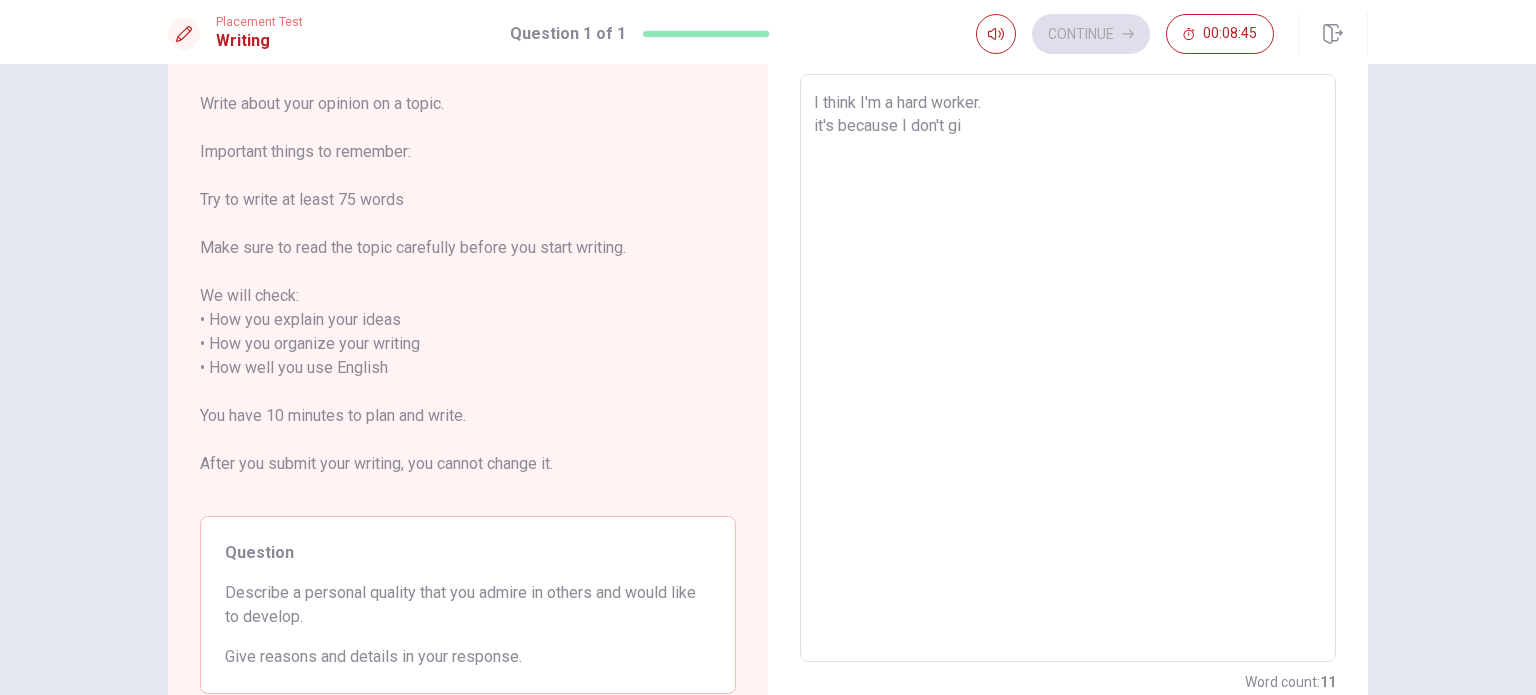 type on "x" 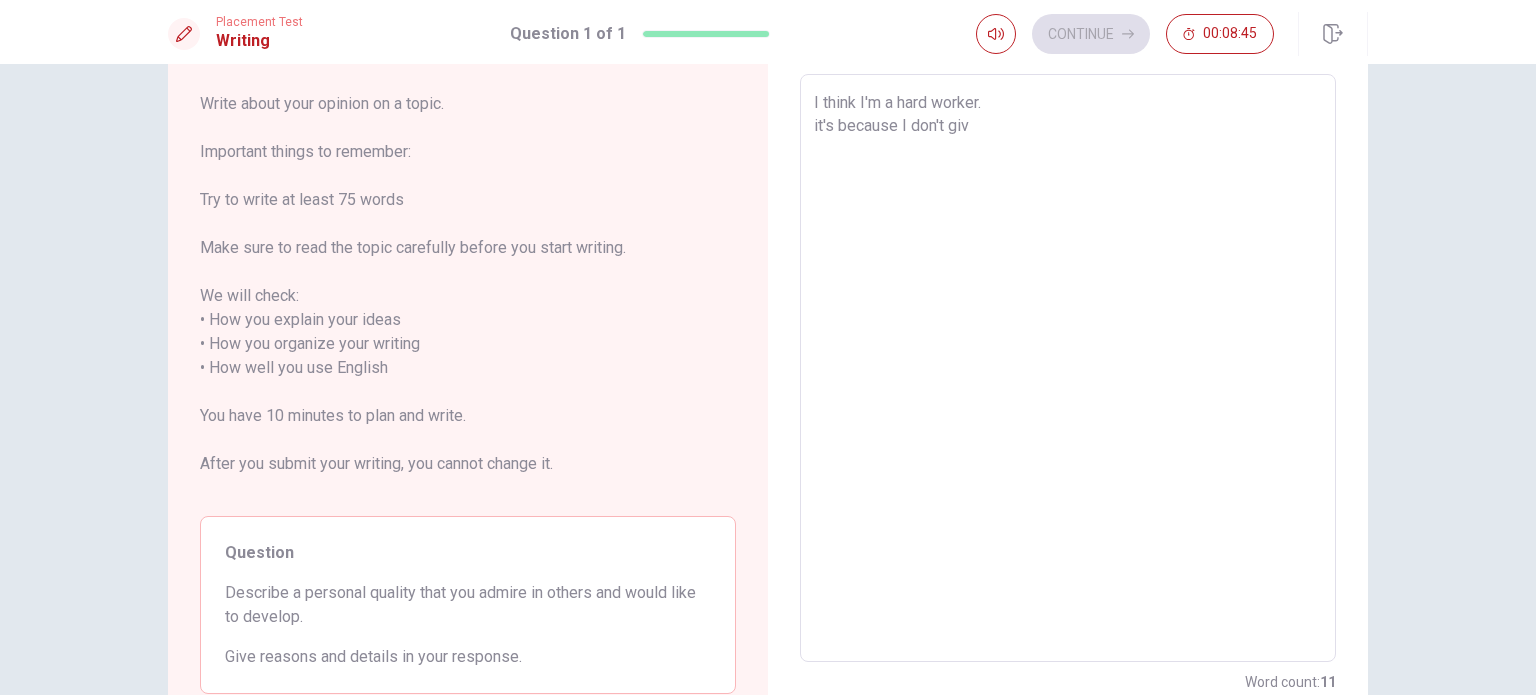 type on "x" 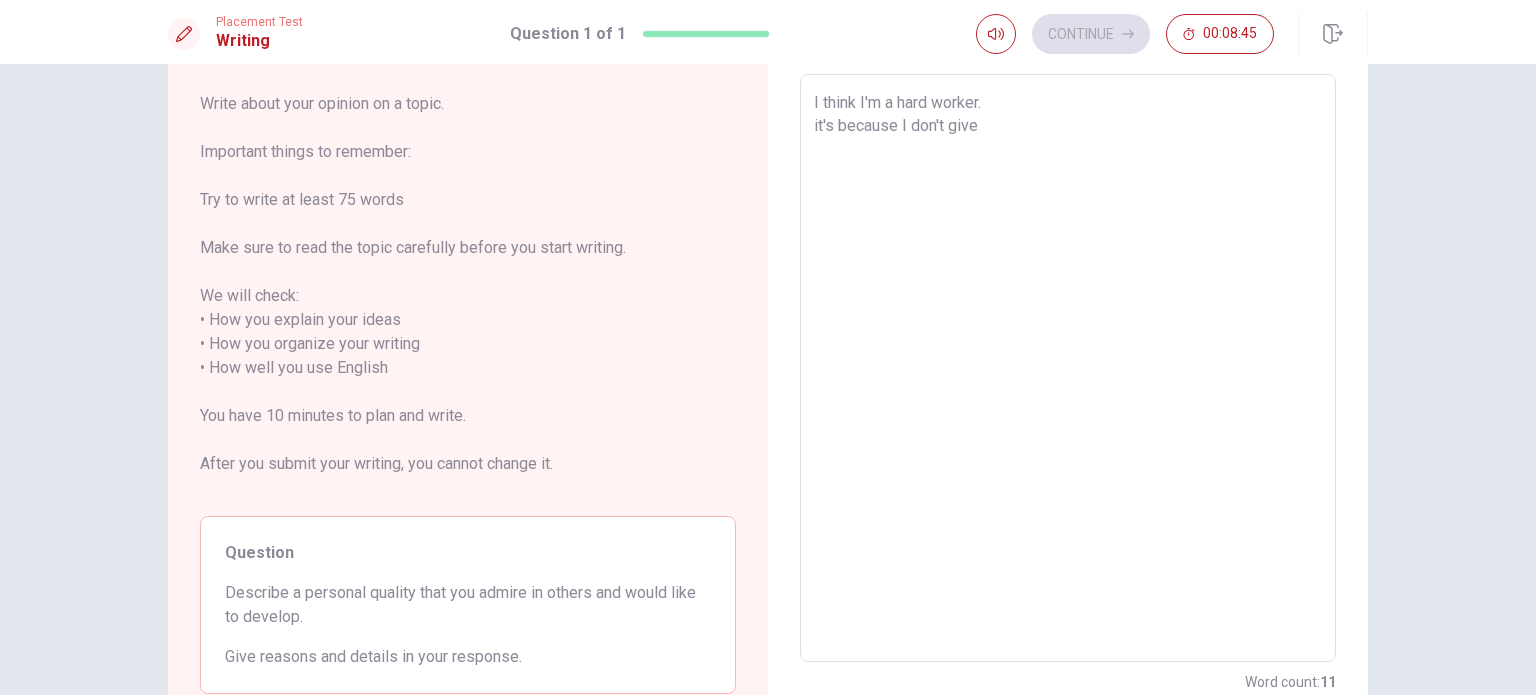 type on "x" 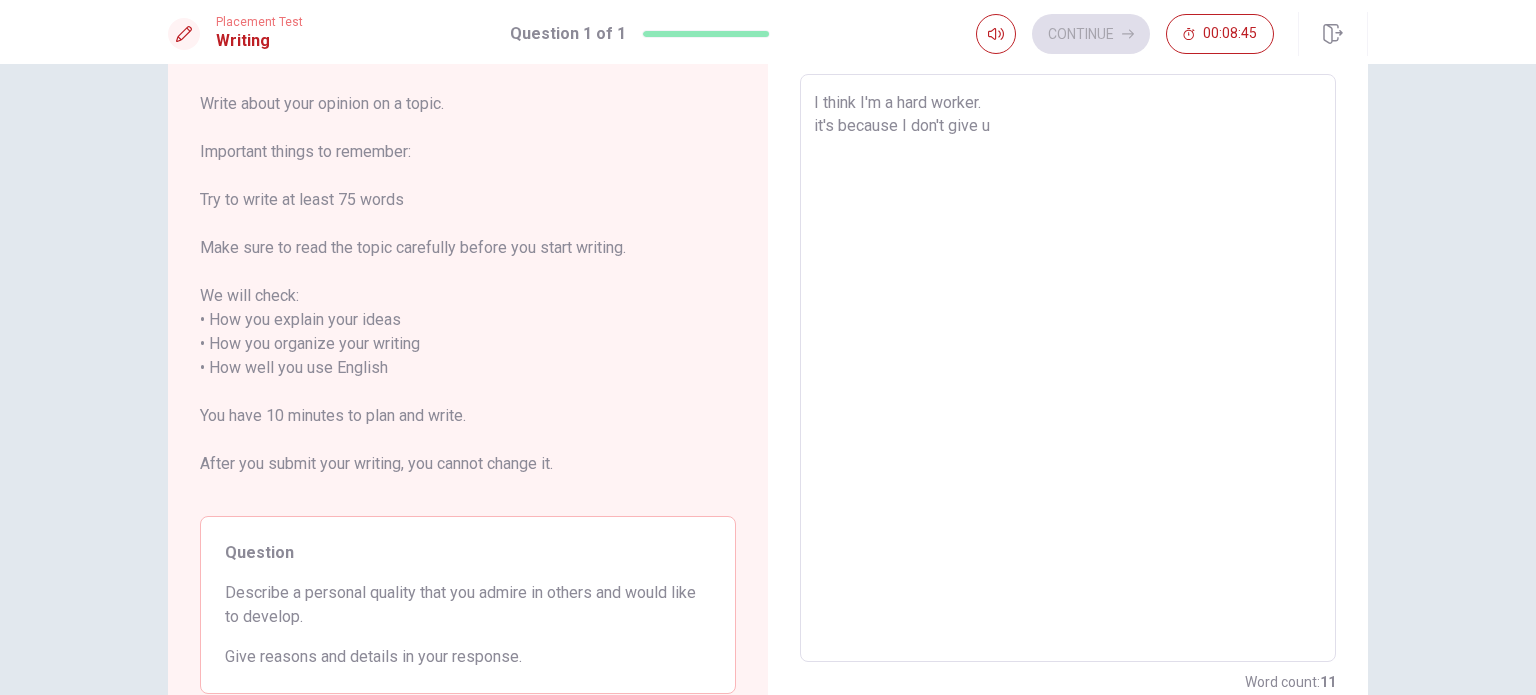 type on "x" 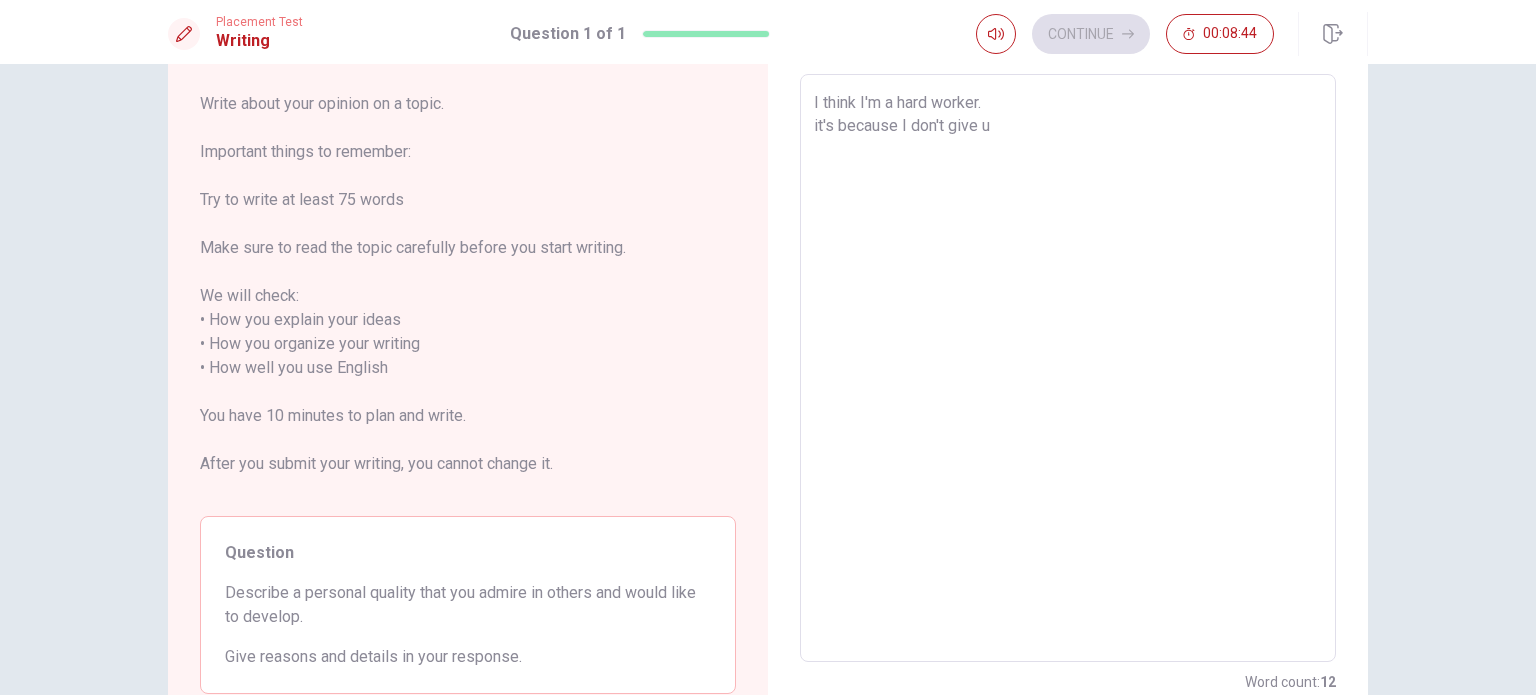 type on "I think I'm a hard worker.
it's because I don't give up" 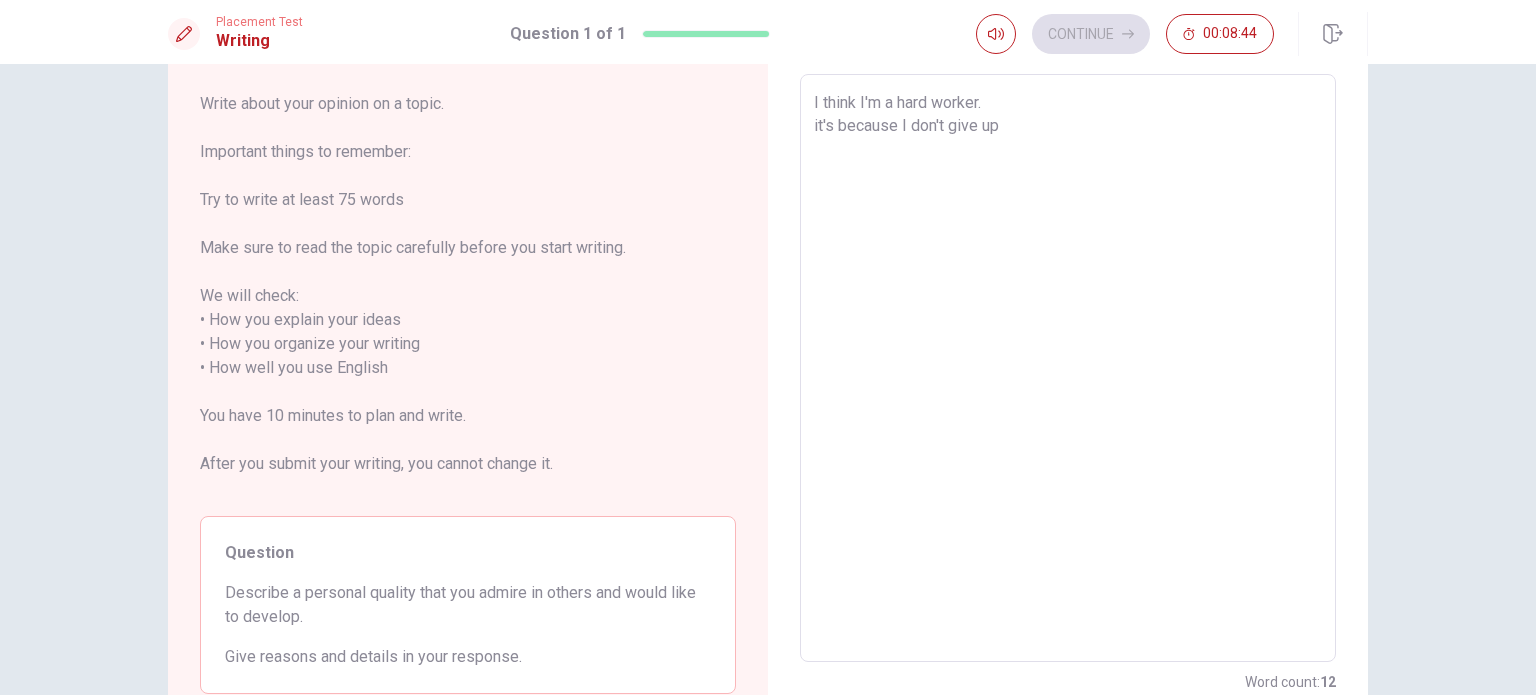 type on "x" 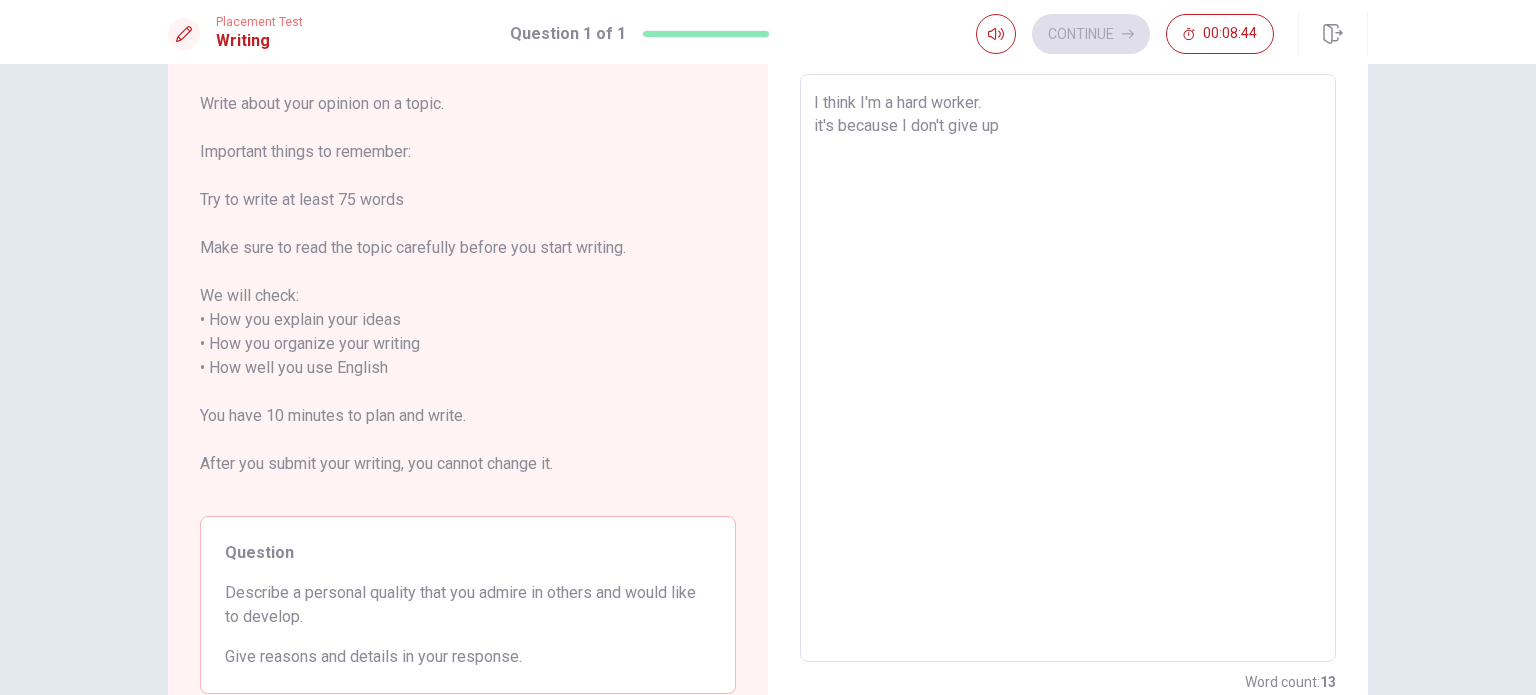 type on "I think I'm a hard worker.
it's because I don't give up e" 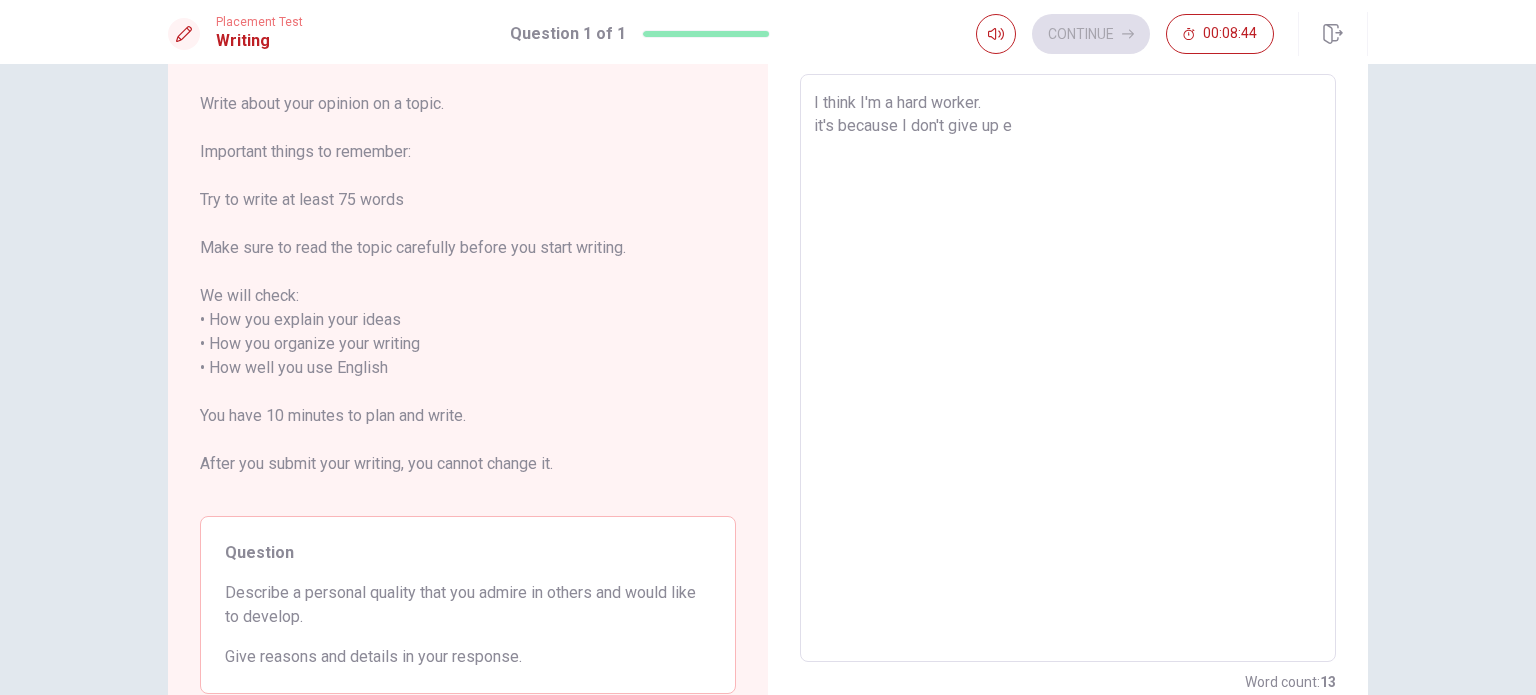 type on "x" 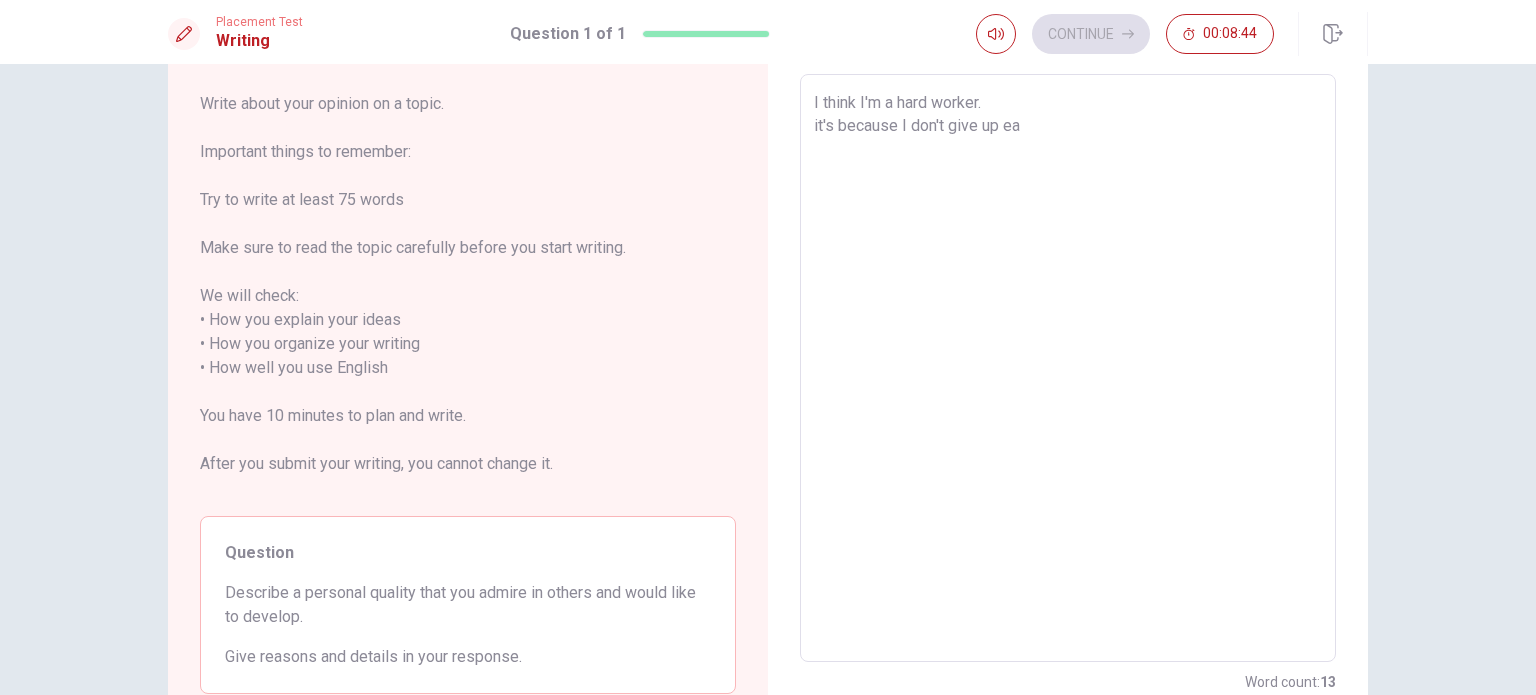 type on "x" 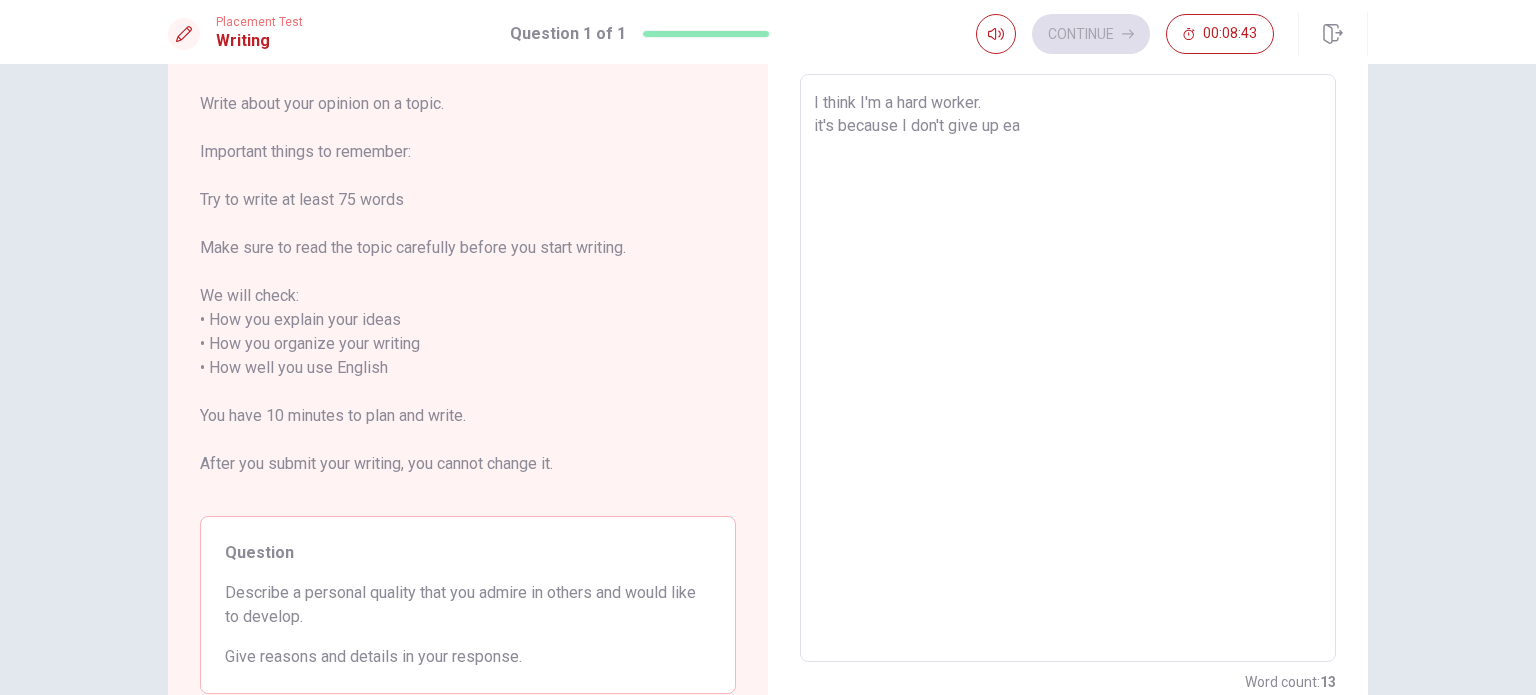 type on "I think I'm a hard worker.
it's because I don't give up eas" 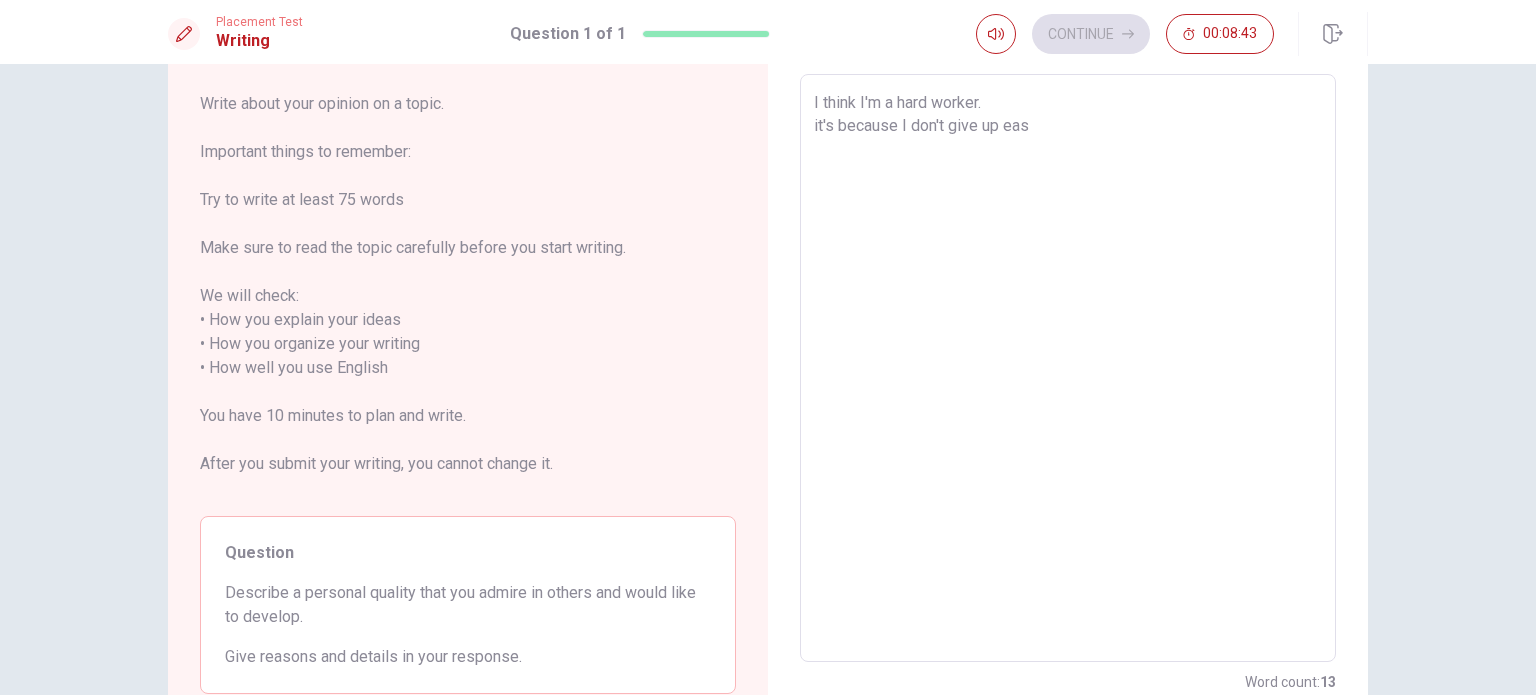 type on "x" 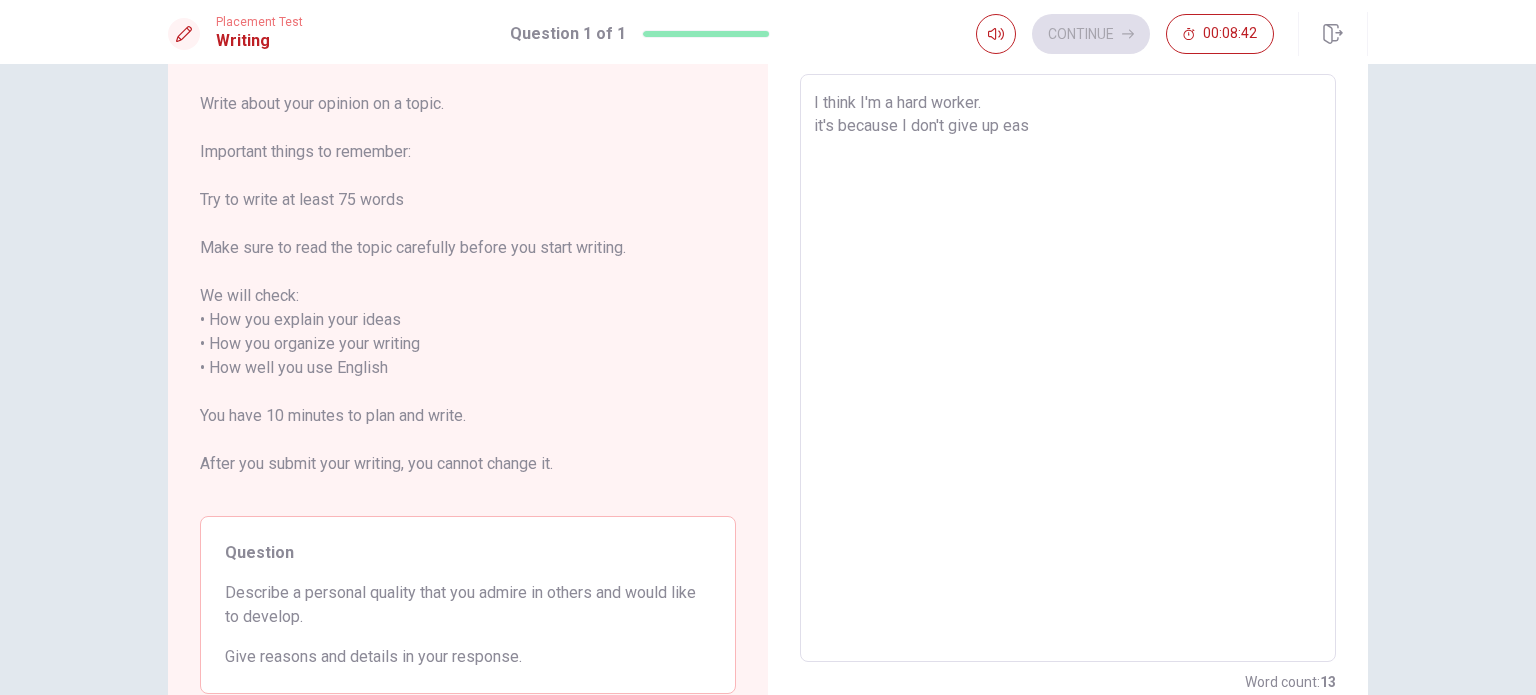 type on "I think I'm a hard worker.
it's because I don't give up easi" 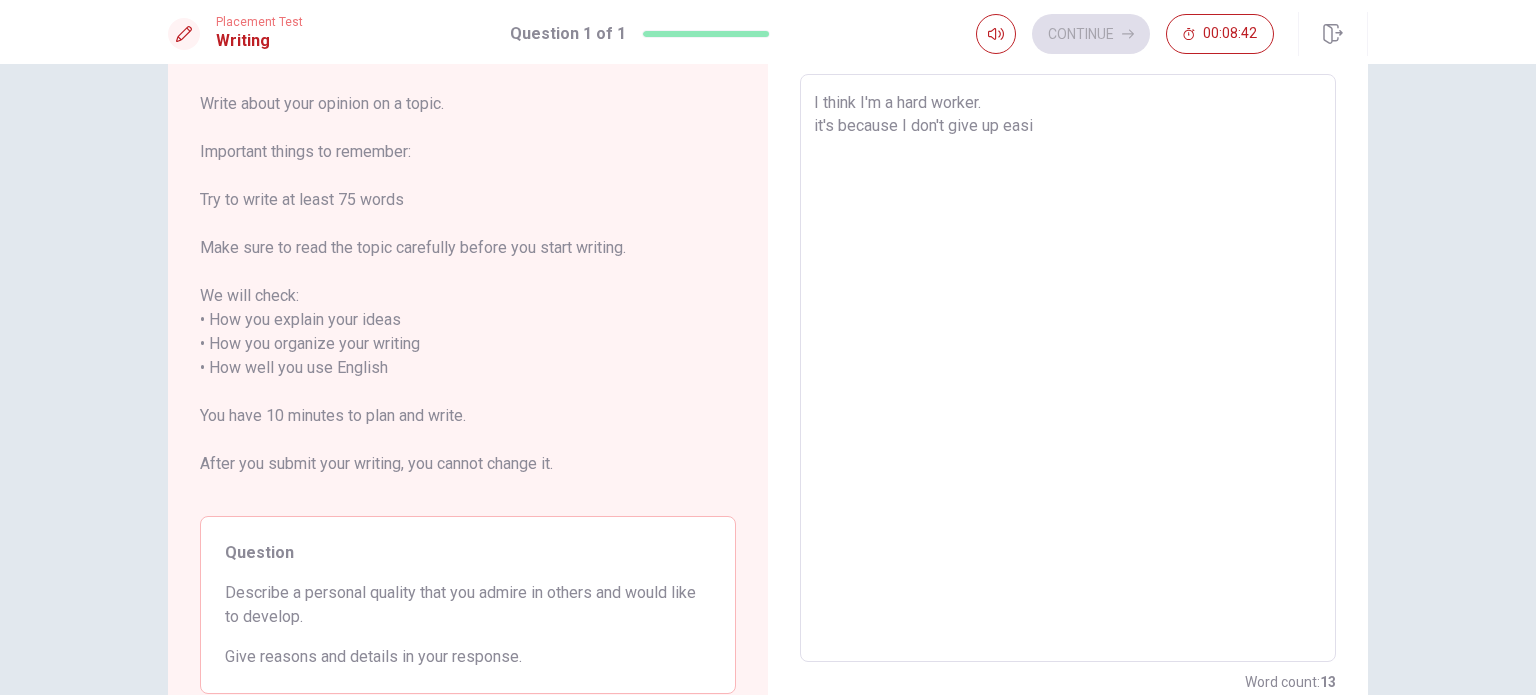 type on "x" 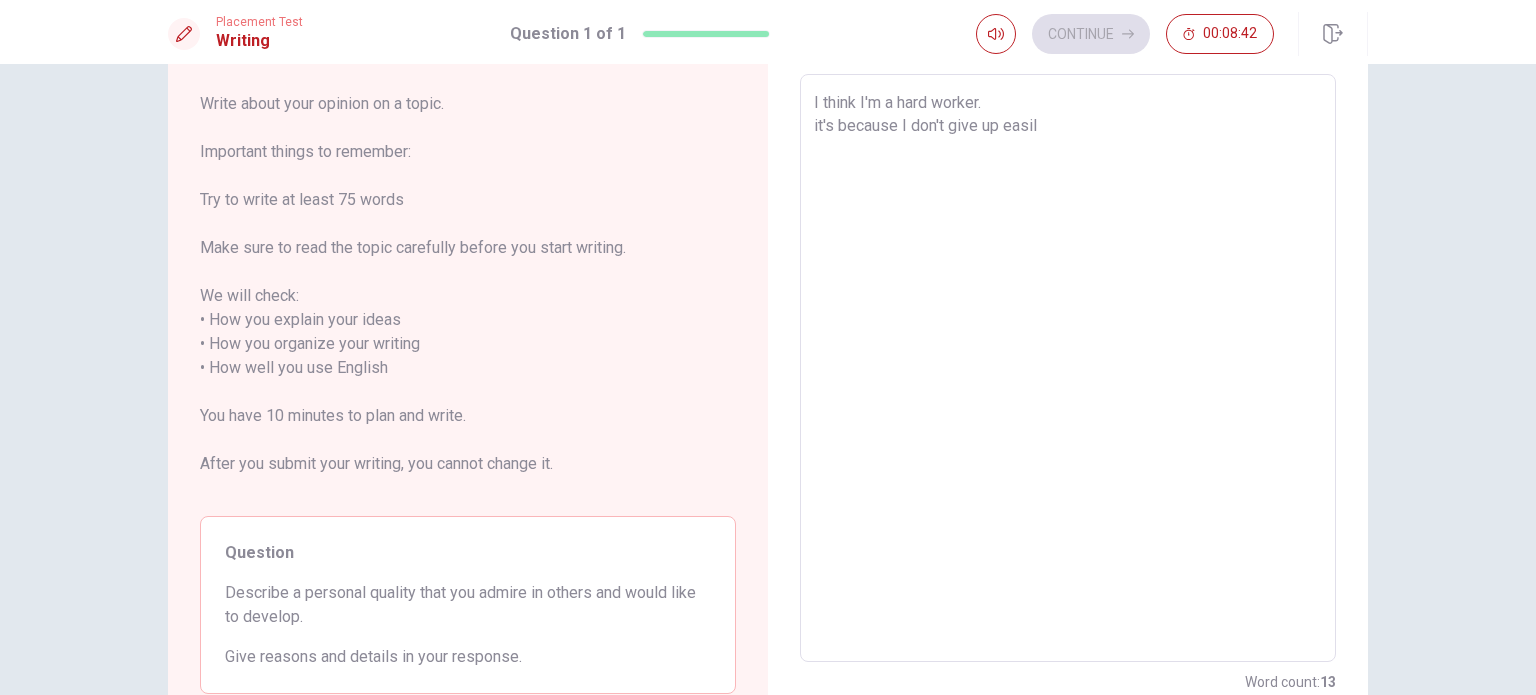 type on "x" 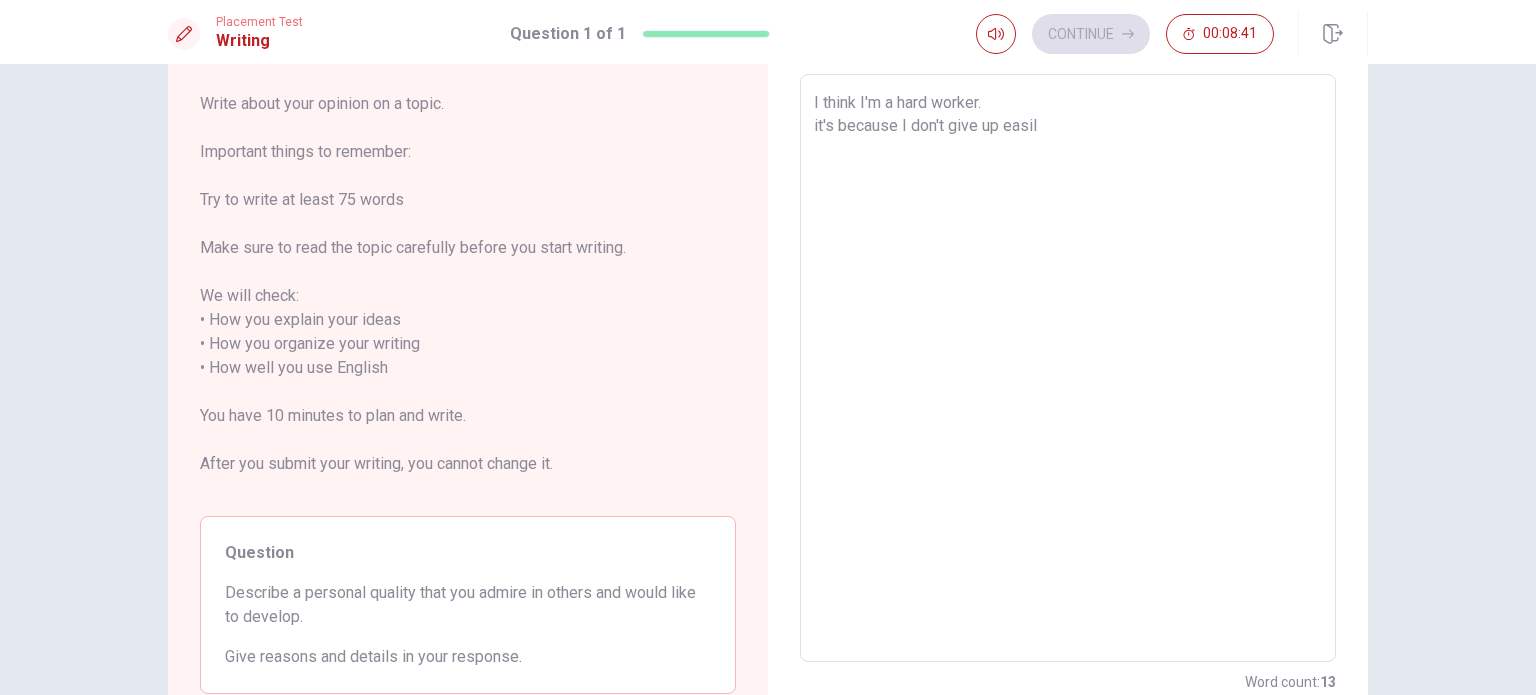 type on "I think I'm a hard worker.
it's because I don't give up easily" 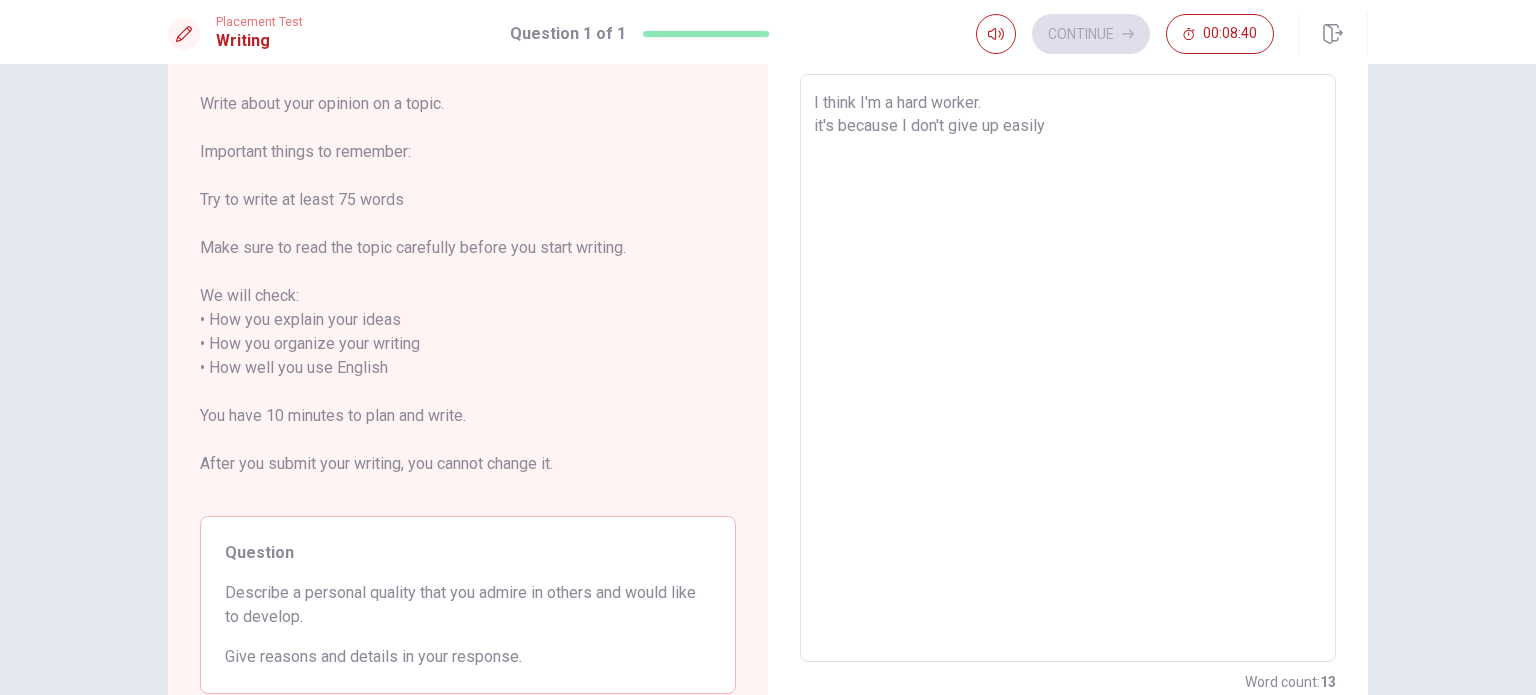 type on "x" 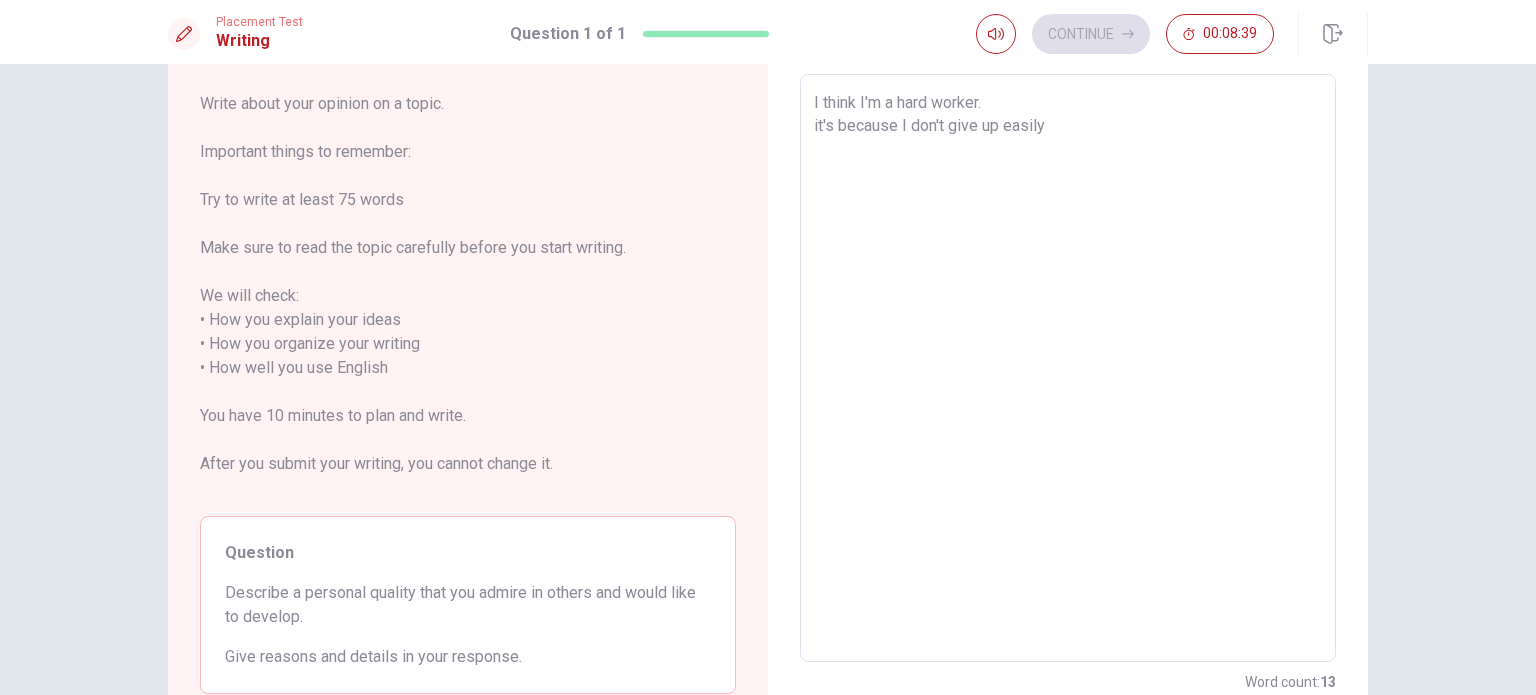 type on "I think I'm a hard worker.
it's because I don't give up easily" 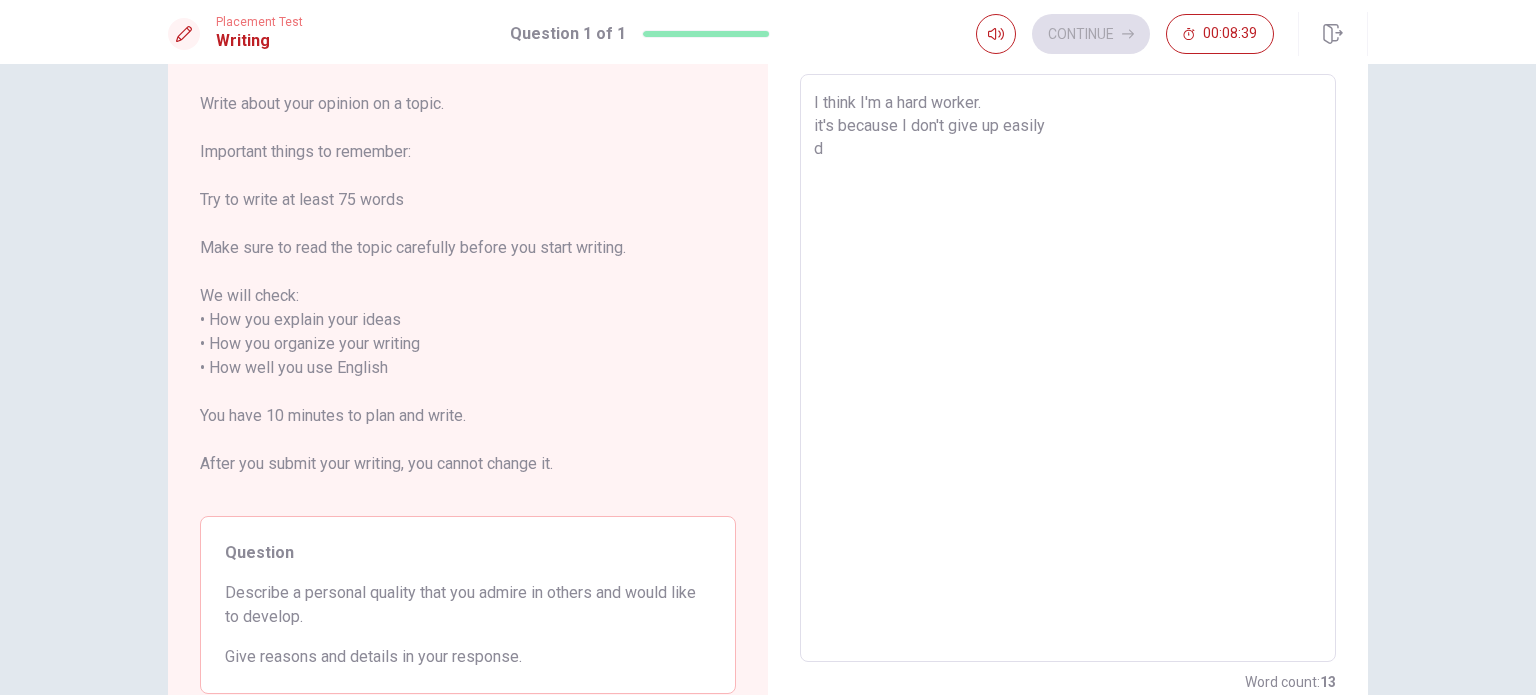 type on "x" 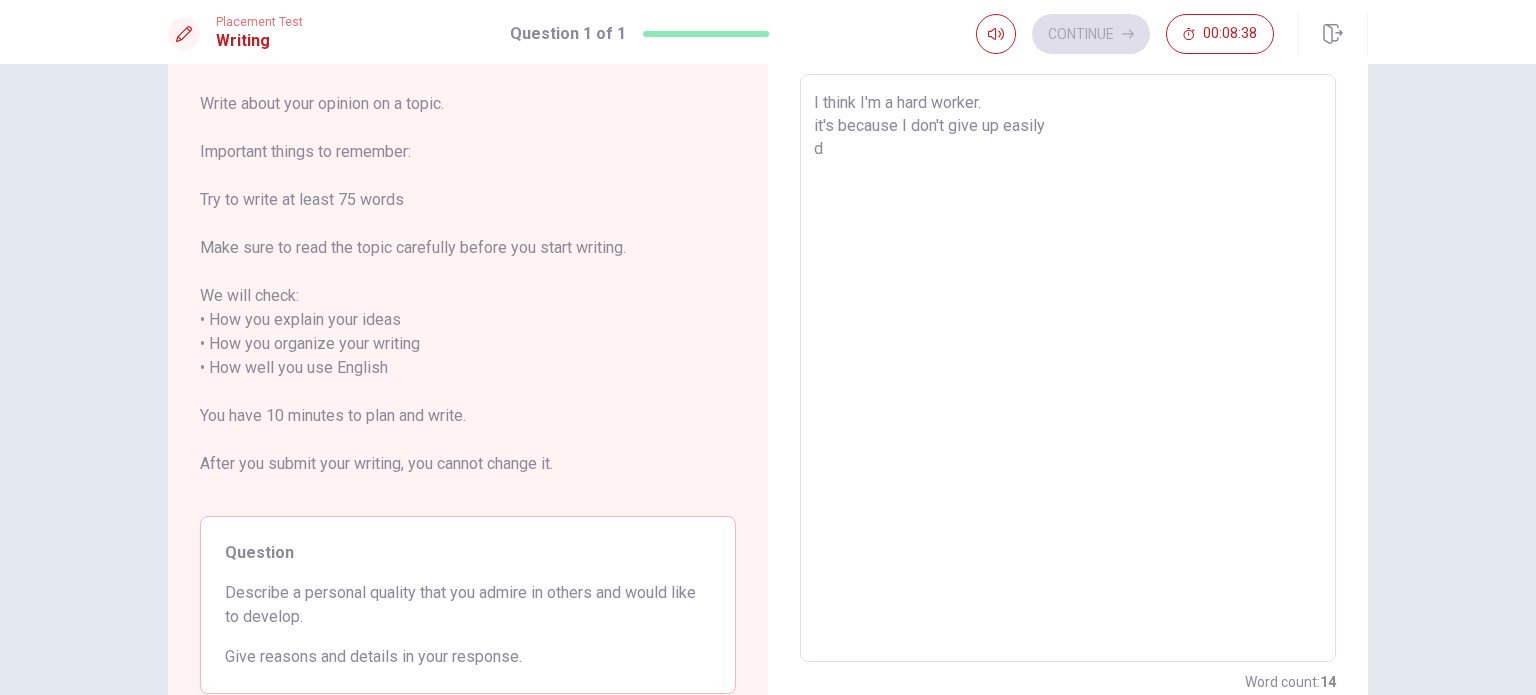 type on "I think I'm a hard worker.
it's because I don't give up easily" 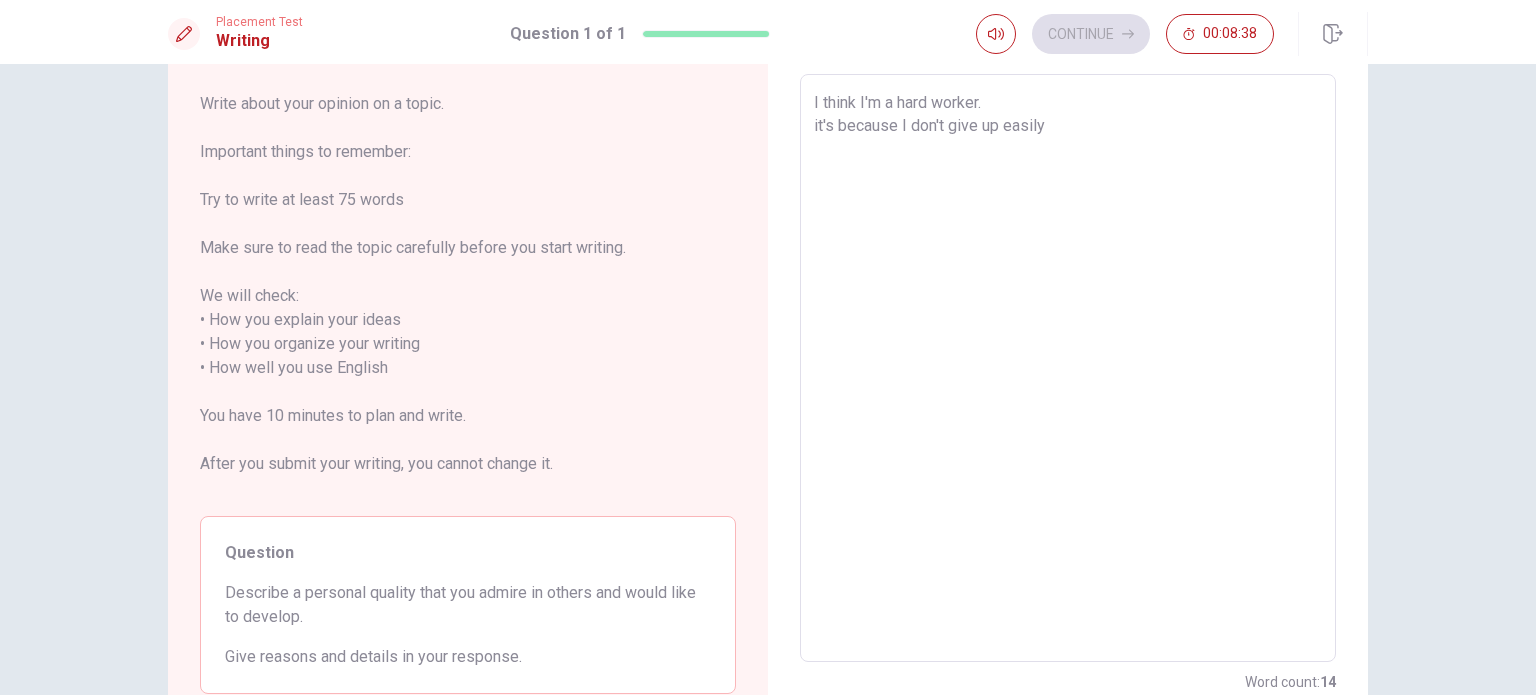 type on "x" 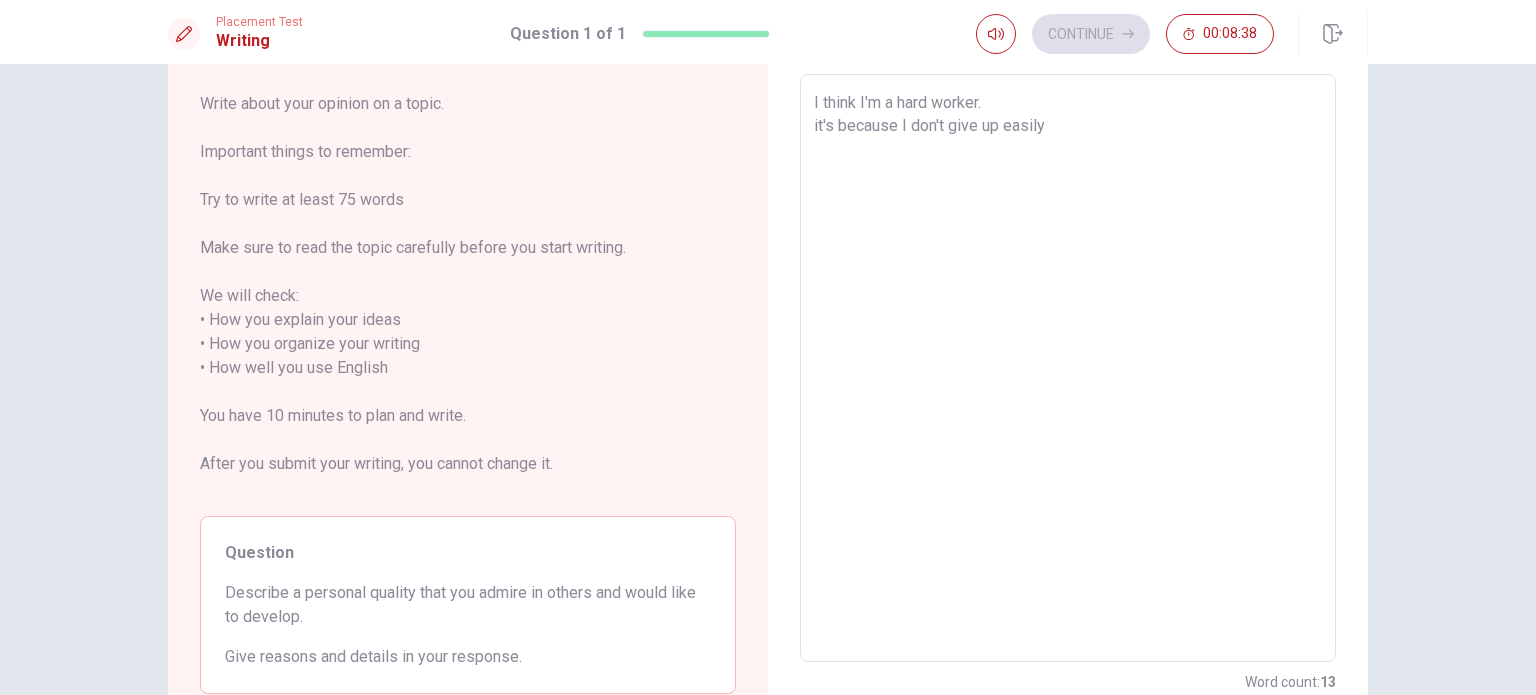 type on "I think I'm a hard worker.
it's because I don't give up easily
d" 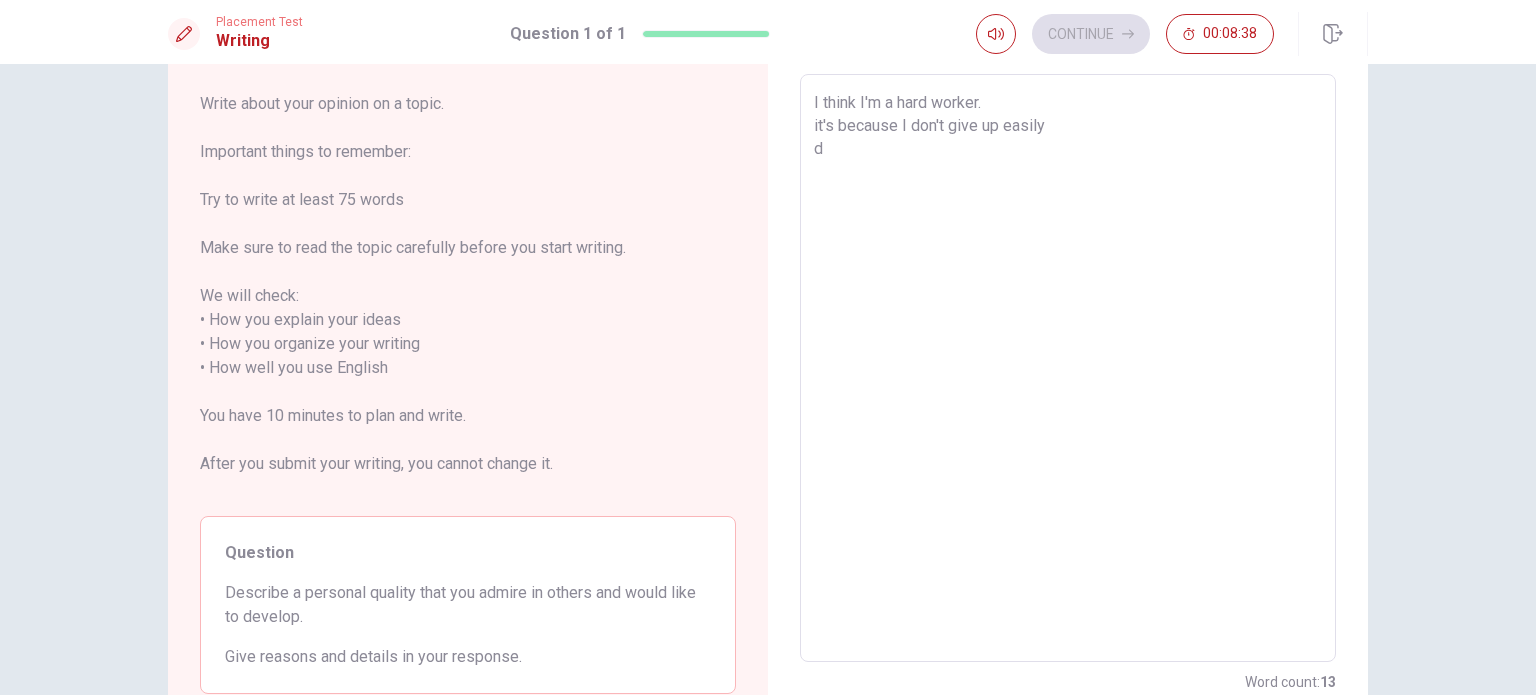 type on "x" 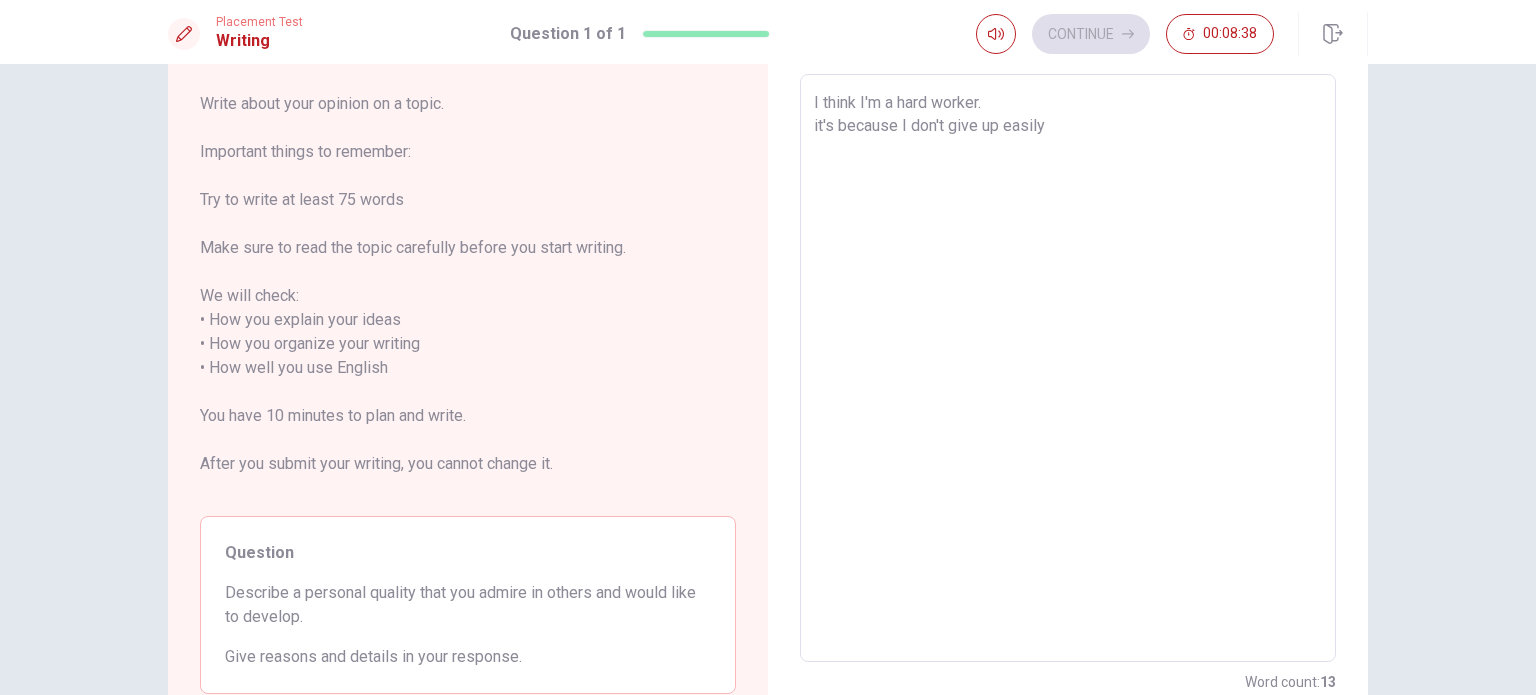 type on "I think I'm a hard worker.
it's because I don't give up easily
s" 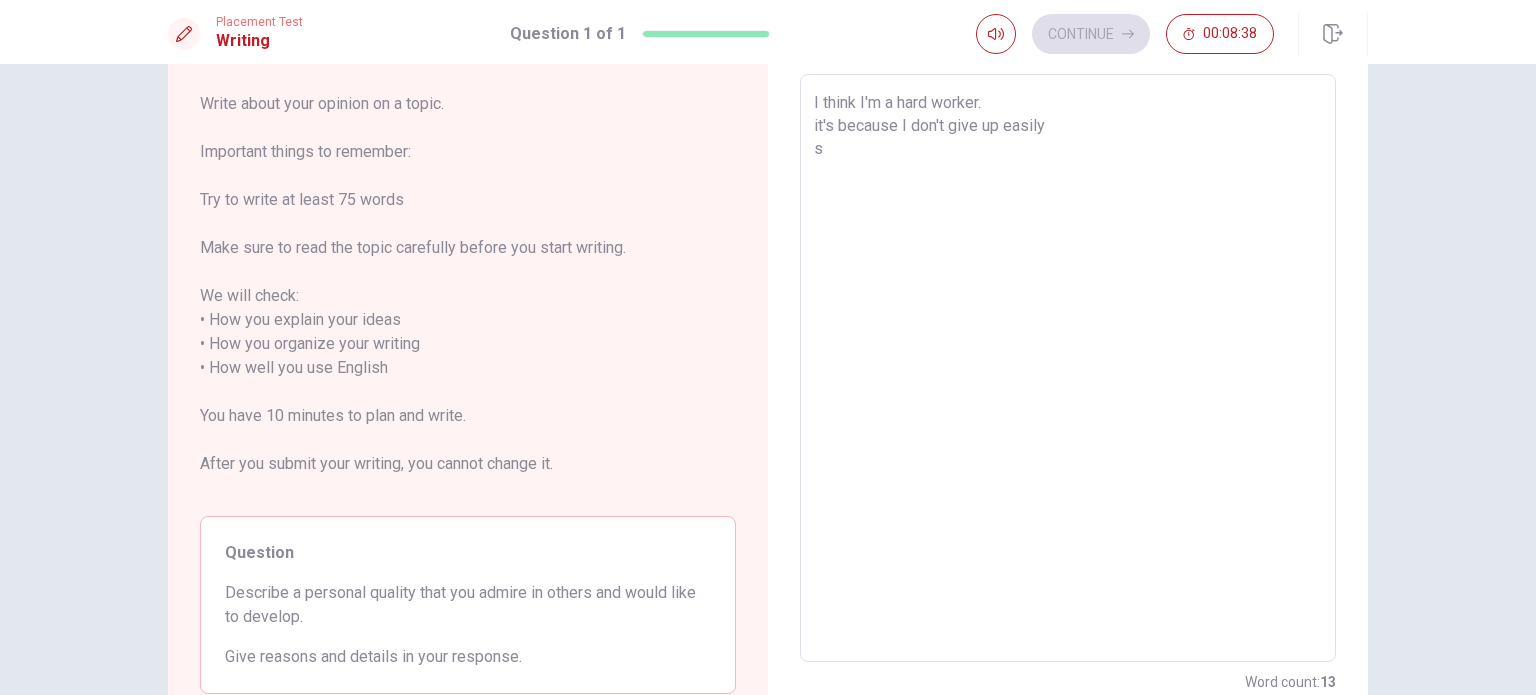 type on "x" 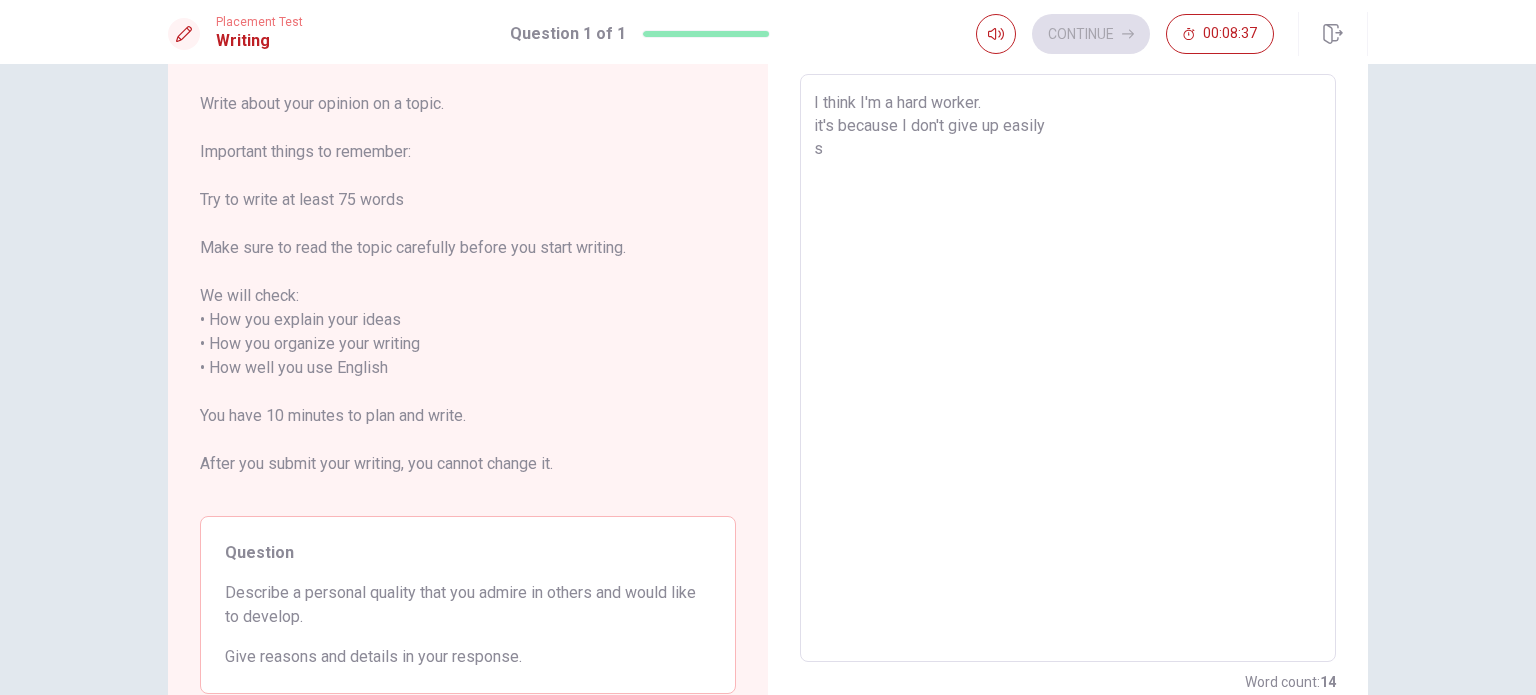 type on "I think I'm a hard worker.
it's because I don't give up easily" 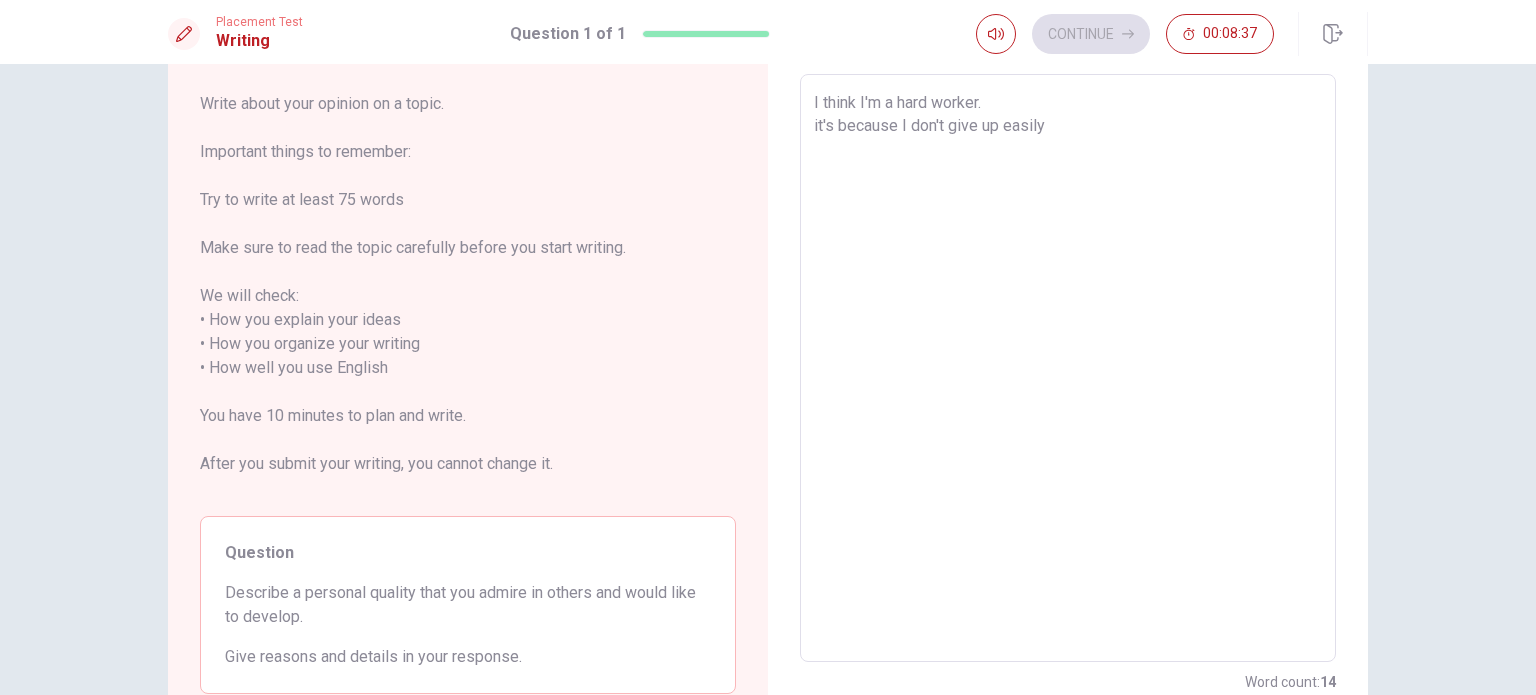 type on "x" 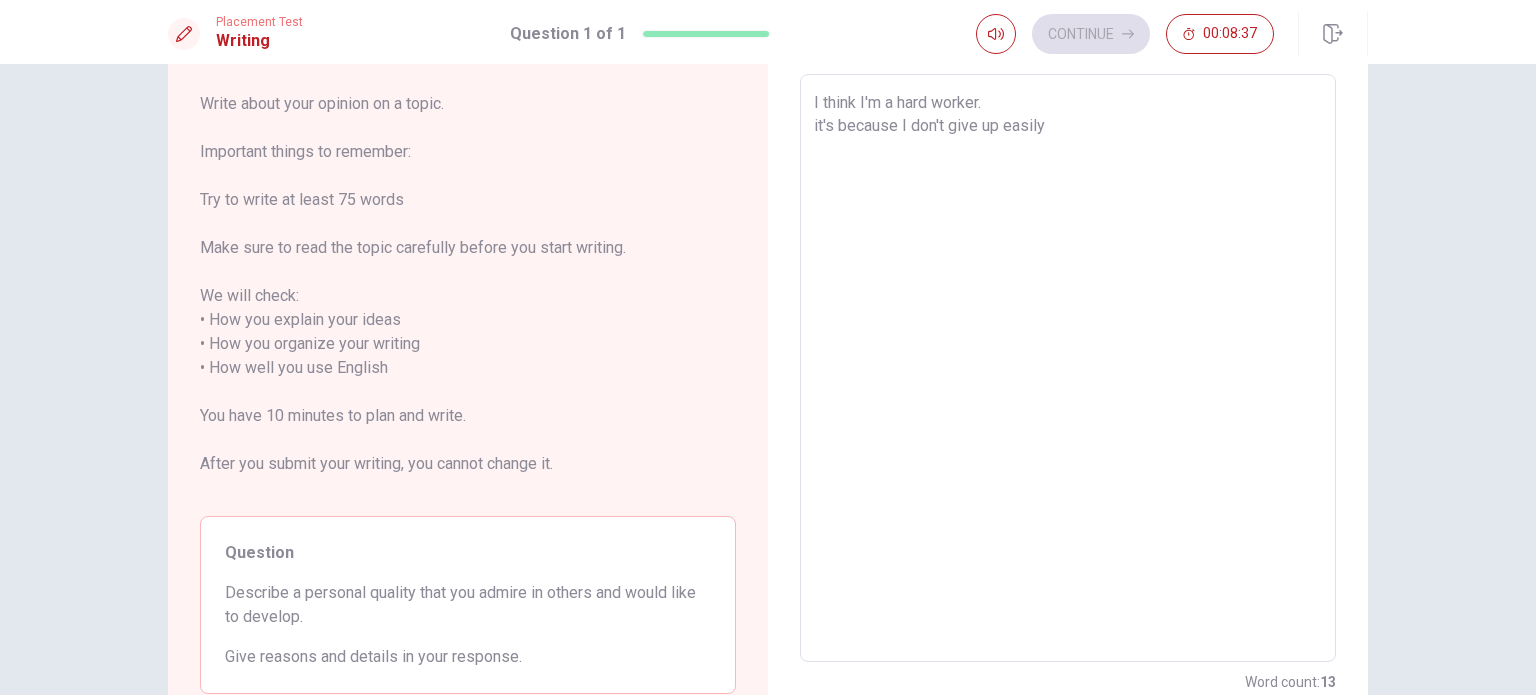 type on "I think I'm a hard worker.
it's because I don't give up easily" 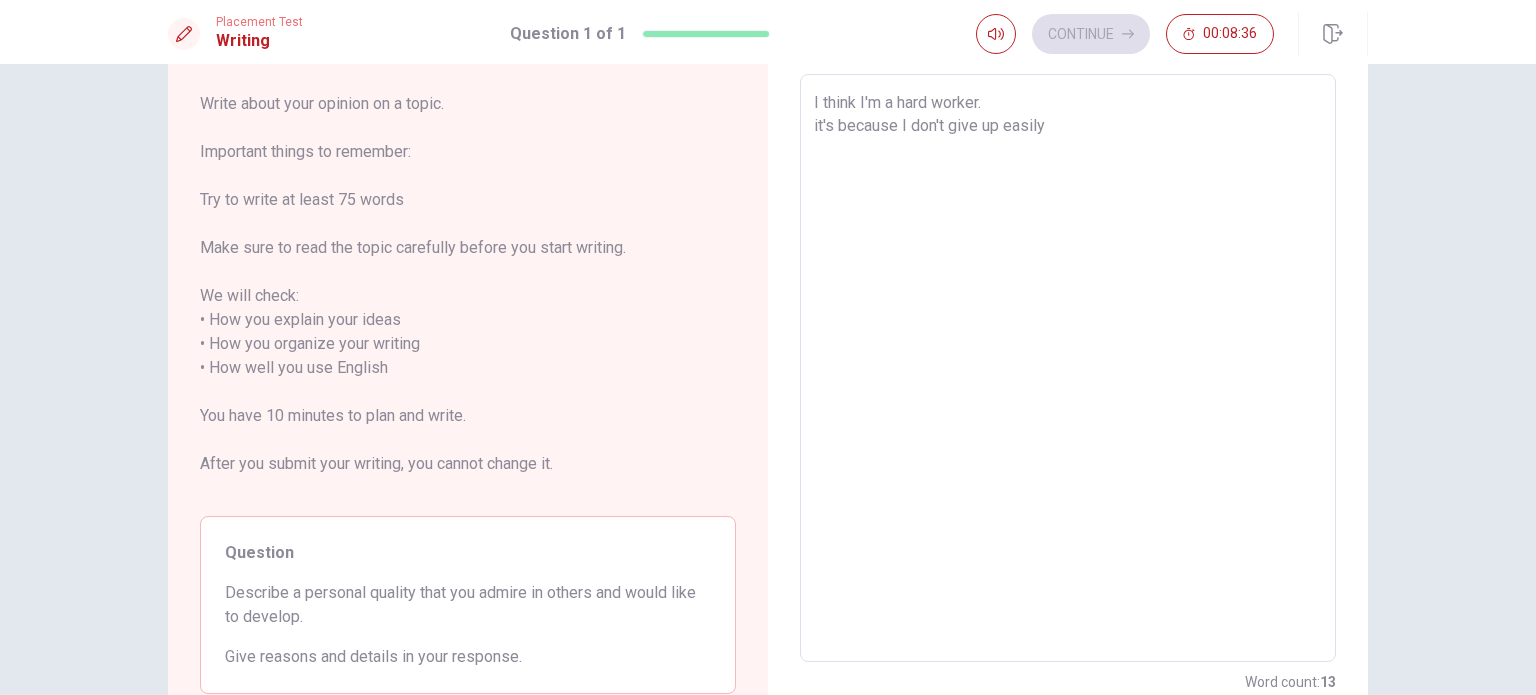 type on "I think I'm a hard worker.
it's because I don't give up easily." 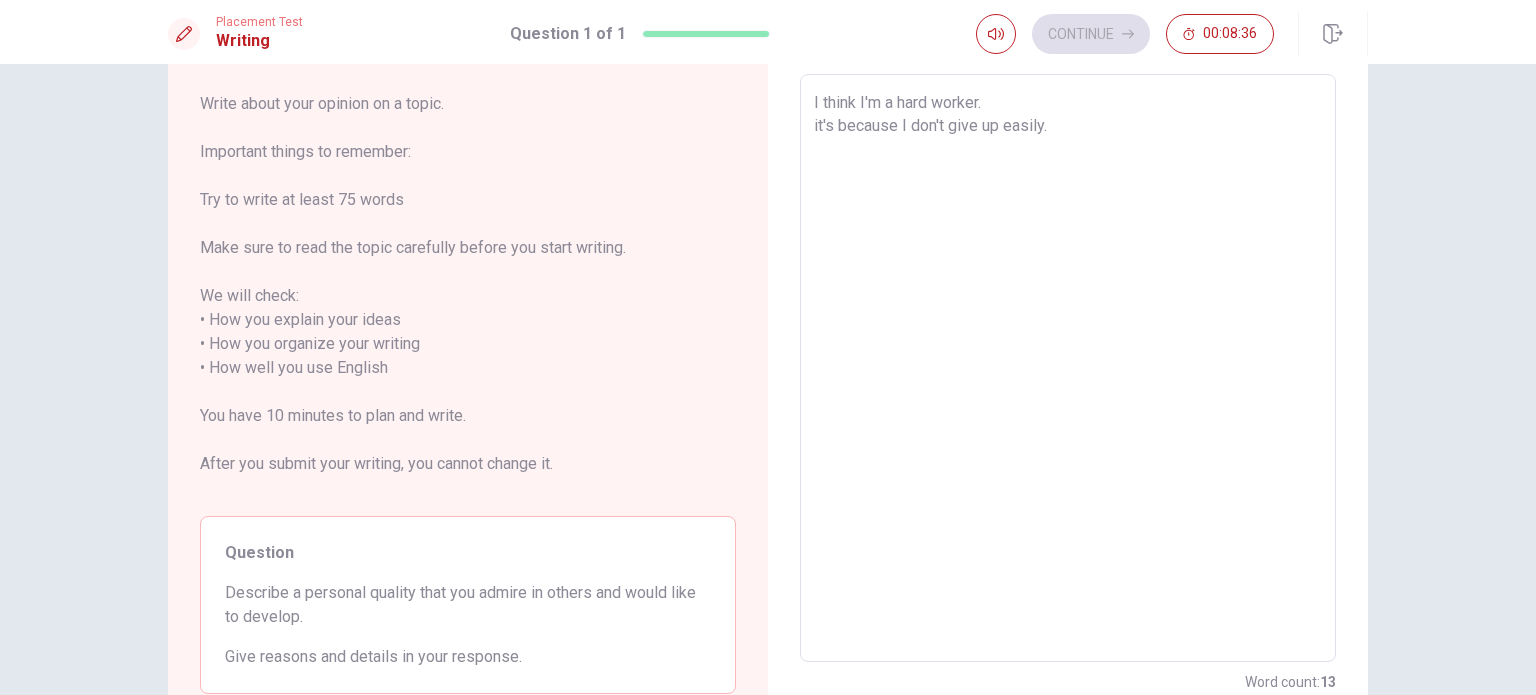 type on "x" 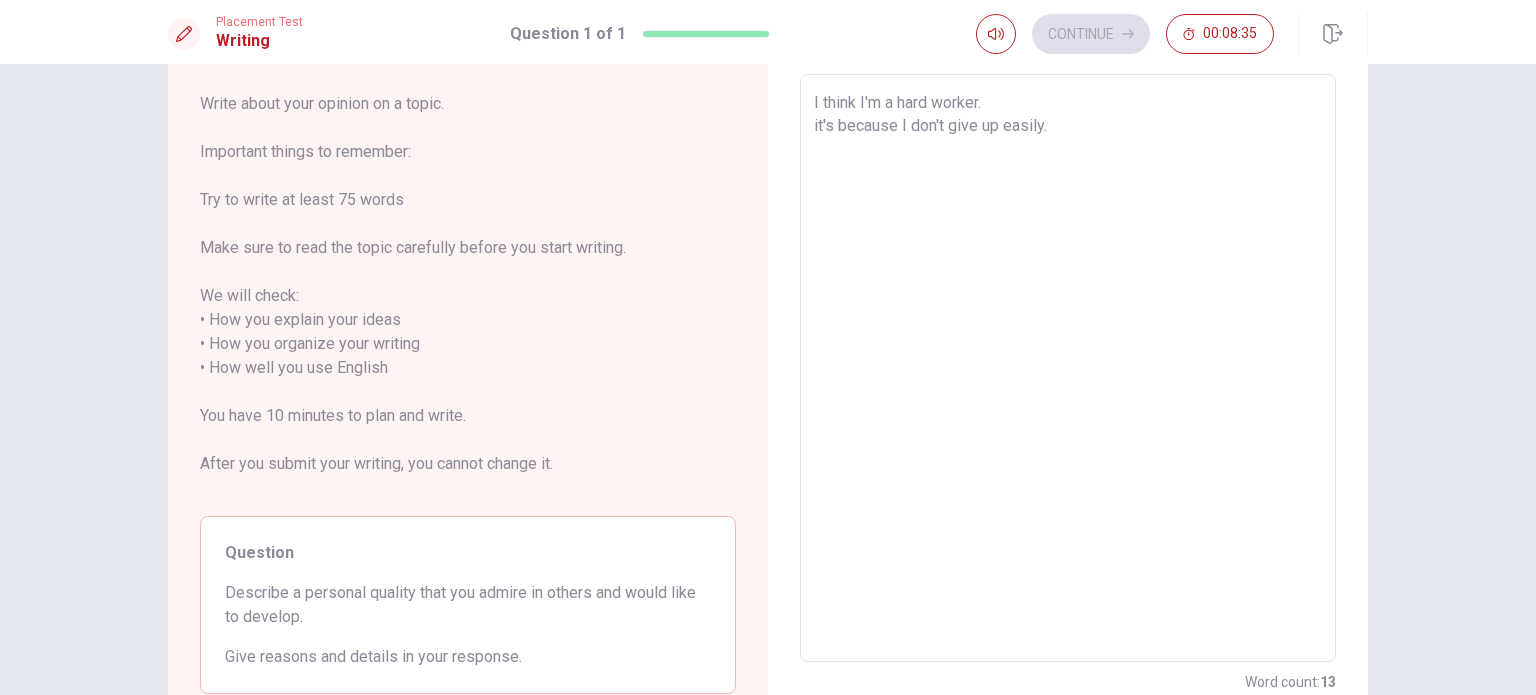 type on "I think I'm a hard worker.
it's because I don't give up easily." 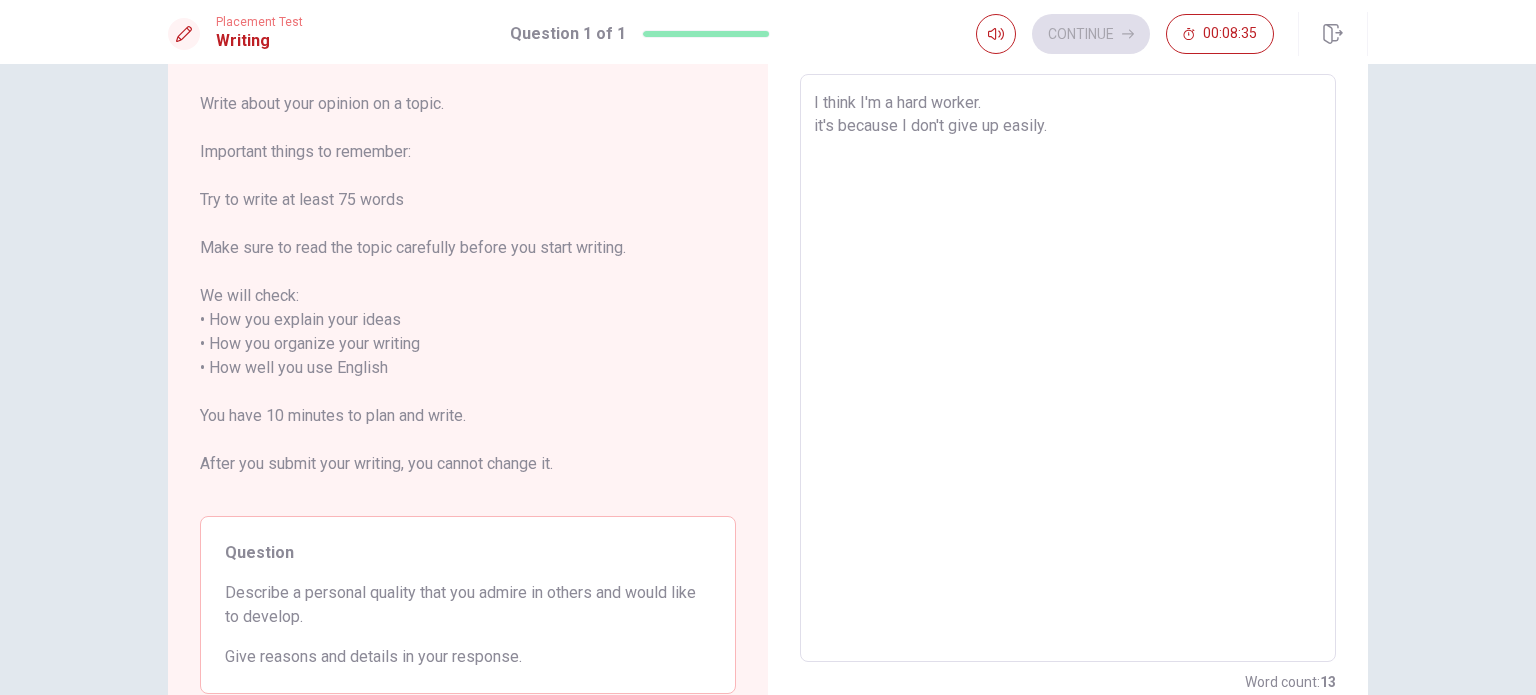 type on "x" 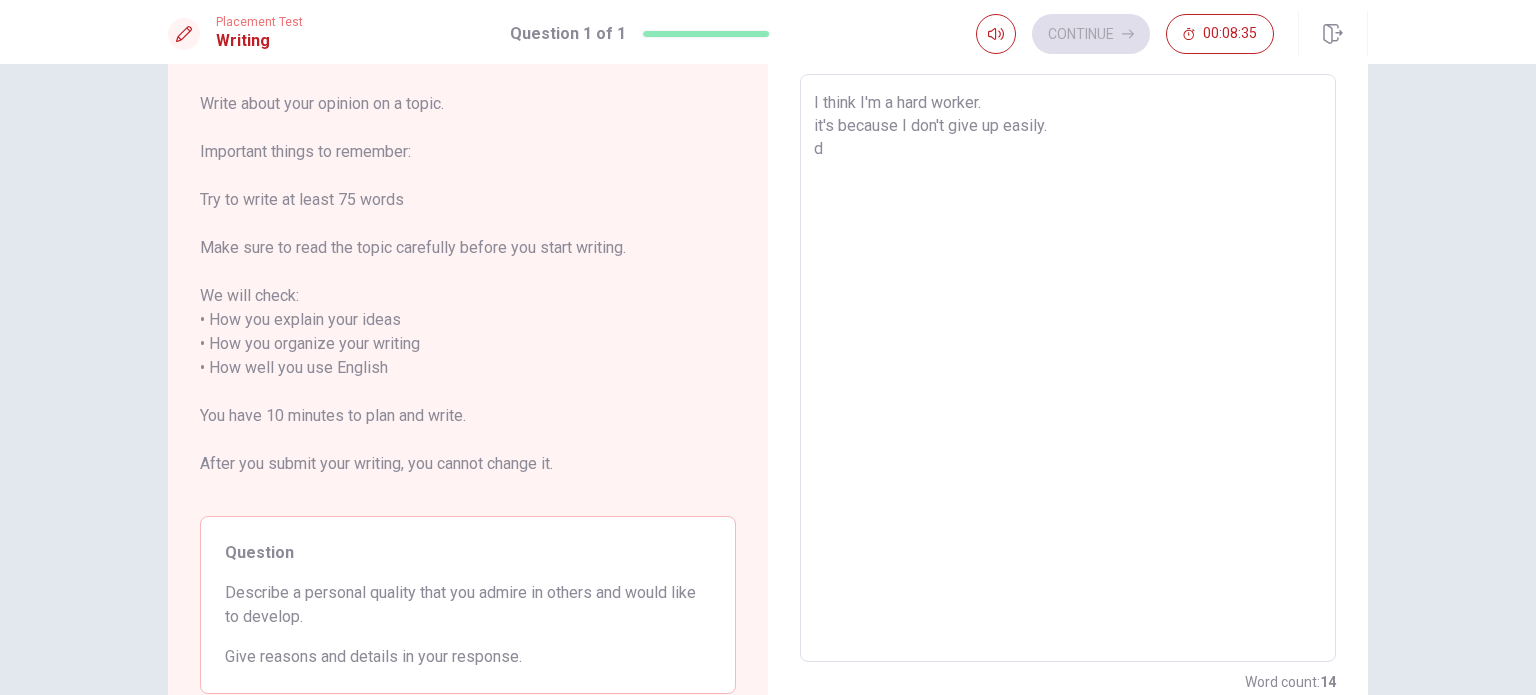 type on "x" 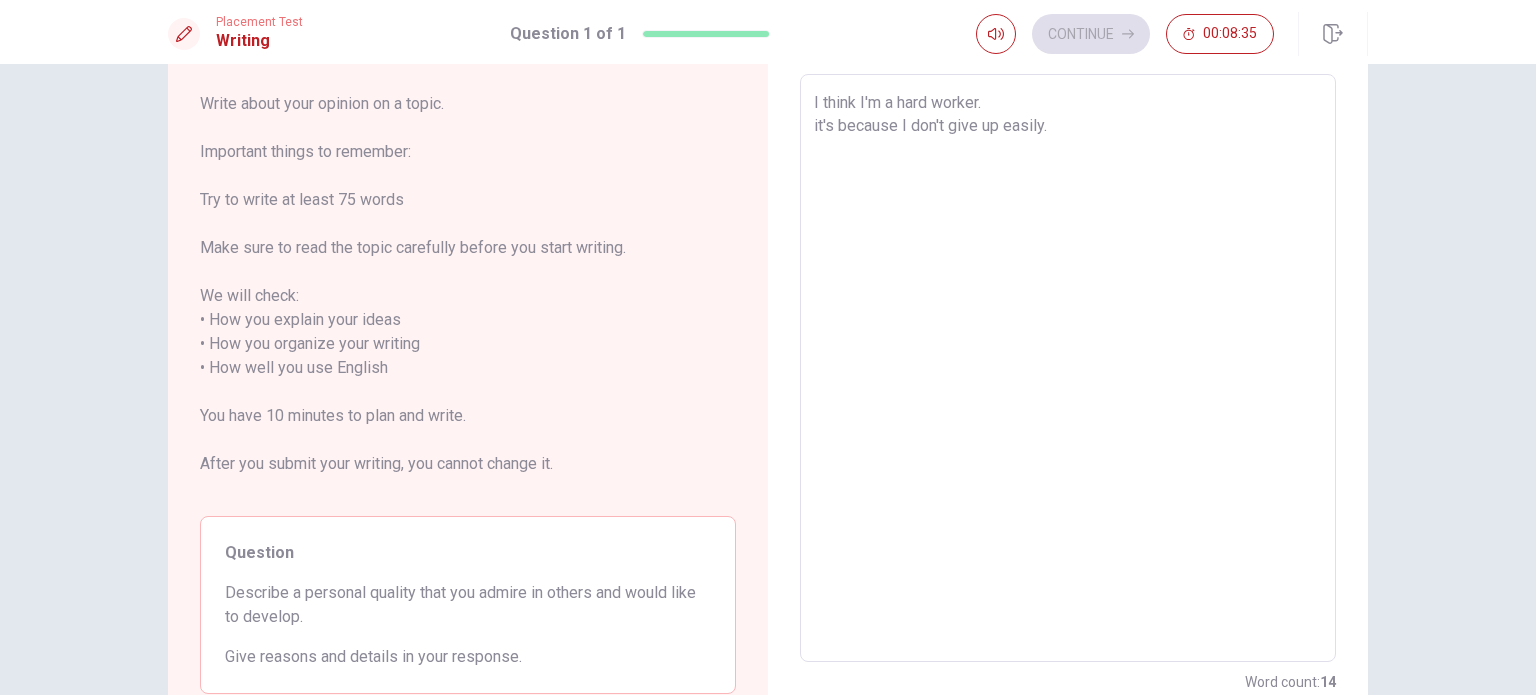 type 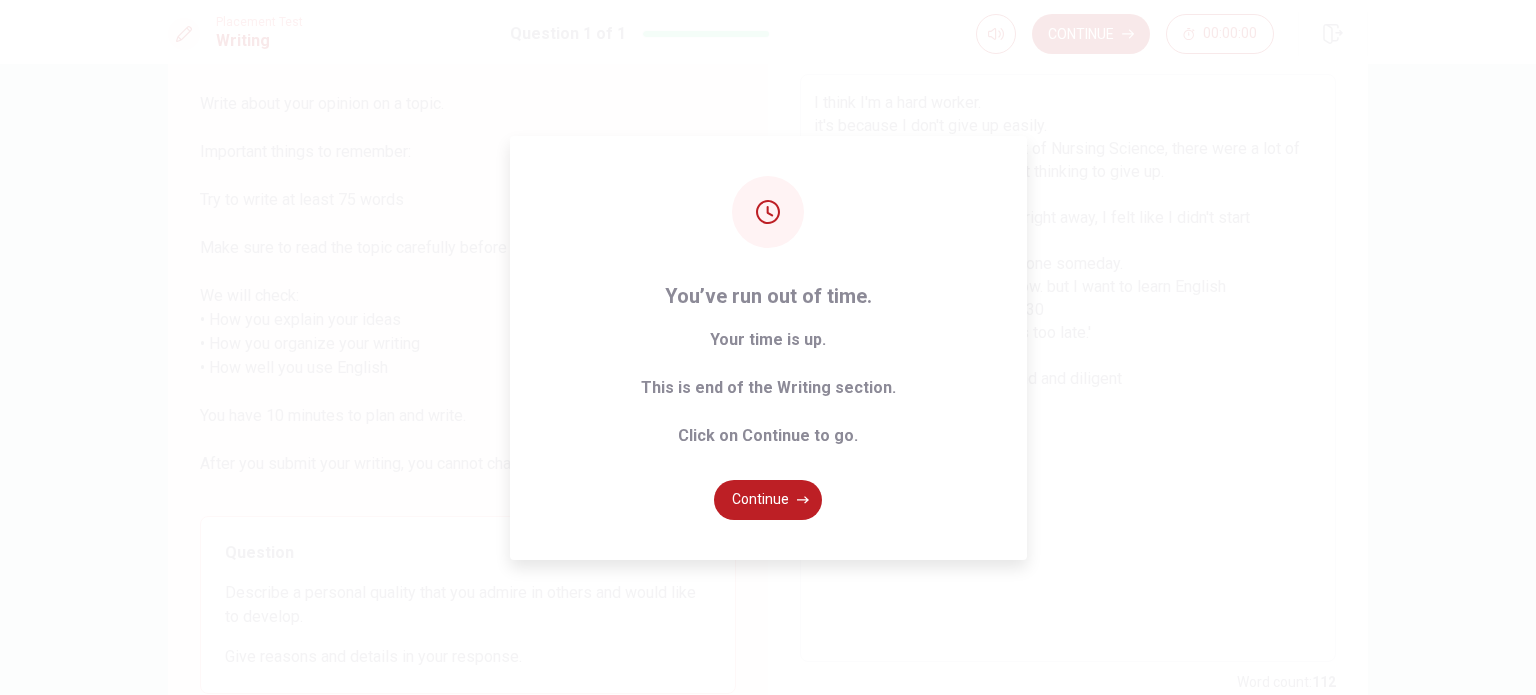 click on "You’ve run out of time. Your time is up. This is end of the Writing section. Click on Continue to go. Continue" at bounding box center (768, 348) 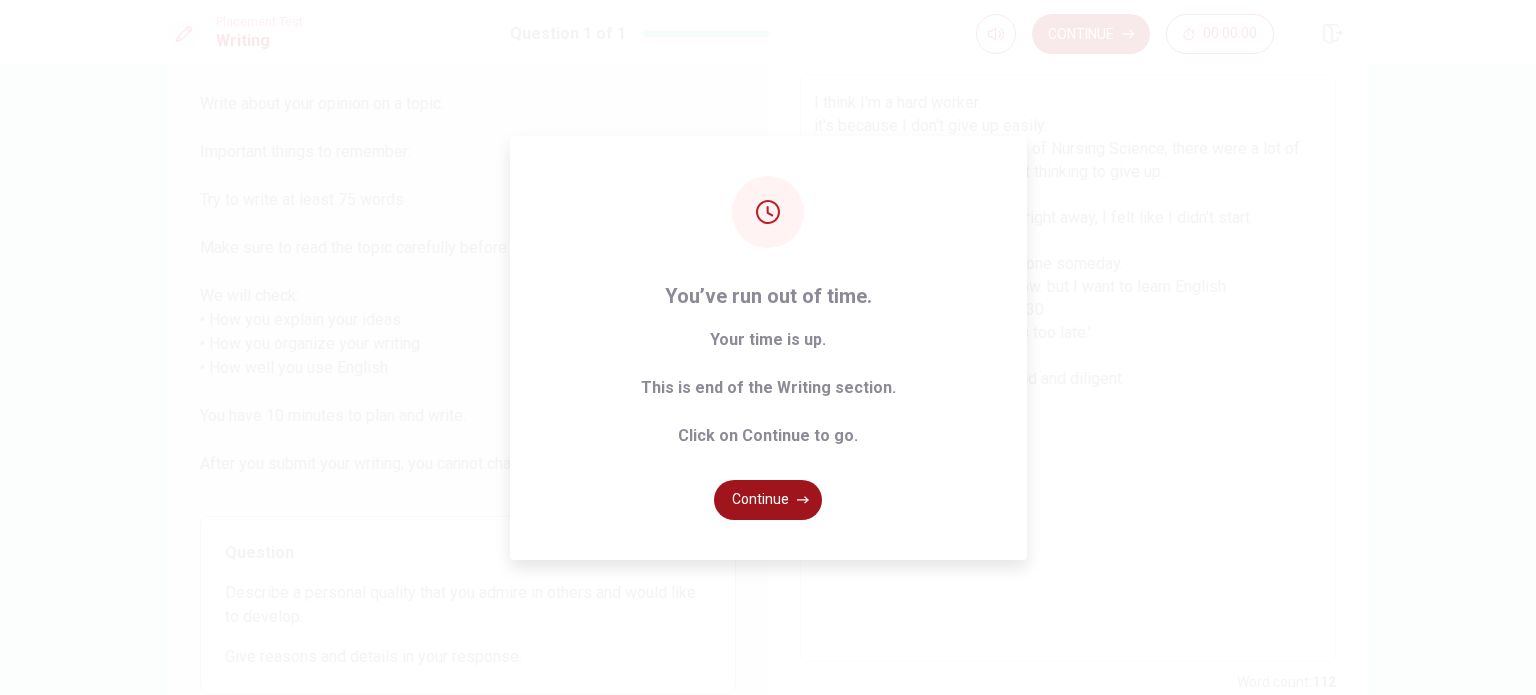 click 